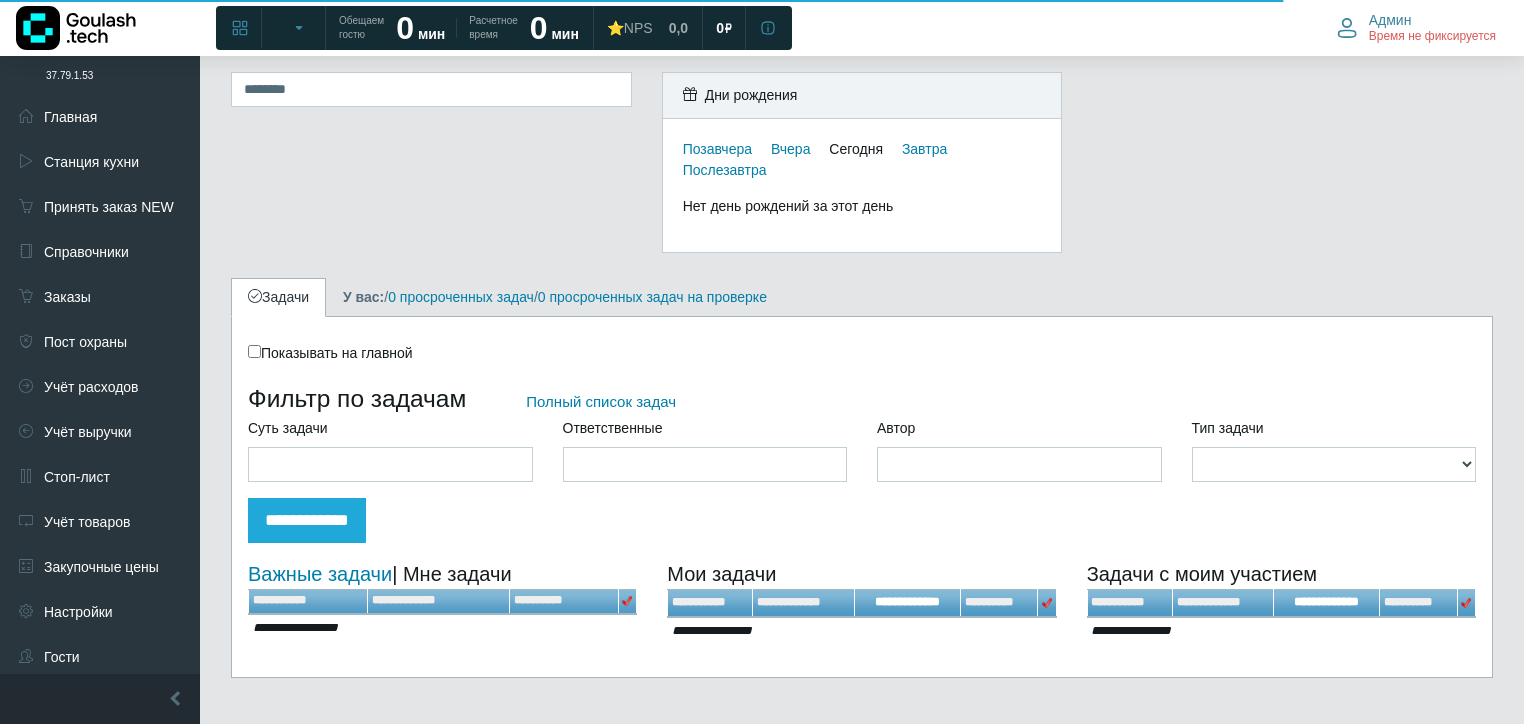 scroll, scrollTop: 0, scrollLeft: 0, axis: both 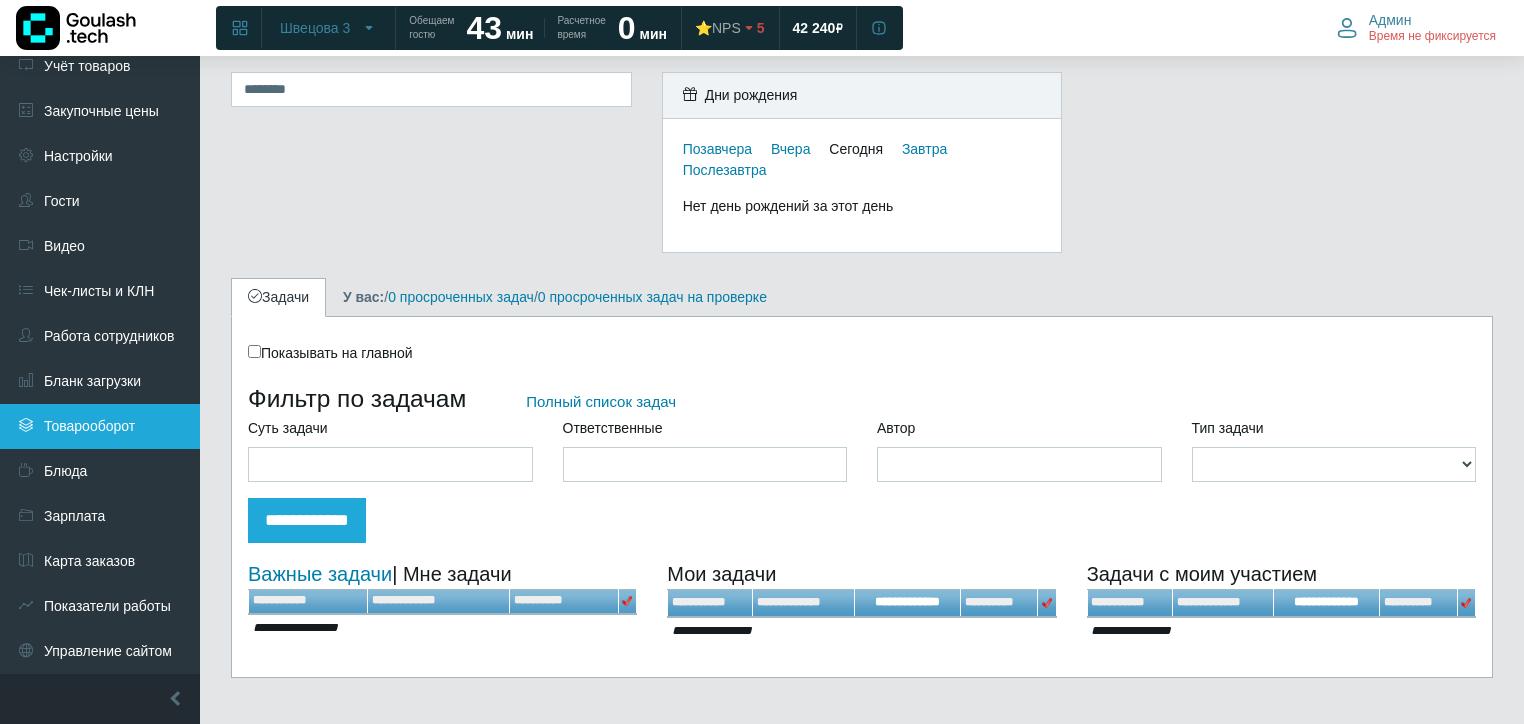 click on "Товарооборот" at bounding box center (100, 426) 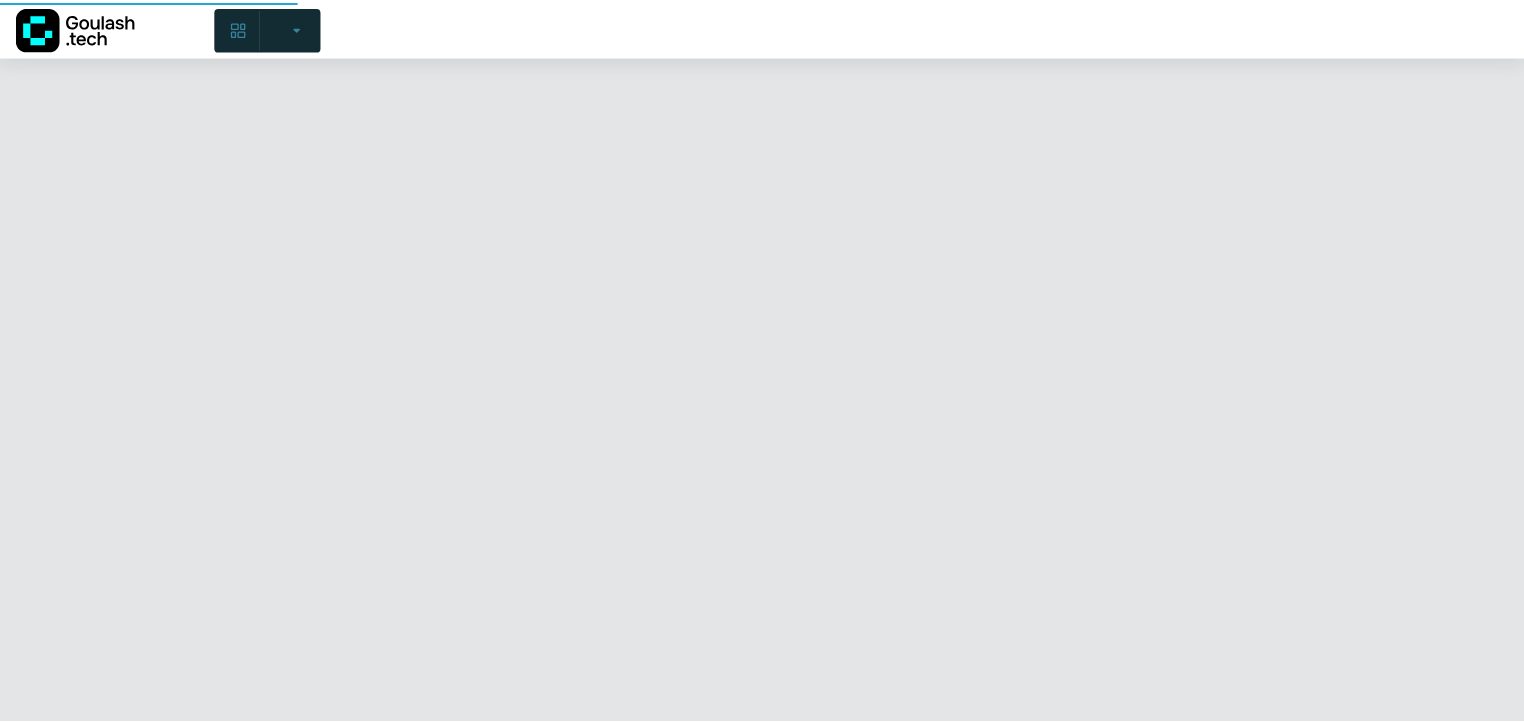scroll, scrollTop: 0, scrollLeft: 0, axis: both 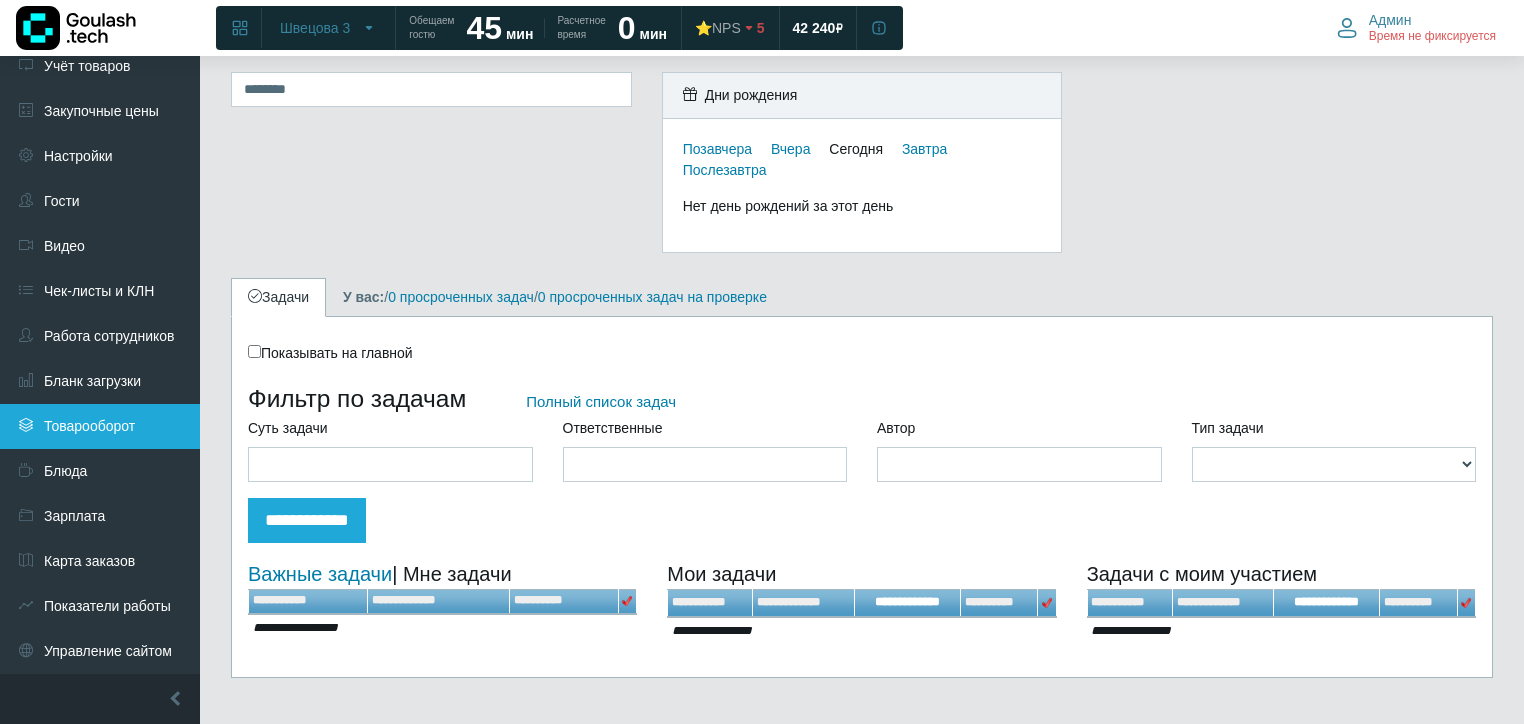 click on "Товарооборот" at bounding box center (100, 426) 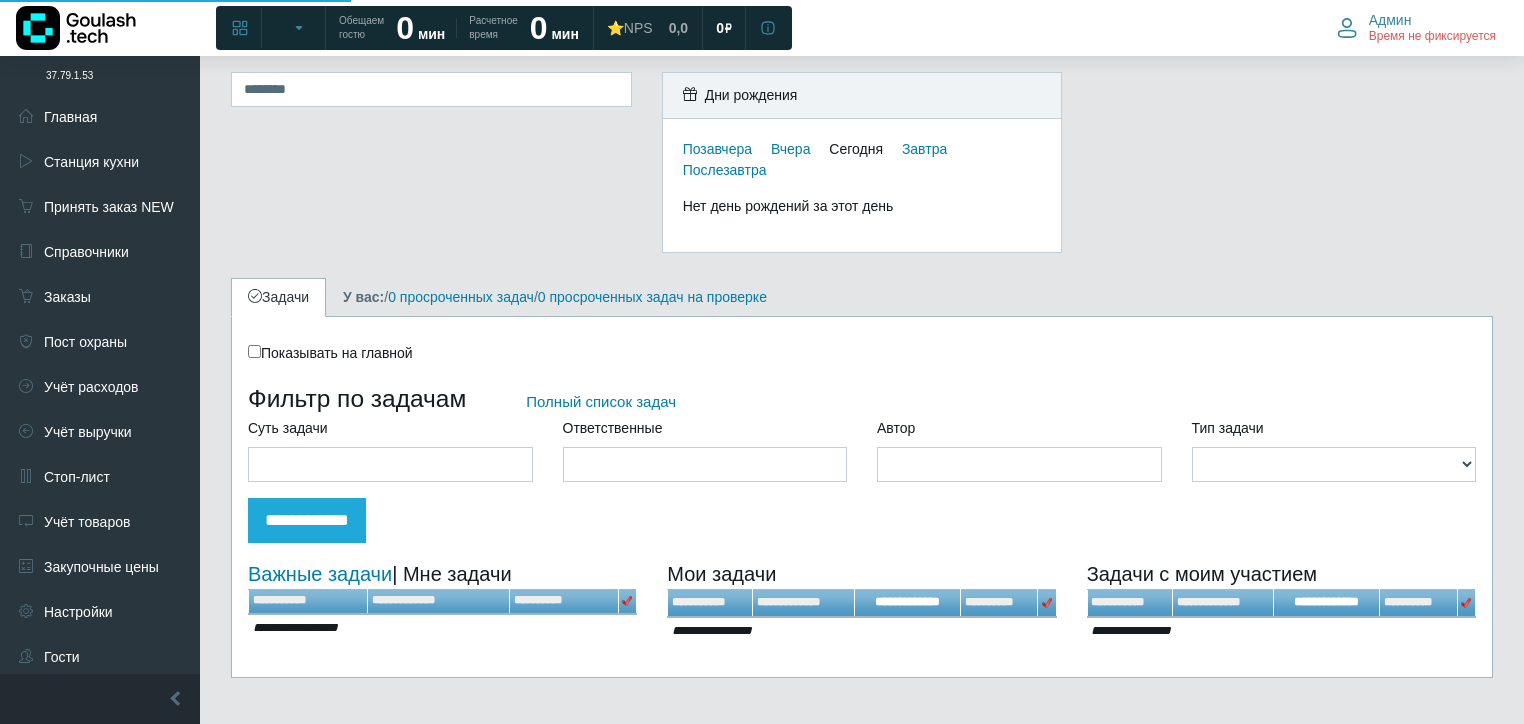 scroll, scrollTop: 0, scrollLeft: 0, axis: both 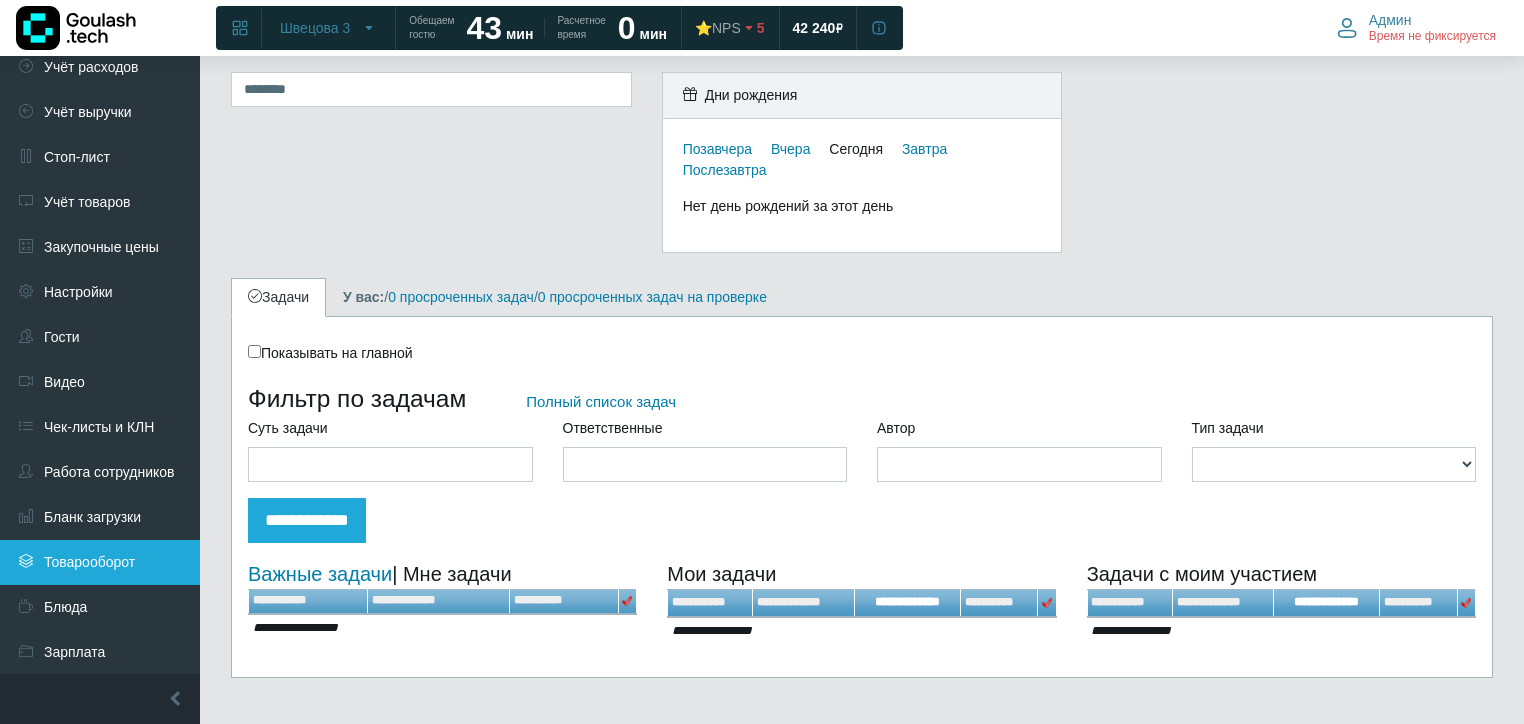 click on "Товарооборот" at bounding box center (100, 562) 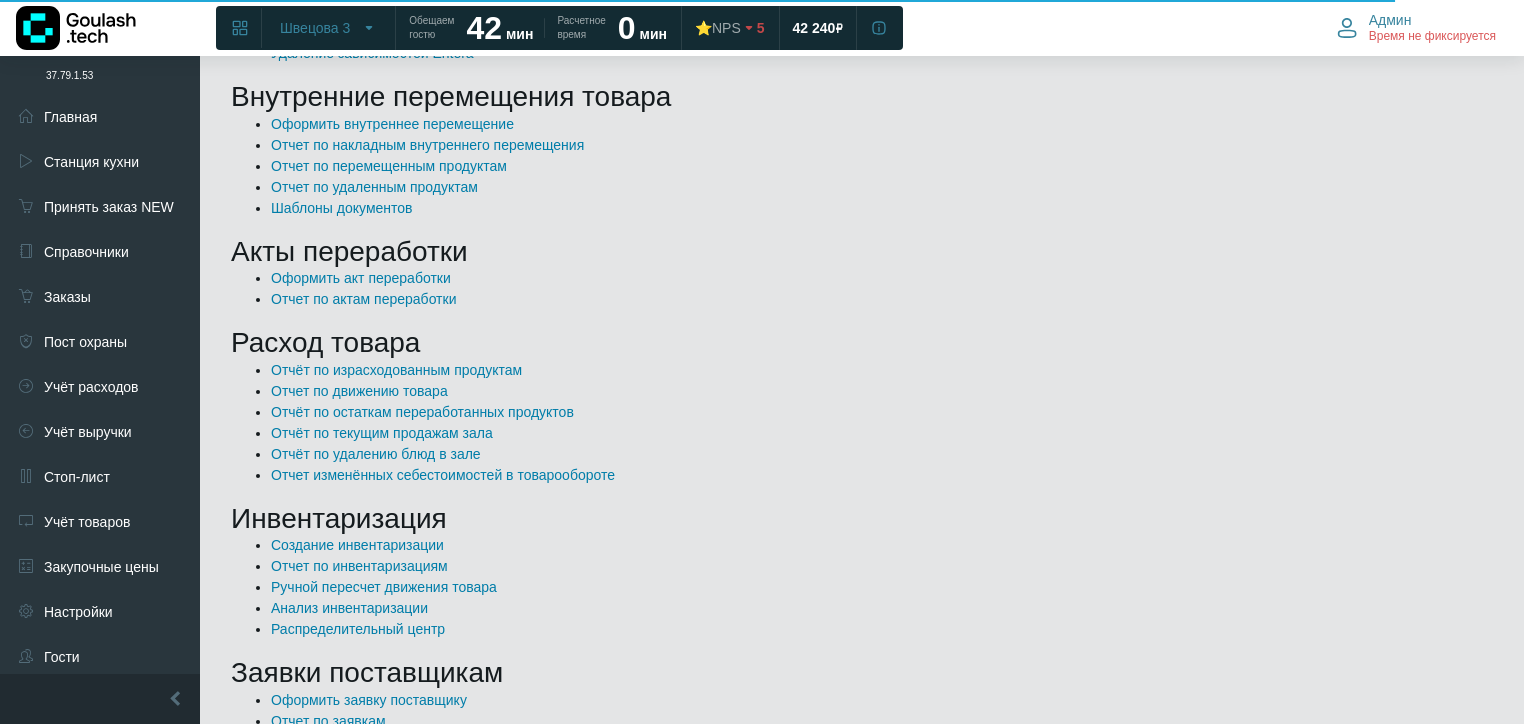 scroll, scrollTop: 800, scrollLeft: 0, axis: vertical 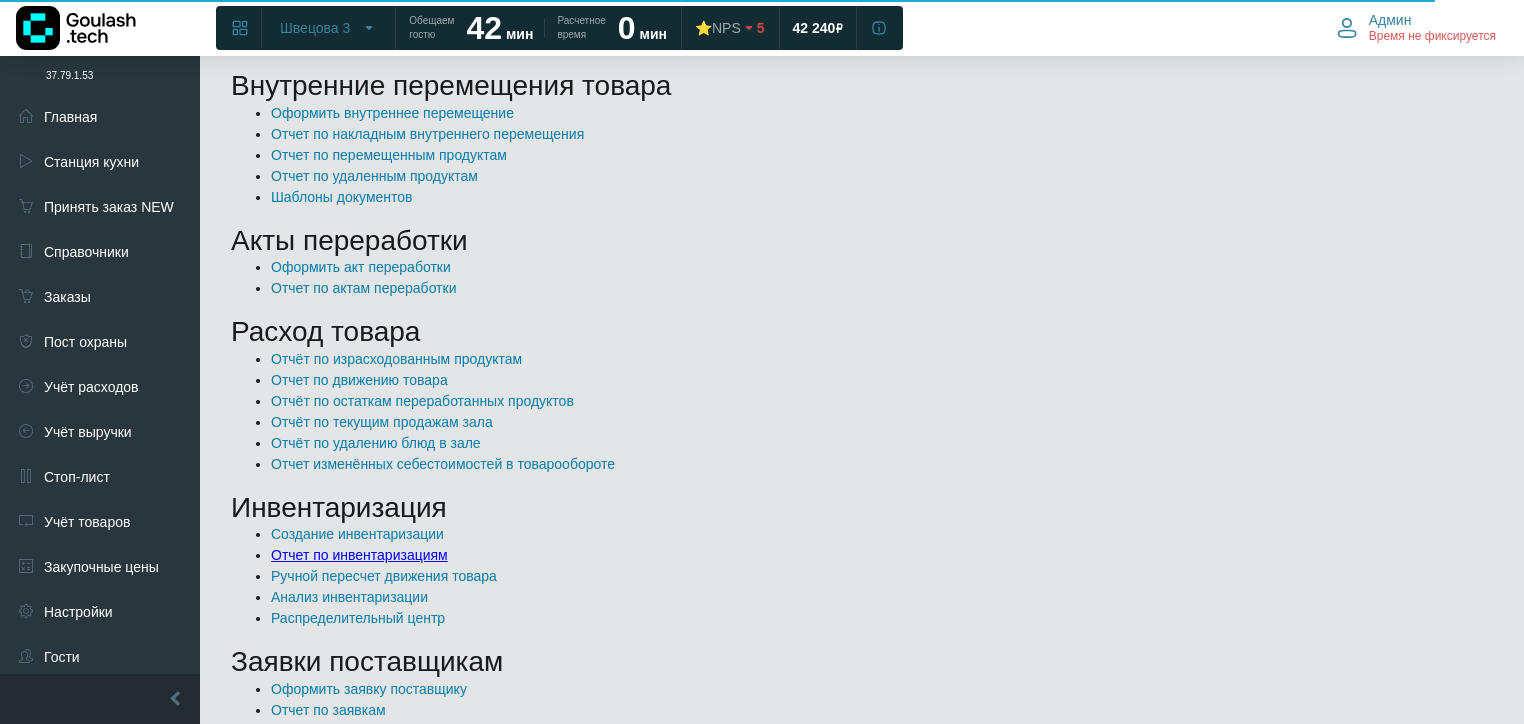 click on "Отчет по инвентаризациям" at bounding box center (359, 555) 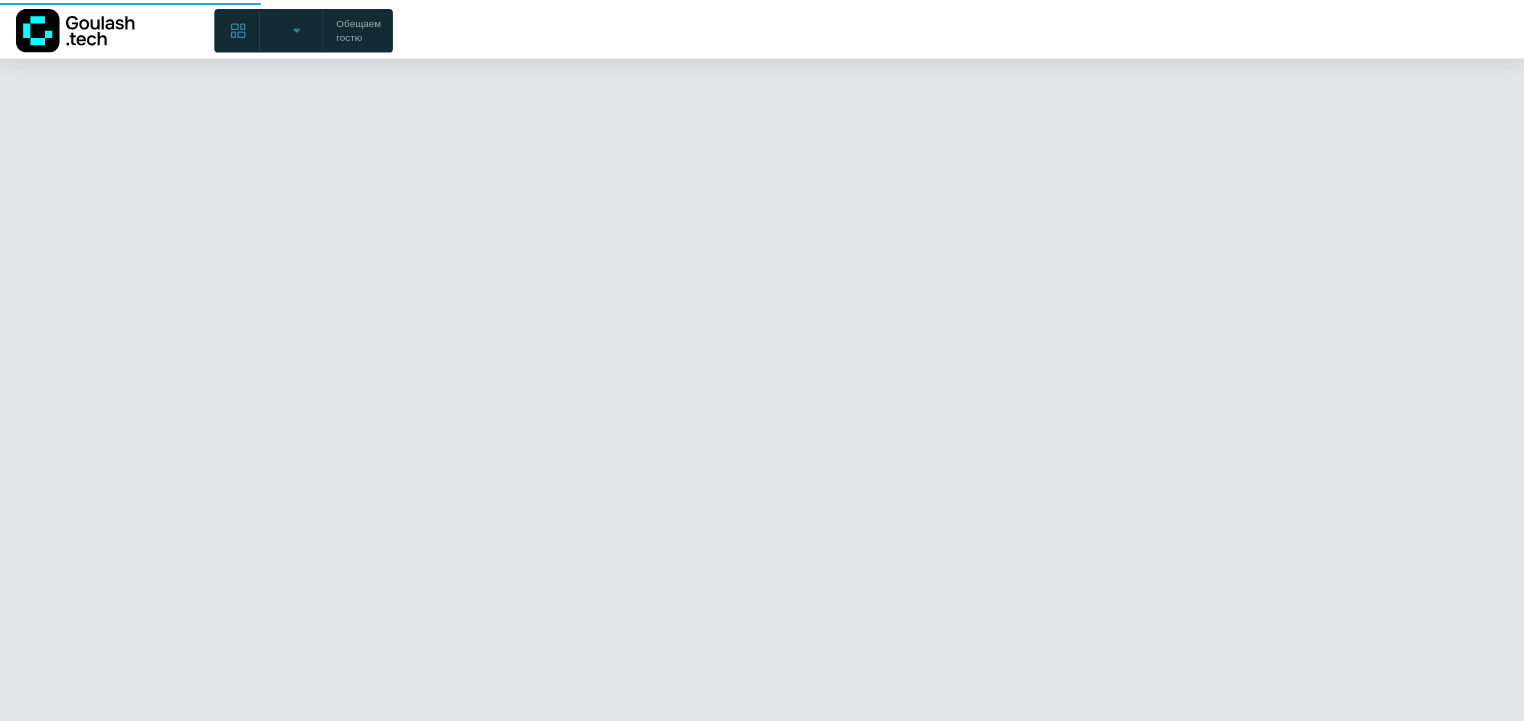 scroll, scrollTop: 0, scrollLeft: 0, axis: both 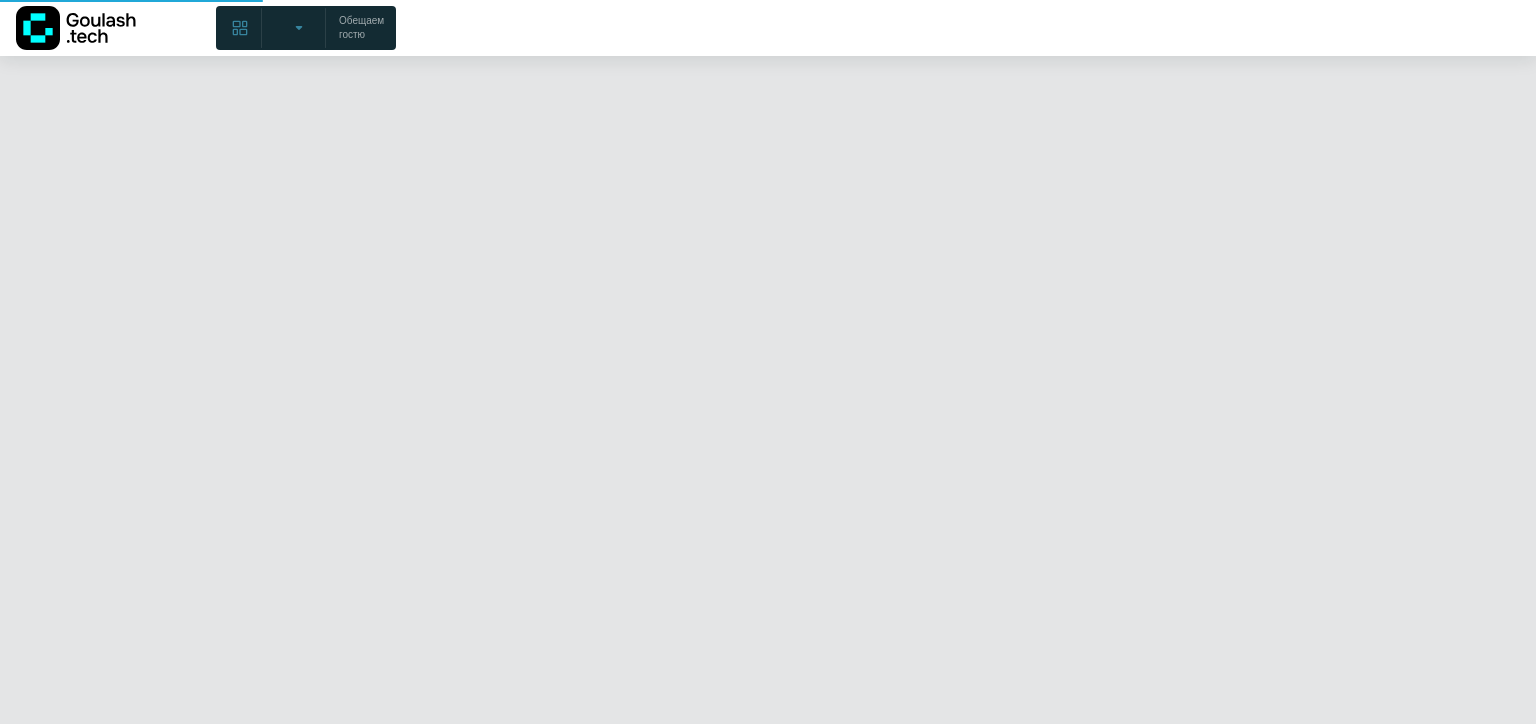select 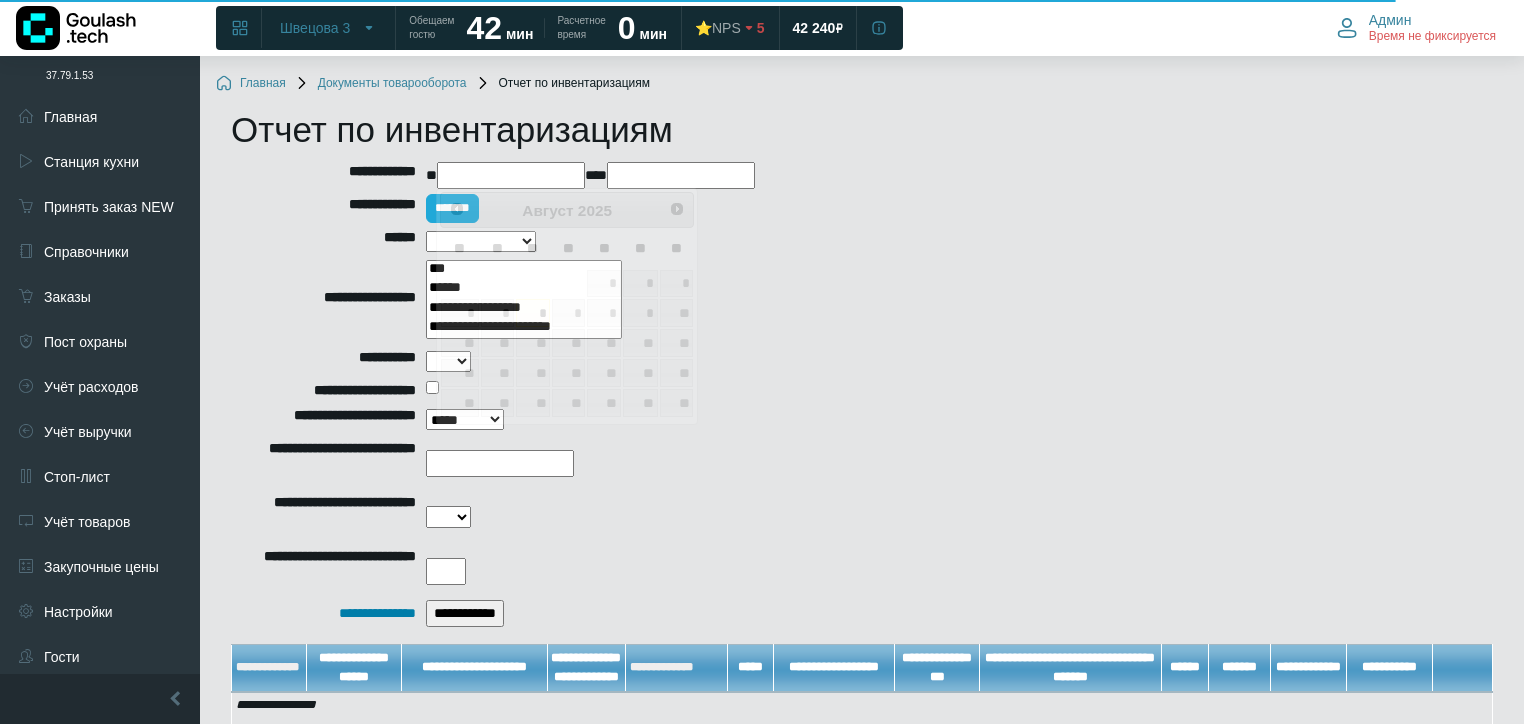 click at bounding box center [511, 175] 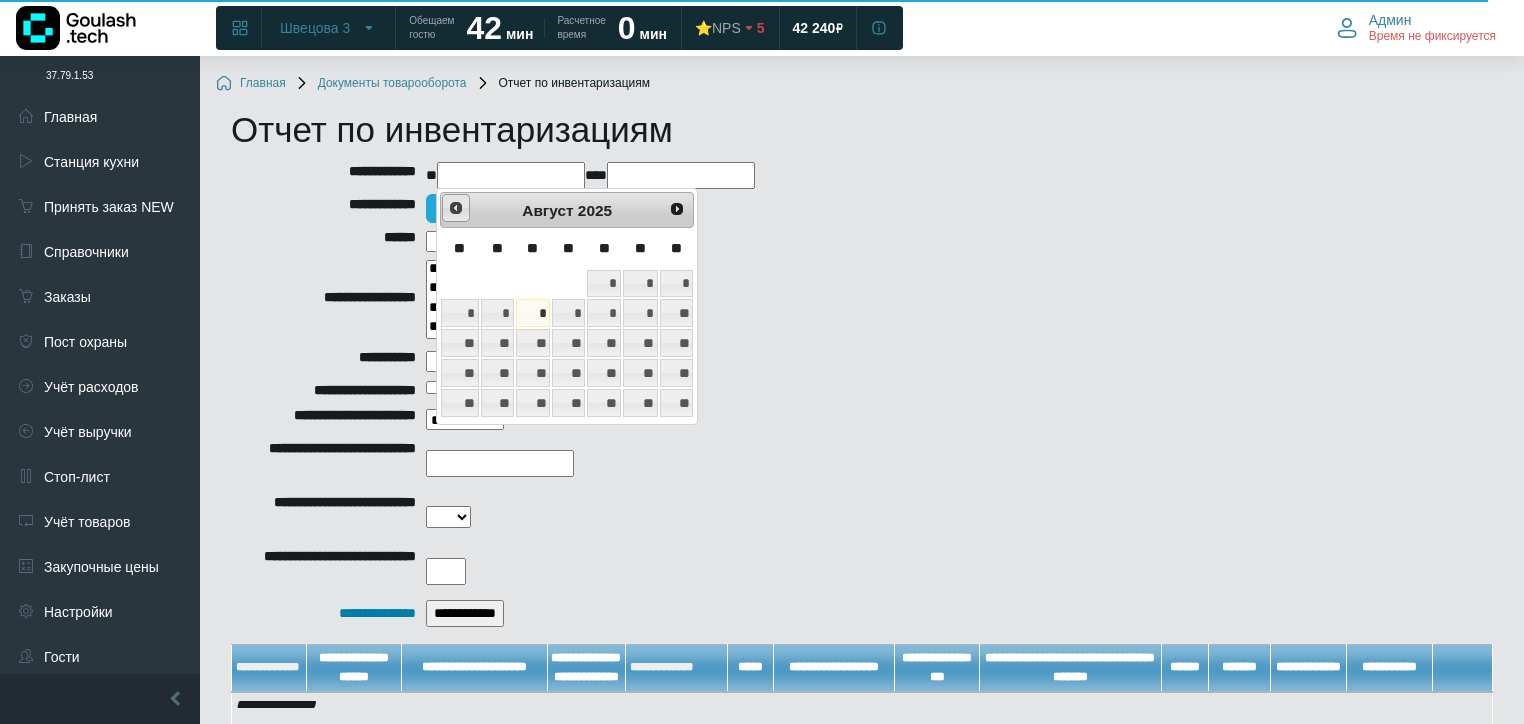 click on "<Пред" at bounding box center (456, 208) 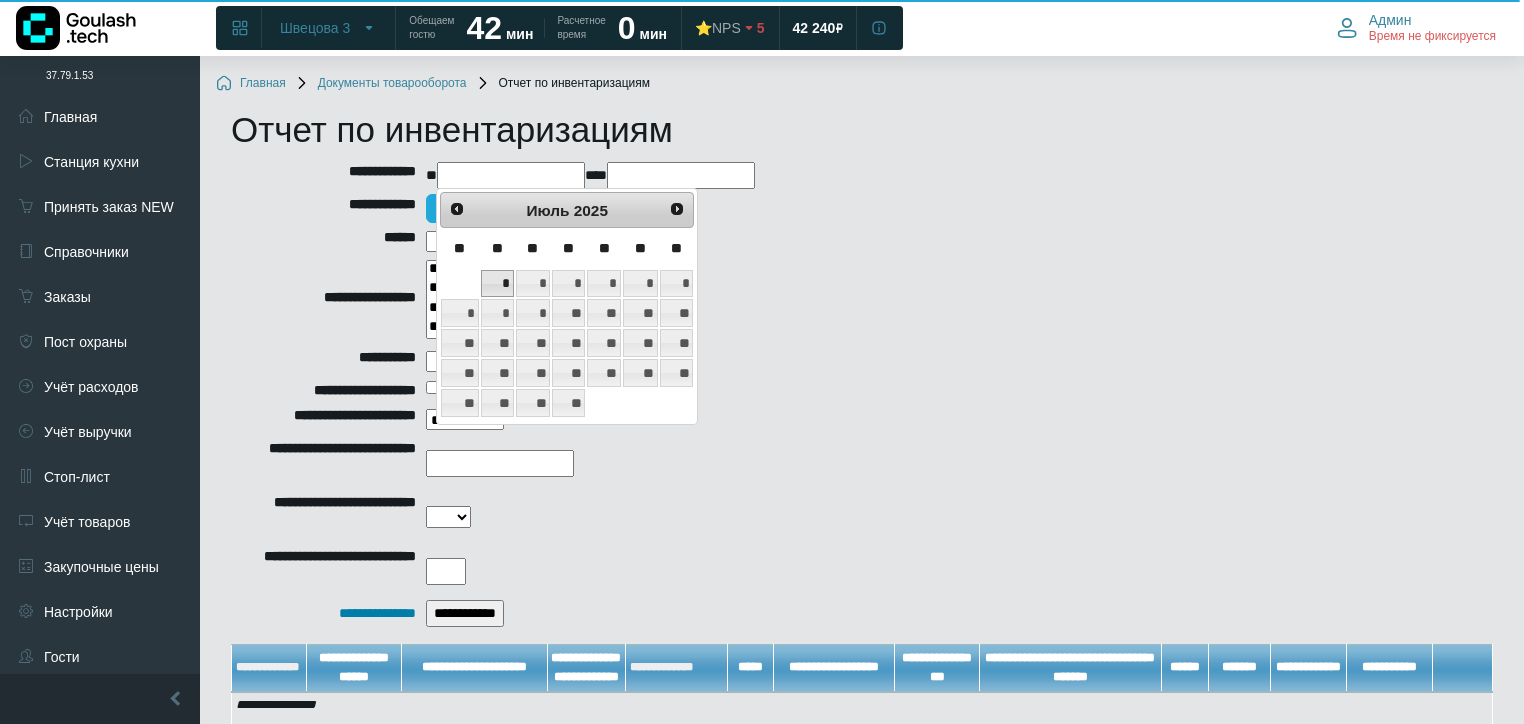 click on "*" at bounding box center [497, 284] 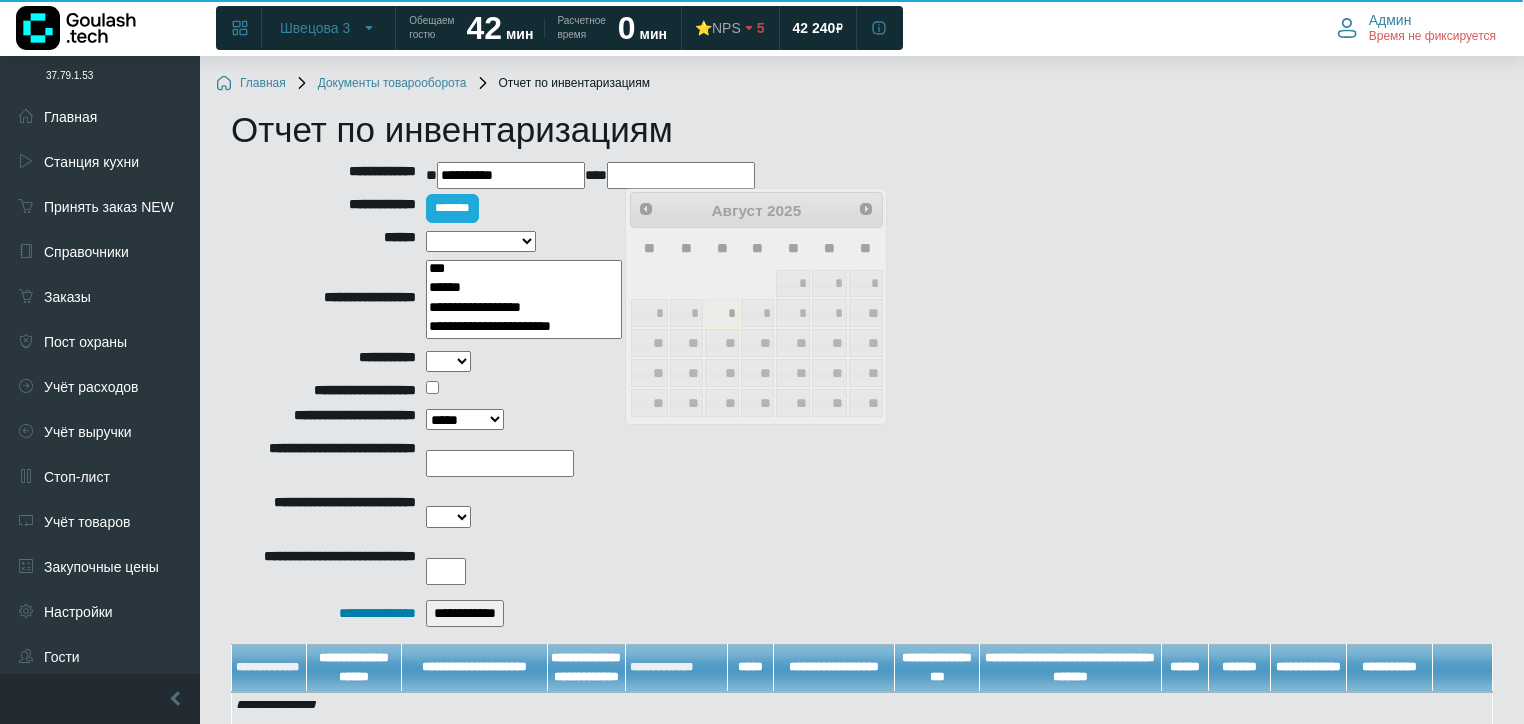 click at bounding box center [681, 175] 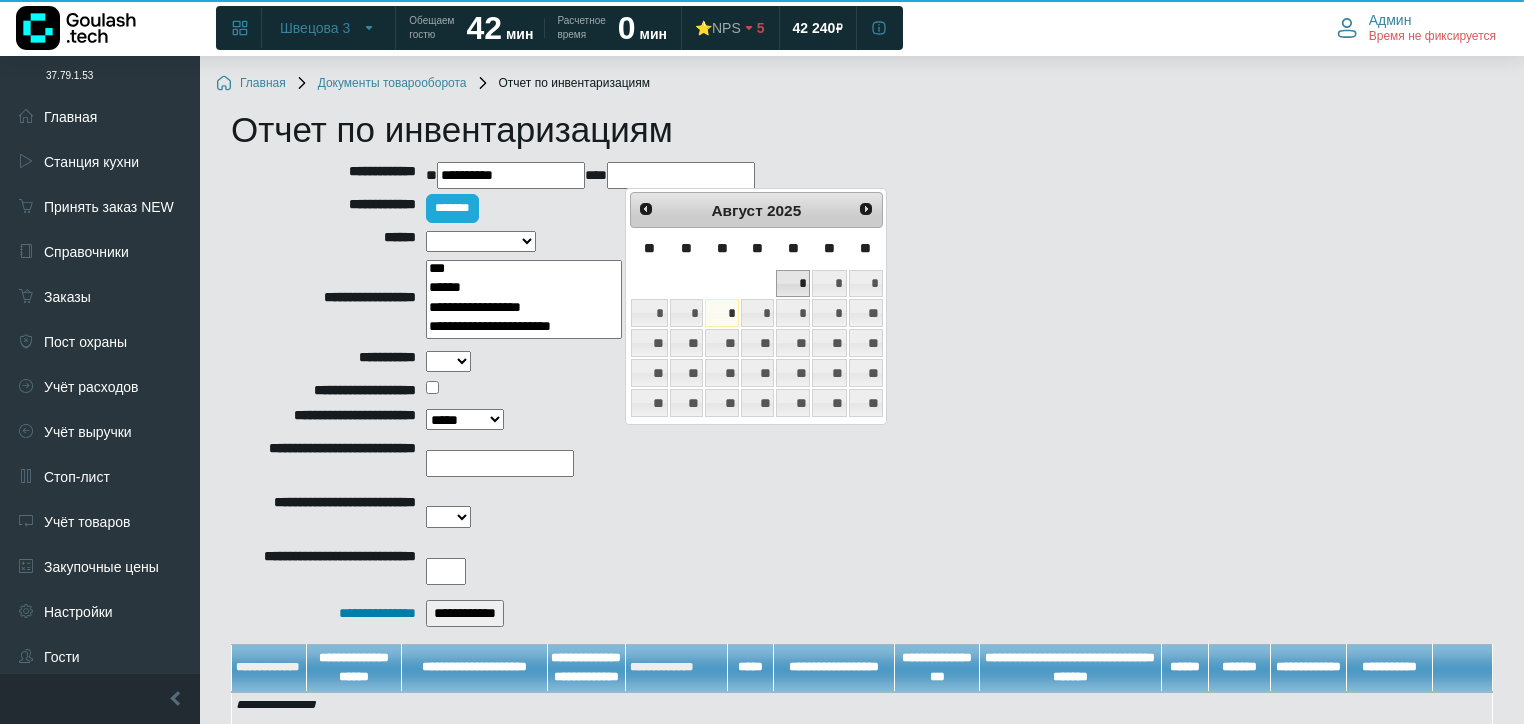 click on "*" at bounding box center [793, 284] 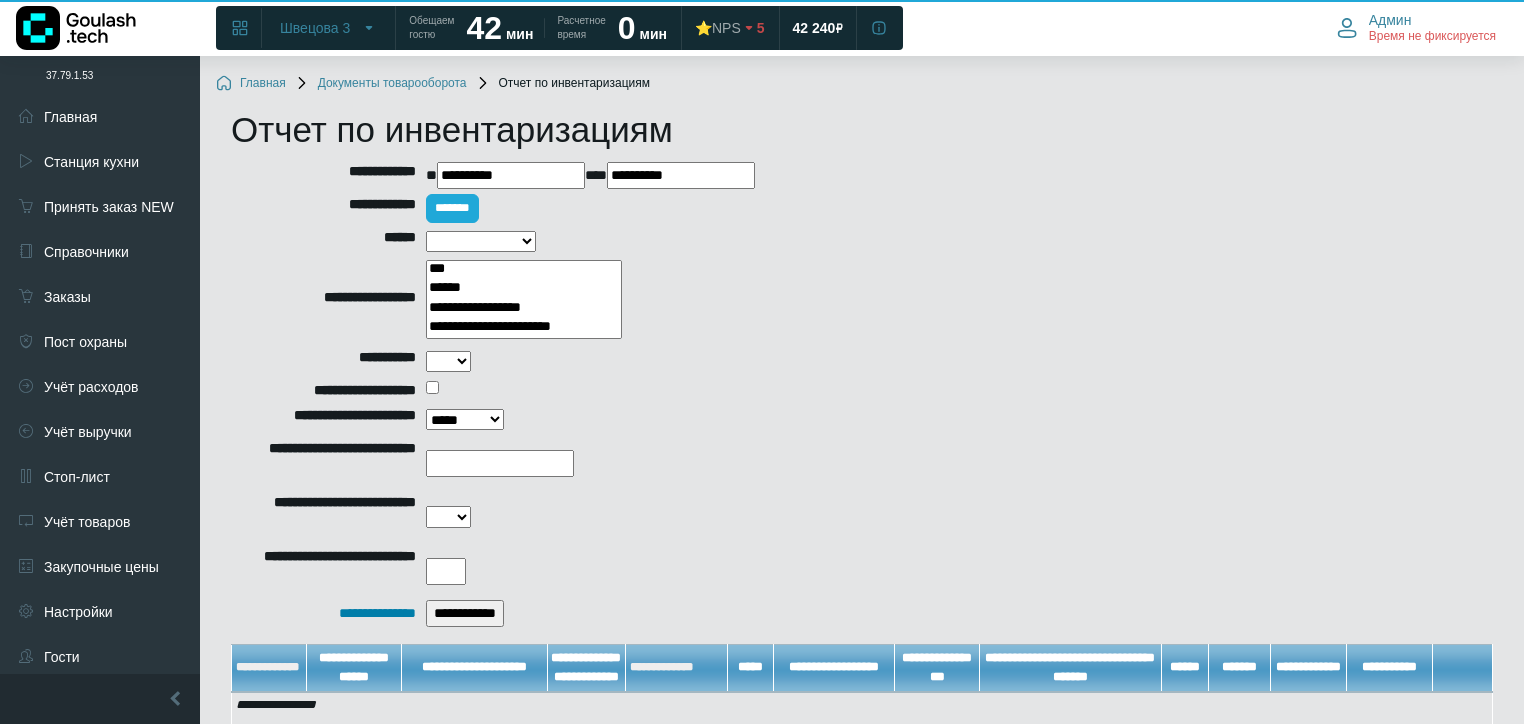click on "**********" at bounding box center [465, 613] 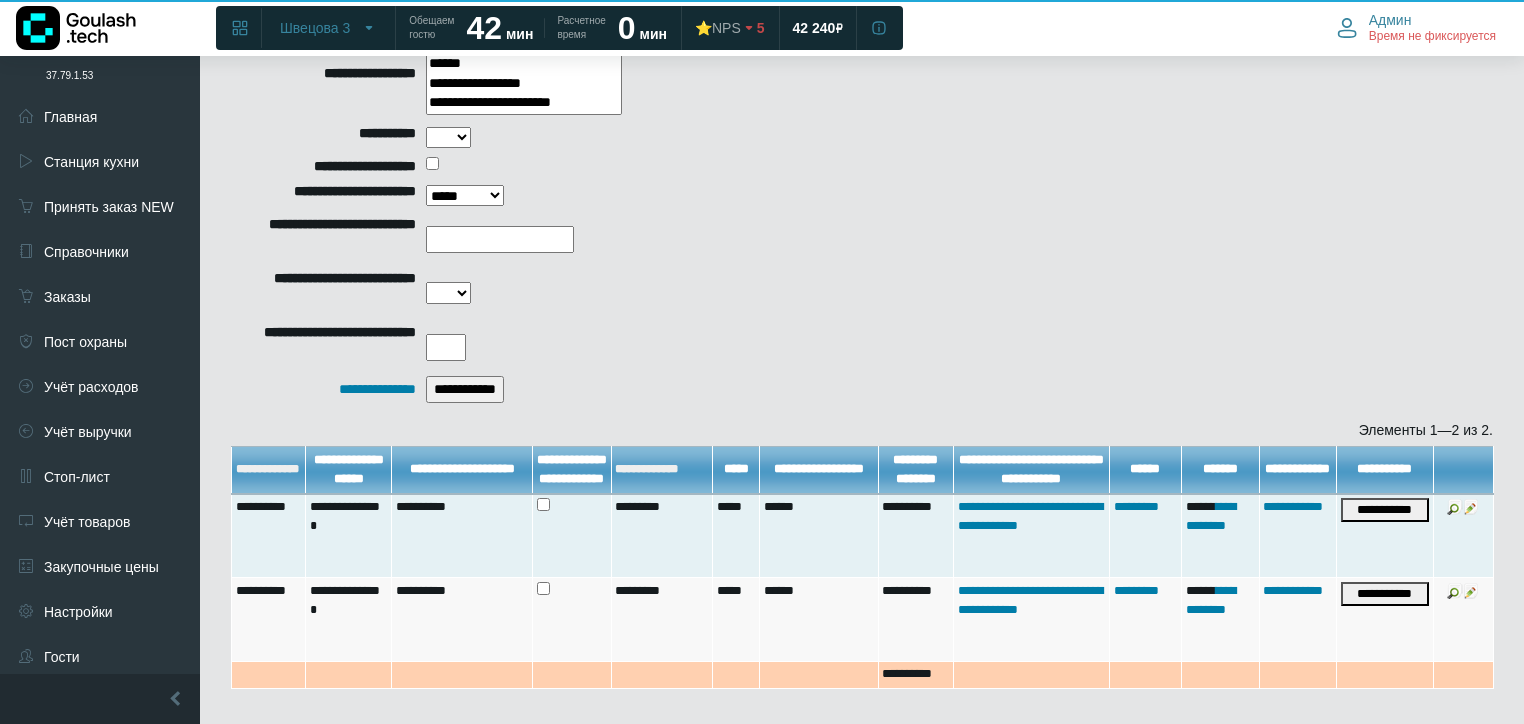 scroll, scrollTop: 290, scrollLeft: 0, axis: vertical 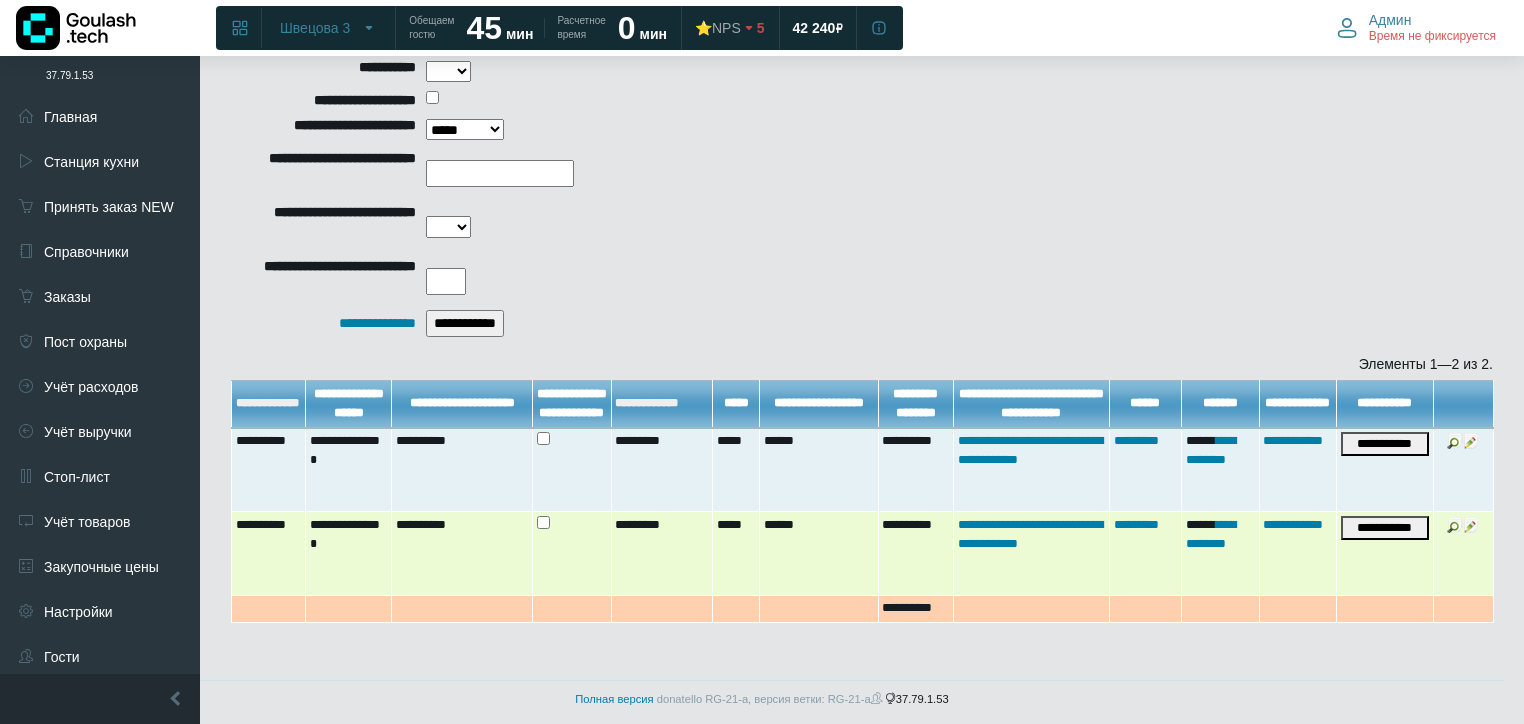 click at bounding box center (1455, 525) 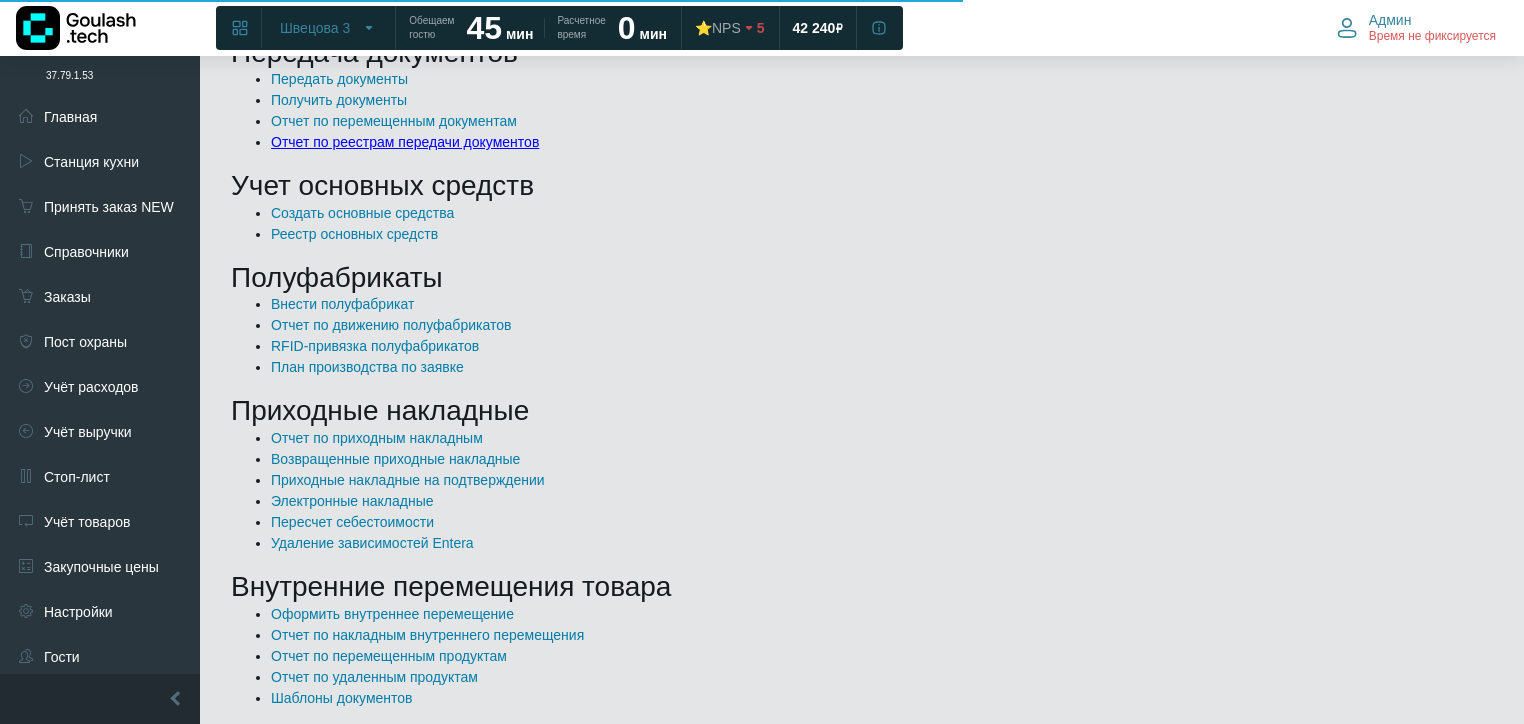 scroll, scrollTop: 320, scrollLeft: 0, axis: vertical 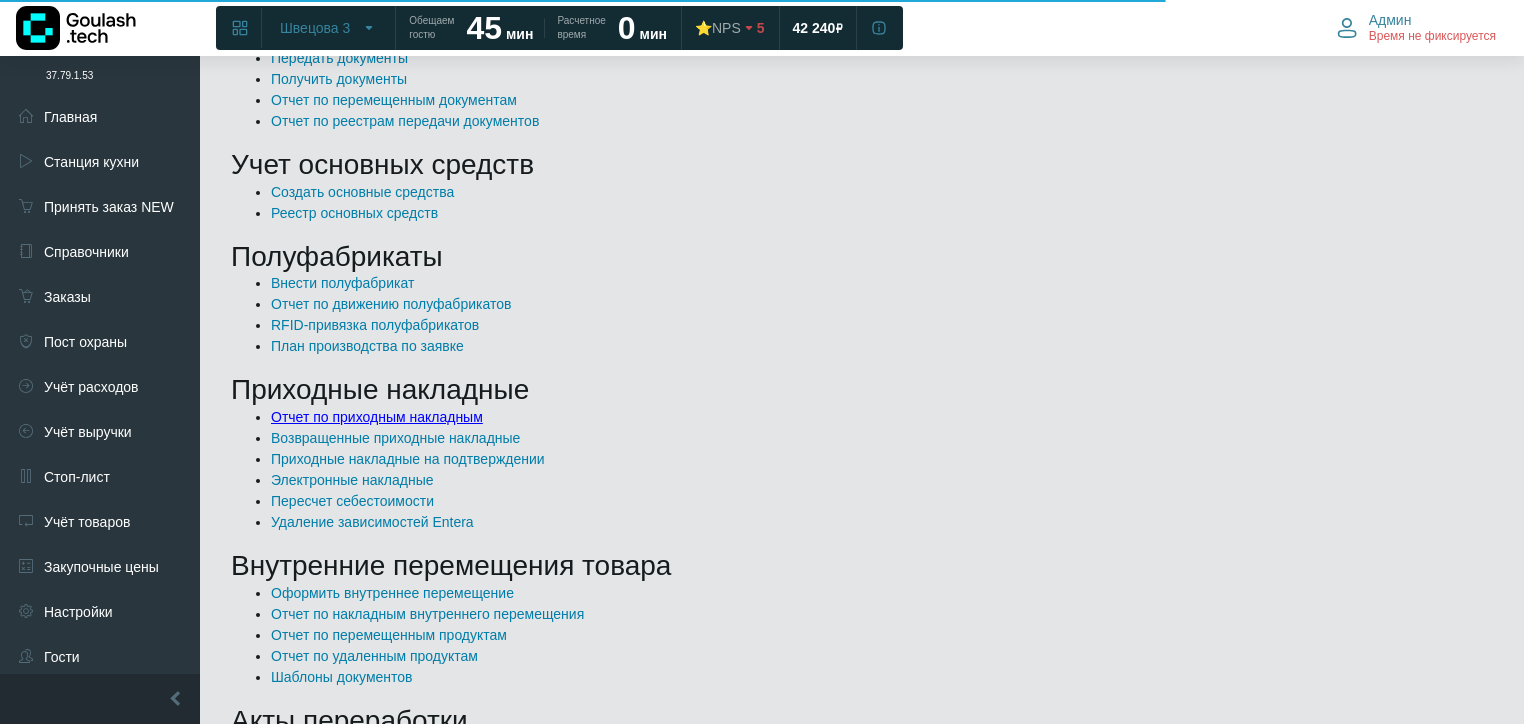 click on "Отчет по приходным накладным" at bounding box center [377, 417] 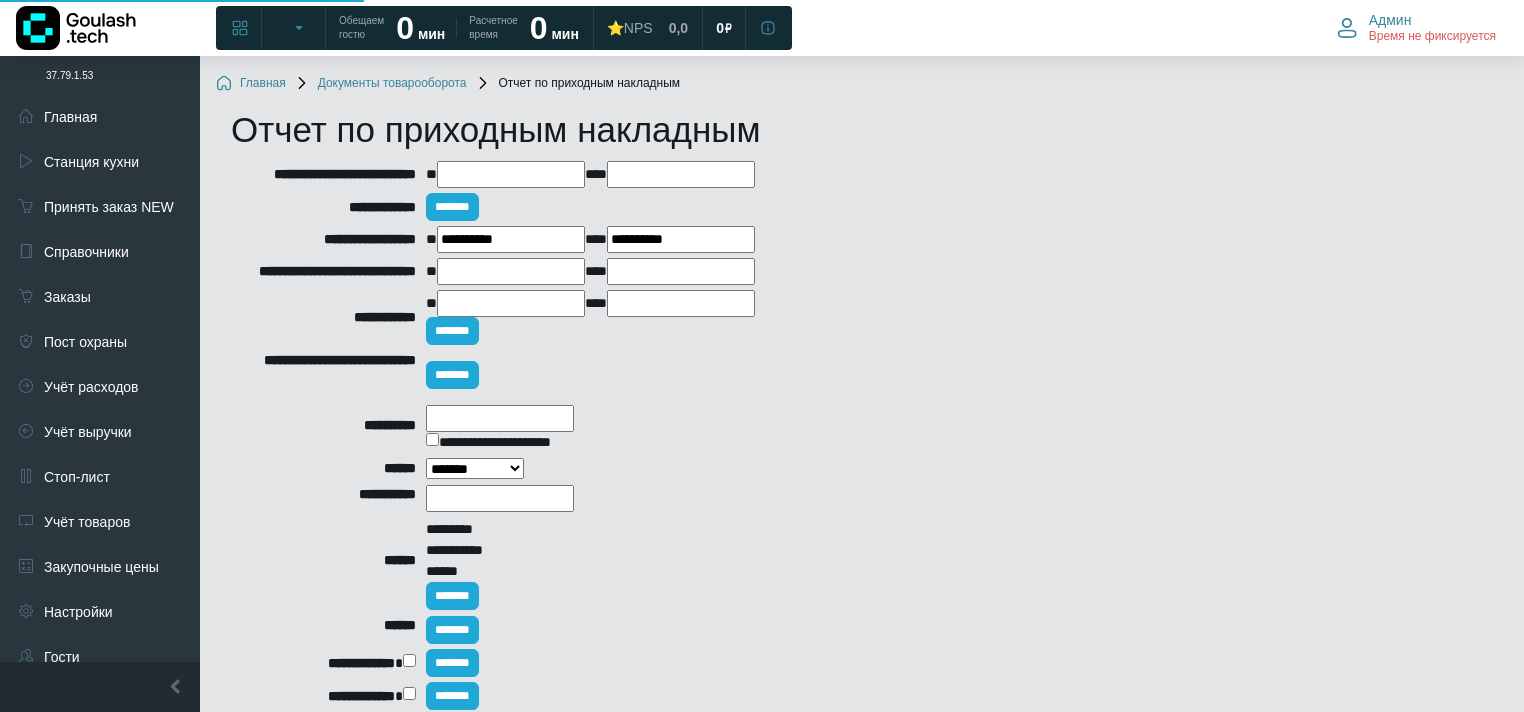 scroll, scrollTop: 0, scrollLeft: 0, axis: both 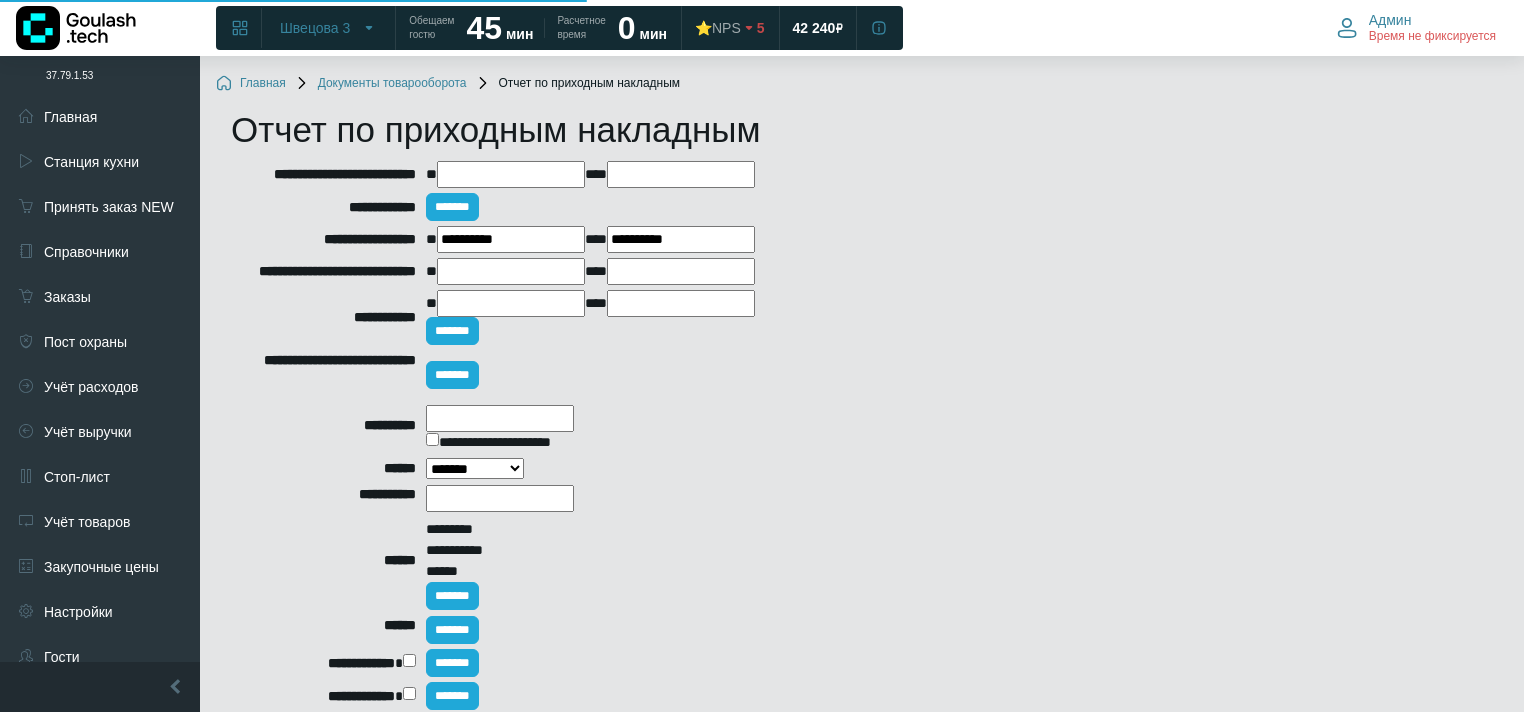click at bounding box center [511, 174] 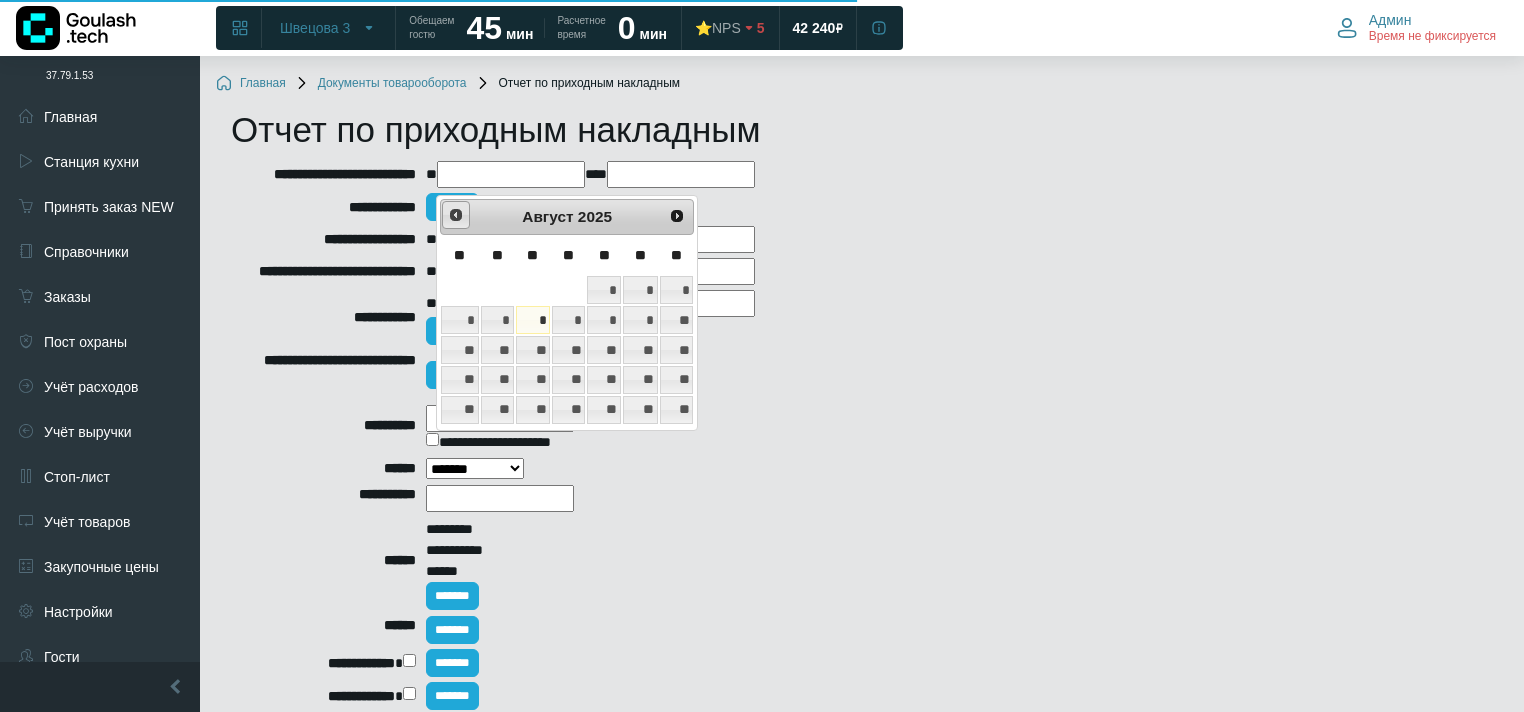 click on "<Пред" at bounding box center [456, 215] 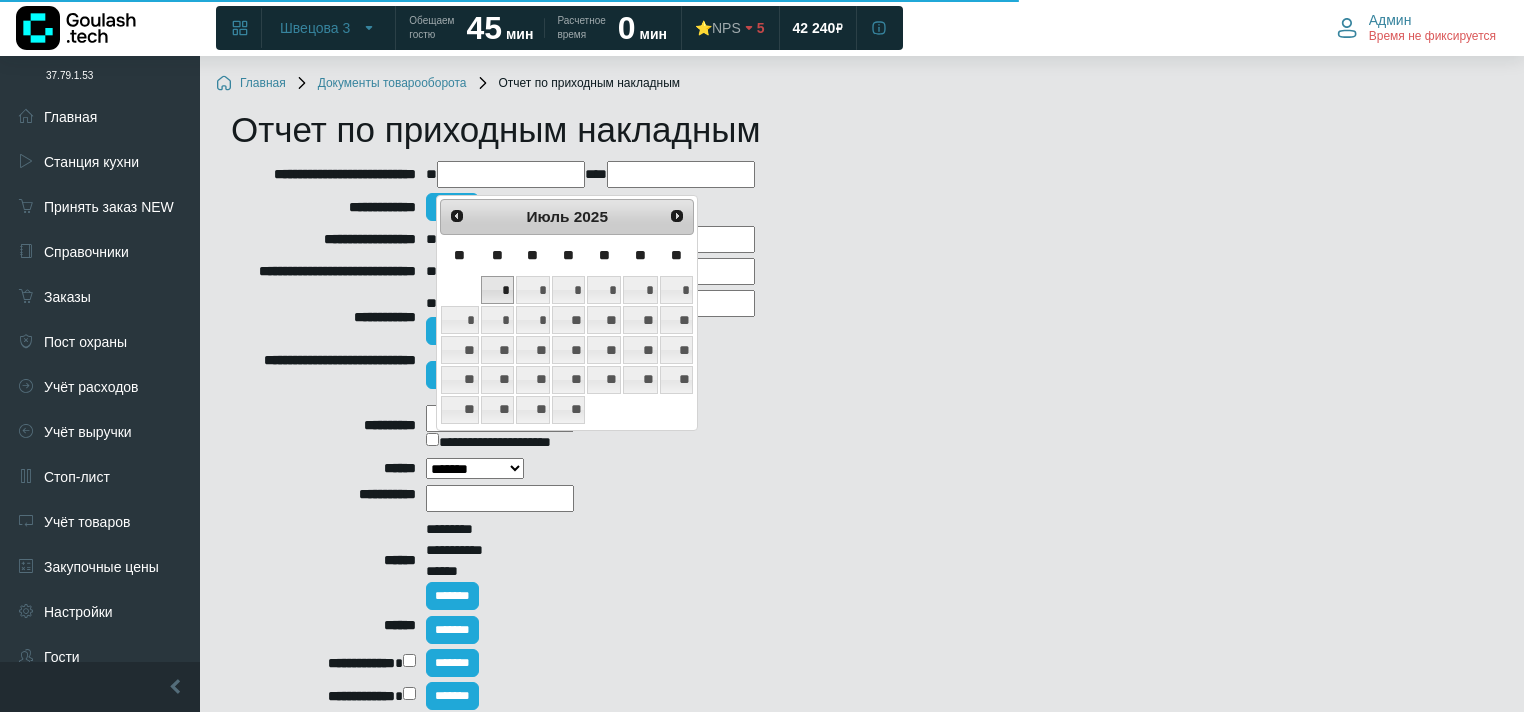 click on "*" at bounding box center [497, 290] 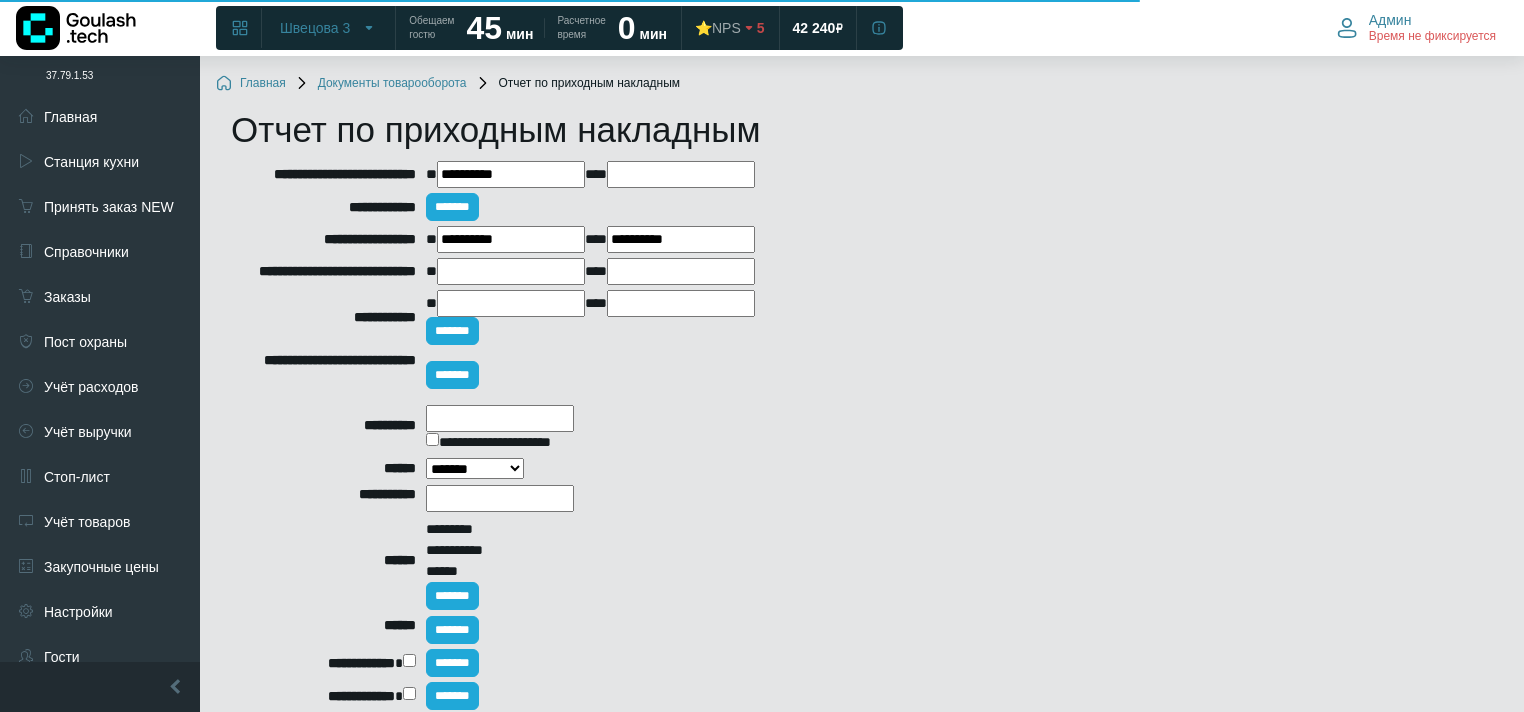 click at bounding box center [681, 174] 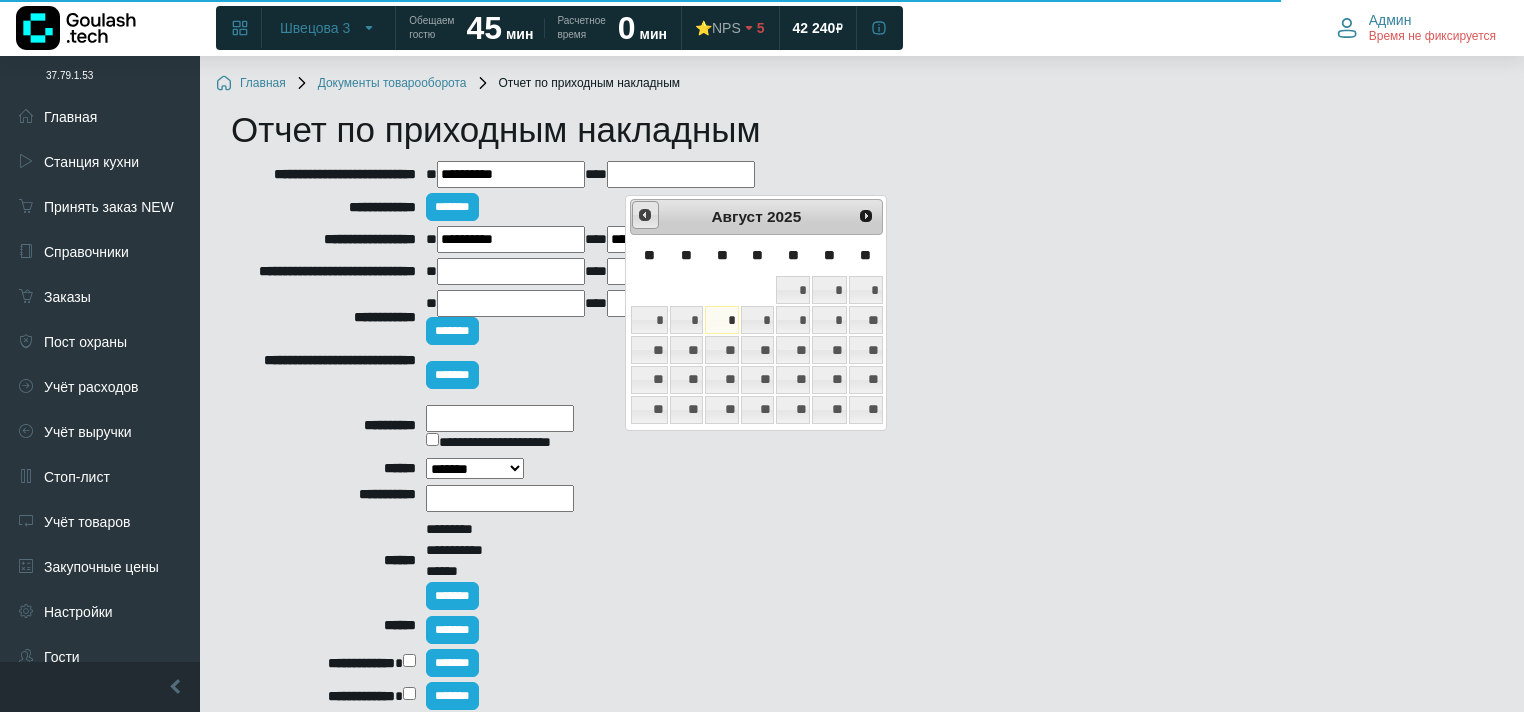 click on "<Пред" at bounding box center (645, 215) 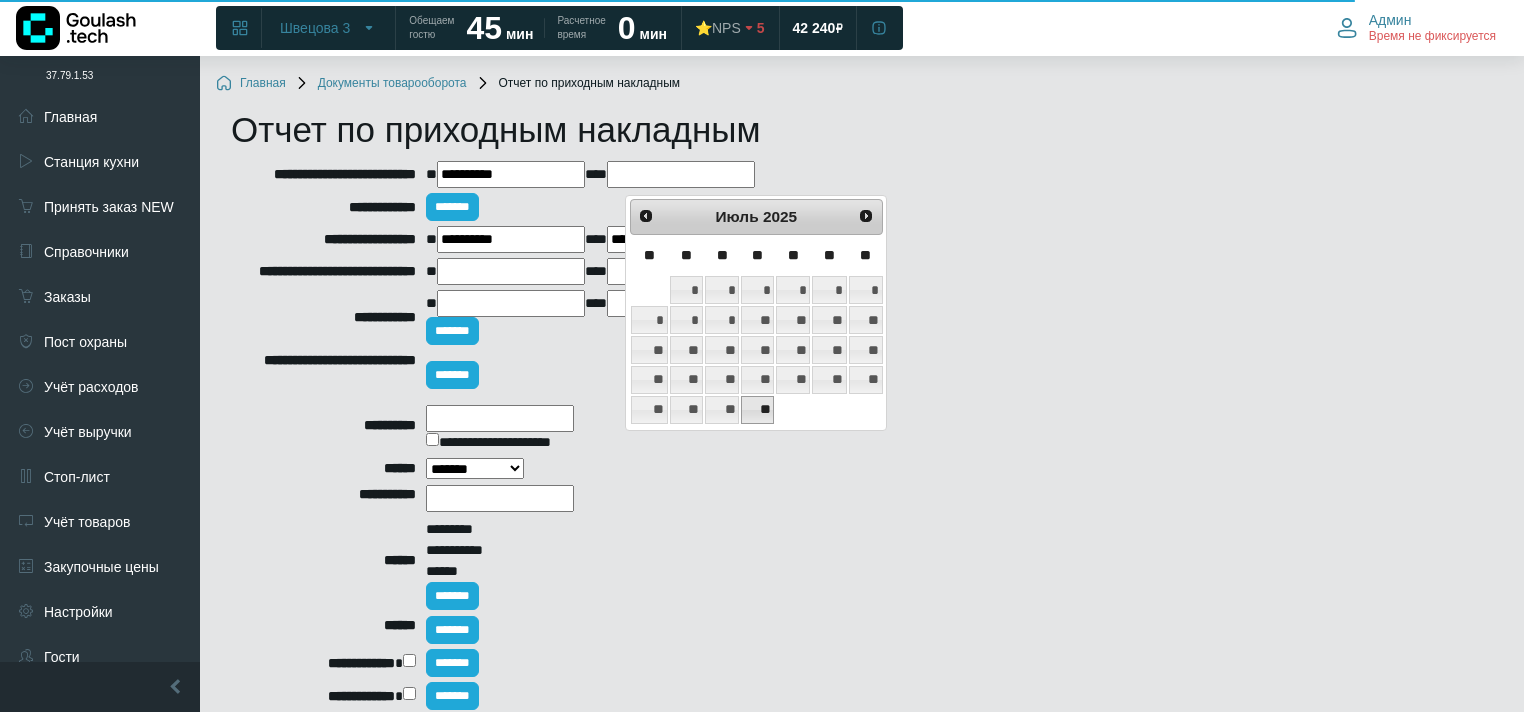 click on "**" at bounding box center [757, 410] 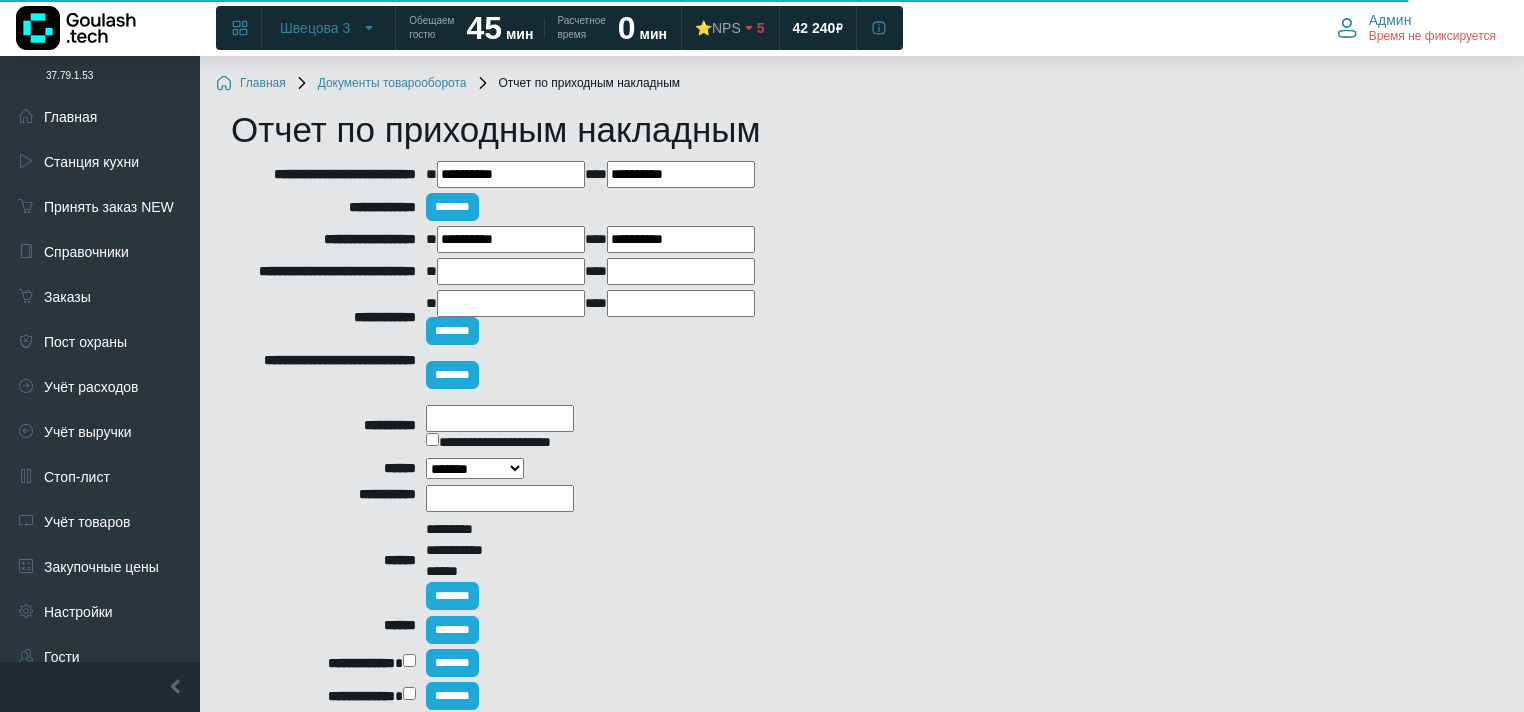 click on "**********" at bounding box center (511, 239) 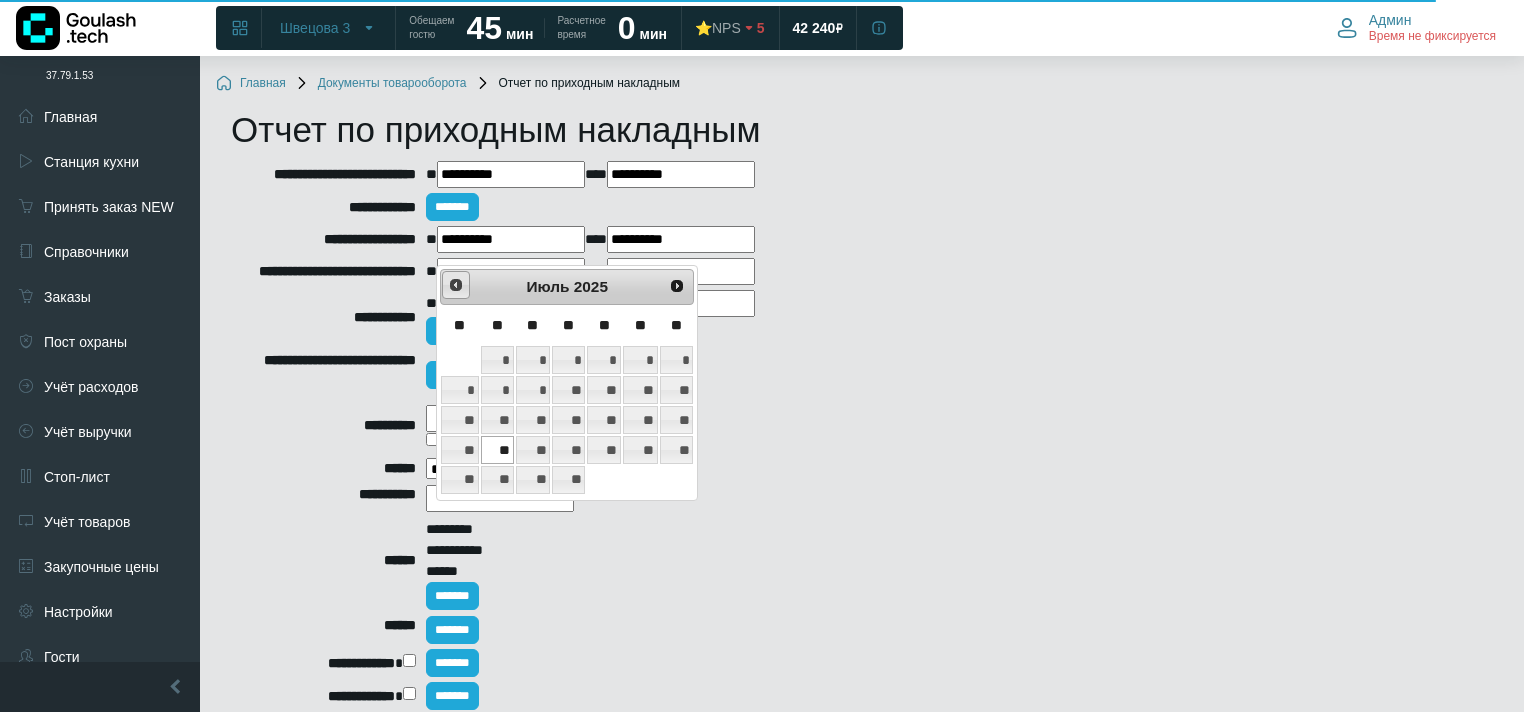 click on "<Пред" at bounding box center [456, 285] 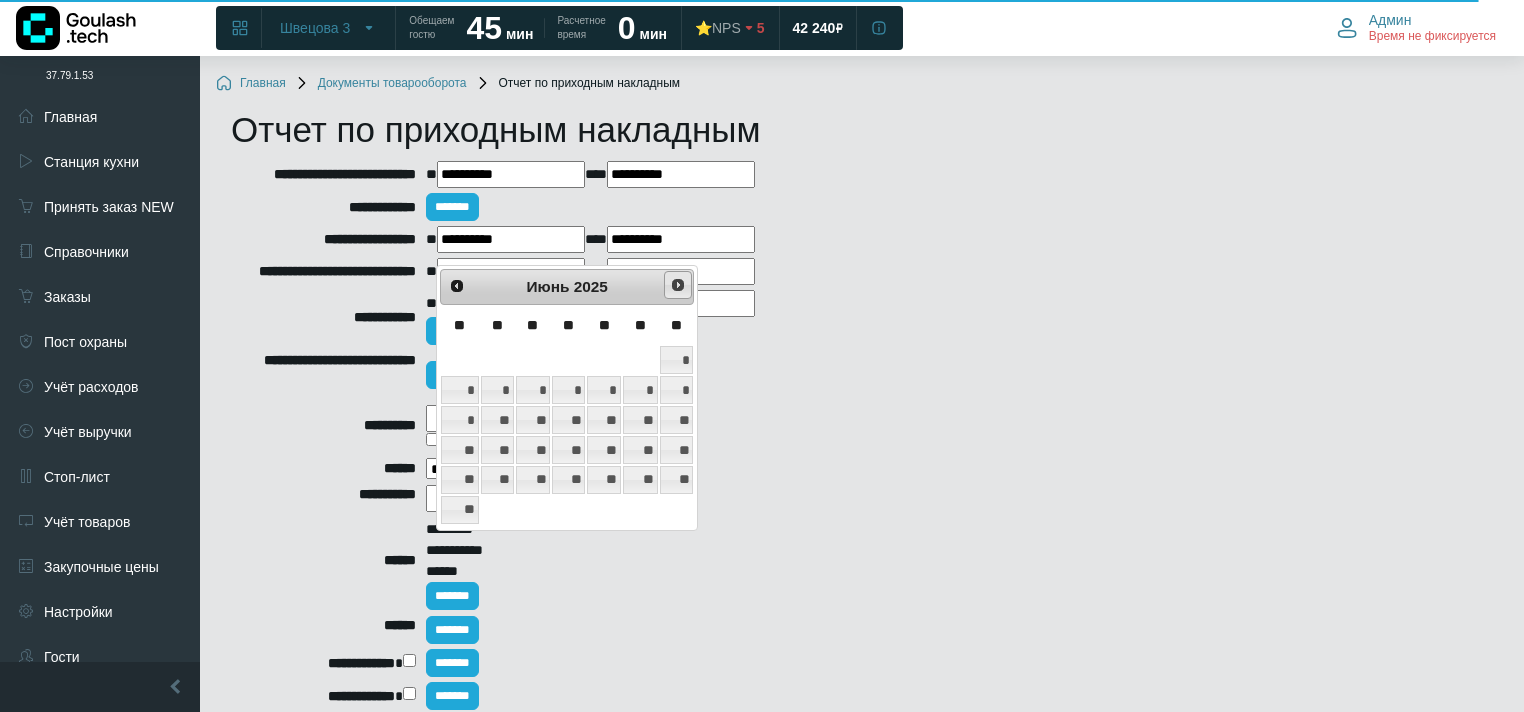 click on "След>" at bounding box center [678, 285] 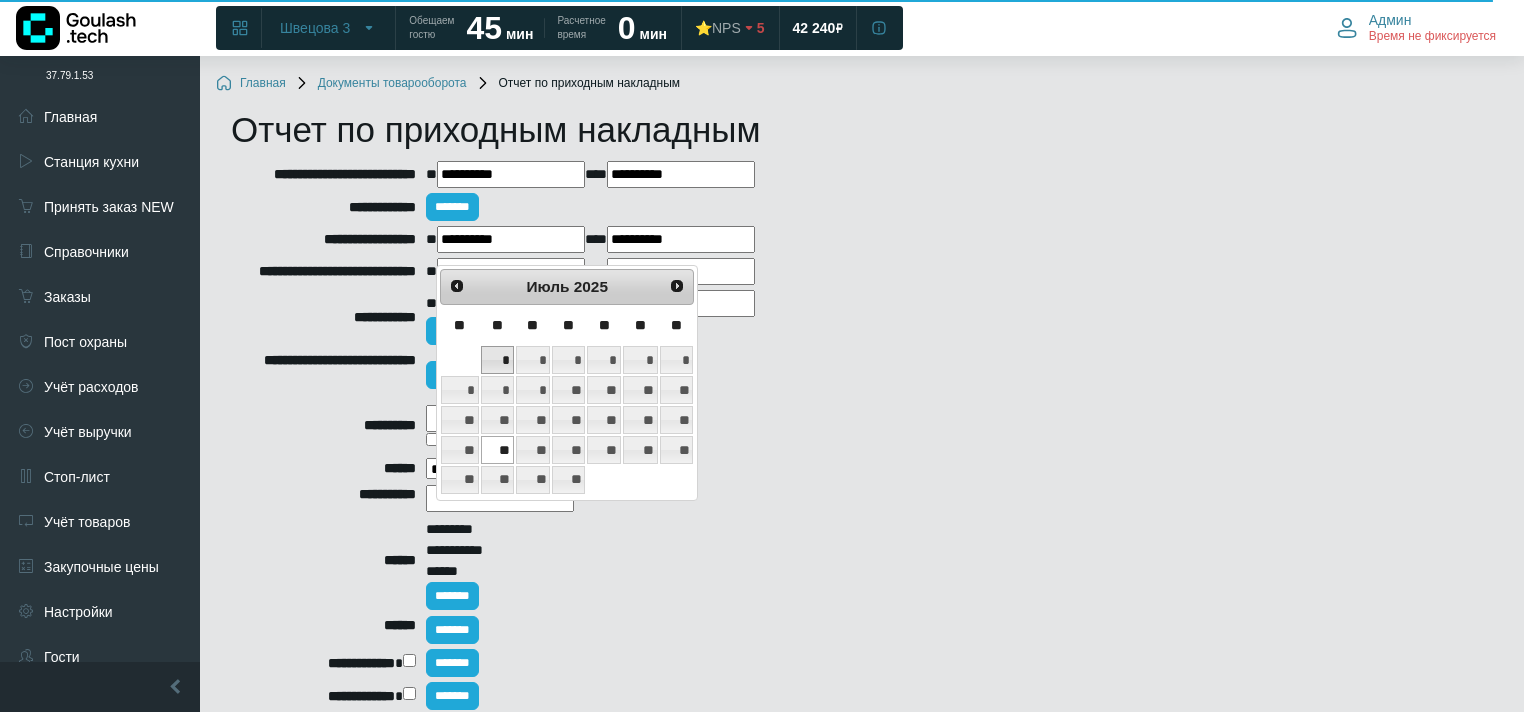 click on "*" at bounding box center (497, 360) 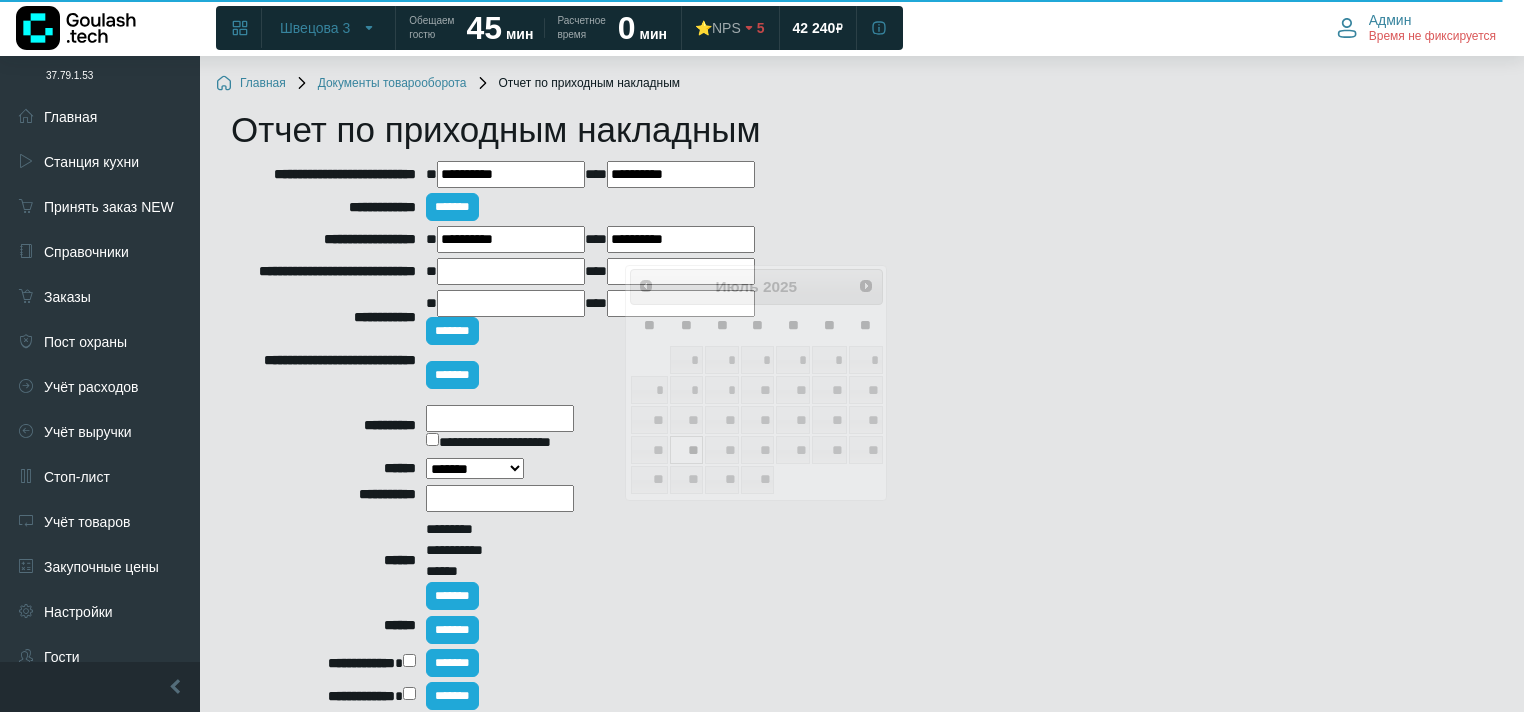 click on "**********" at bounding box center (681, 239) 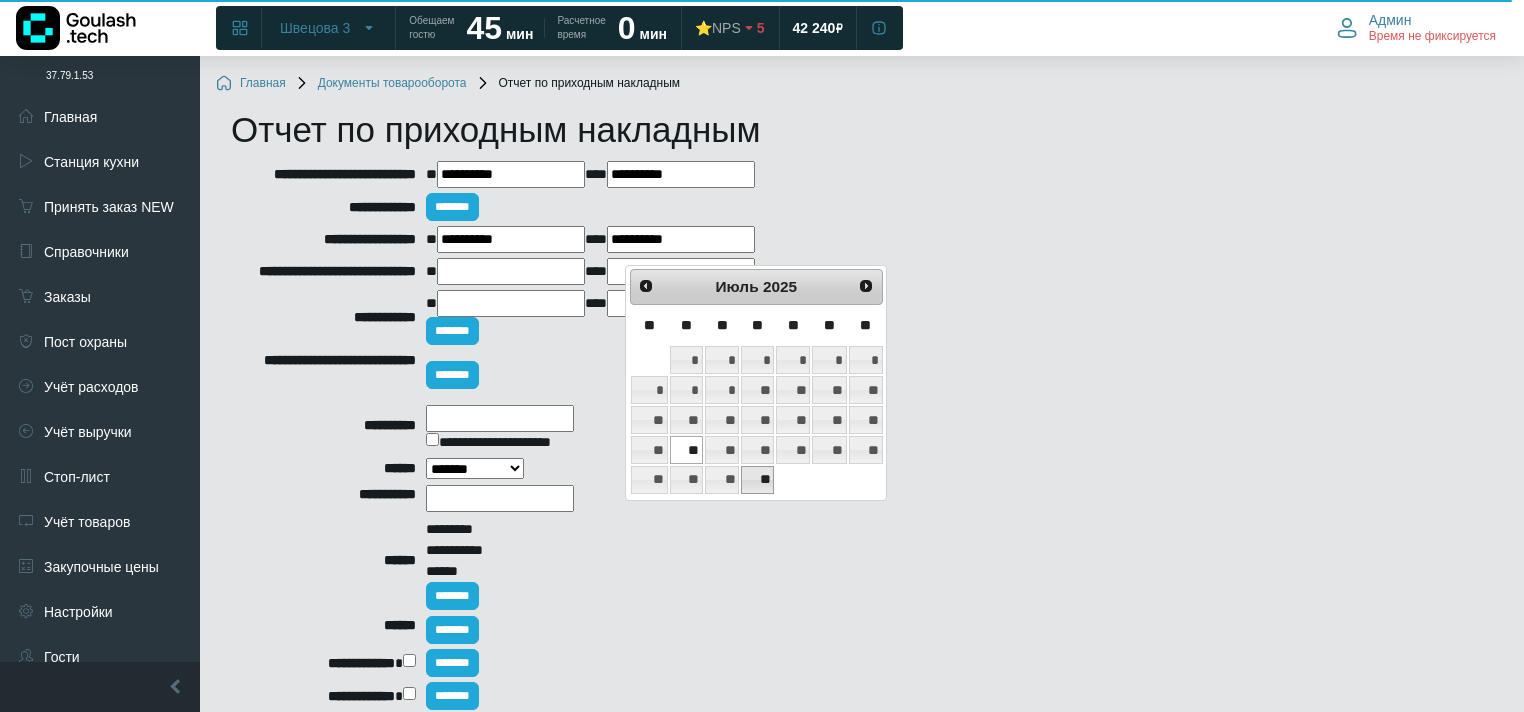 click on "**" at bounding box center [757, 480] 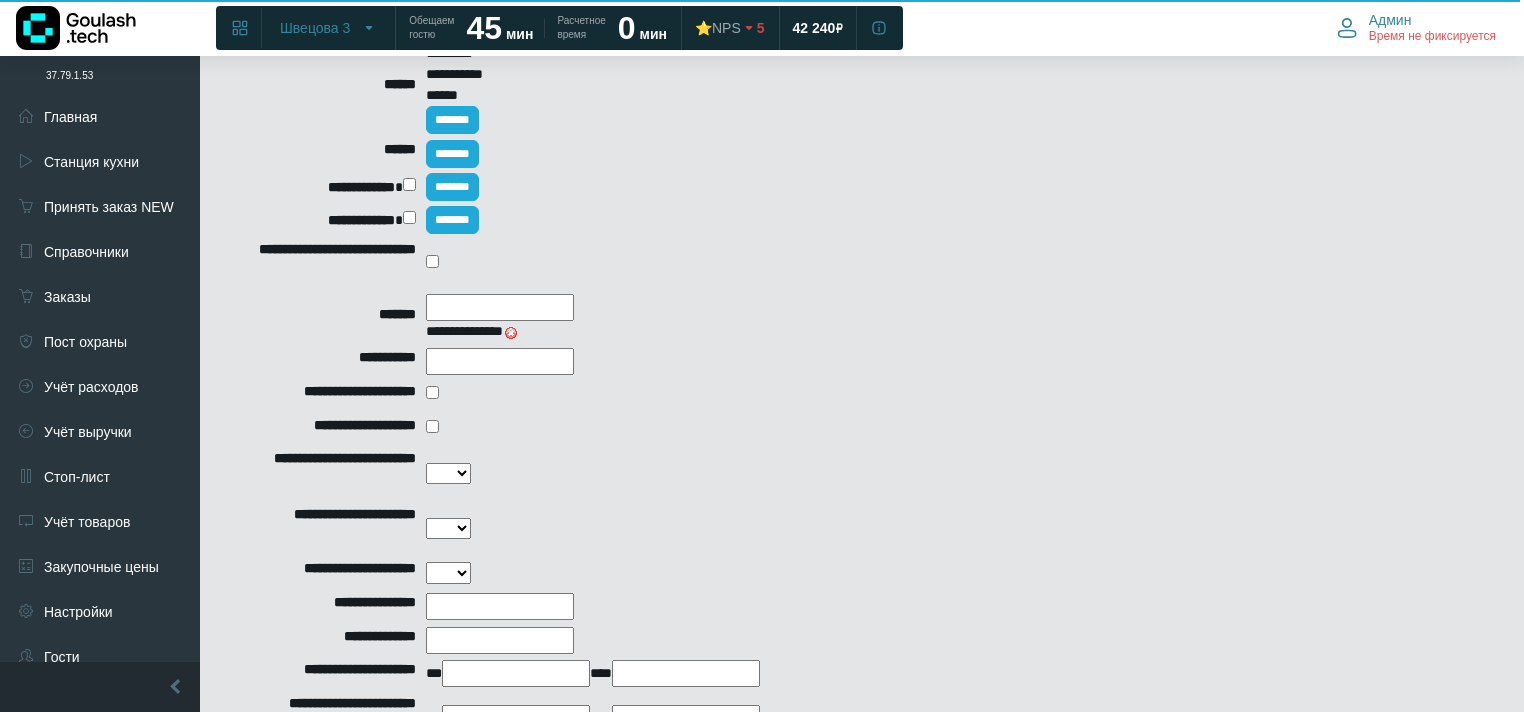 scroll, scrollTop: 480, scrollLeft: 0, axis: vertical 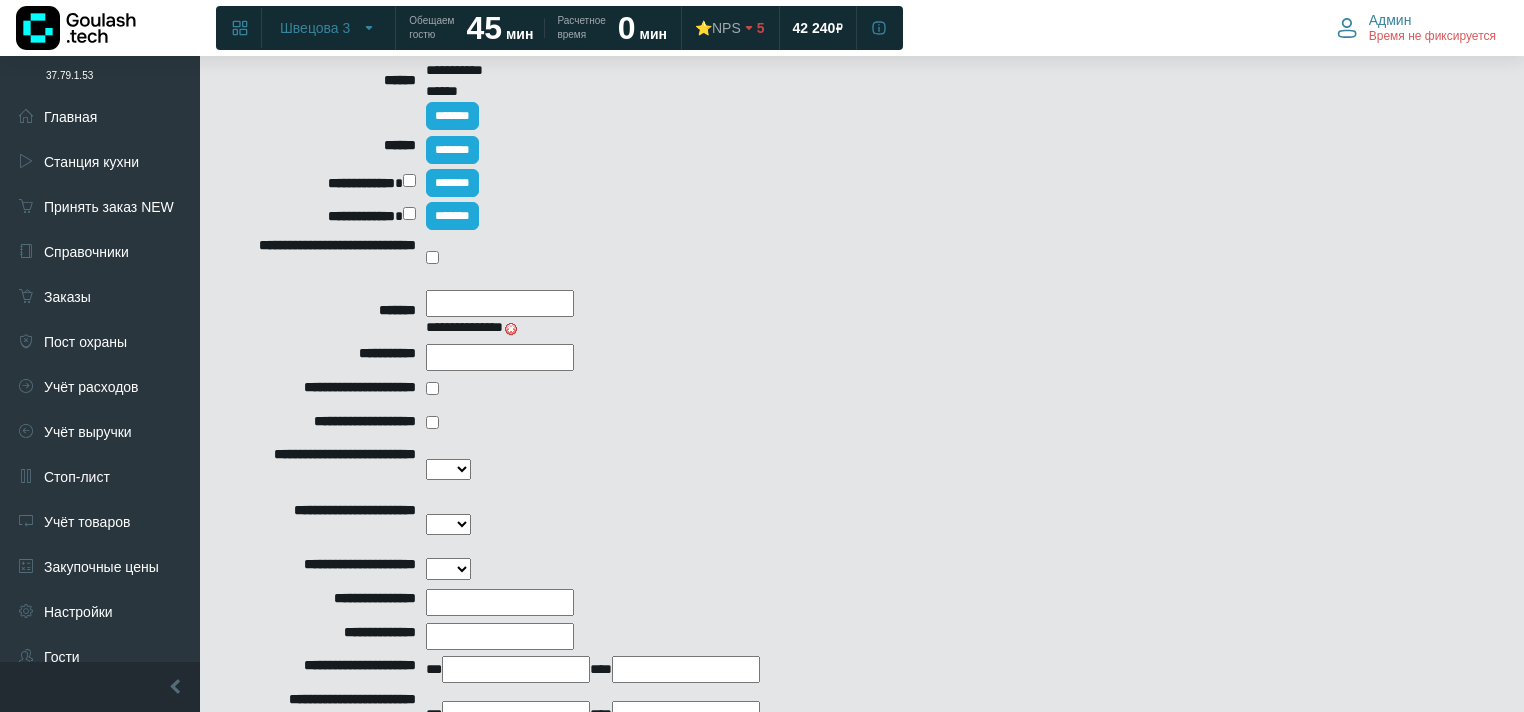 click at bounding box center (511, 329) 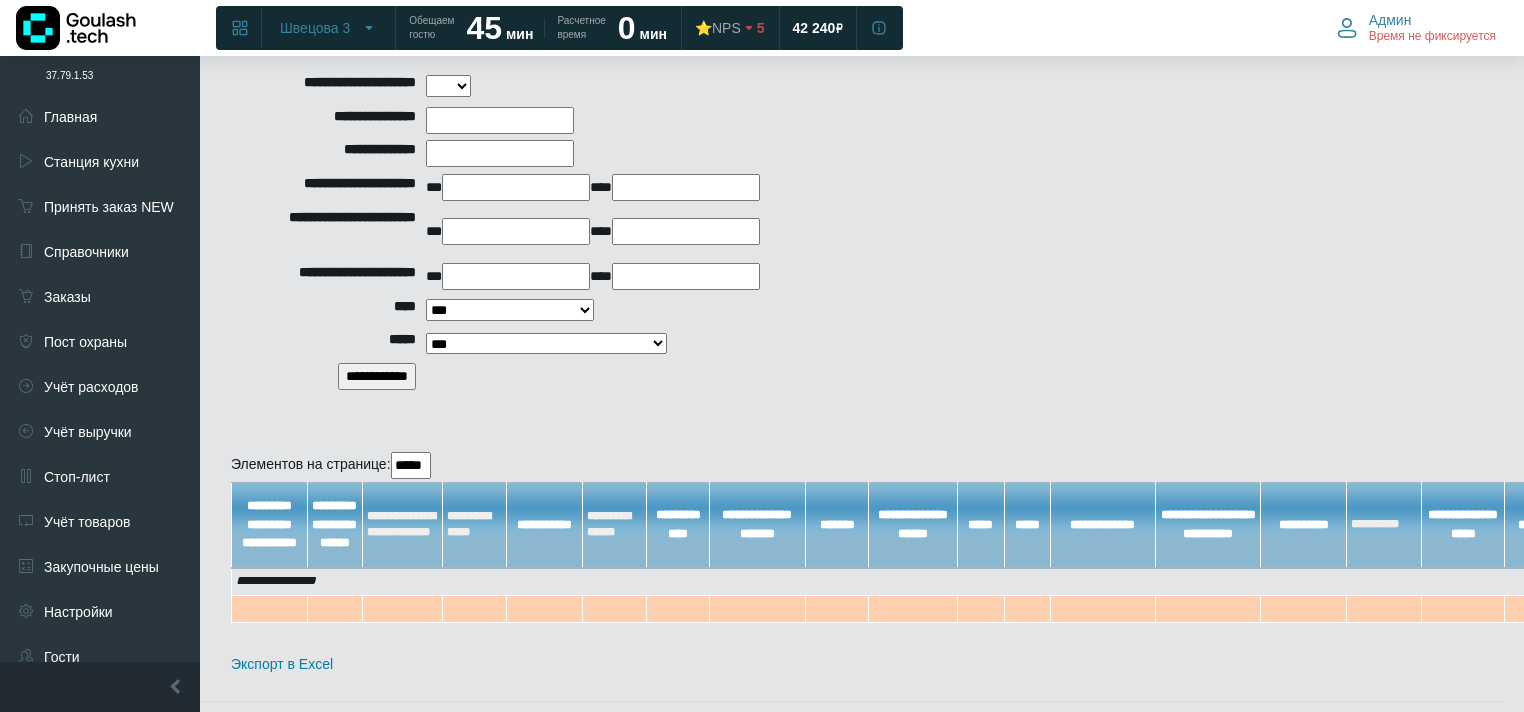 scroll, scrollTop: 960, scrollLeft: 0, axis: vertical 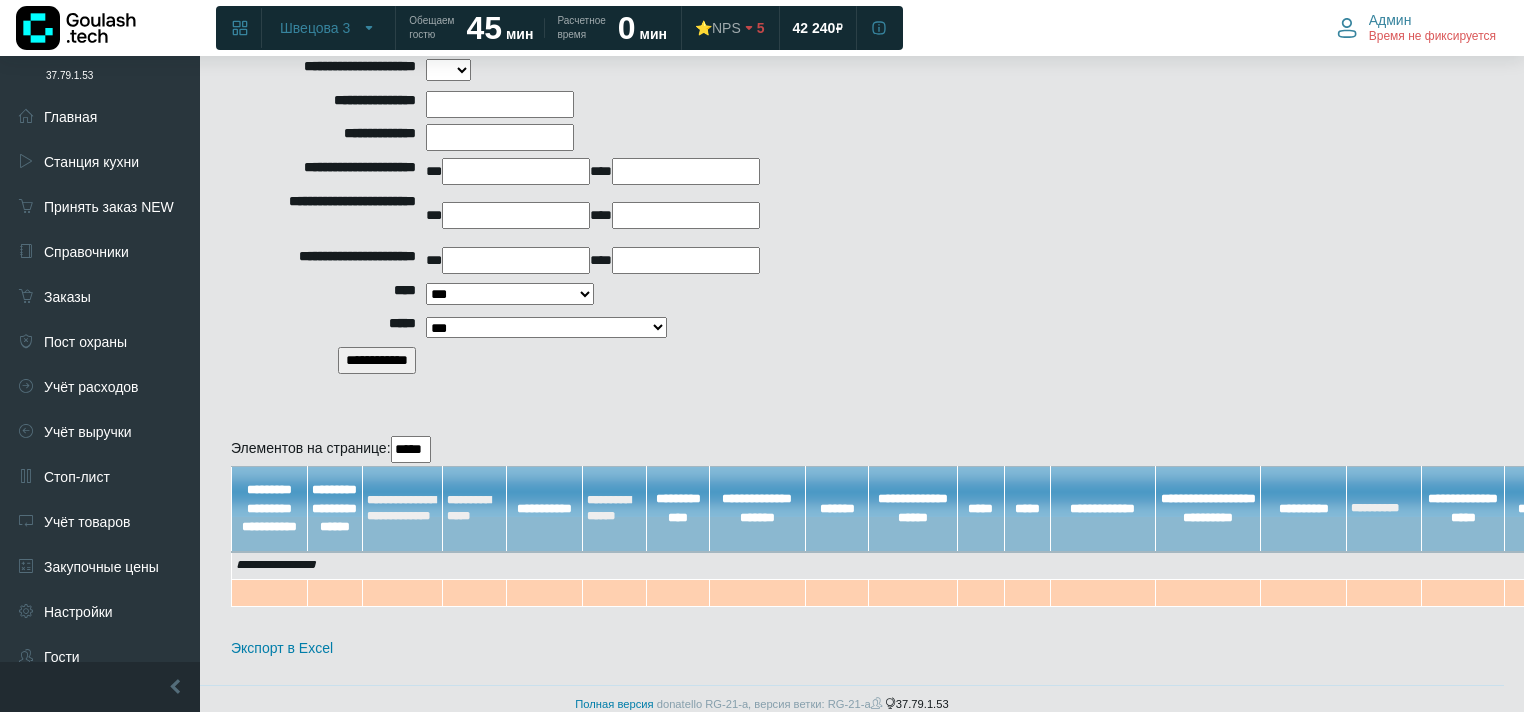 click on "**********" at bounding box center (377, 360) 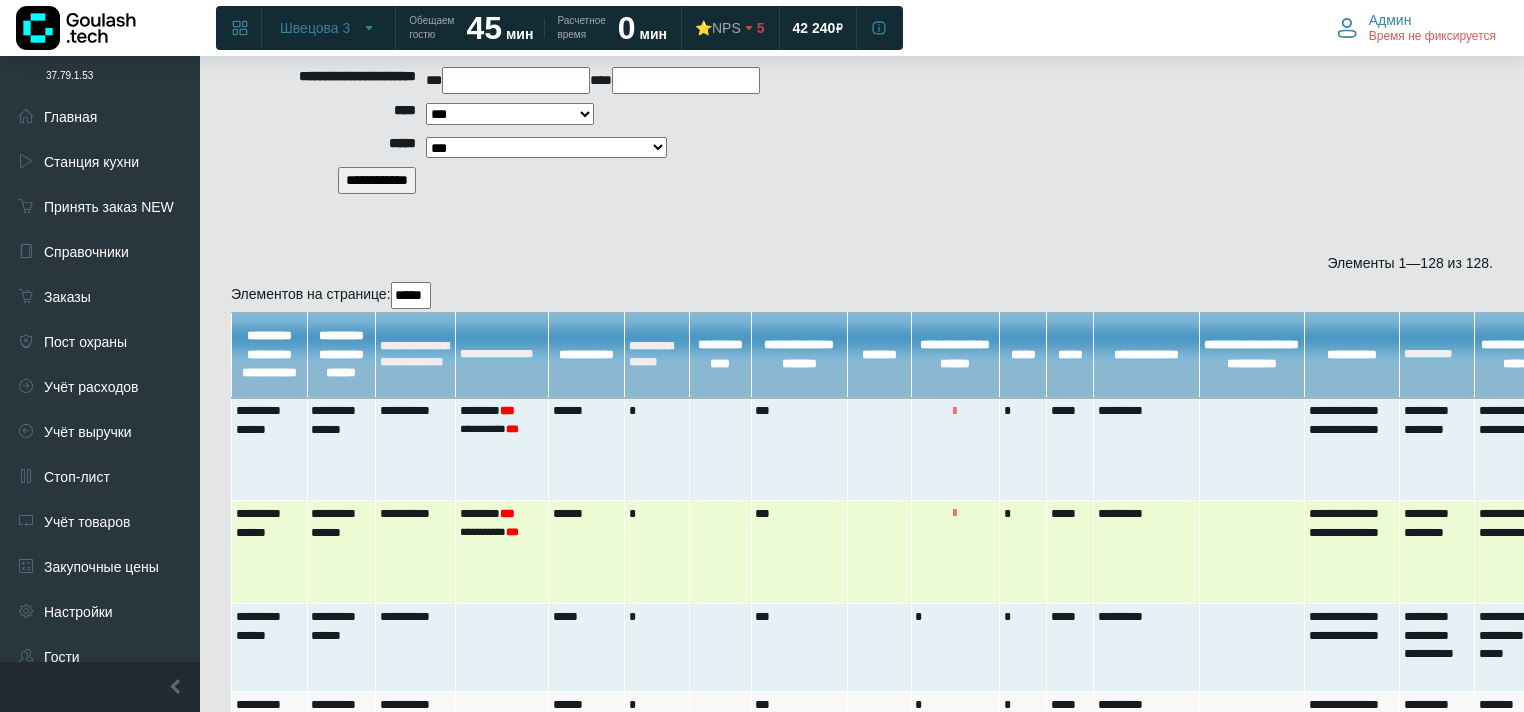 scroll, scrollTop: 1200, scrollLeft: 0, axis: vertical 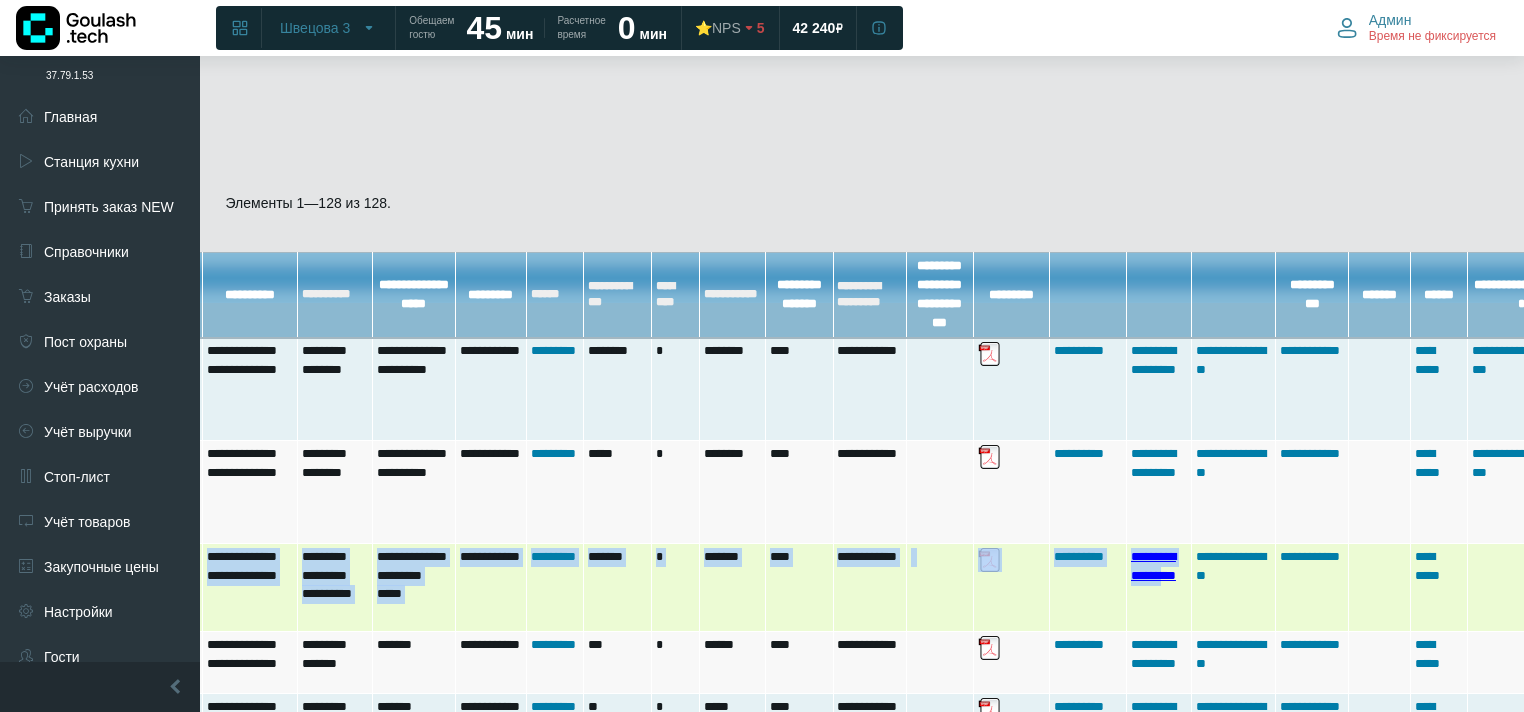 drag, startPoint x: 673, startPoint y: 534, endPoint x: 1146, endPoint y: 540, distance: 473.03806 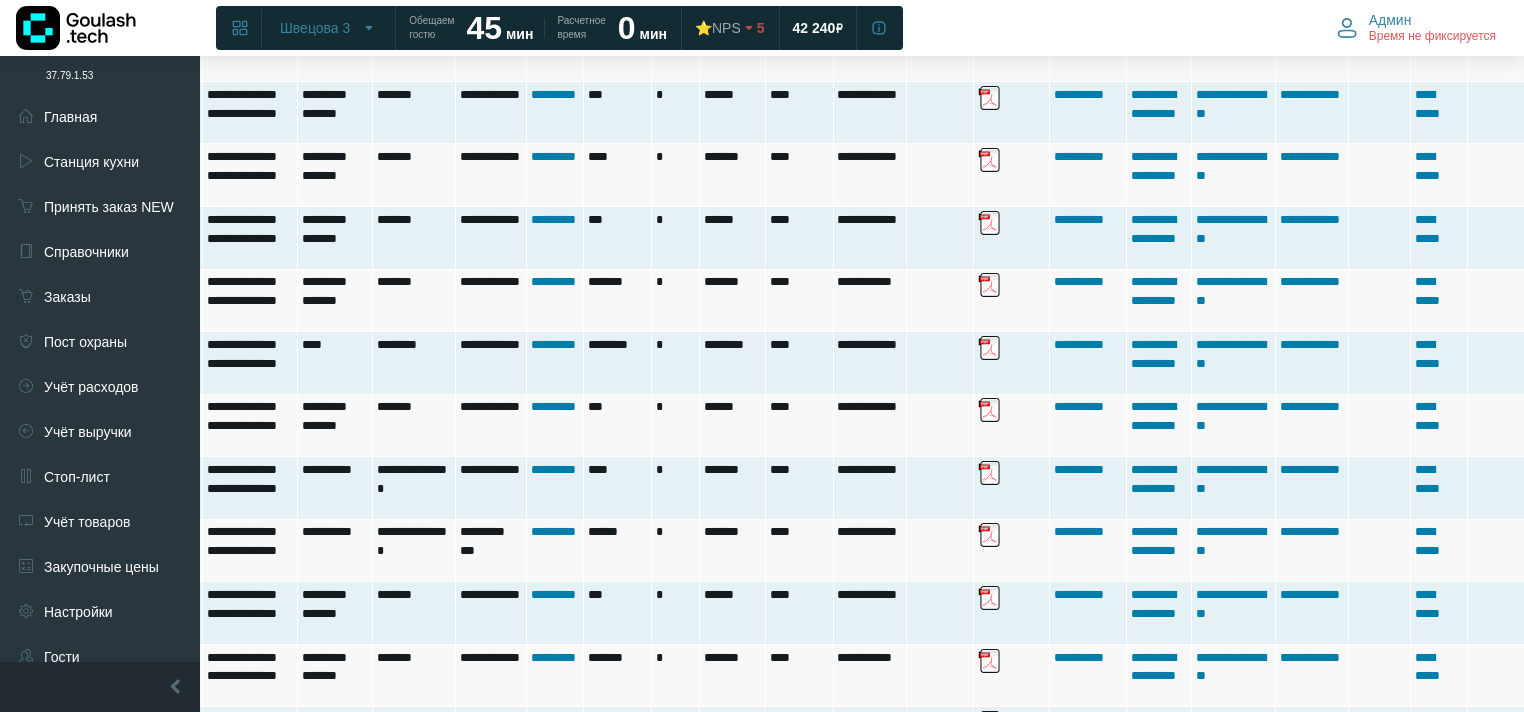 scroll, scrollTop: 9563, scrollLeft: 1102, axis: both 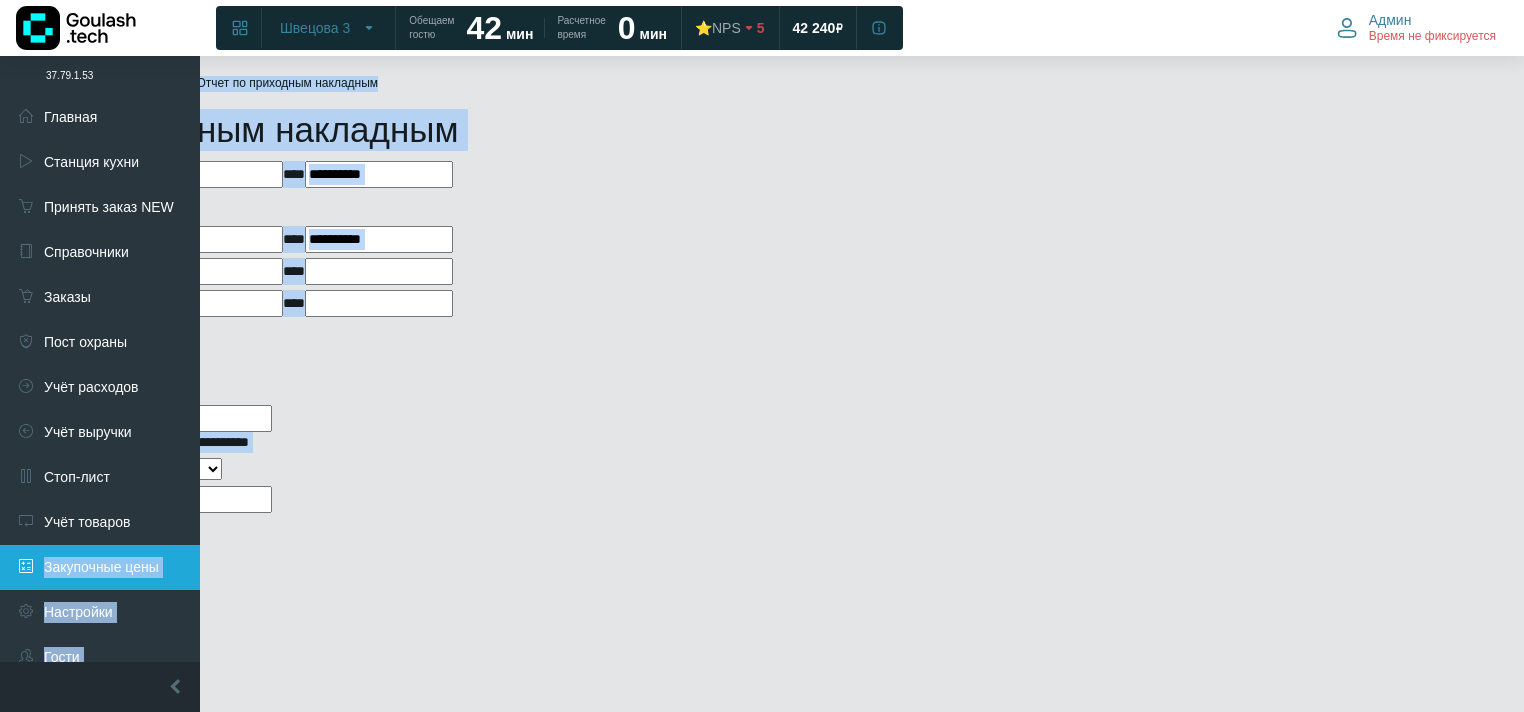 drag, startPoint x: 733, startPoint y: 635, endPoint x: 0, endPoint y: 575, distance: 735.45154 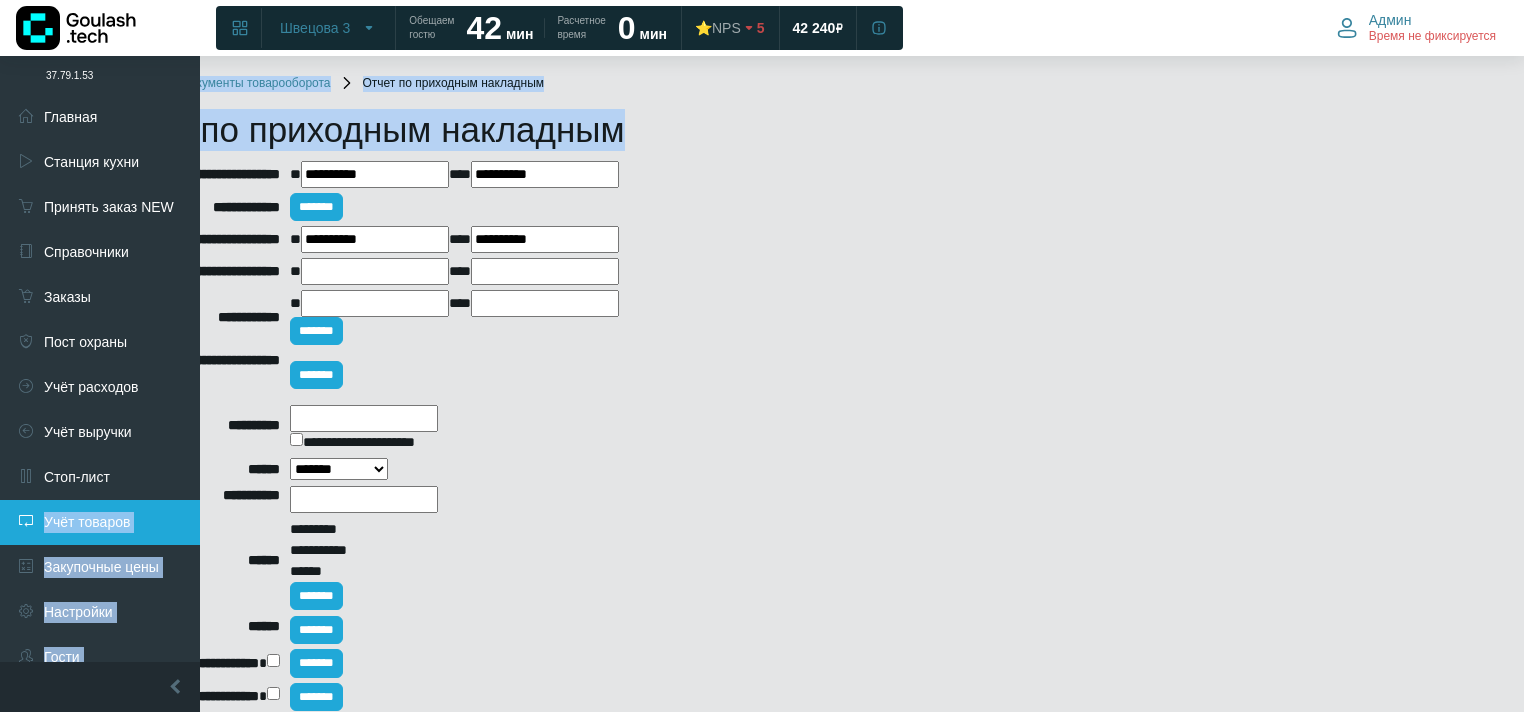 scroll, scrollTop: 0, scrollLeft: 0, axis: both 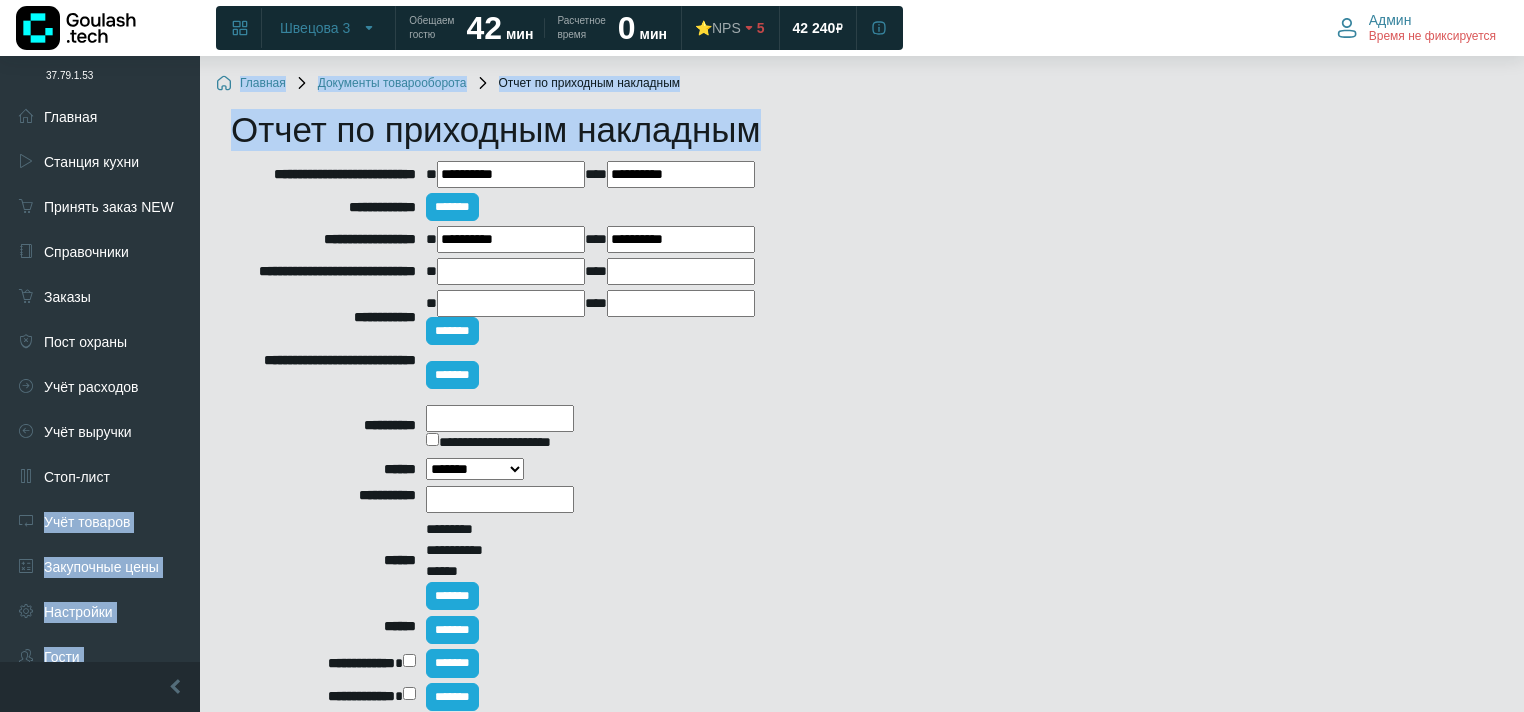 drag, startPoint x: 628, startPoint y: 579, endPoint x: 367, endPoint y: 499, distance: 272.98535 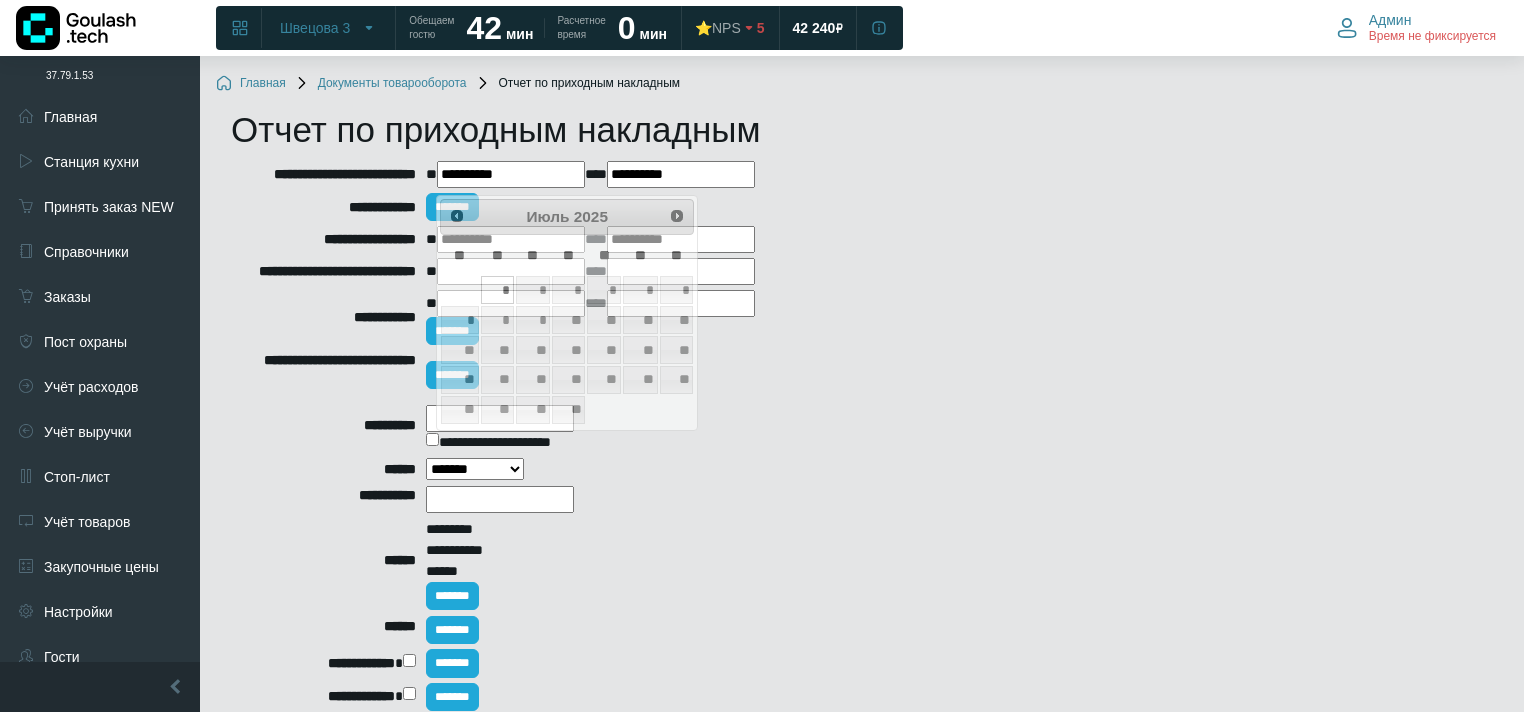 click on "**********" at bounding box center (511, 174) 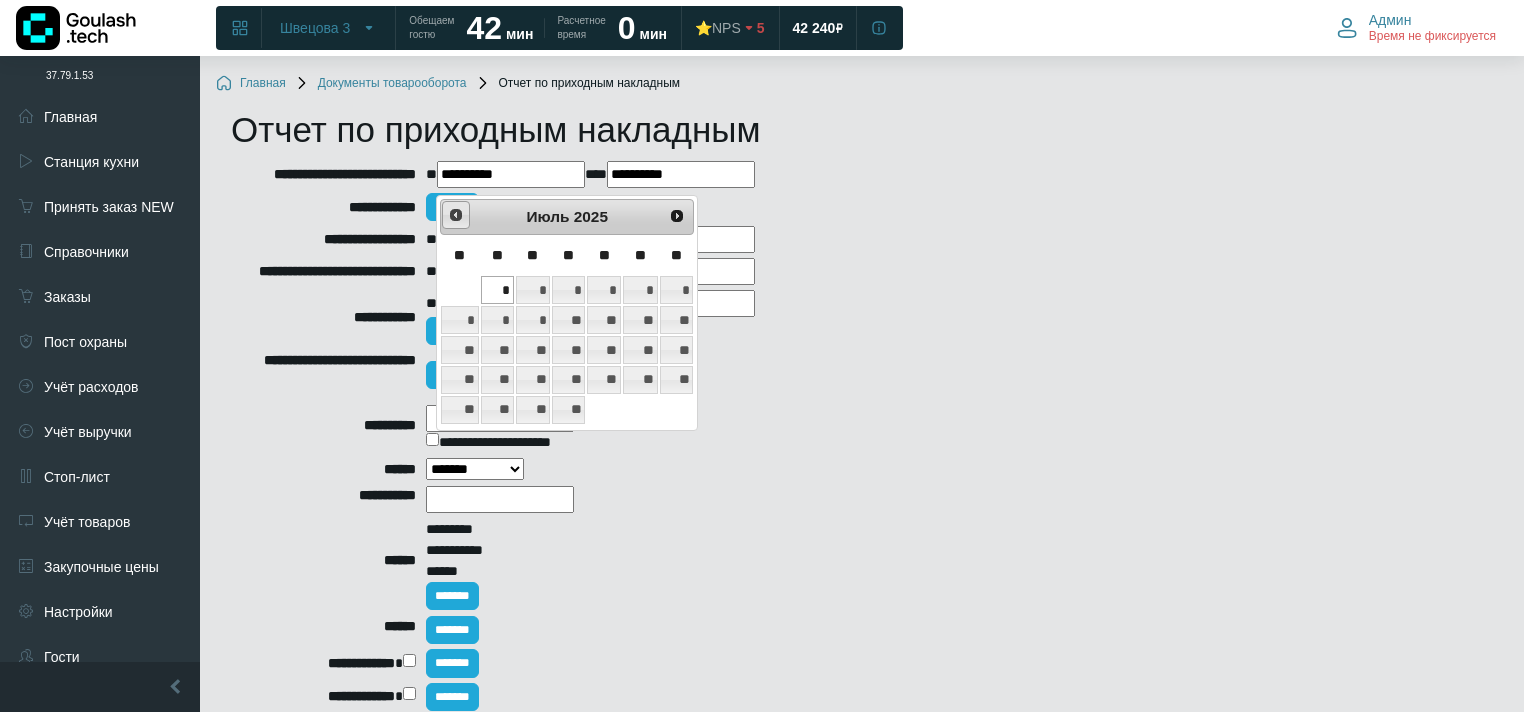 click on "<Пред" at bounding box center [456, 215] 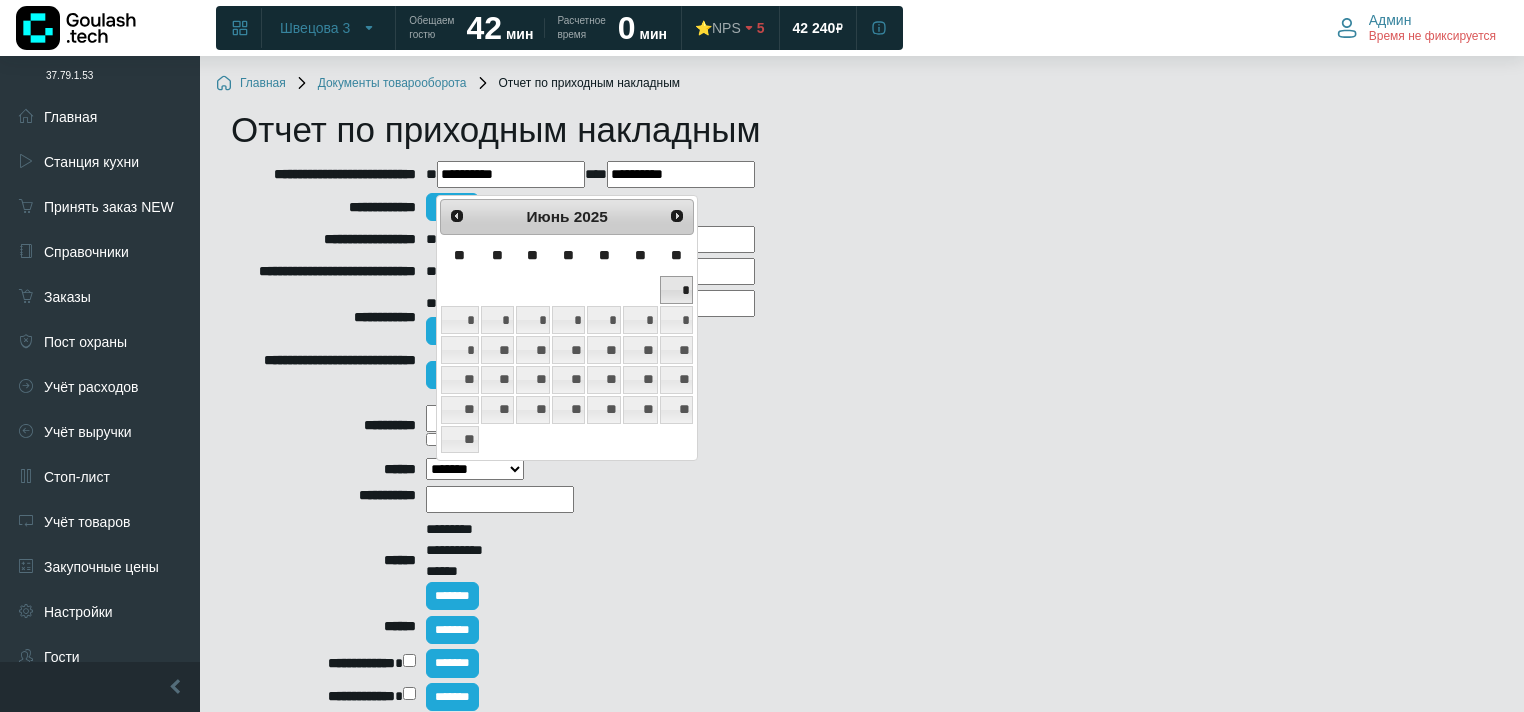 click on "*" at bounding box center (677, 290) 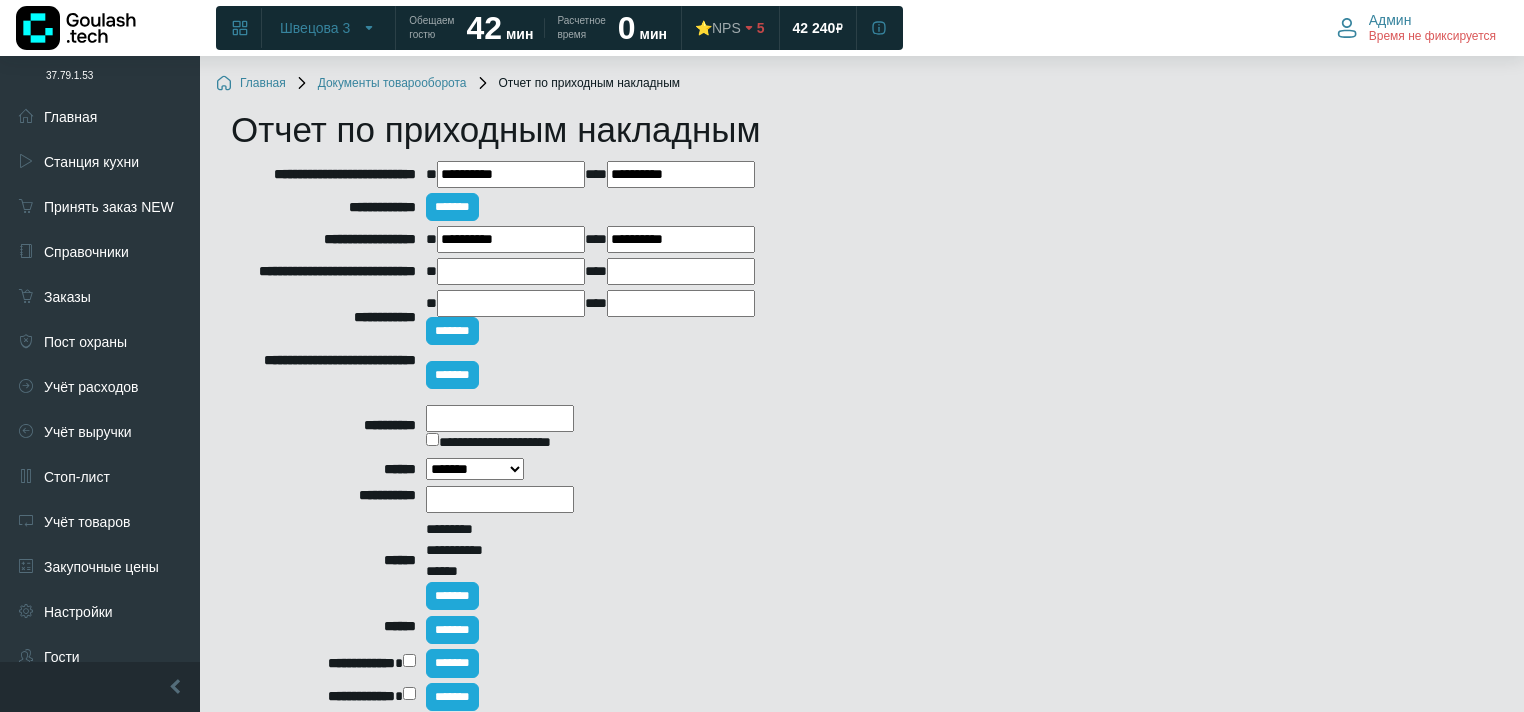 click on "**********" at bounding box center (681, 174) 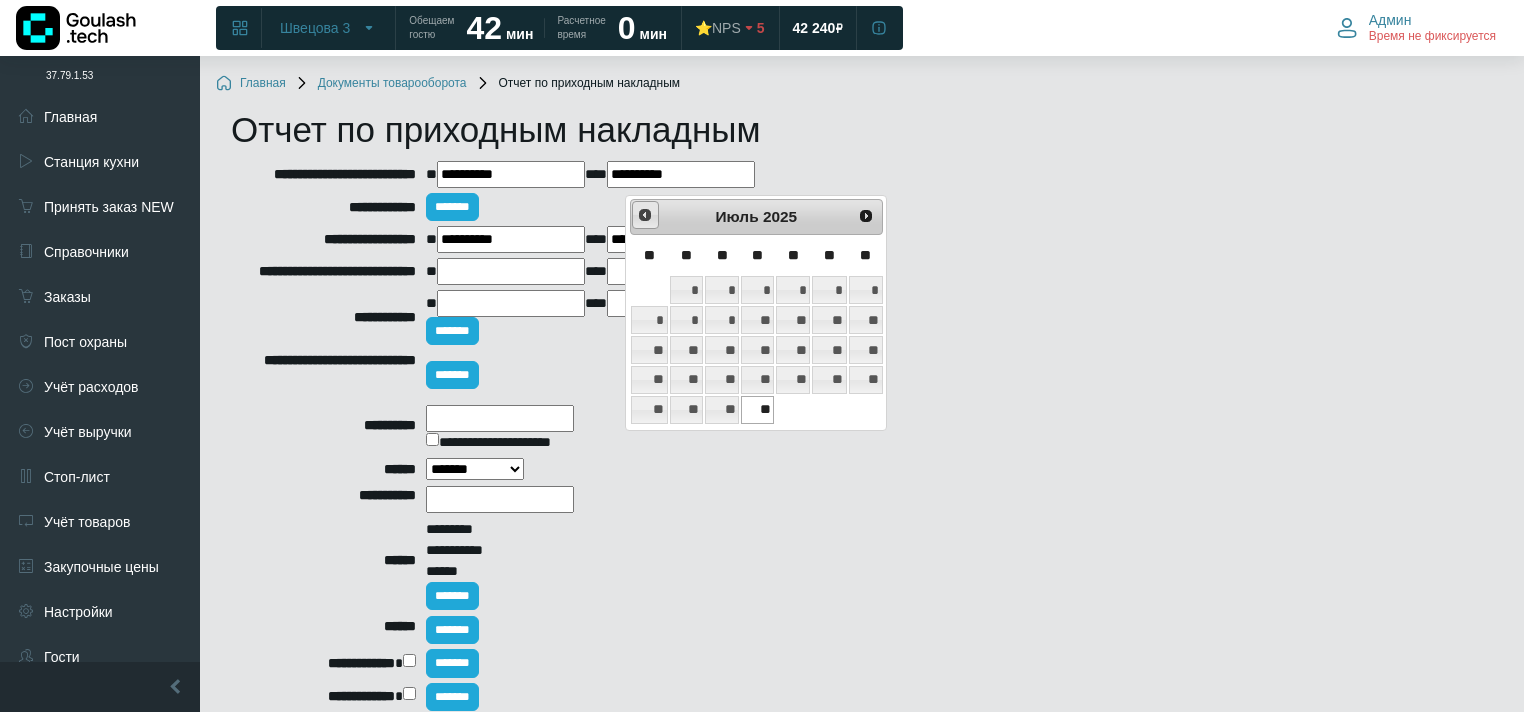 click on "<Пред" at bounding box center [645, 215] 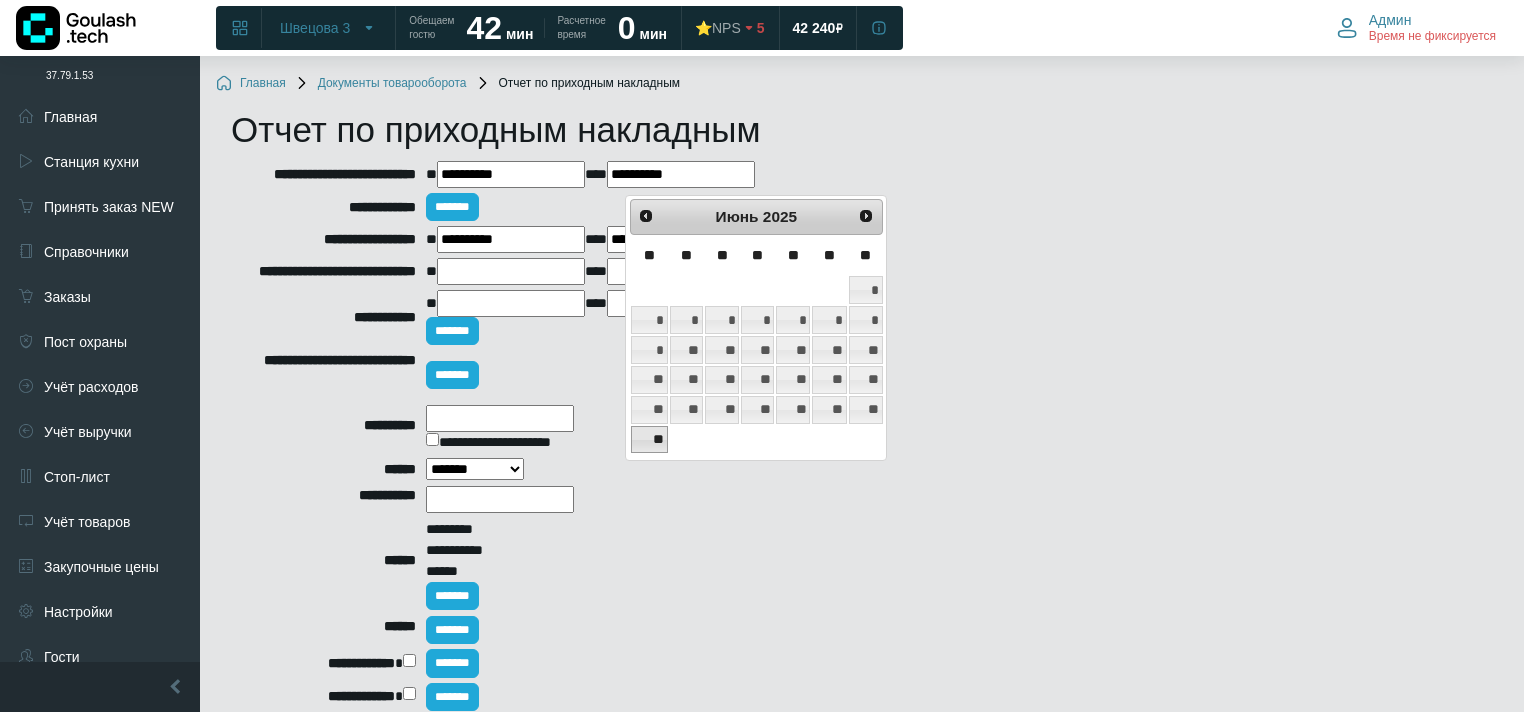 click on "**" at bounding box center [649, 440] 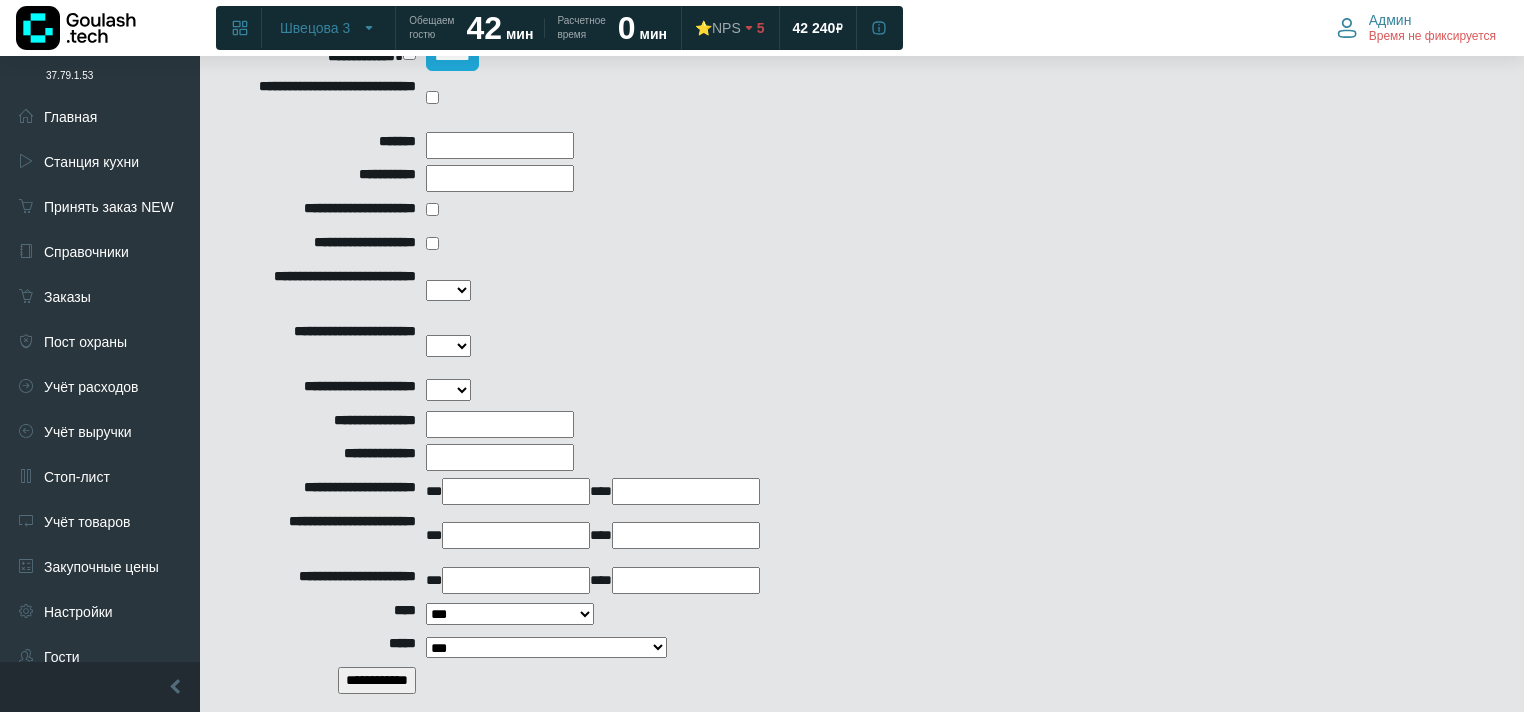 scroll, scrollTop: 960, scrollLeft: 0, axis: vertical 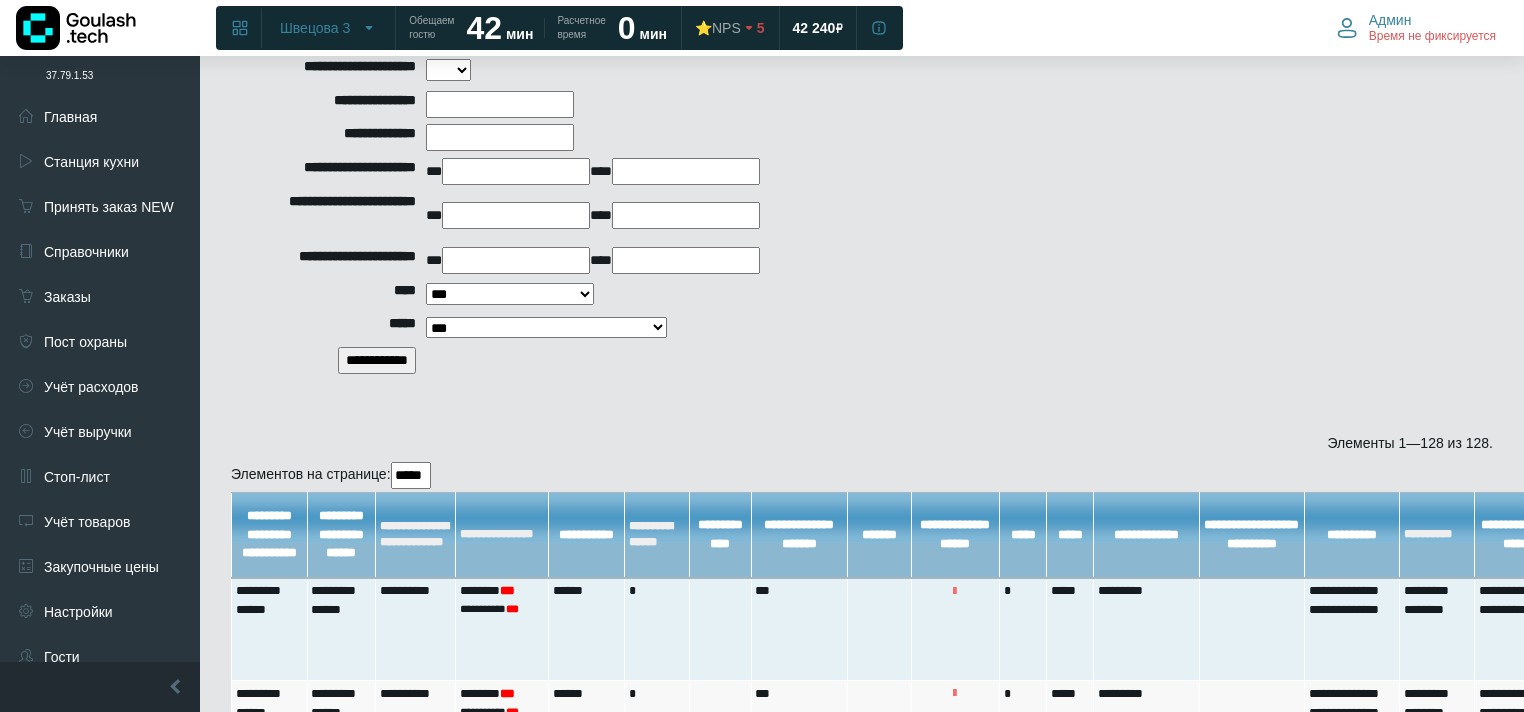 click on "**********" at bounding box center (377, 360) 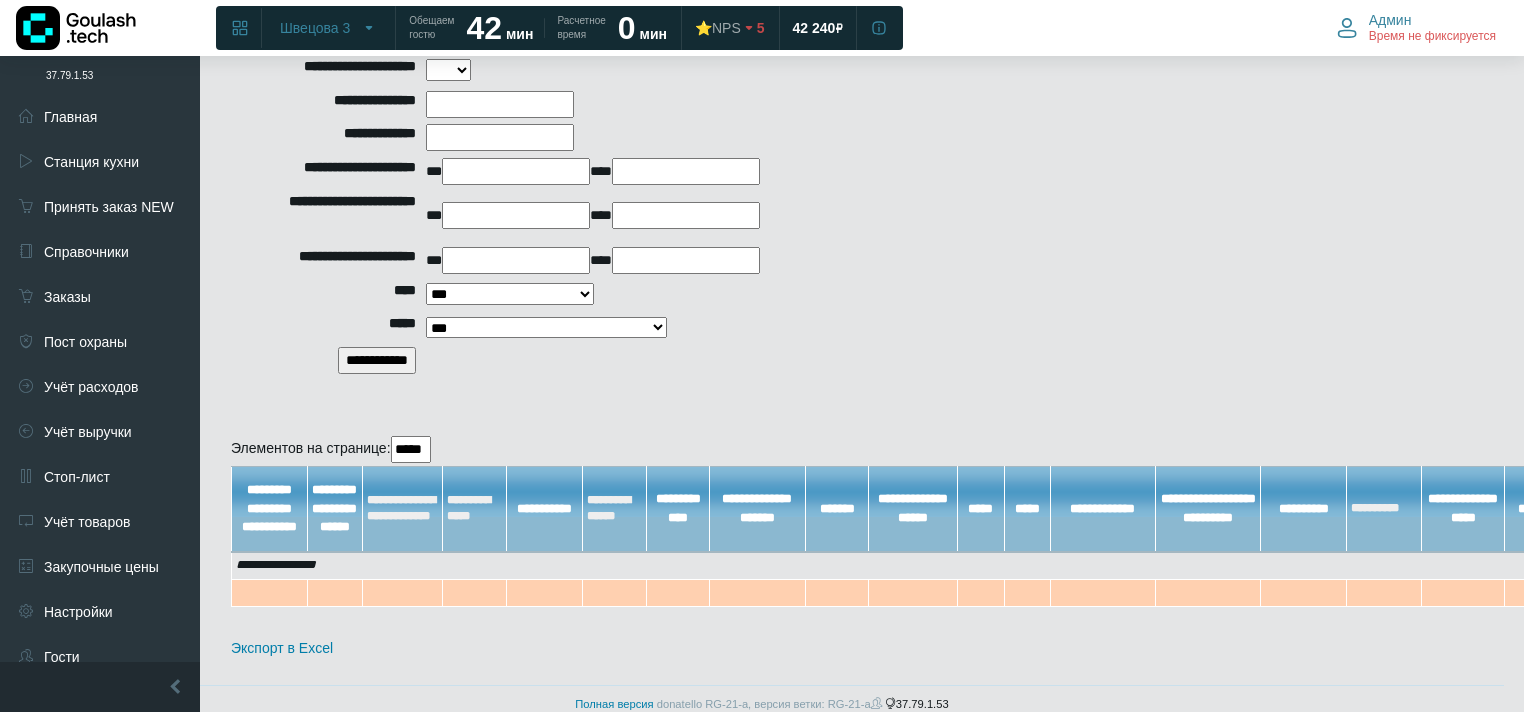 click on "**********" at bounding box center [377, 360] 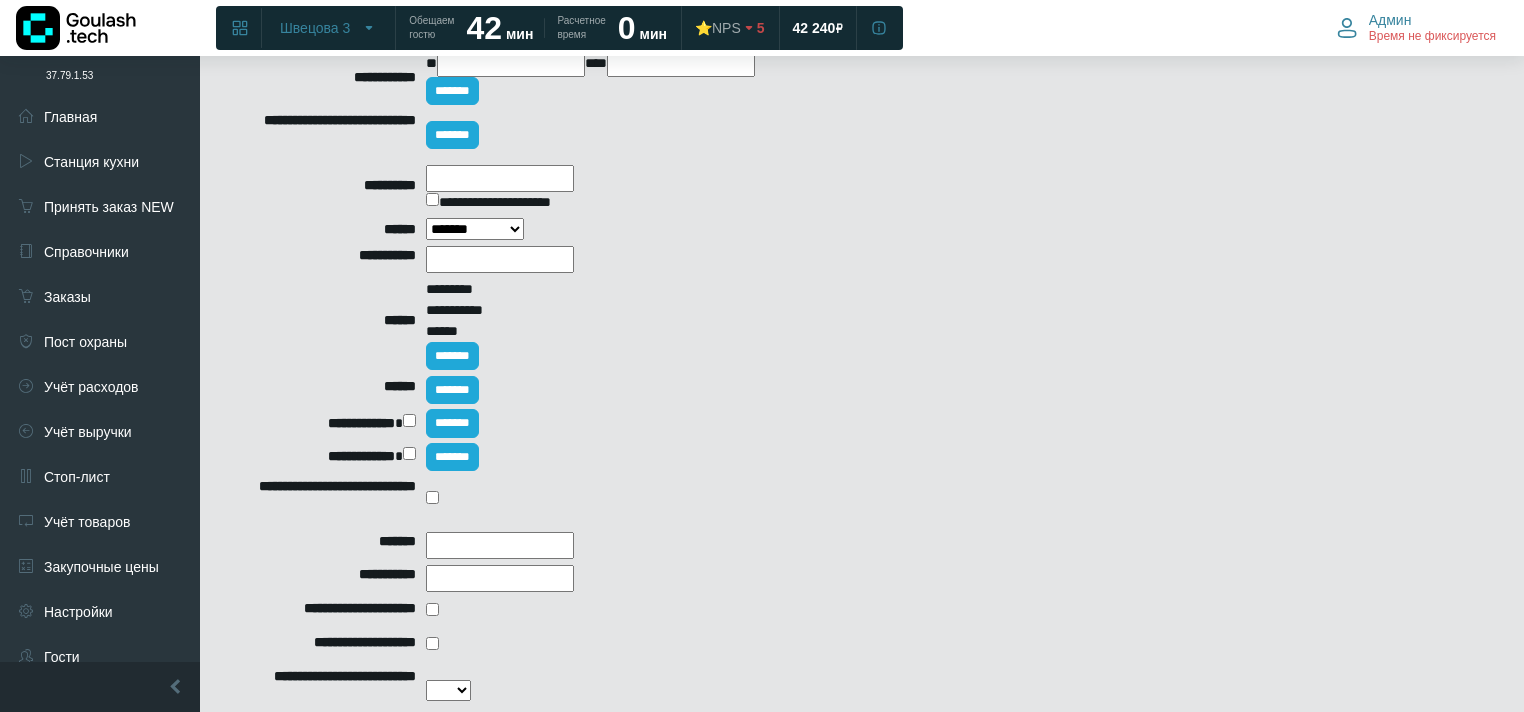 scroll, scrollTop: 0, scrollLeft: 0, axis: both 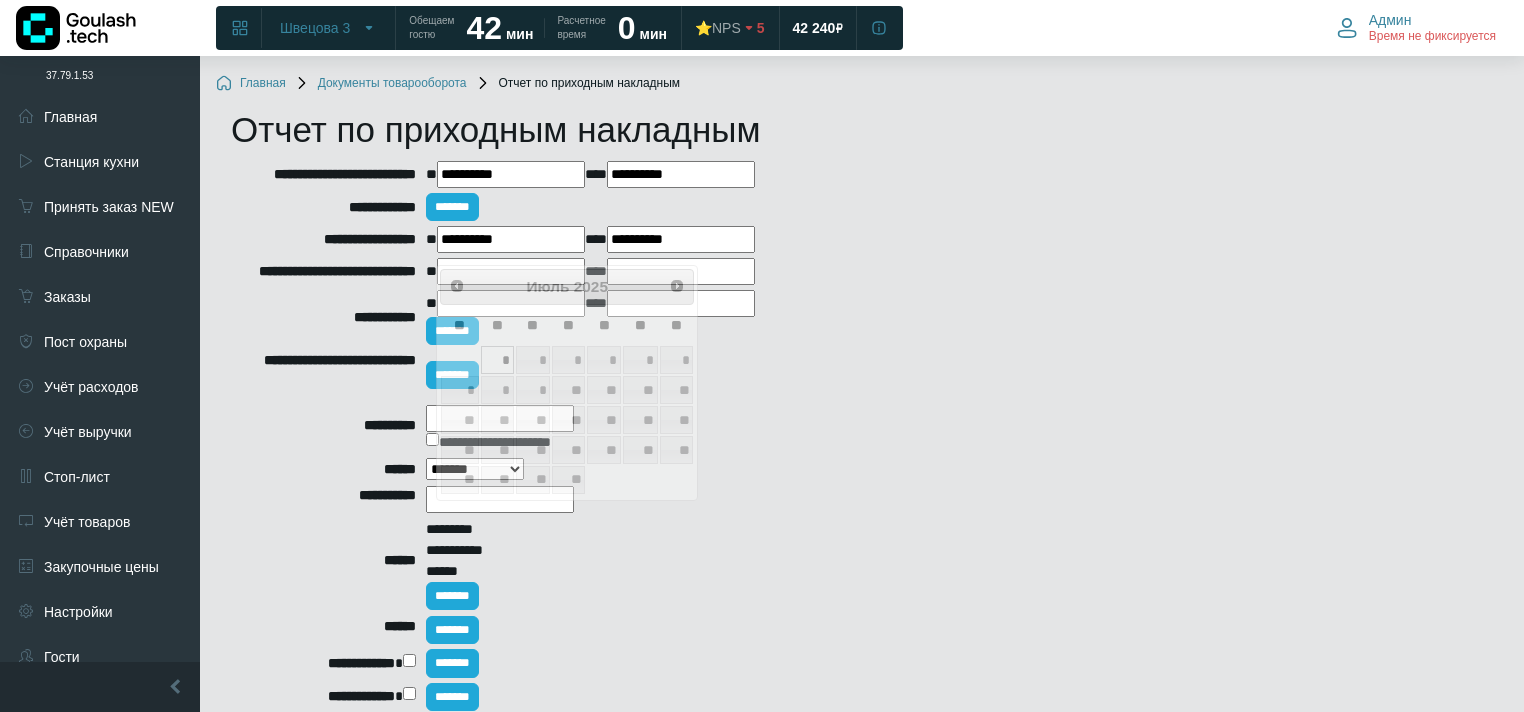click on "**********" at bounding box center [511, 239] 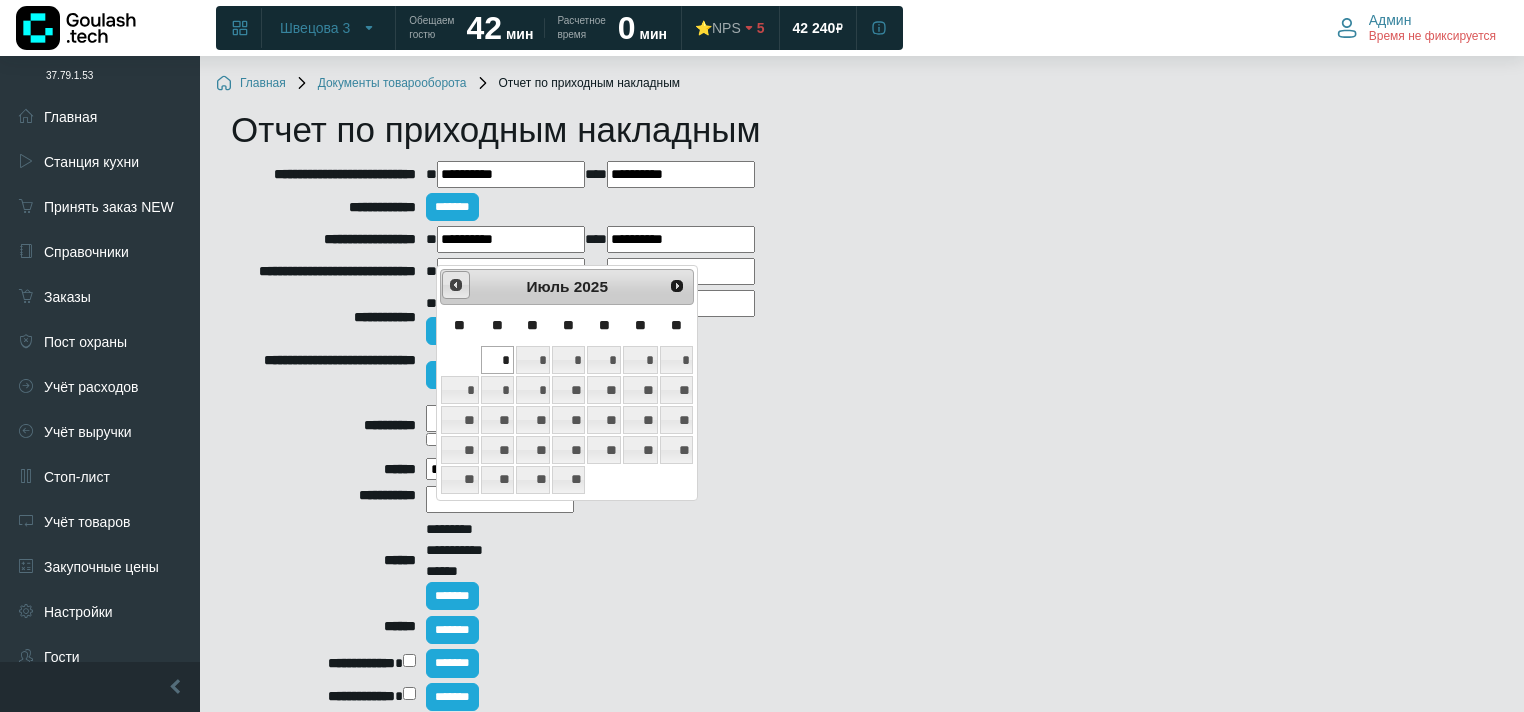 click on "<Пред" at bounding box center [456, 285] 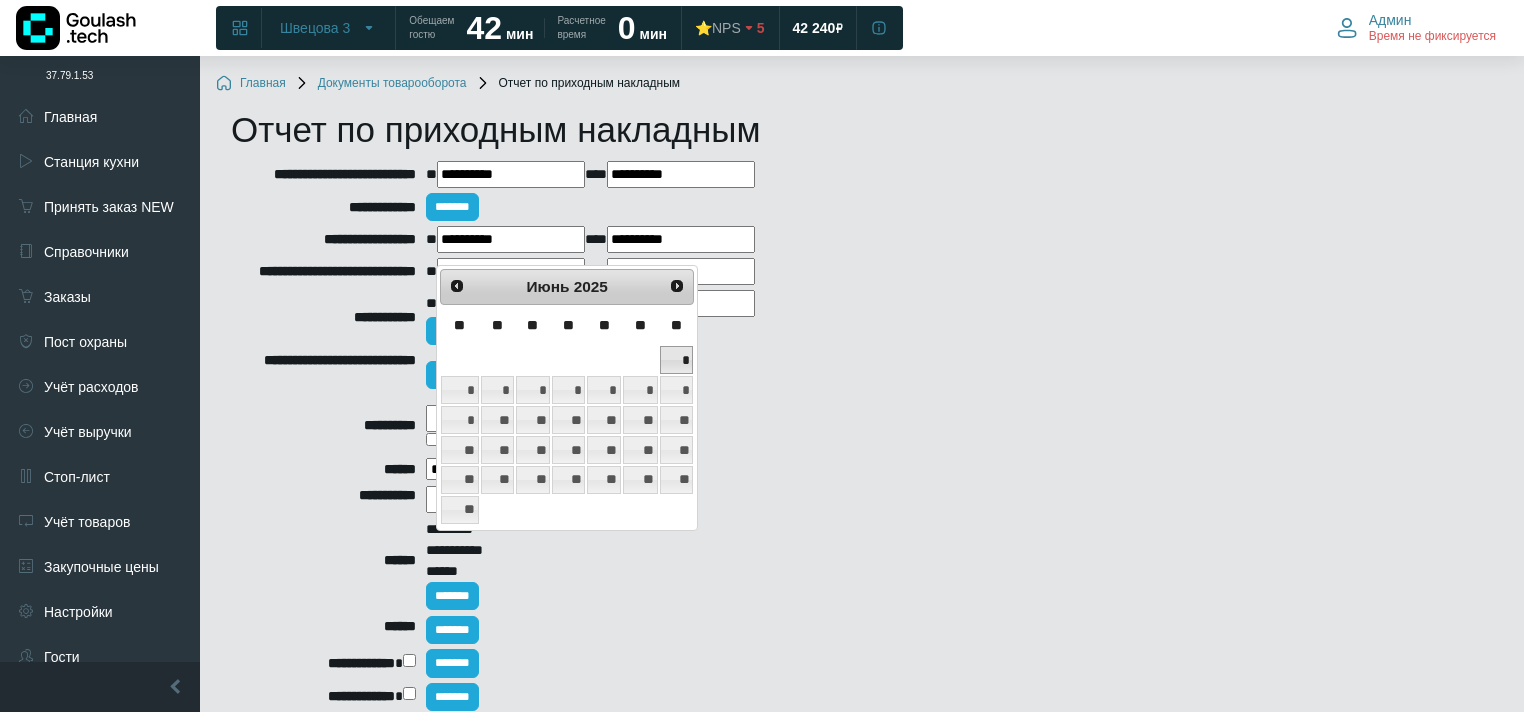 click on "*" at bounding box center (677, 360) 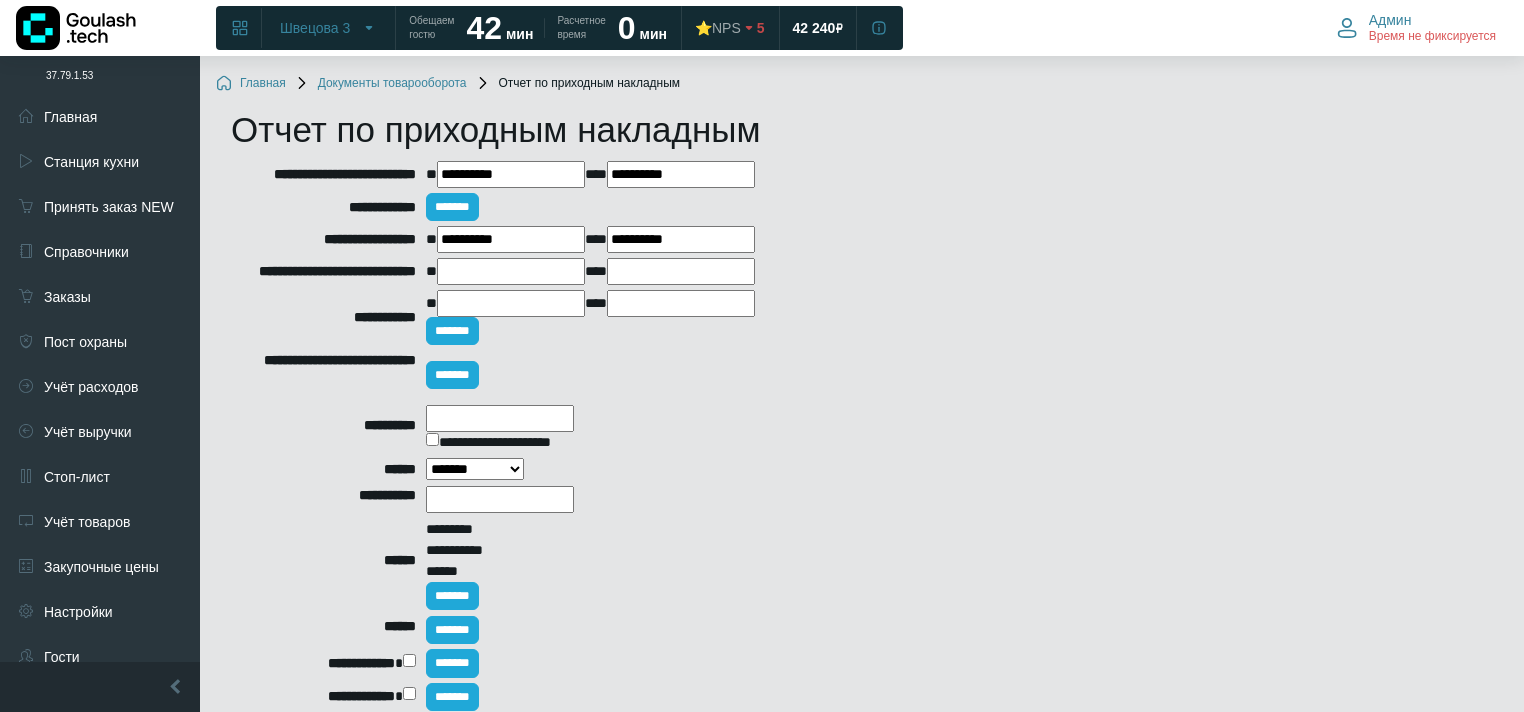 click on "**********" at bounding box center (681, 239) 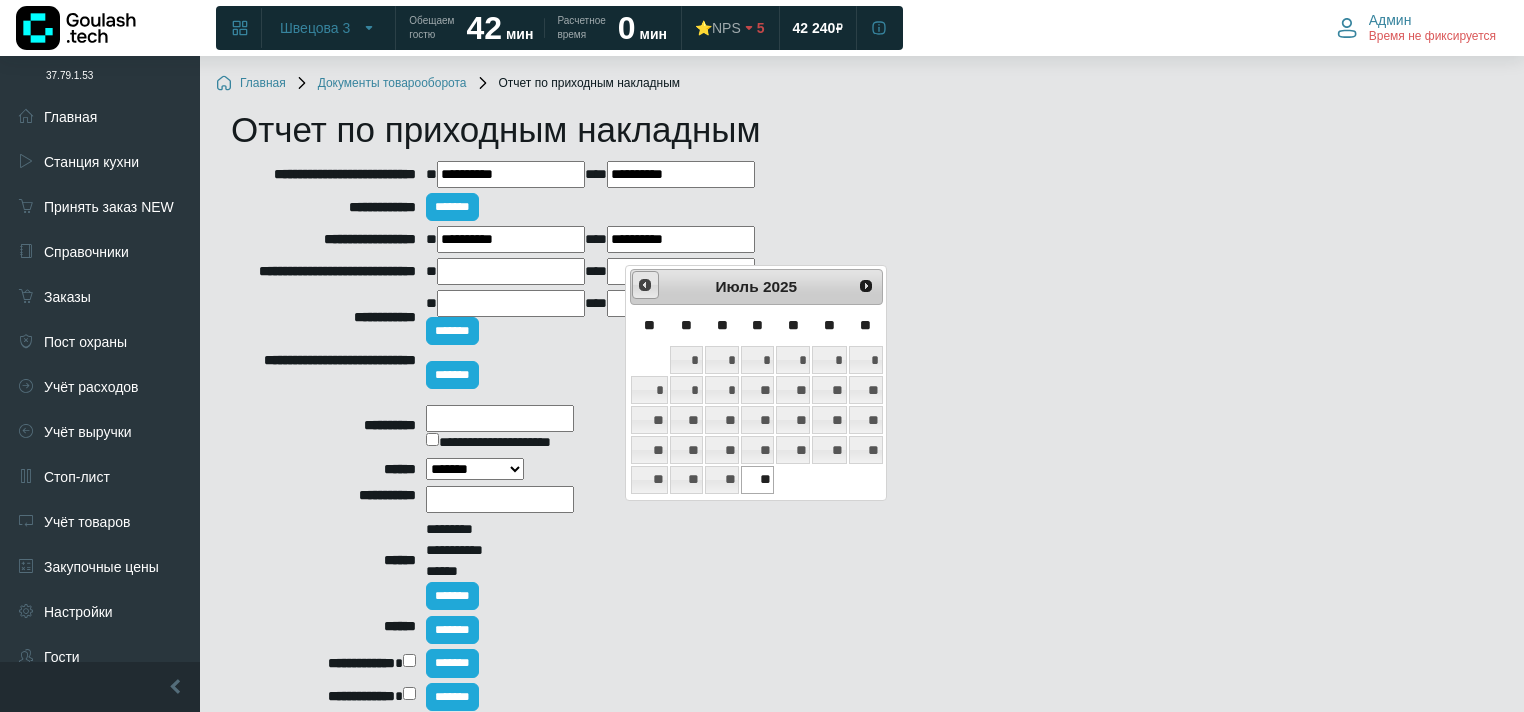 click on "<Пред" at bounding box center (645, 285) 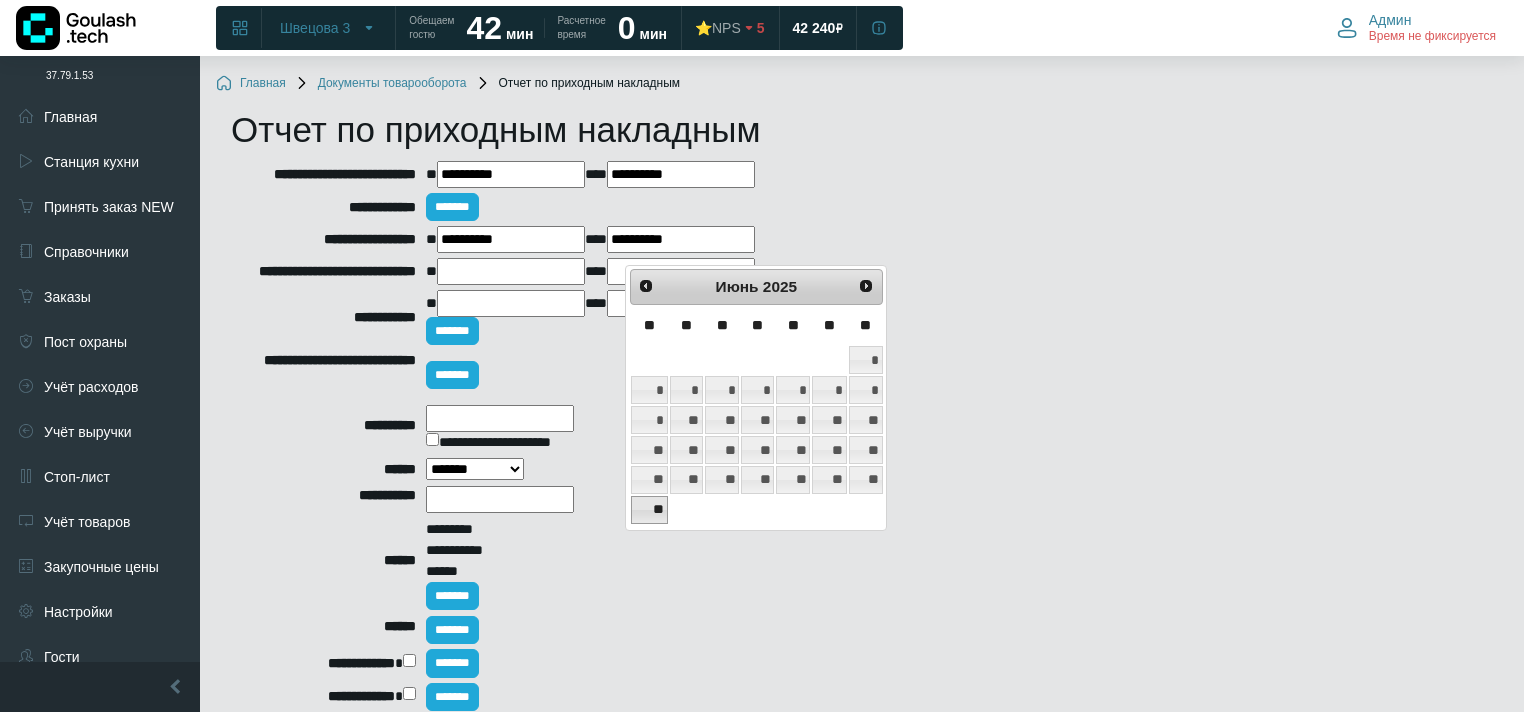 click on "**" at bounding box center (649, 510) 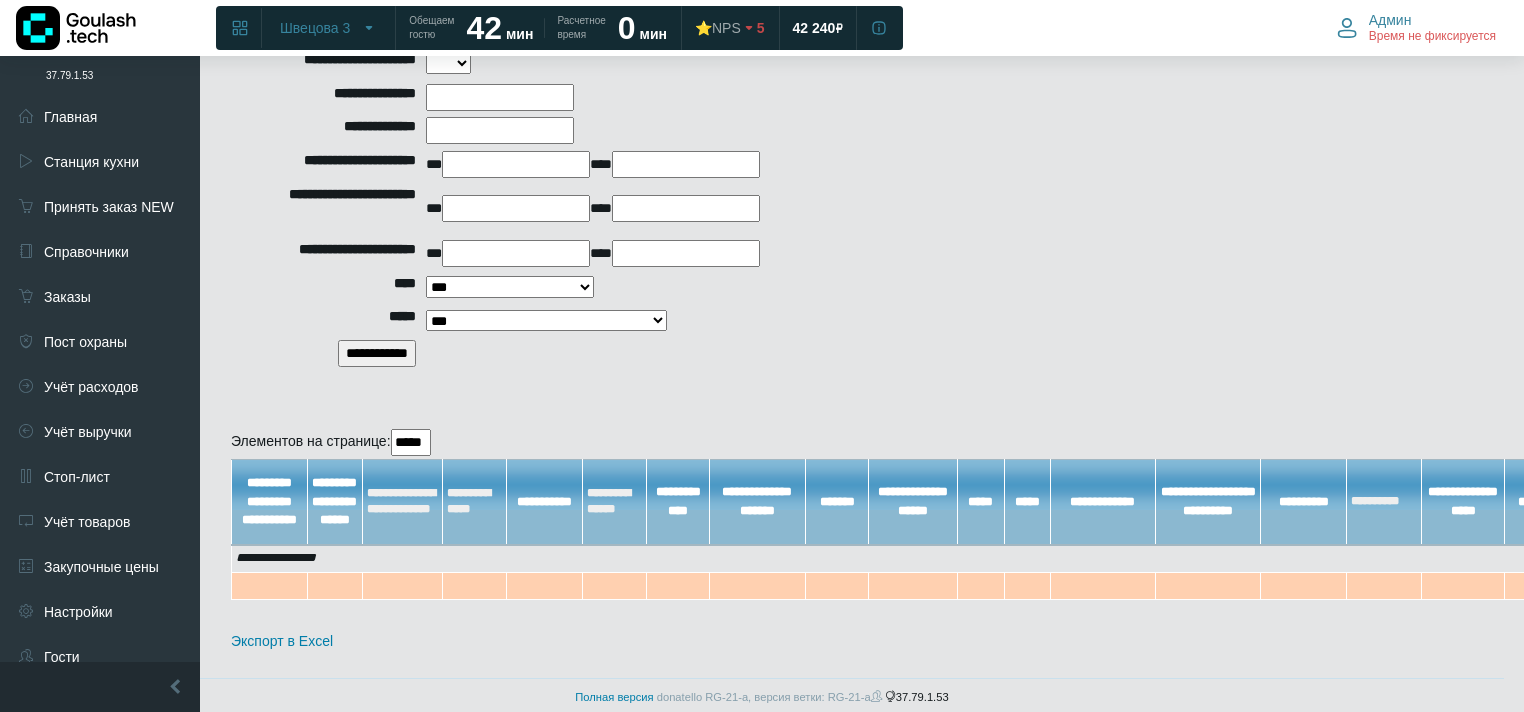 scroll, scrollTop: 979, scrollLeft: 0, axis: vertical 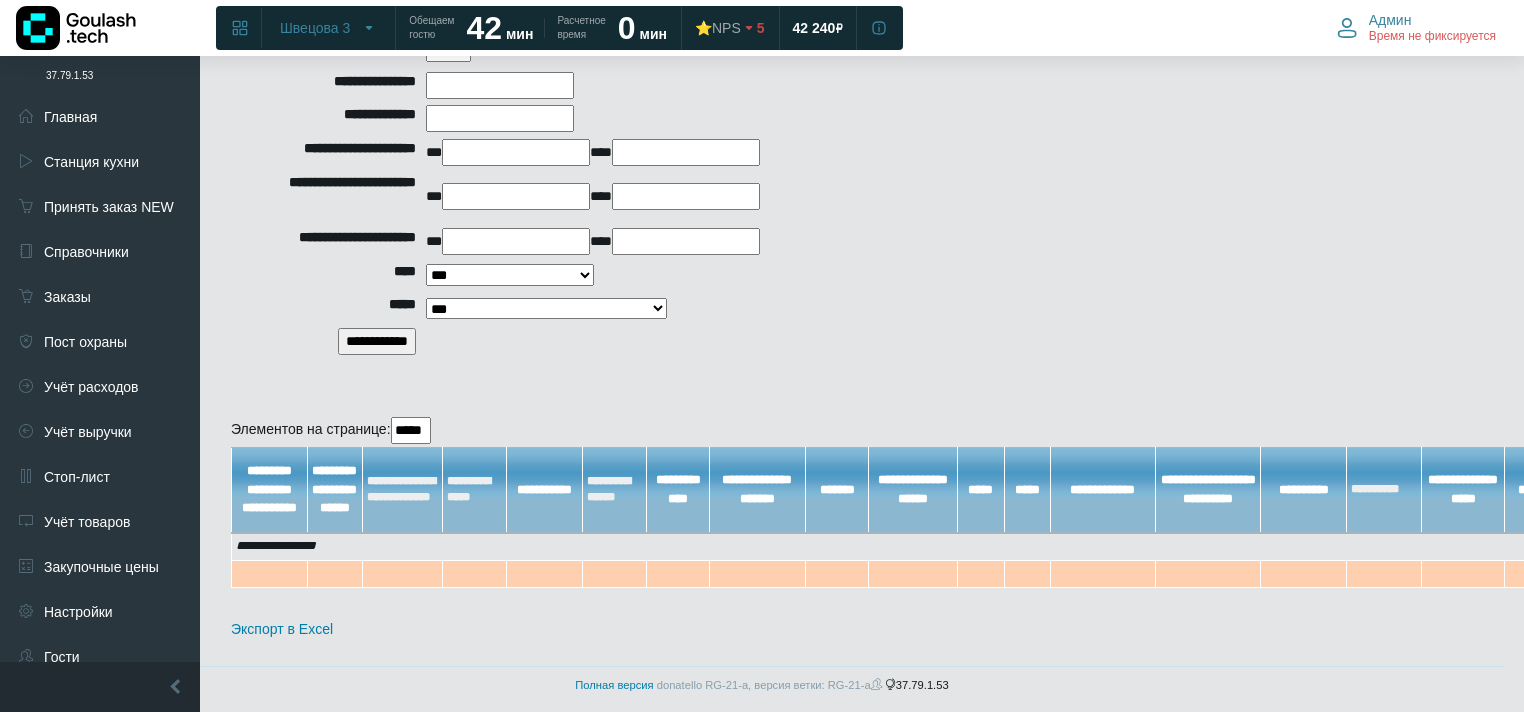 click on "**********" at bounding box center [377, 341] 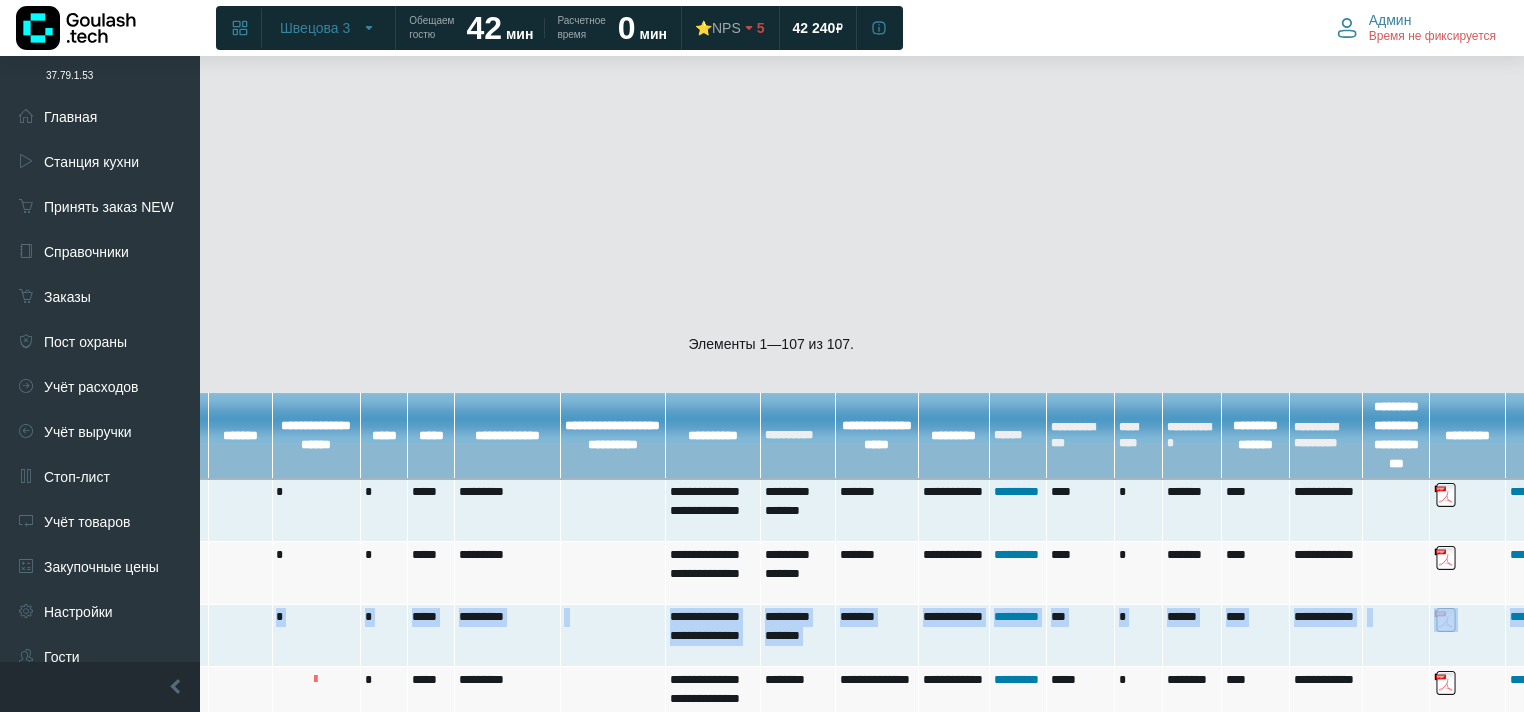 scroll, scrollTop: 1059, scrollLeft: 1181, axis: both 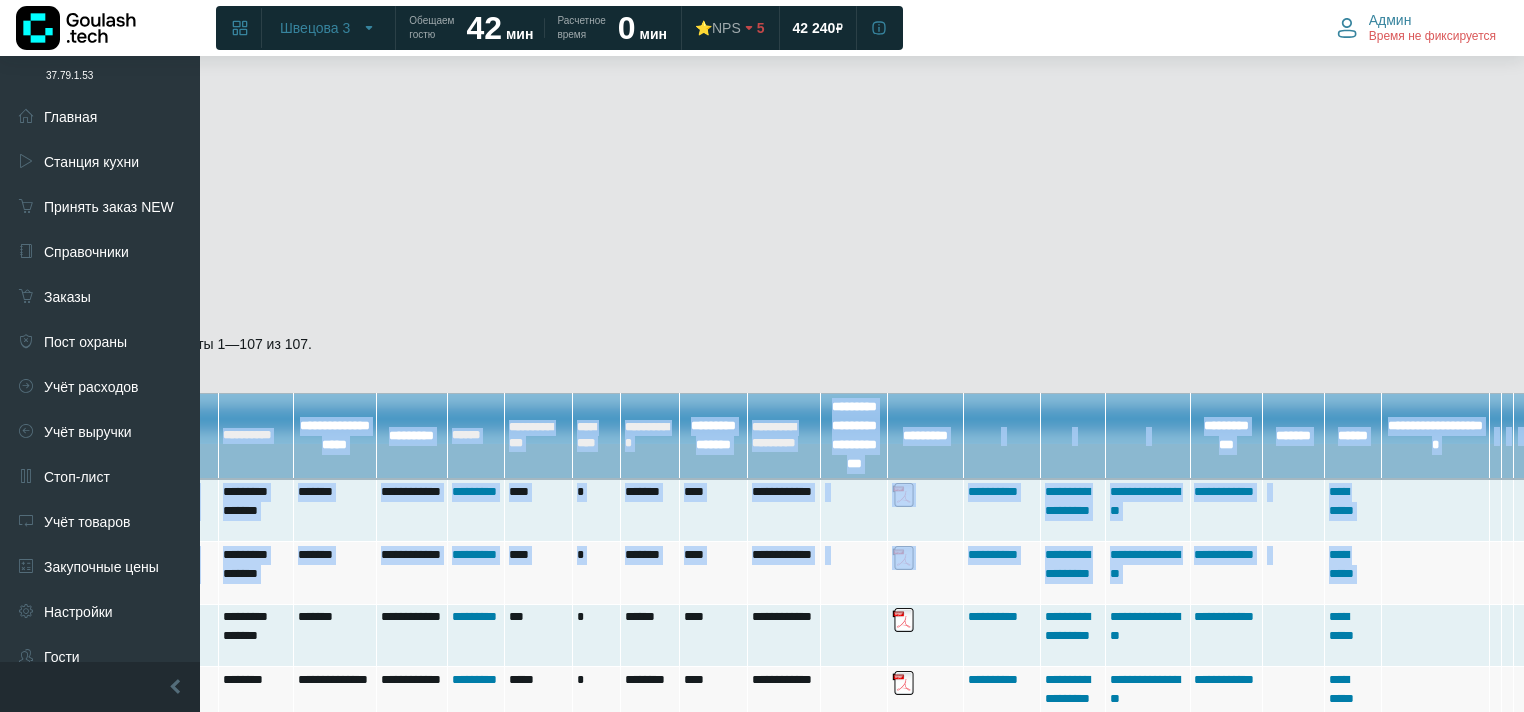 drag, startPoint x: 435, startPoint y: 614, endPoint x: 1535, endPoint y: 624, distance: 1100.0454 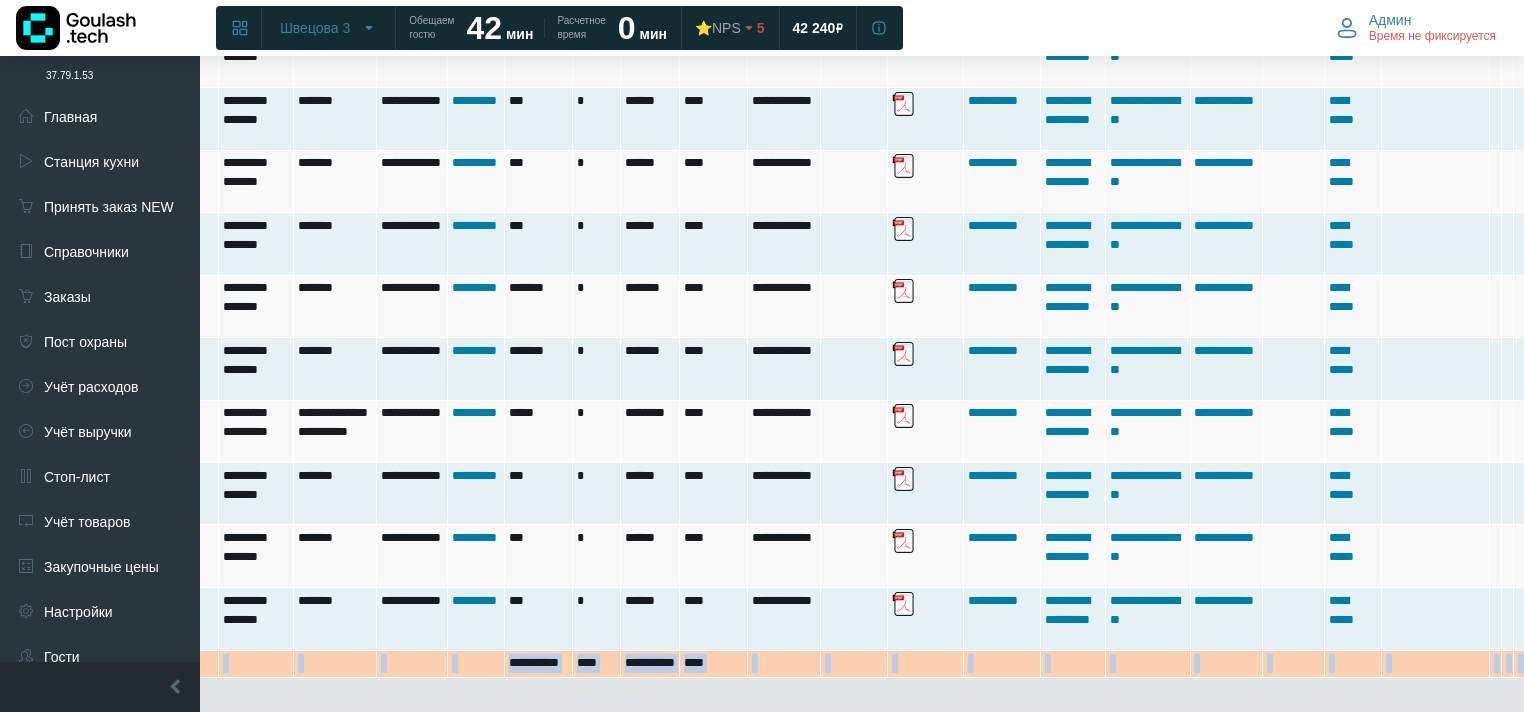 scroll, scrollTop: 8216, scrollLeft: 1181, axis: both 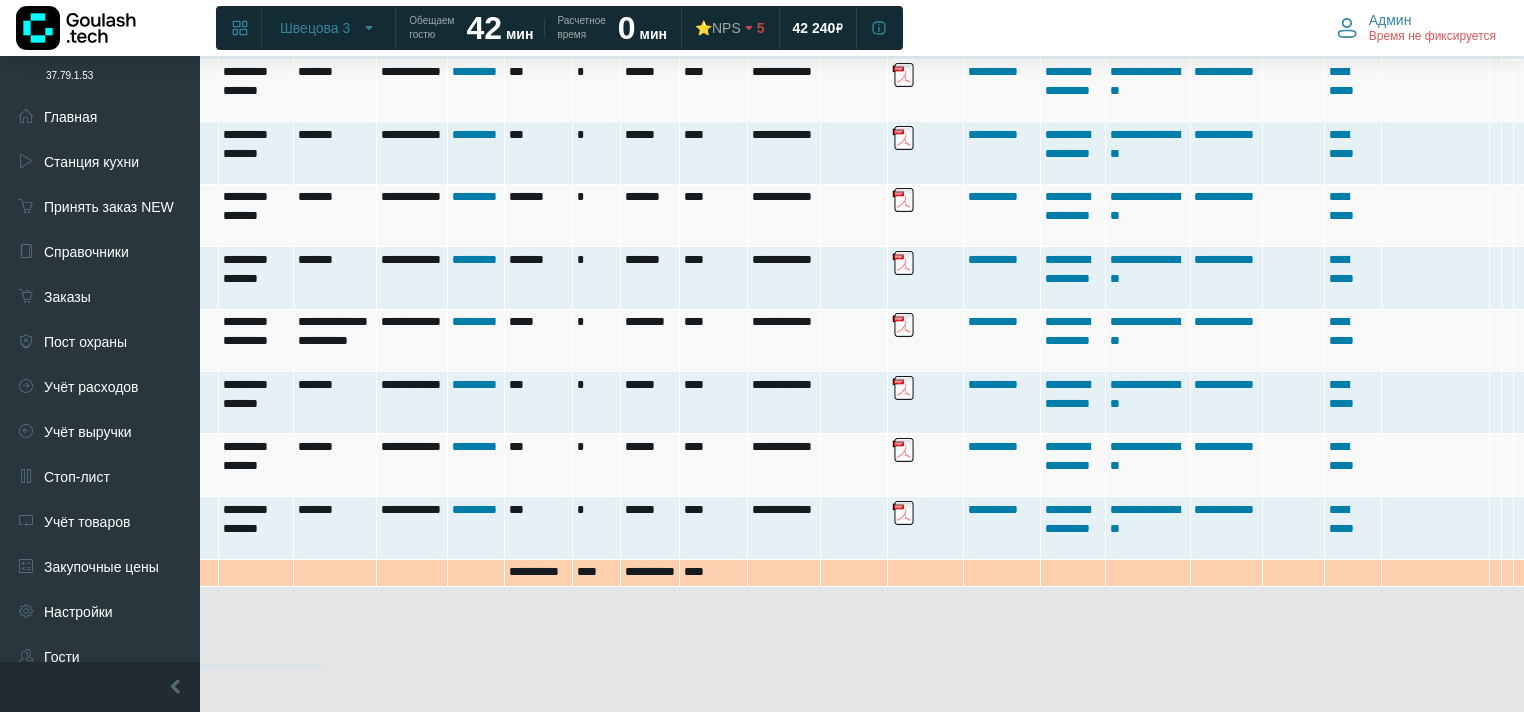 click on "Дашборд текущей смены
Швецова 3" at bounding box center (-419, -3752) 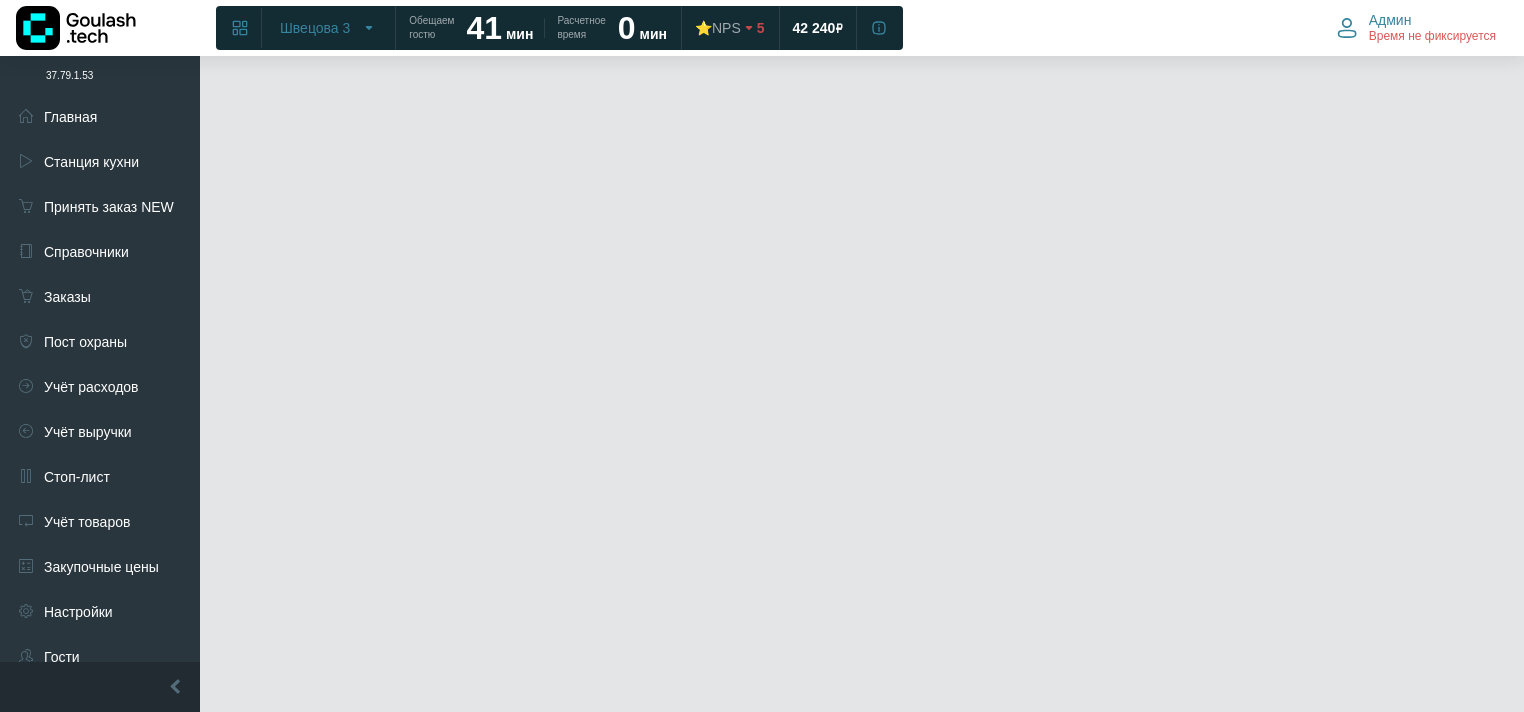 scroll, scrollTop: 210, scrollLeft: 1181, axis: both 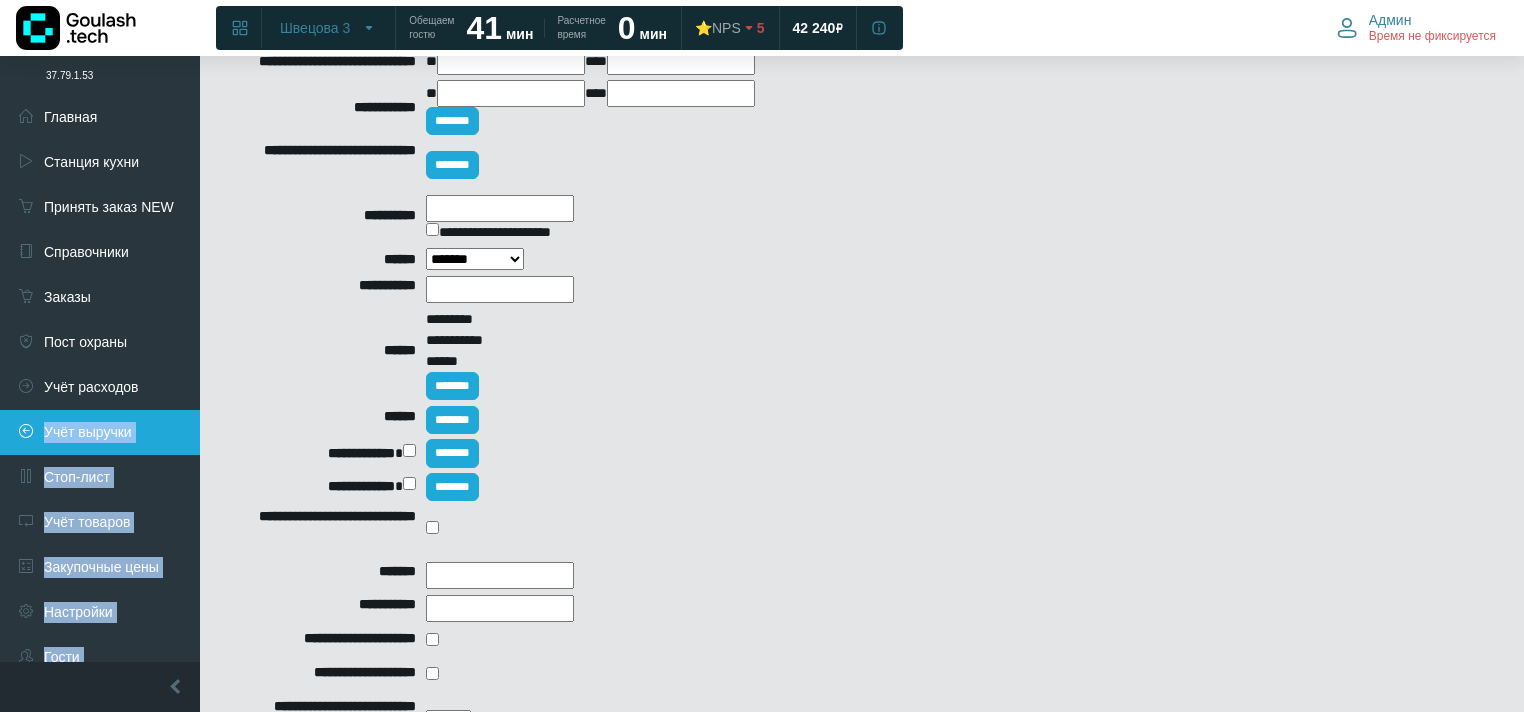 drag, startPoint x: 846, startPoint y: 437, endPoint x: 0, endPoint y: 424, distance: 846.09985 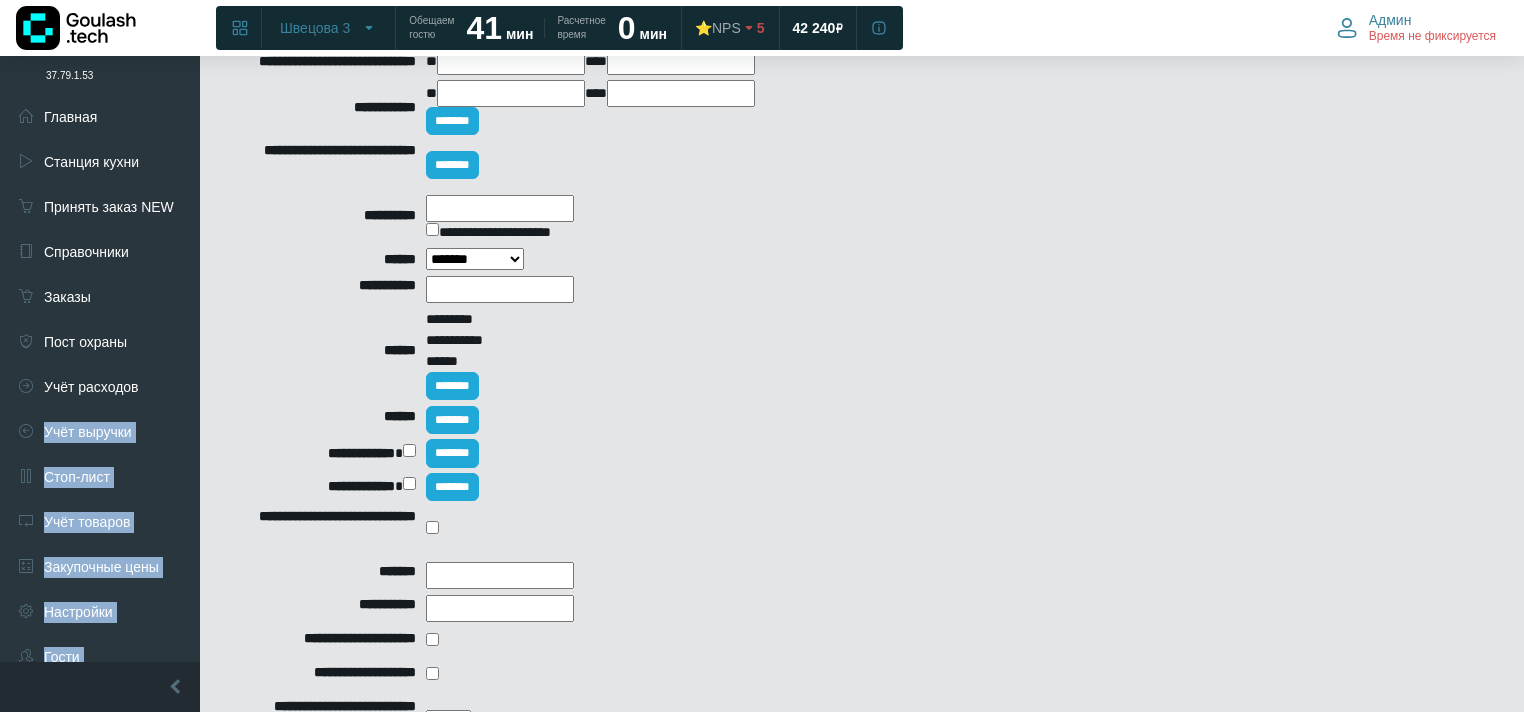 click on "*******" at bounding box center [617, 453] 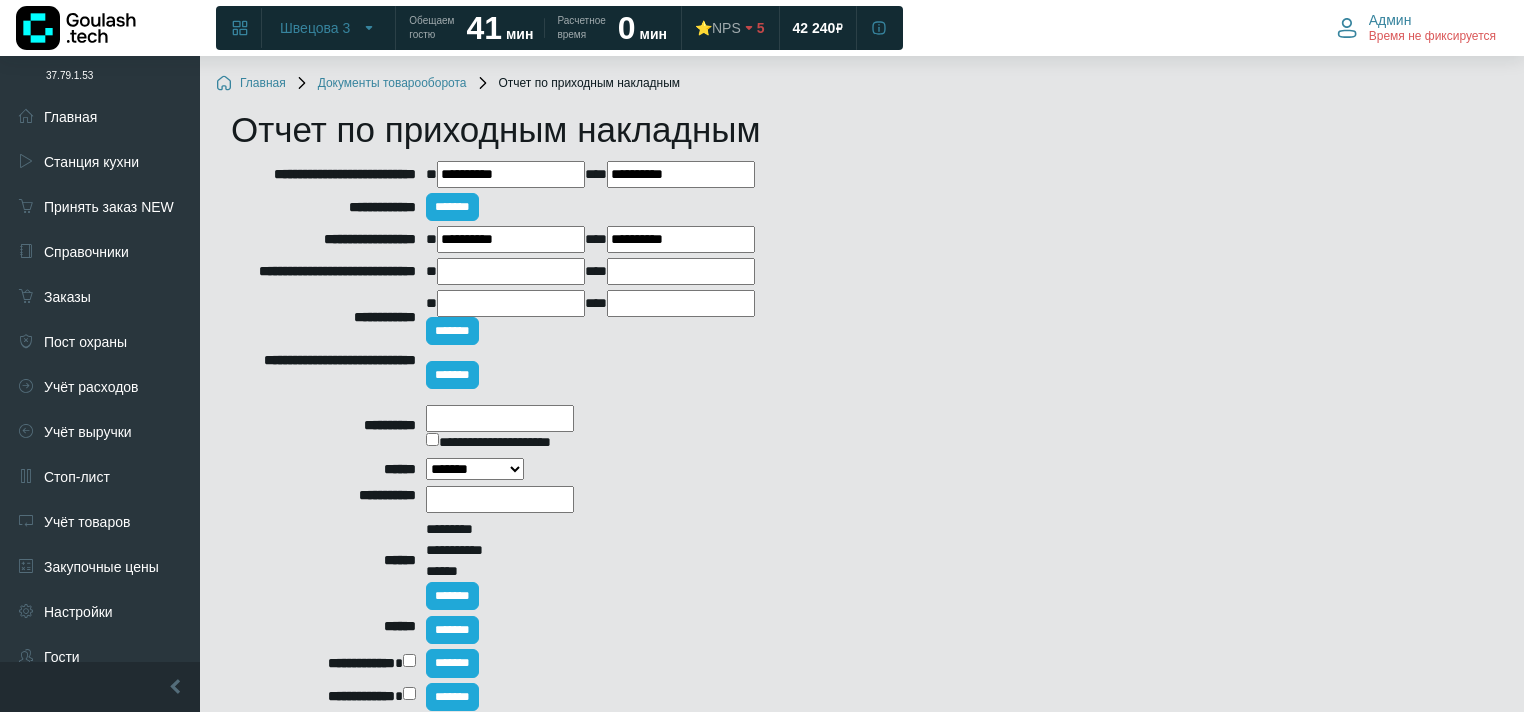scroll, scrollTop: 0, scrollLeft: 0, axis: both 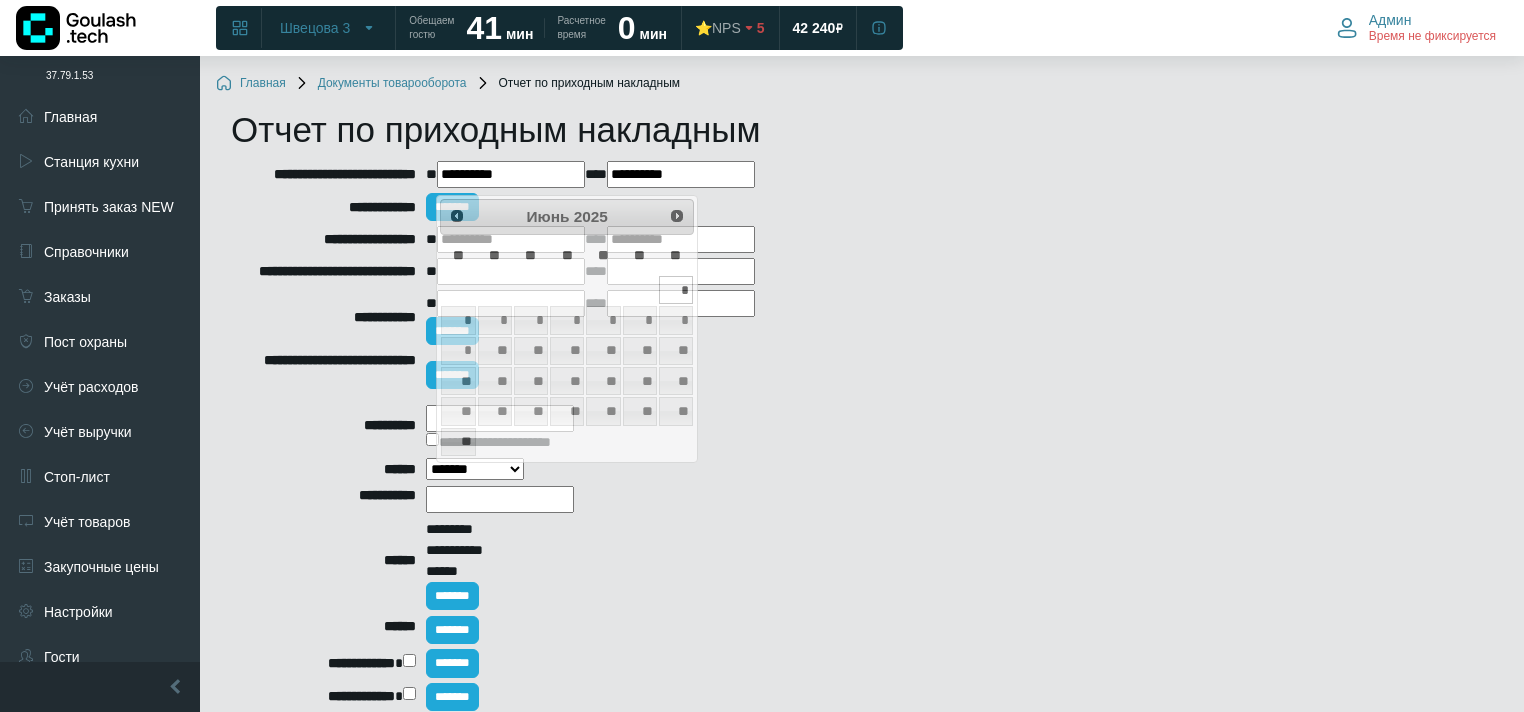 click on "**********" at bounding box center (511, 174) 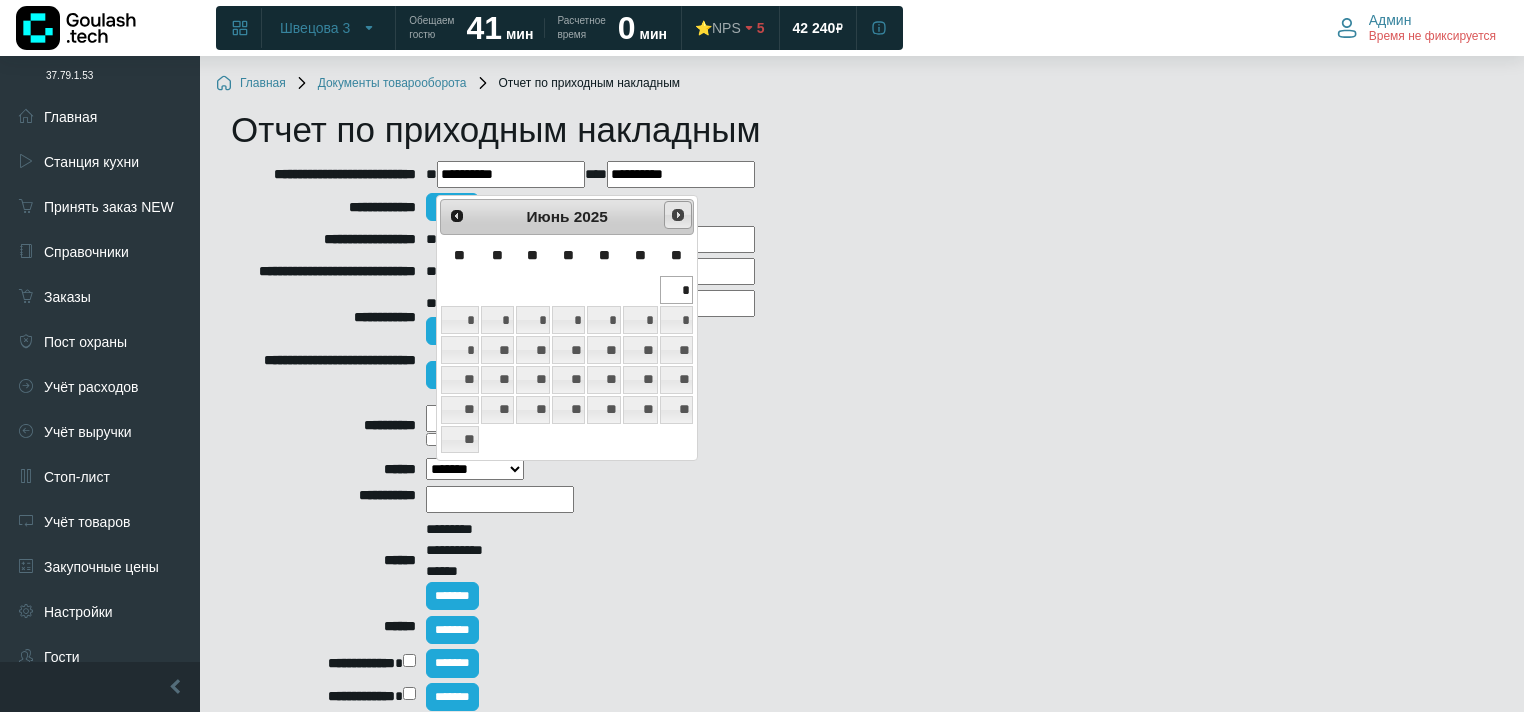 click on "След>" at bounding box center [678, 215] 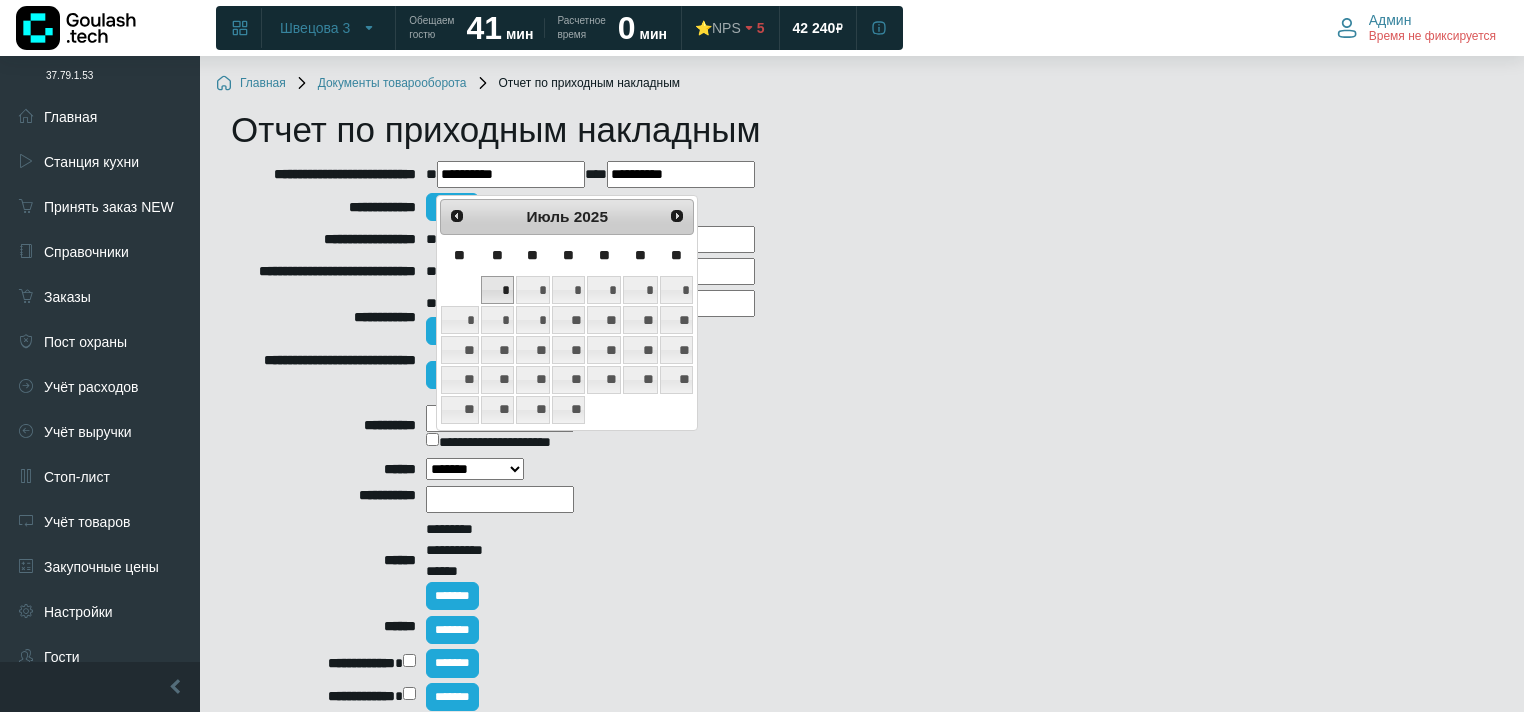click on "*" at bounding box center [497, 290] 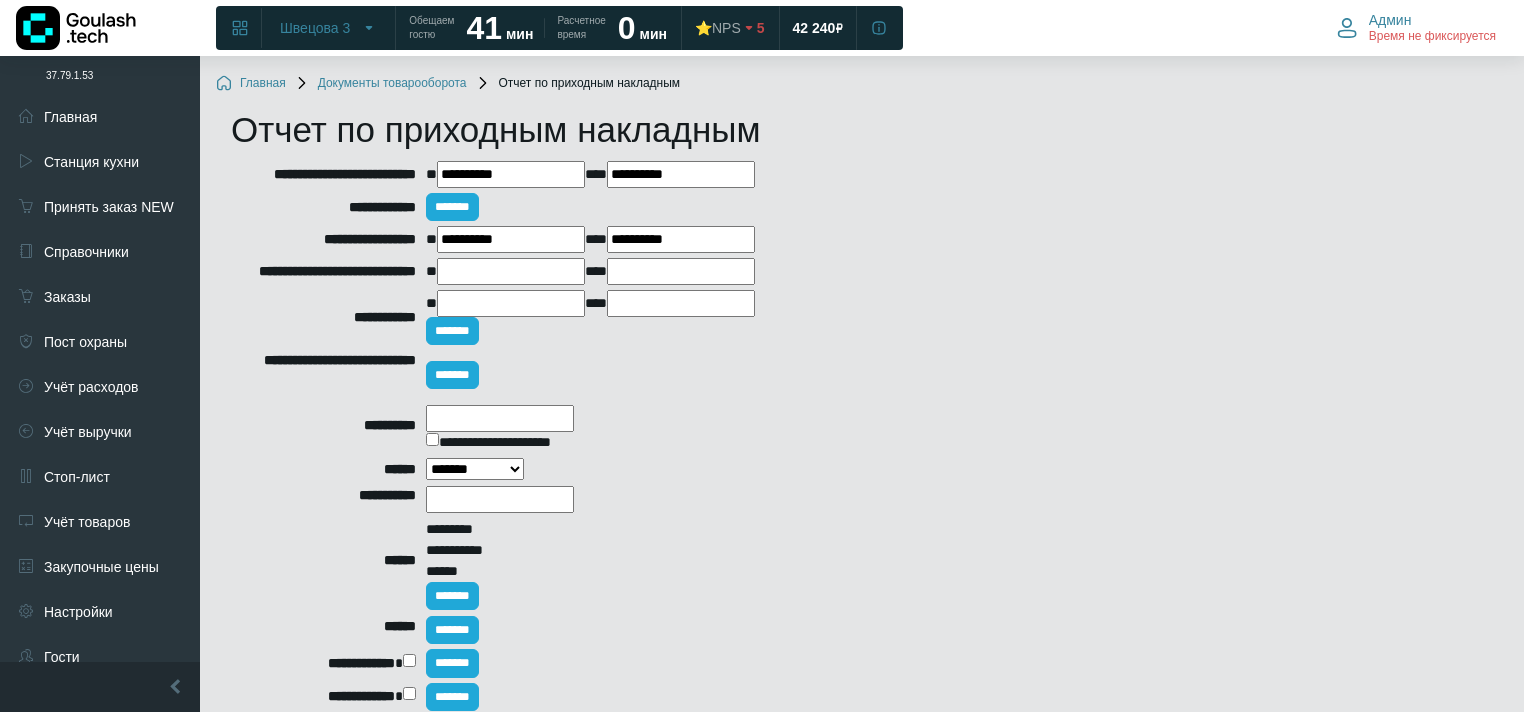 click on "**********" at bounding box center (681, 174) 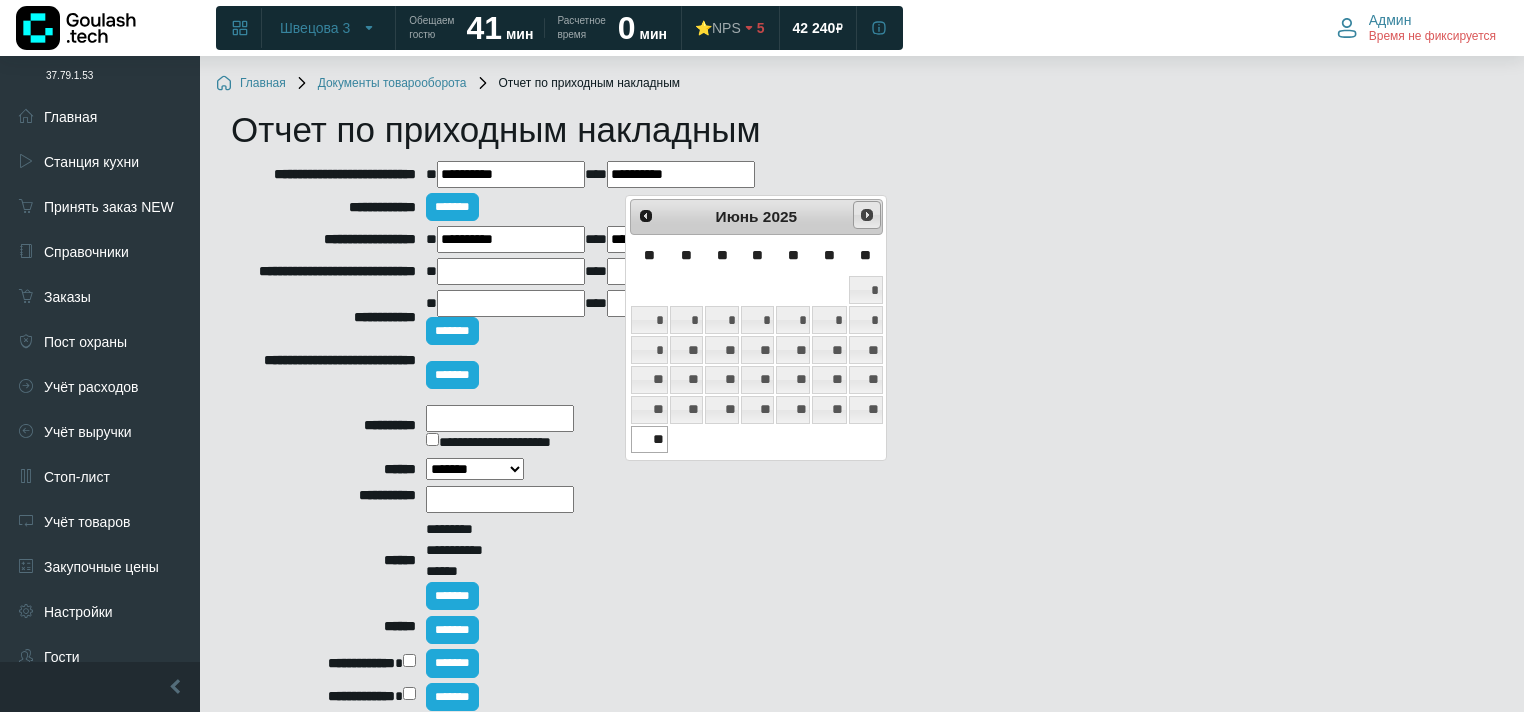 click on "След>" at bounding box center [867, 215] 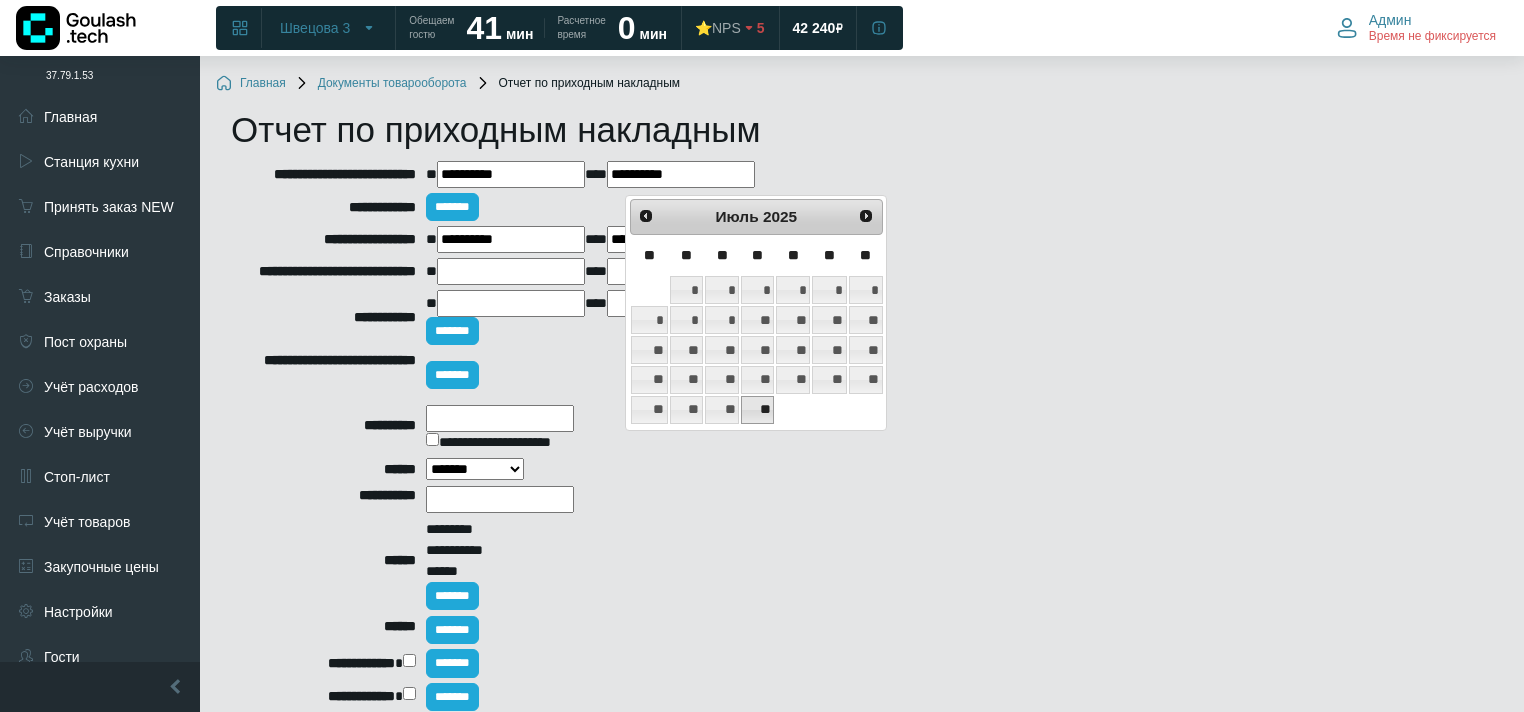 click on "**" at bounding box center (757, 410) 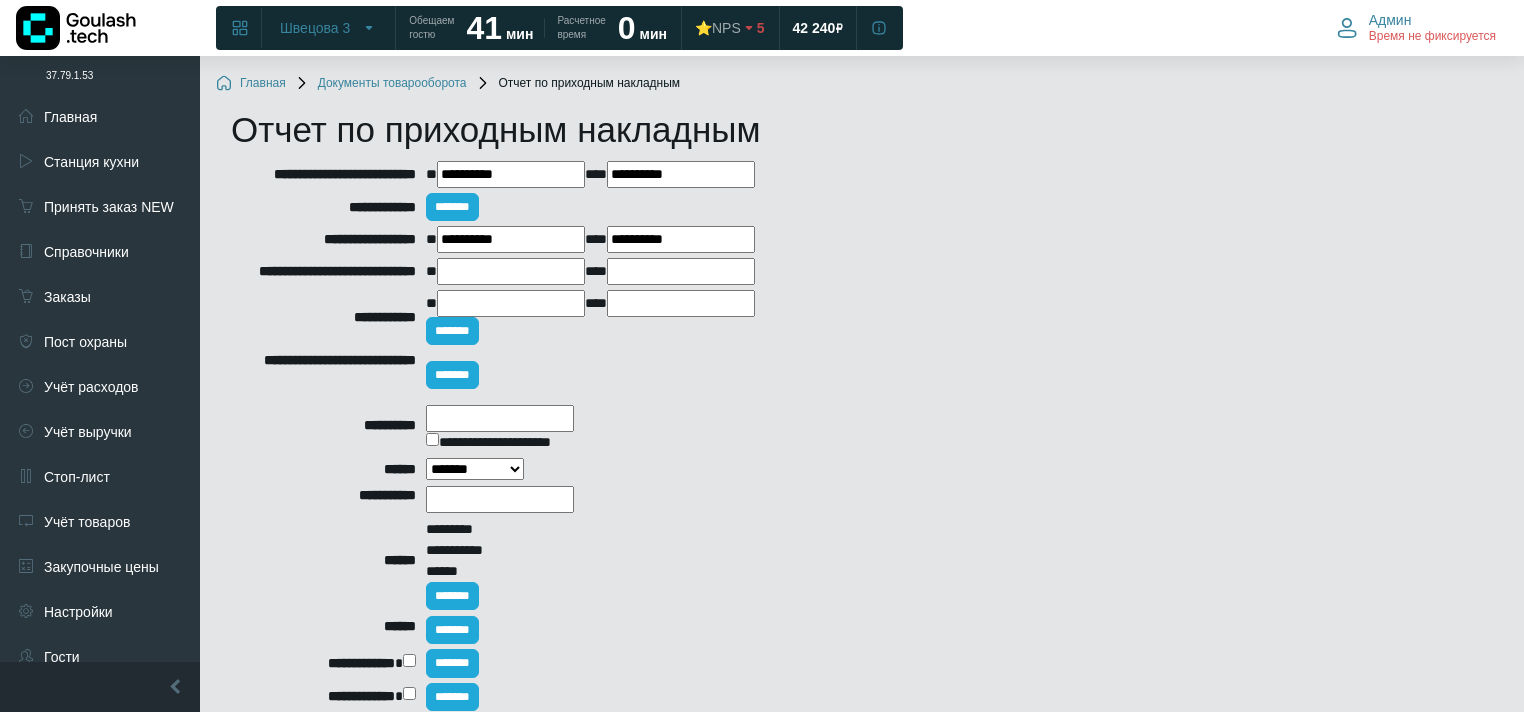 click on "**********" at bounding box center (511, 239) 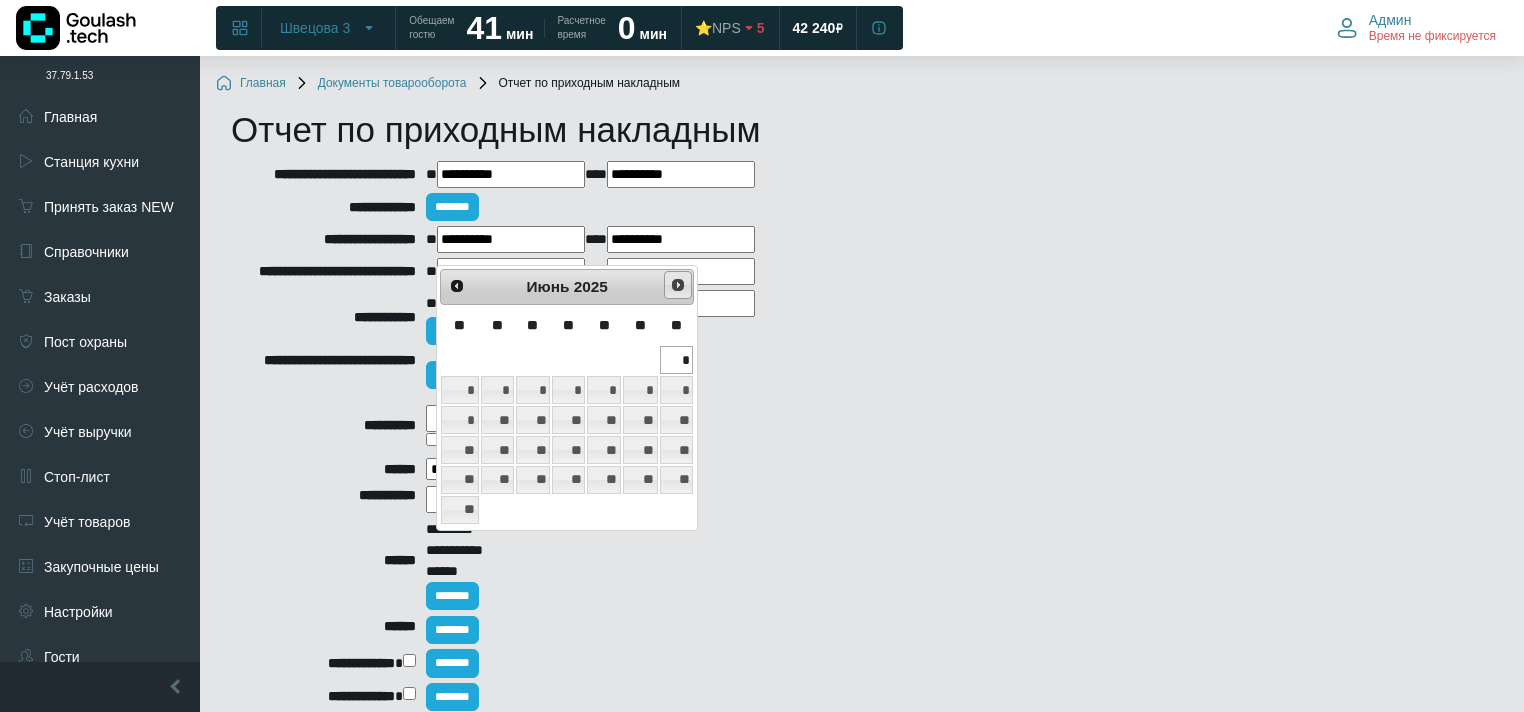 click on "След>" at bounding box center [678, 285] 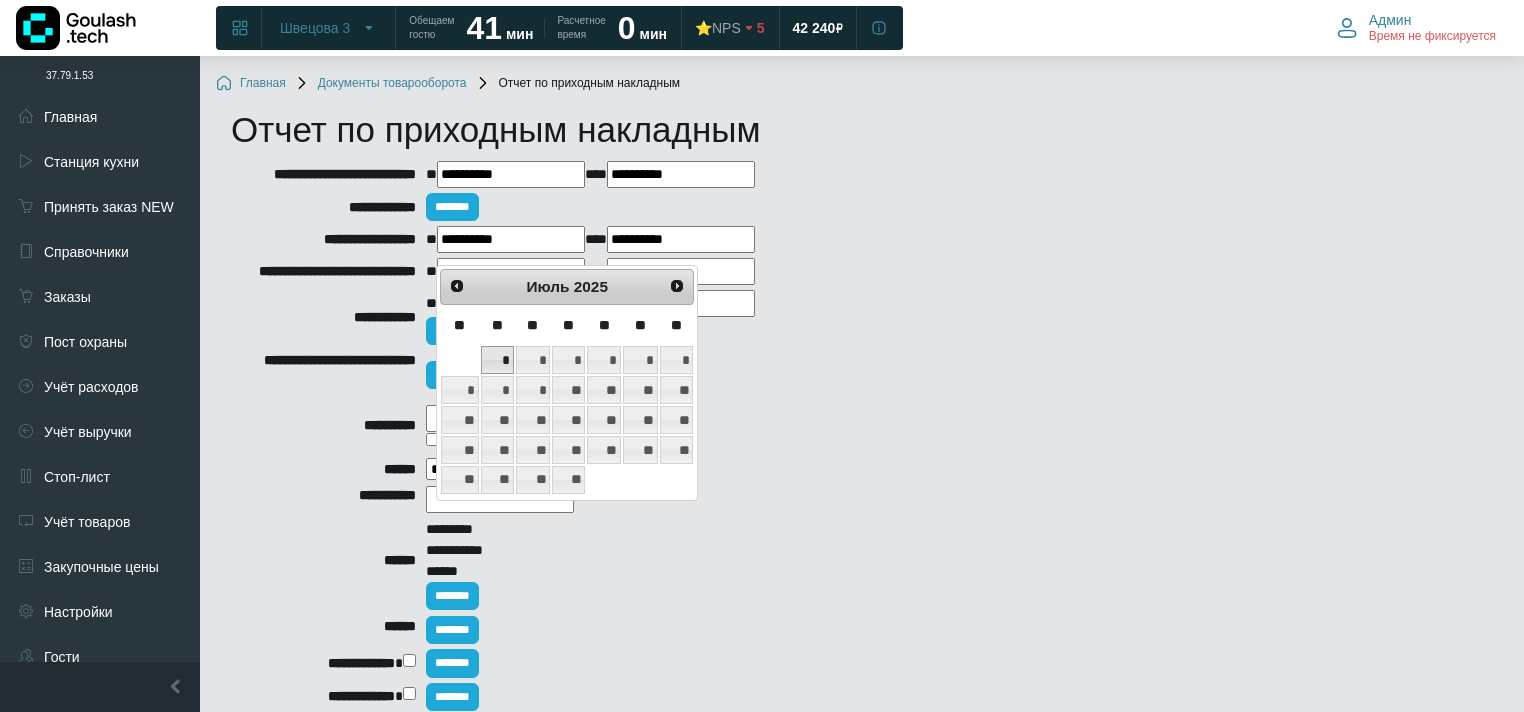 click on "*" at bounding box center (497, 360) 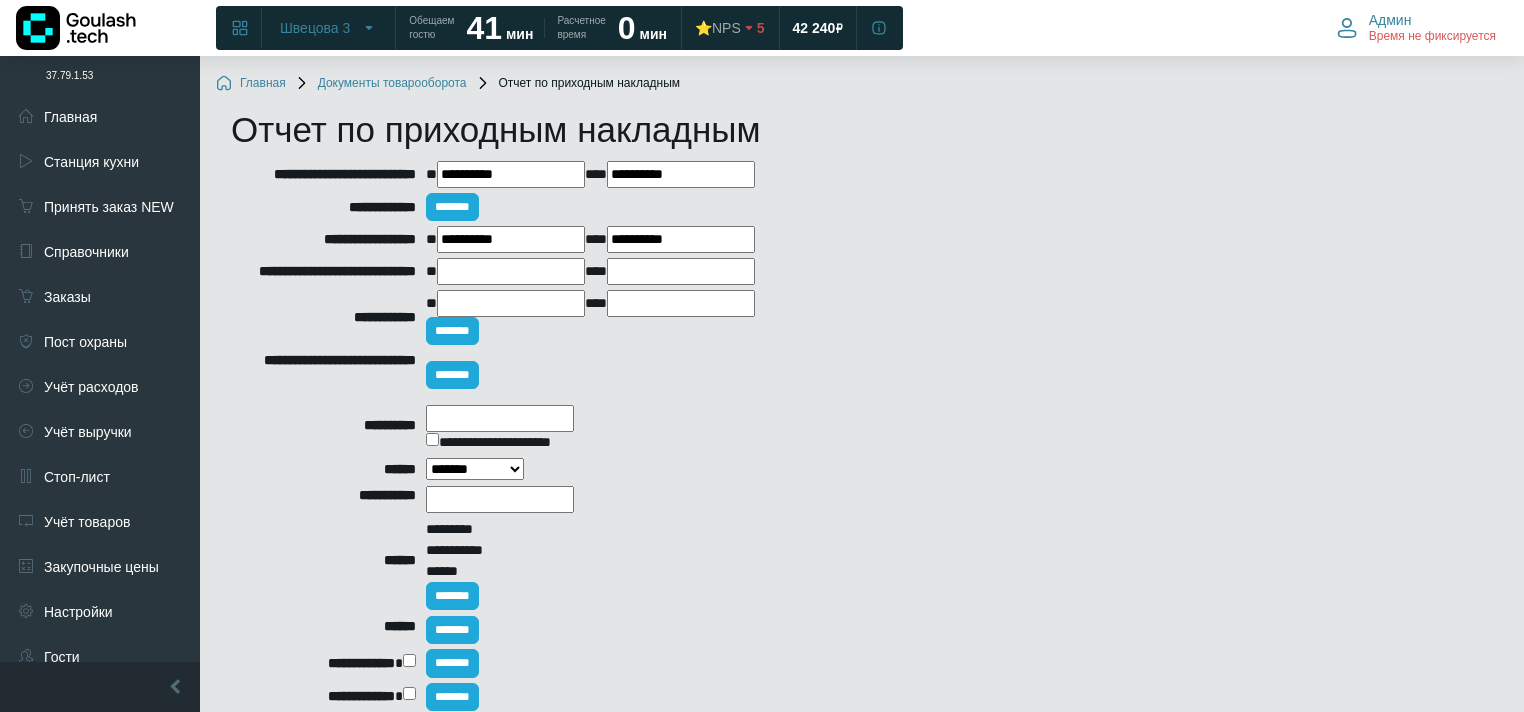 click on "**********" at bounding box center (681, 239) 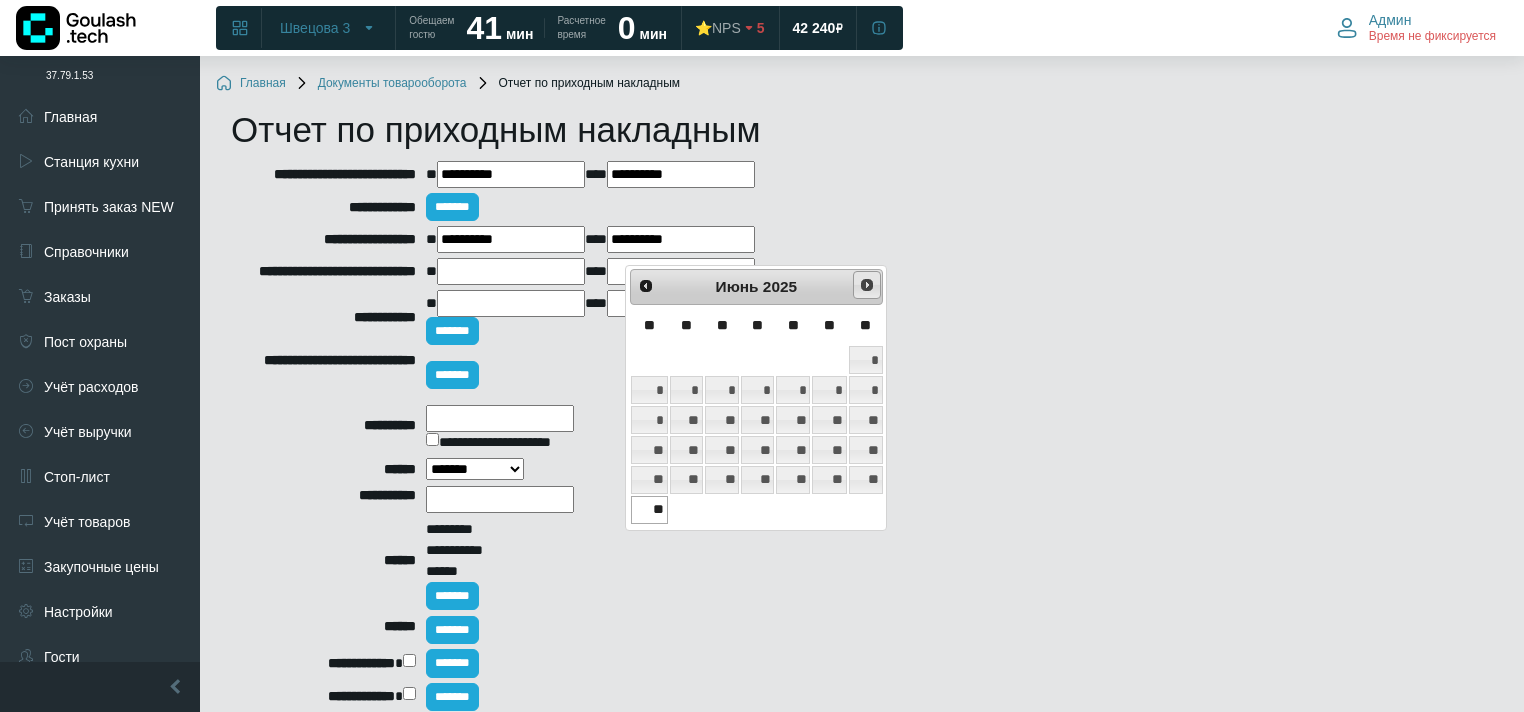 click on "След>" at bounding box center (867, 285) 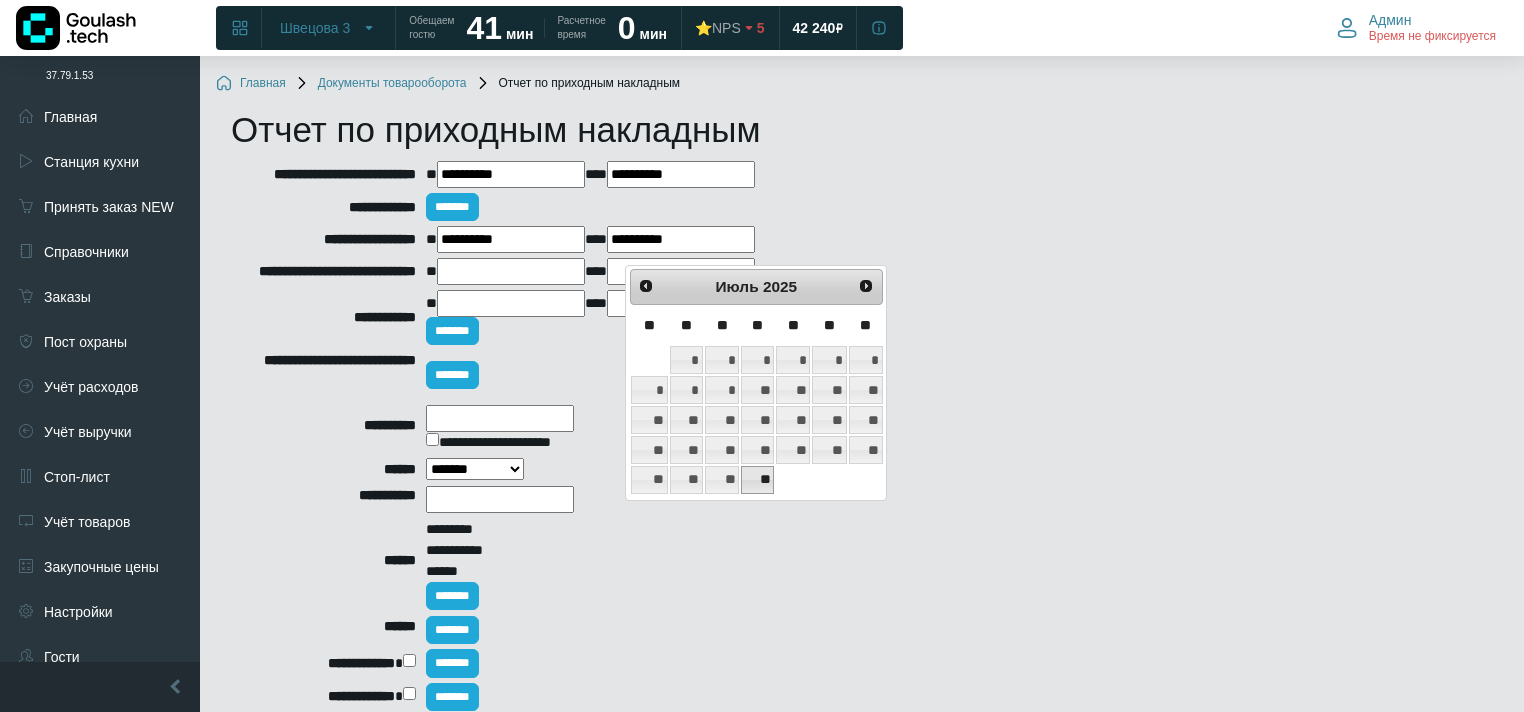 click on "**" at bounding box center (757, 480) 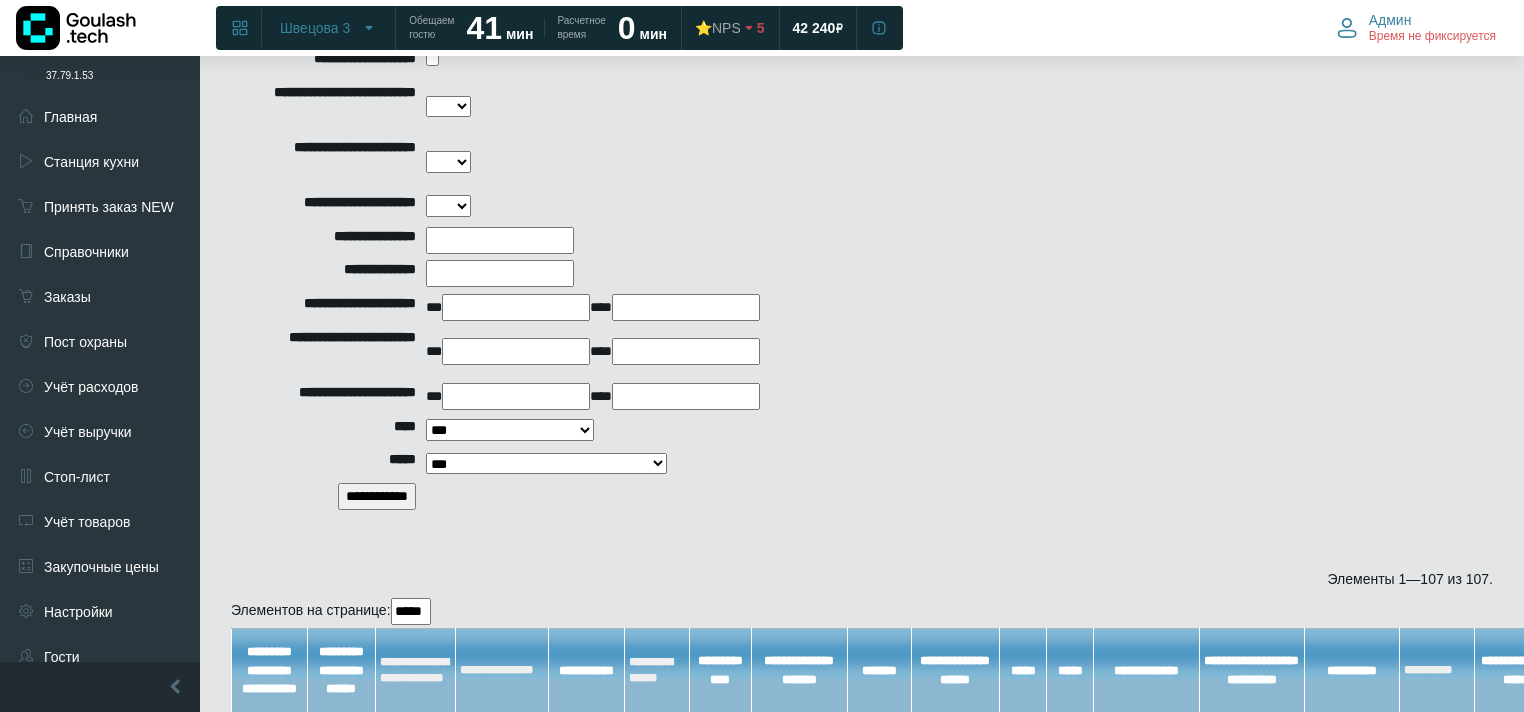 scroll, scrollTop: 1120, scrollLeft: 0, axis: vertical 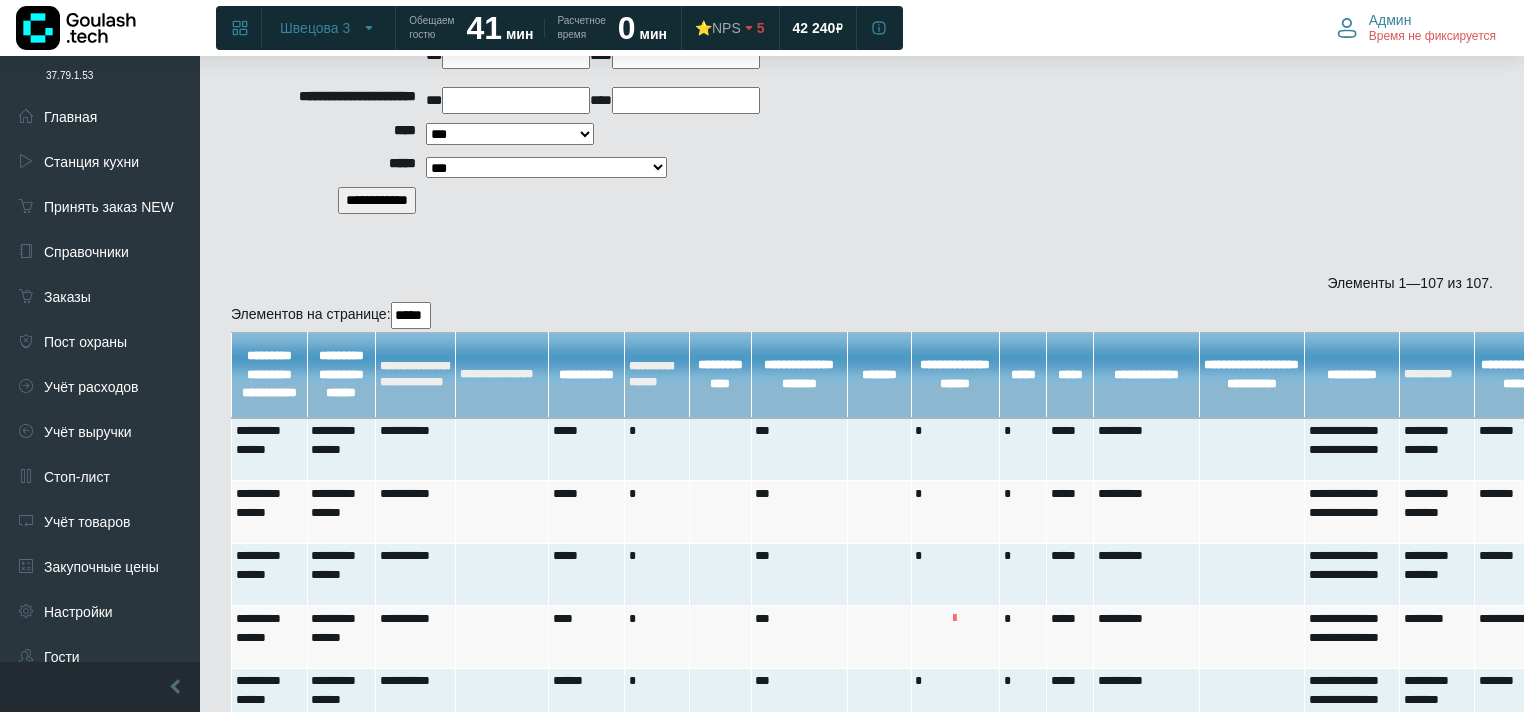 click on "**********" at bounding box center [377, 200] 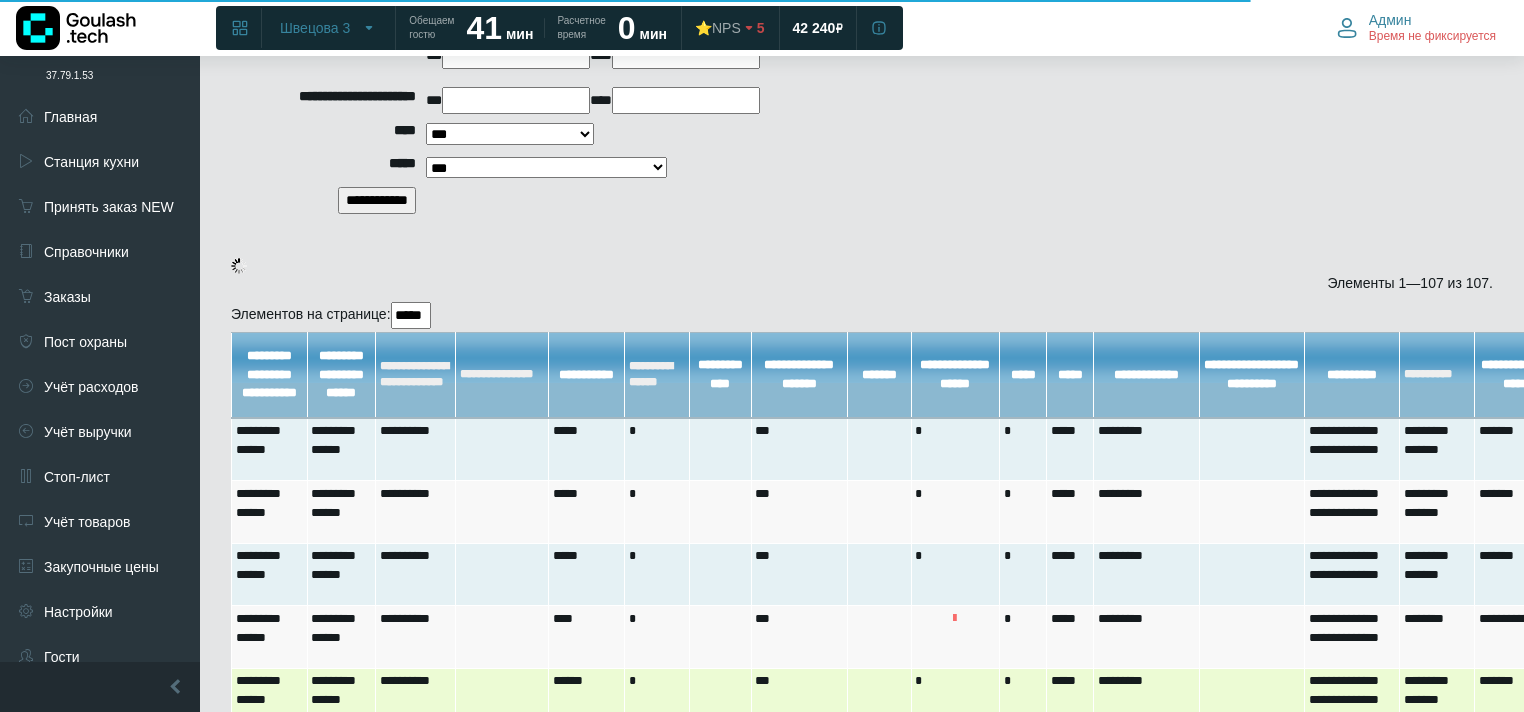 scroll, scrollTop: 1200, scrollLeft: 0, axis: vertical 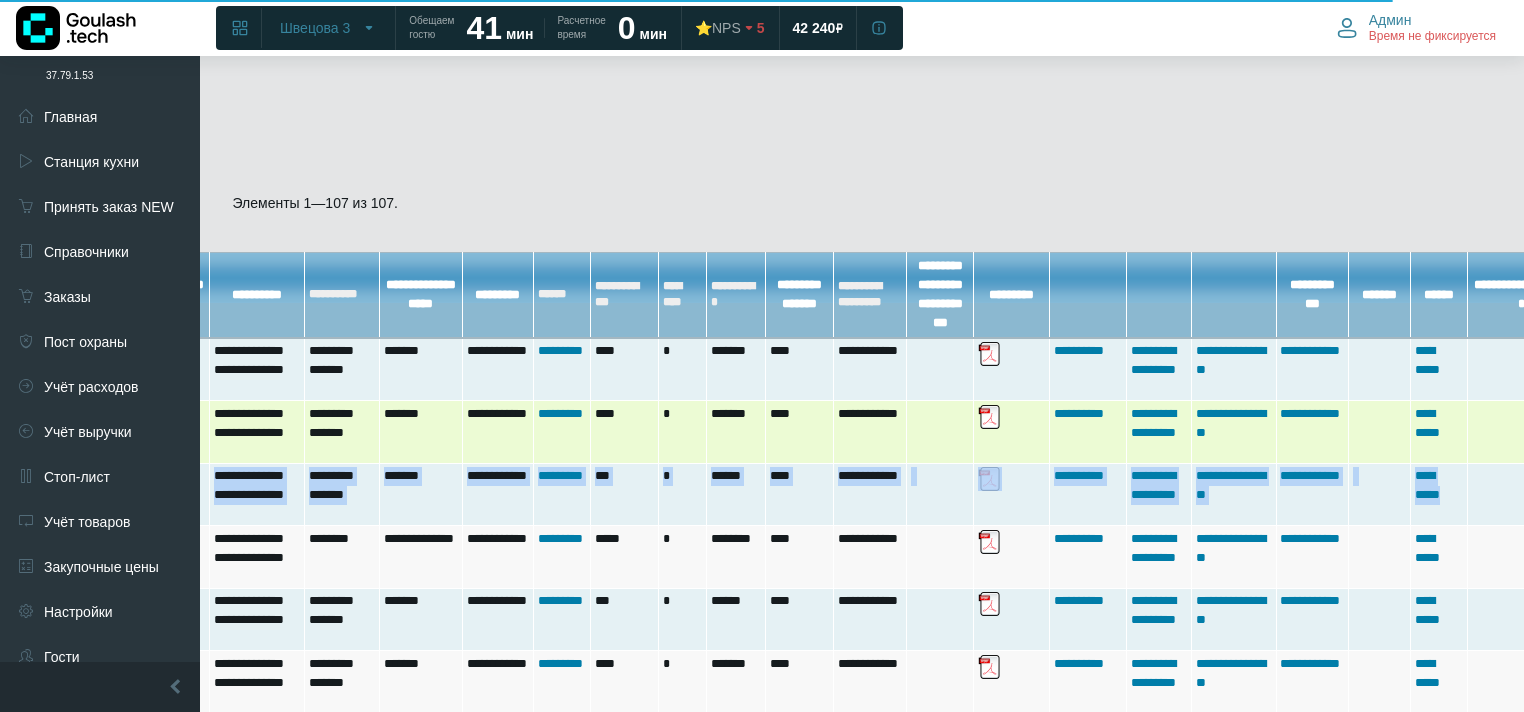 drag, startPoint x: 1140, startPoint y: 504, endPoint x: 1276, endPoint y: 452, distance: 145.6022 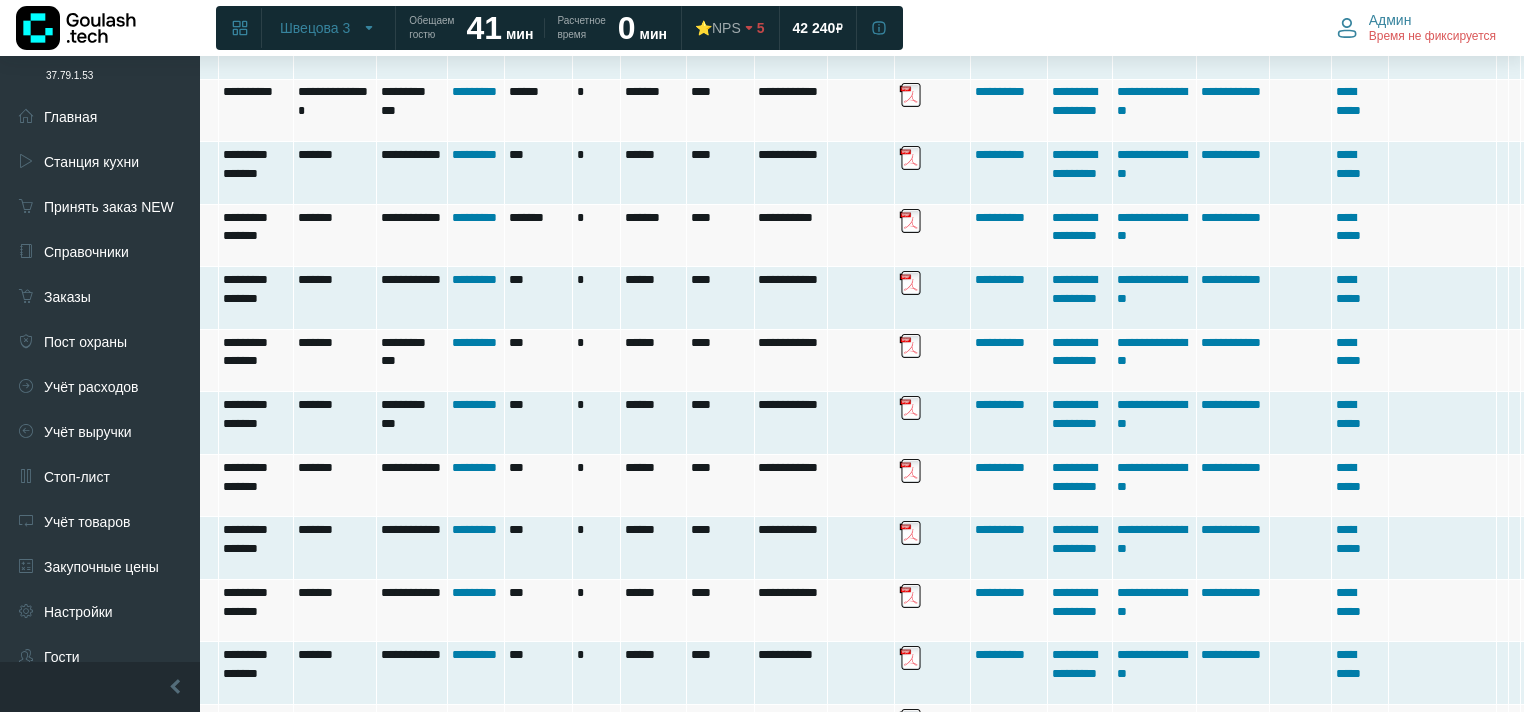 scroll, scrollTop: 9563, scrollLeft: 1181, axis: both 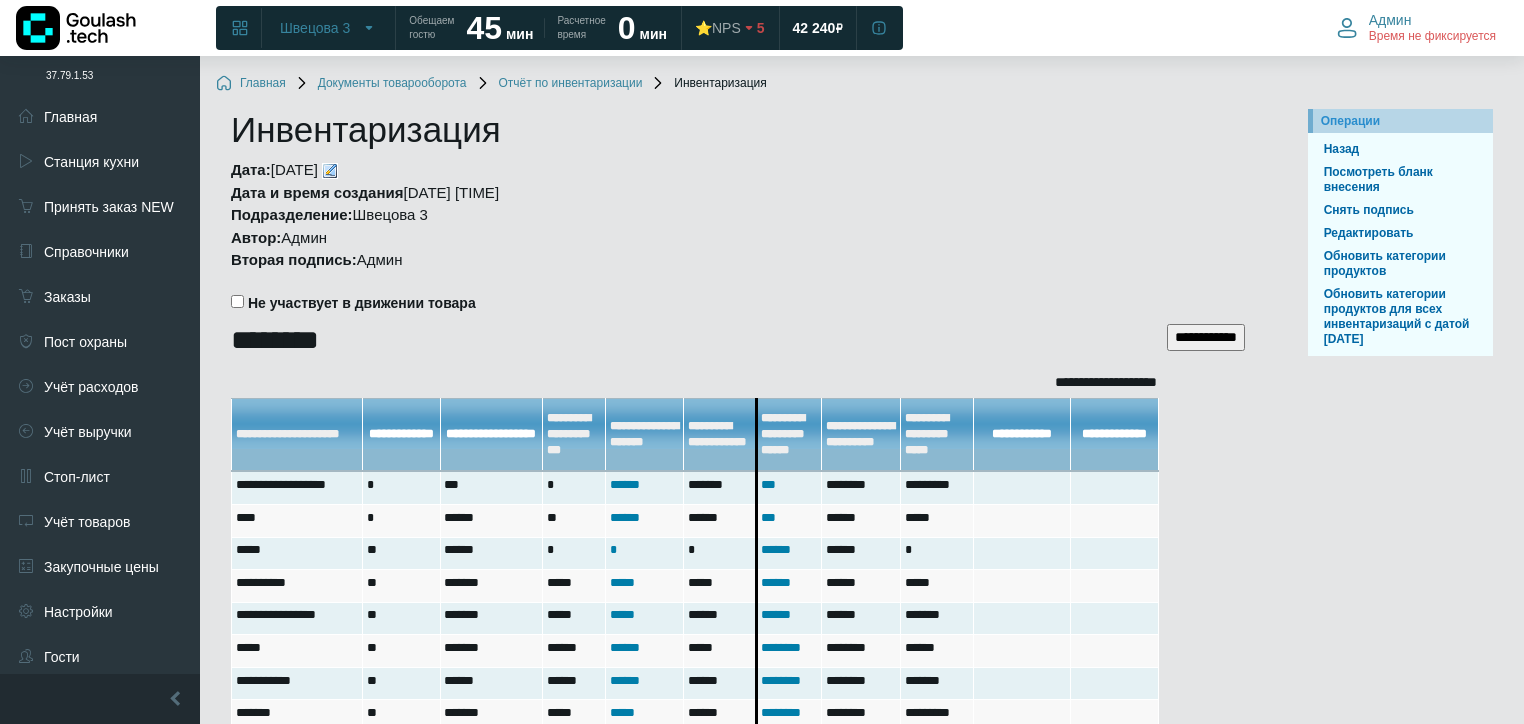 click on "Отчёт по инвентаризации" at bounding box center [559, 84] 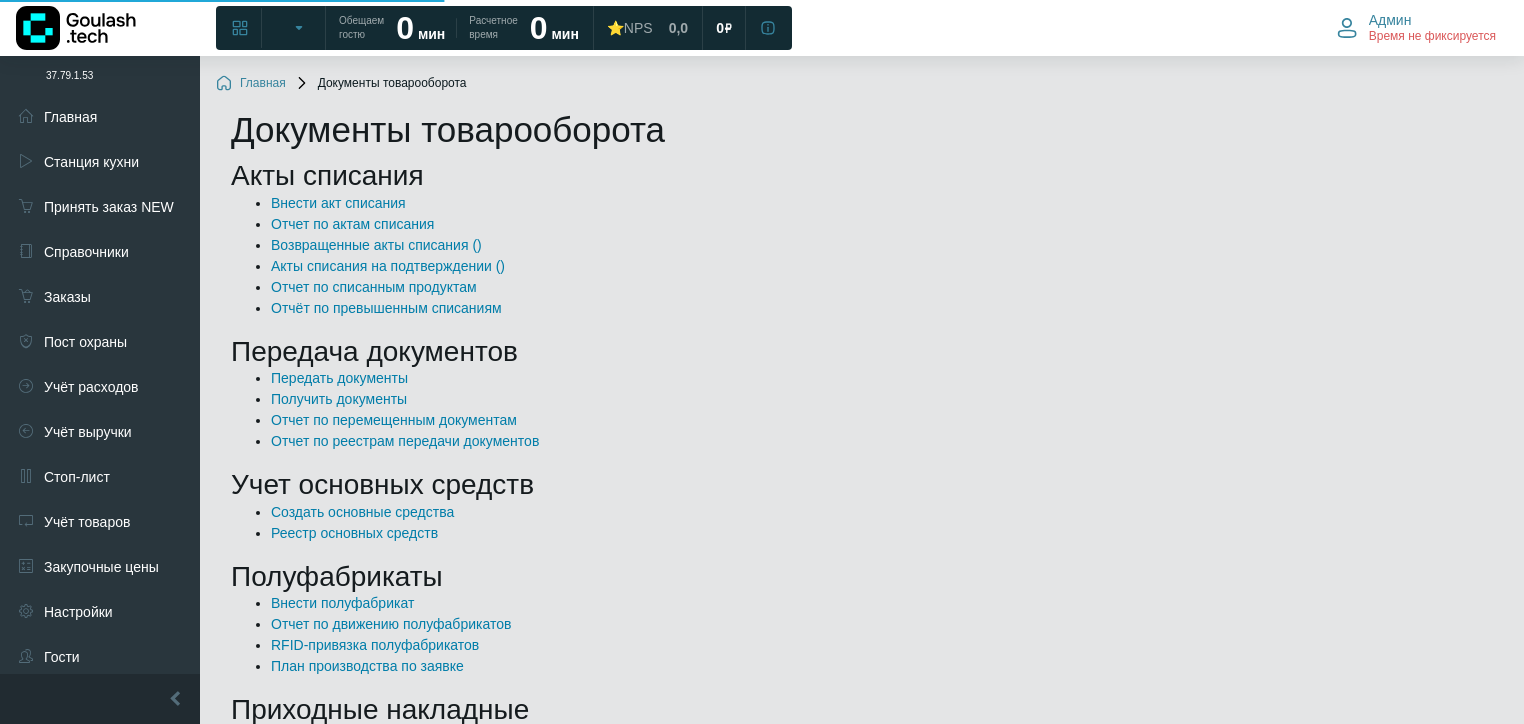 scroll, scrollTop: 0, scrollLeft: 0, axis: both 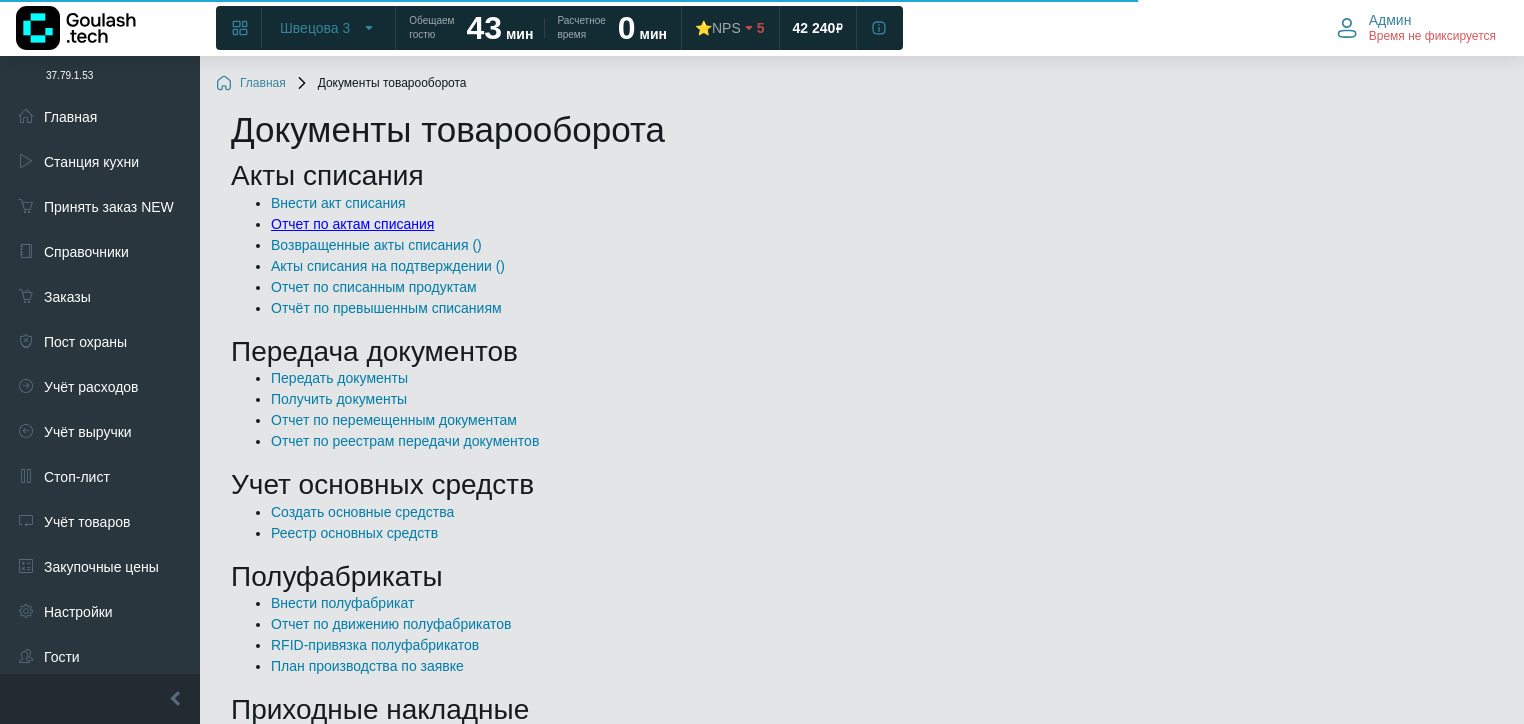 click on "Отчет по актам списания" at bounding box center (352, 224) 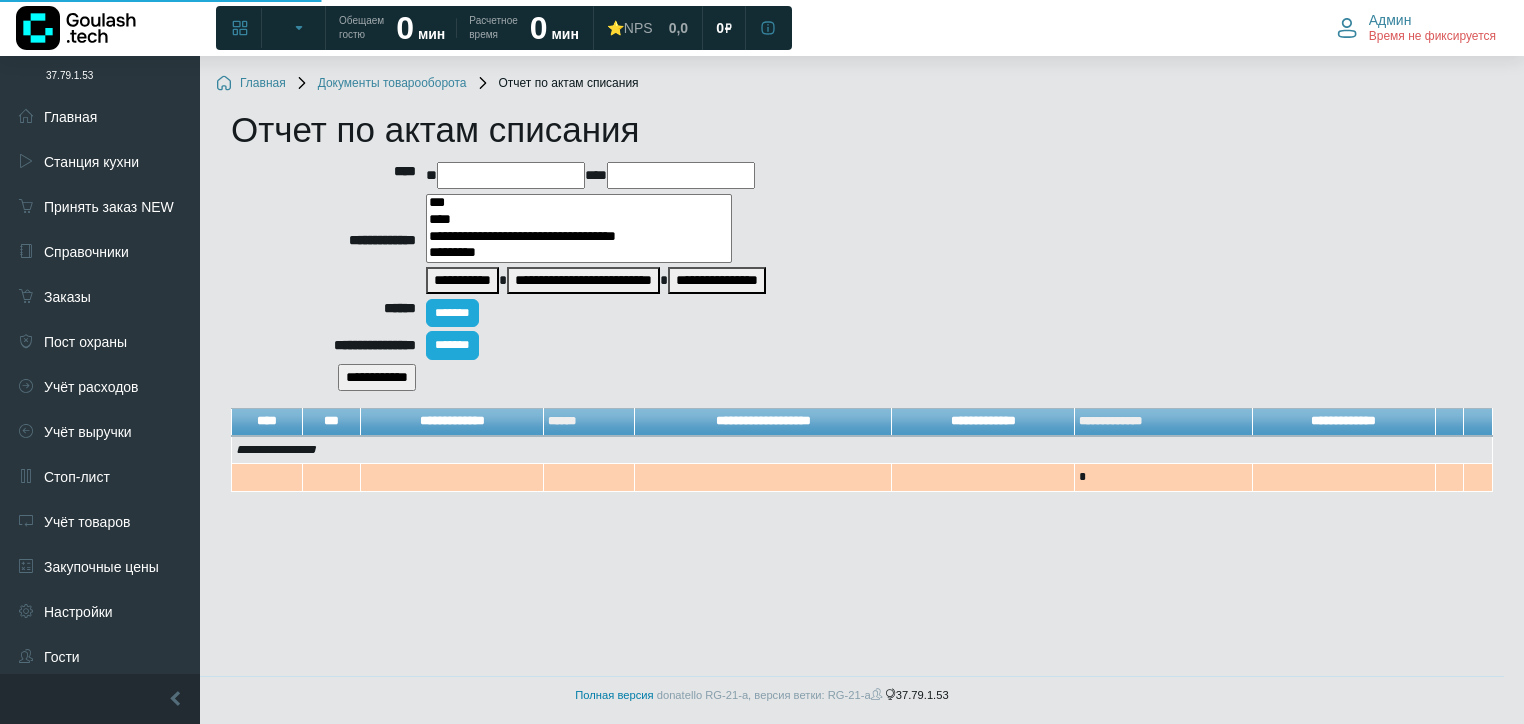 select 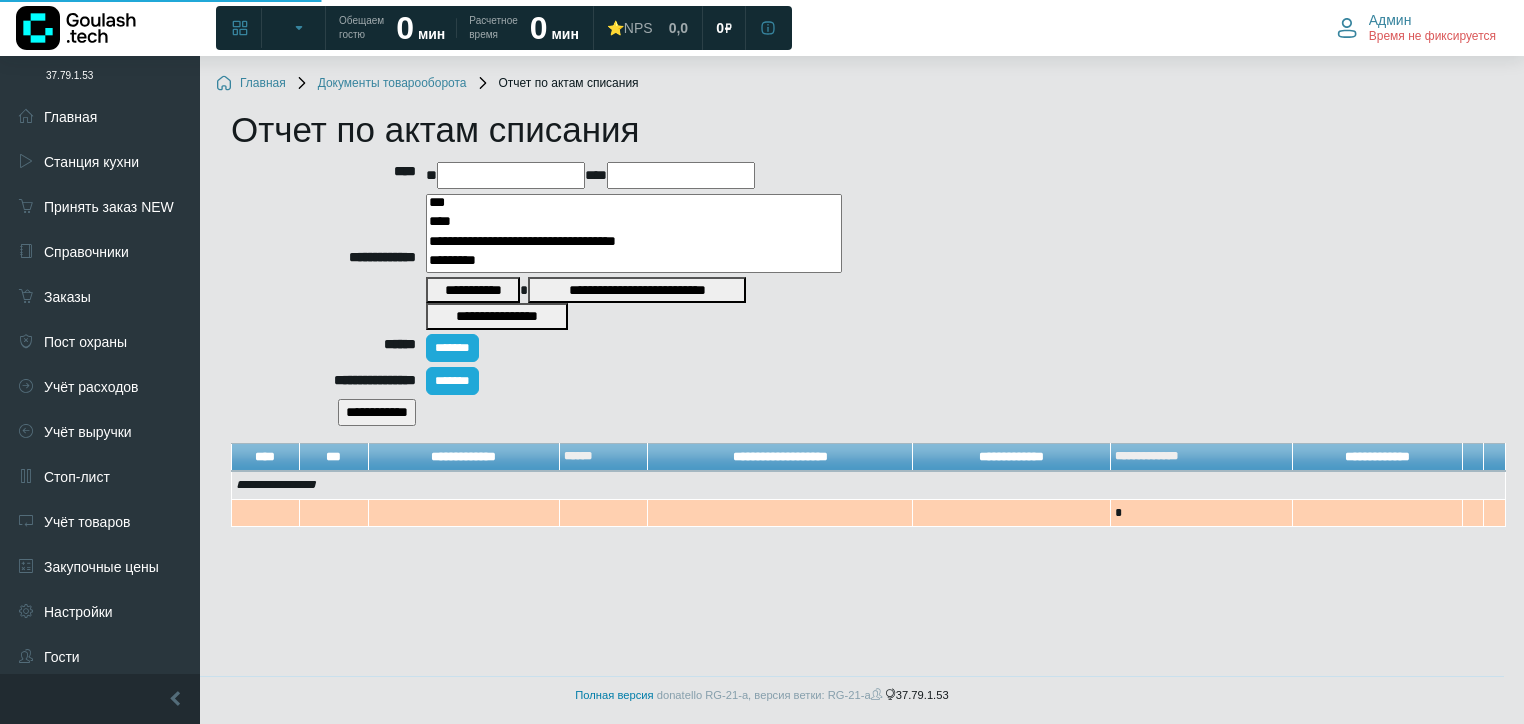 scroll, scrollTop: 0, scrollLeft: 0, axis: both 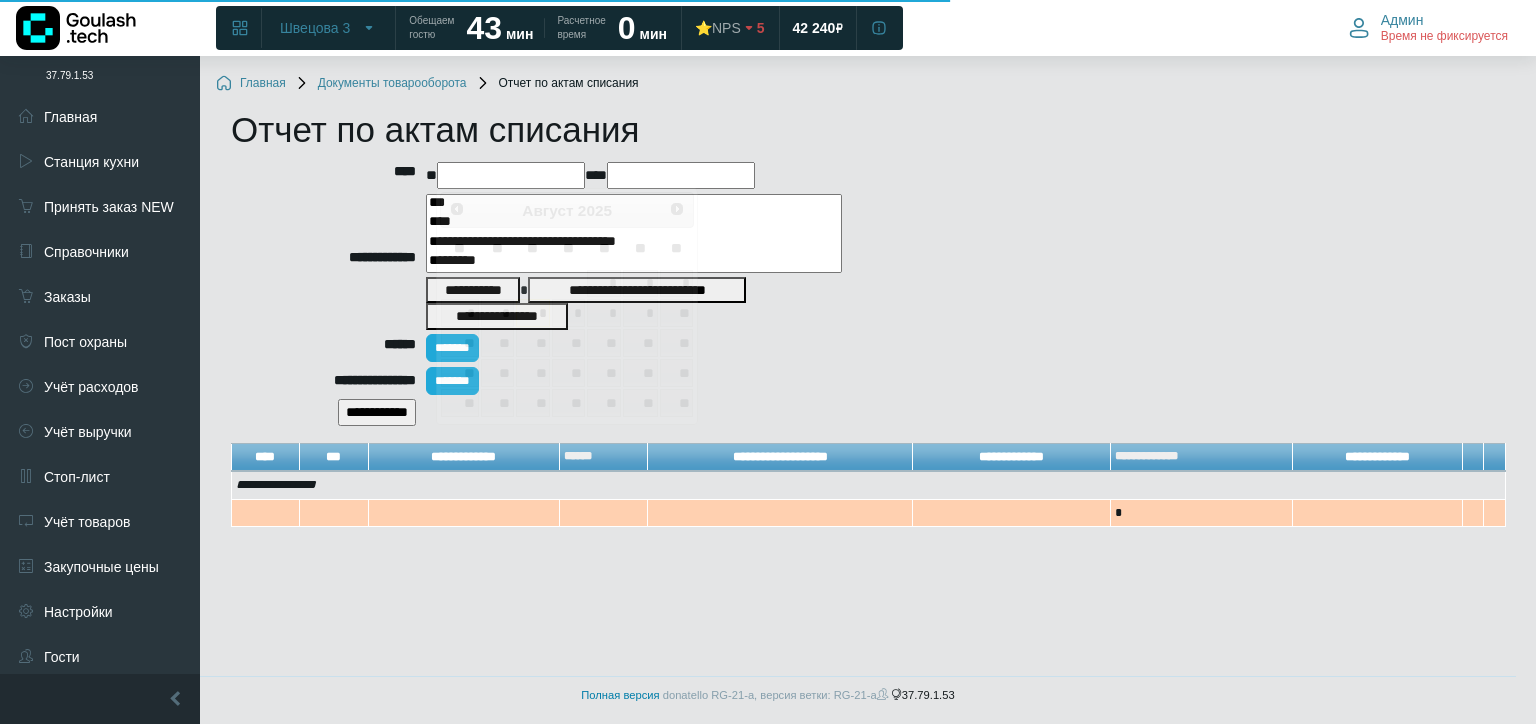click at bounding box center [511, 175] 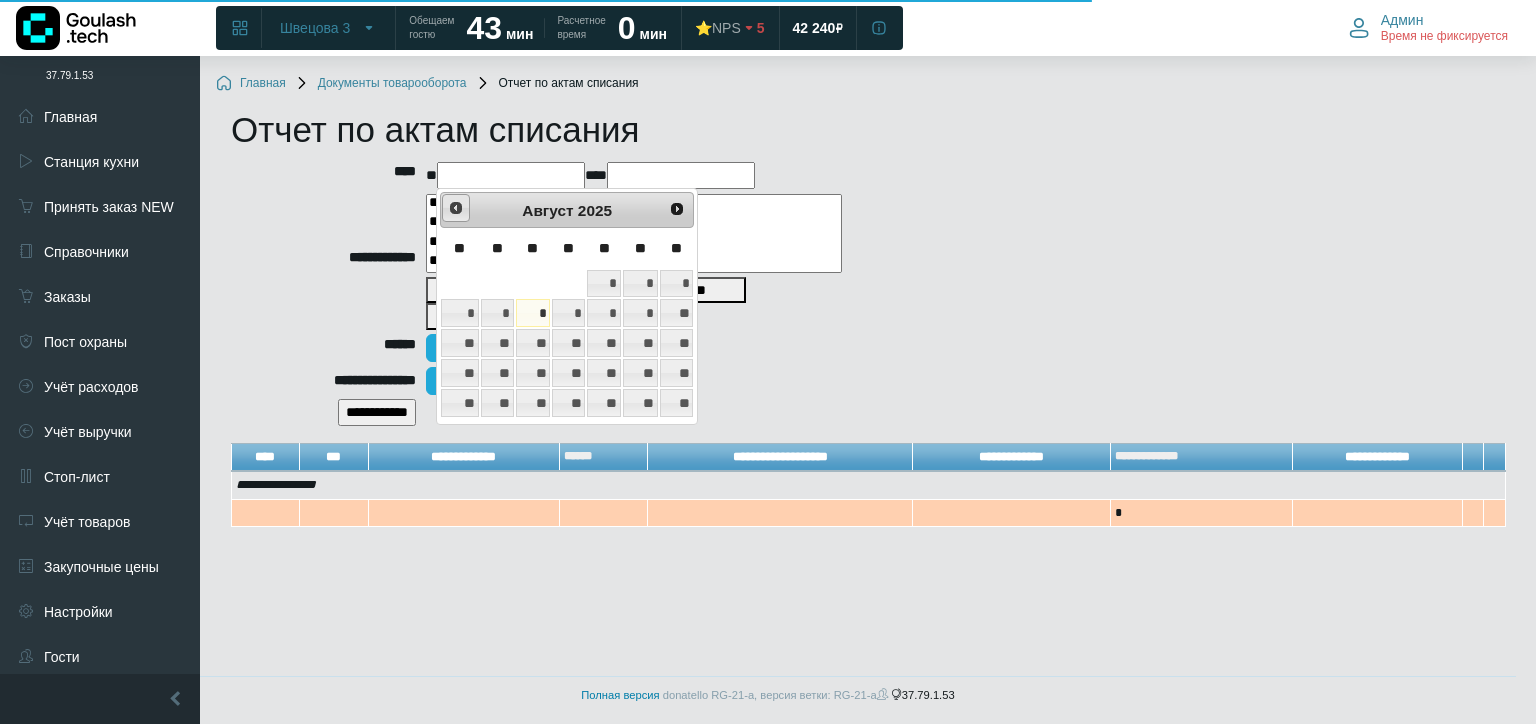 click on "<Пред" at bounding box center (456, 208) 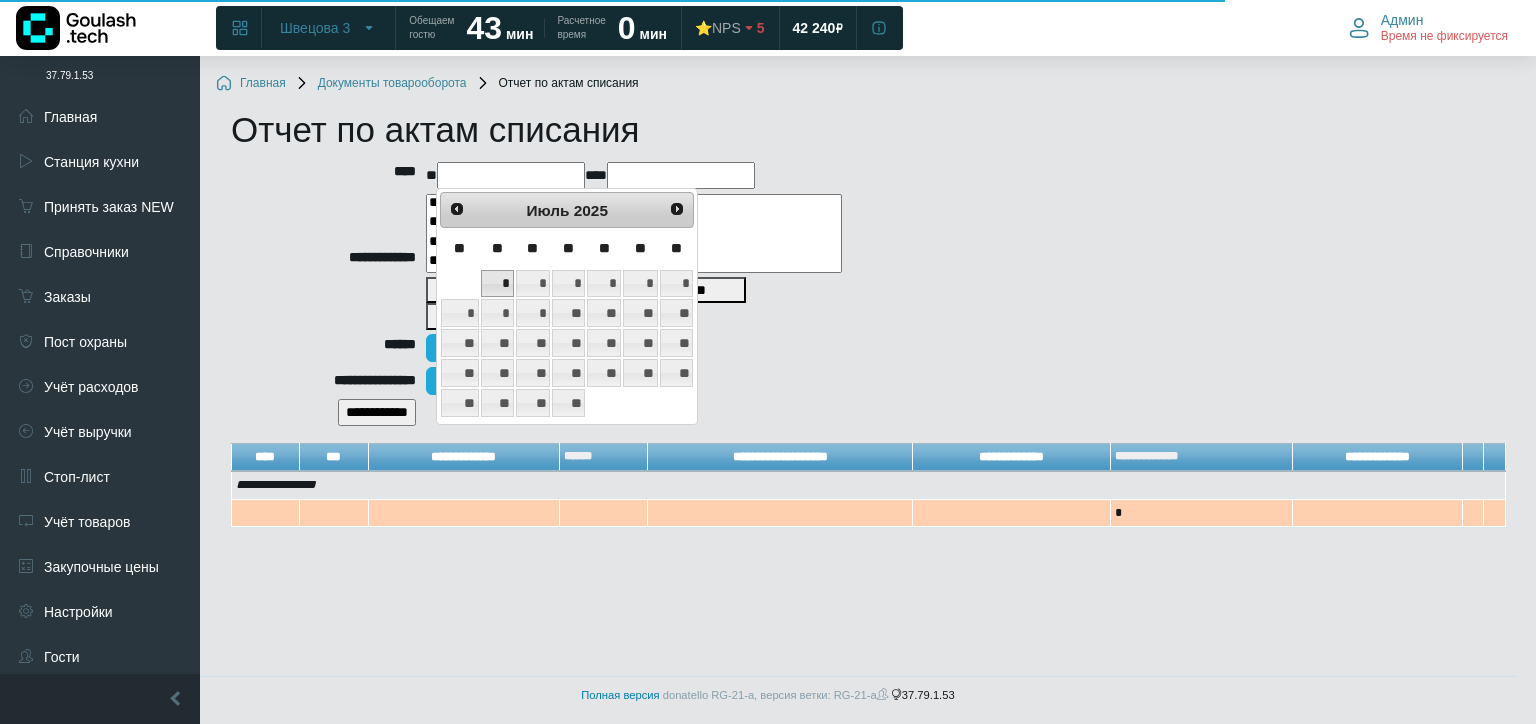 click on "*" at bounding box center [497, 284] 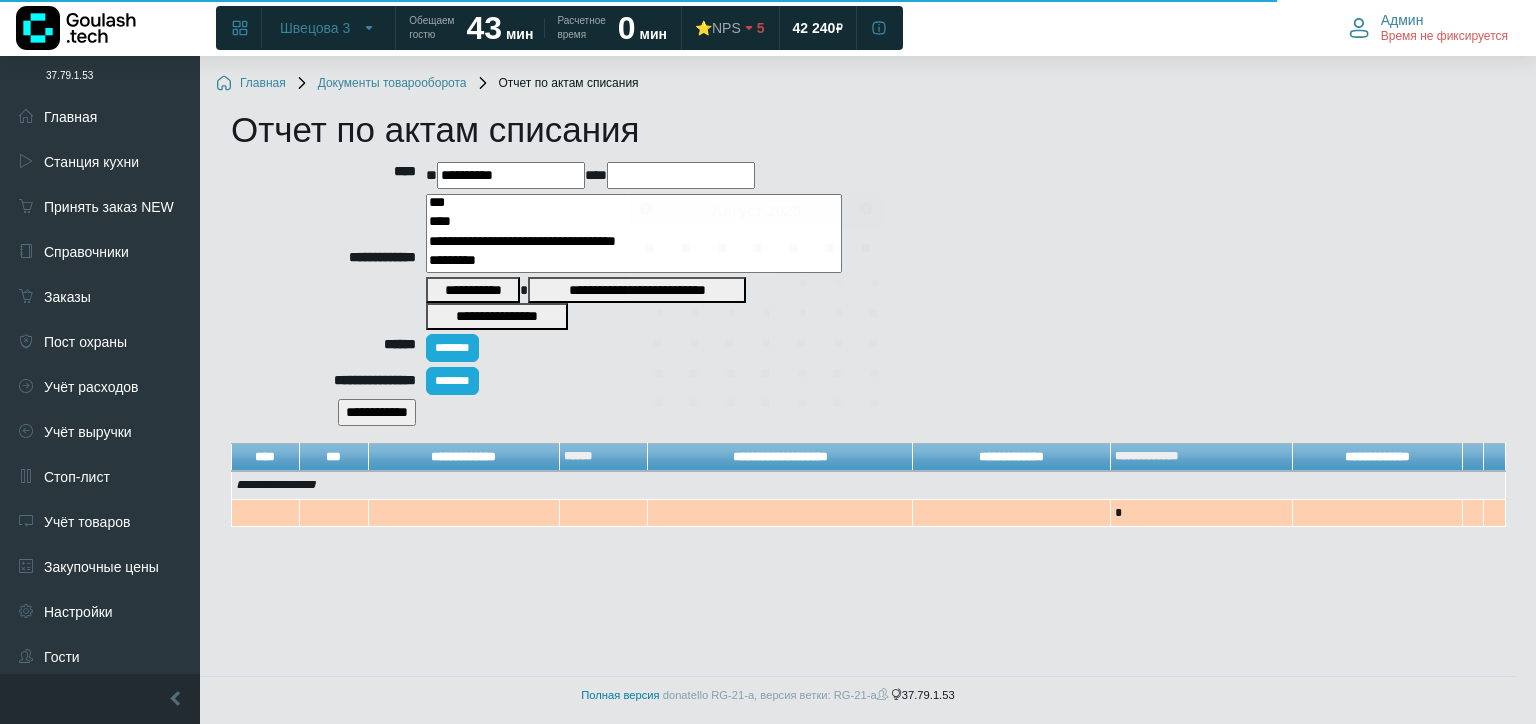 click at bounding box center (681, 175) 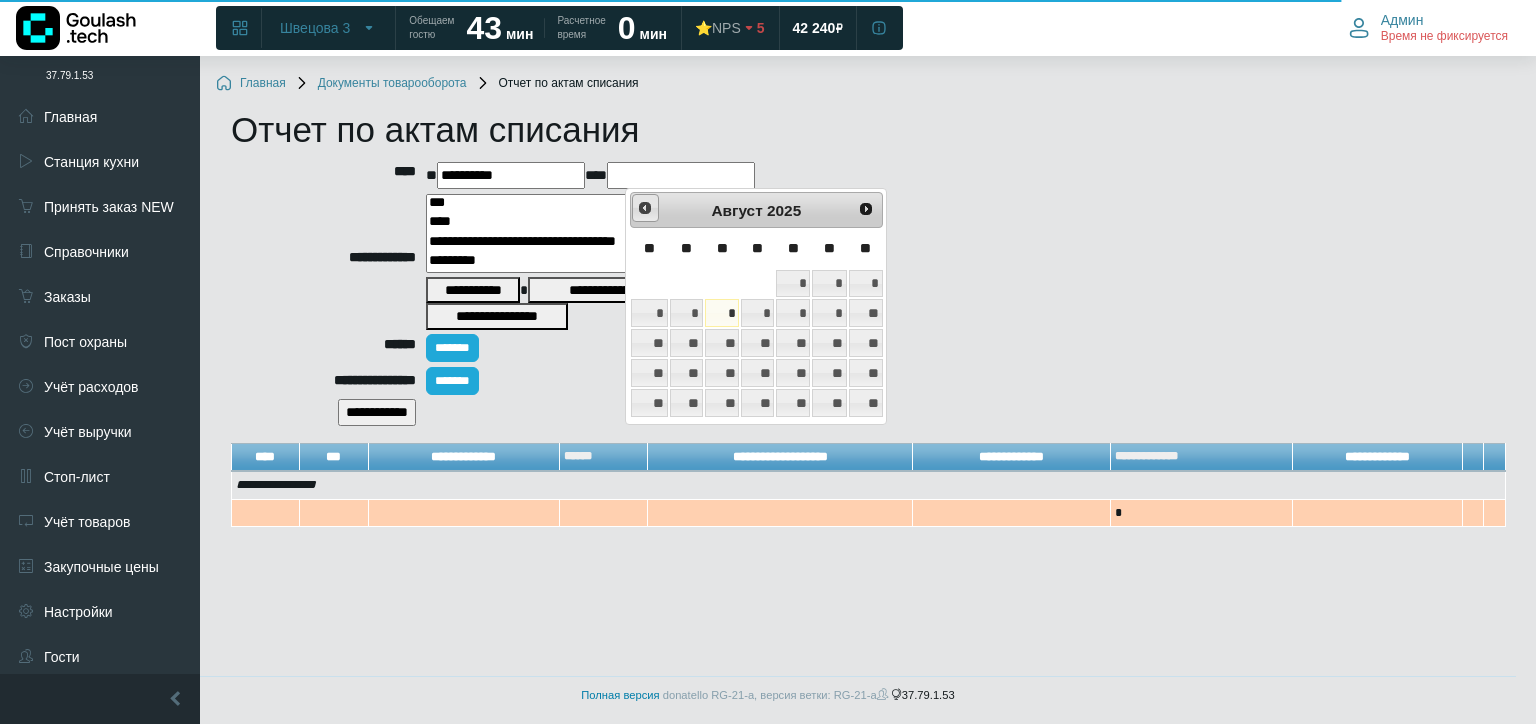 click on "<Пред" at bounding box center (646, 208) 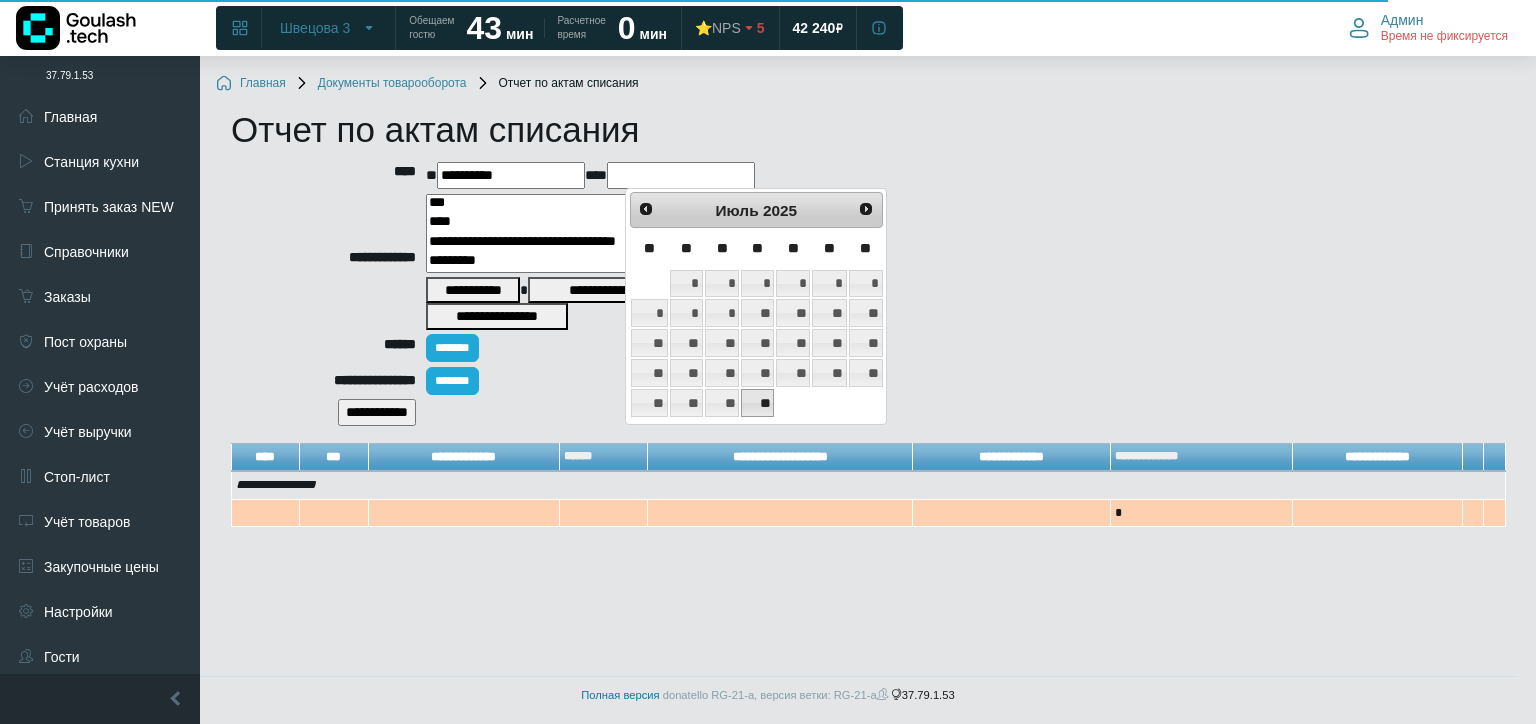 click on "**" at bounding box center [757, 403] 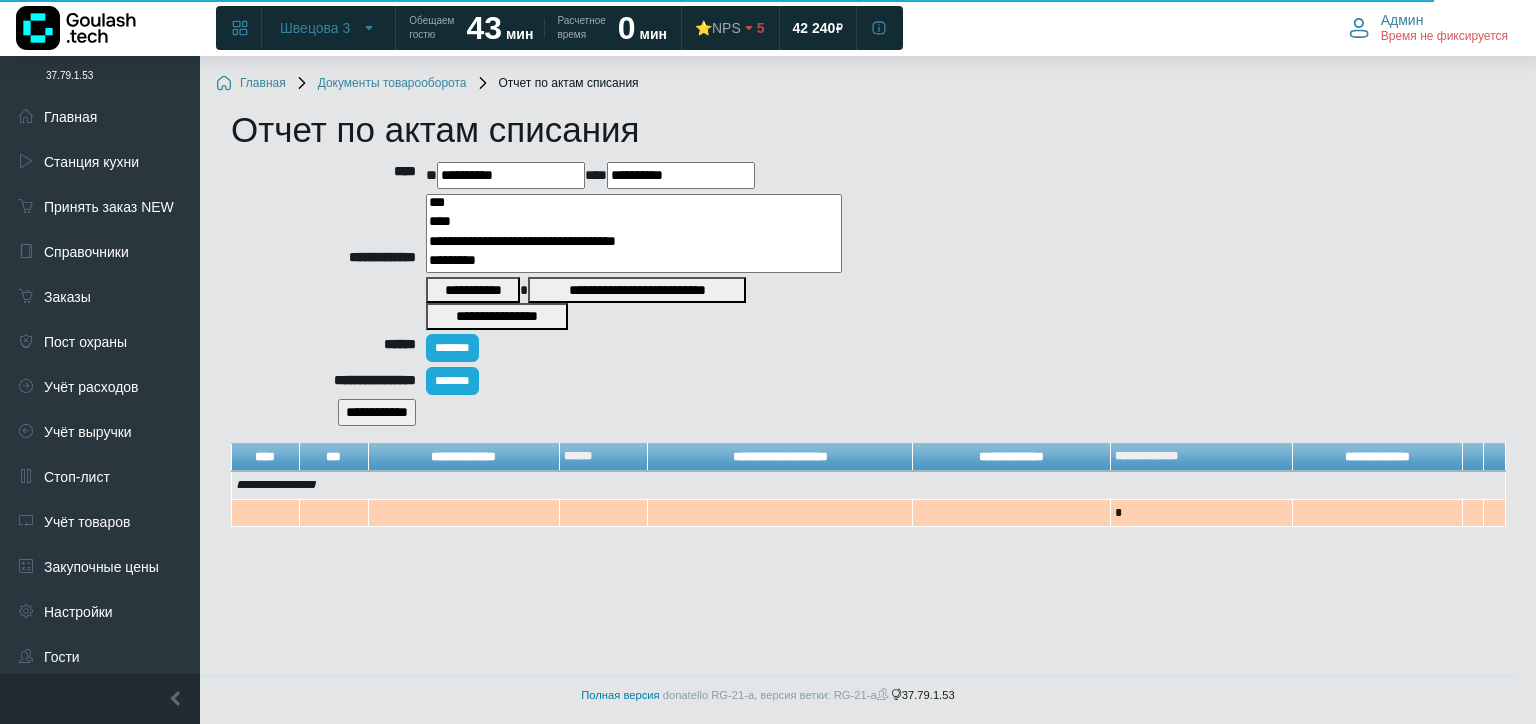 select on "***" 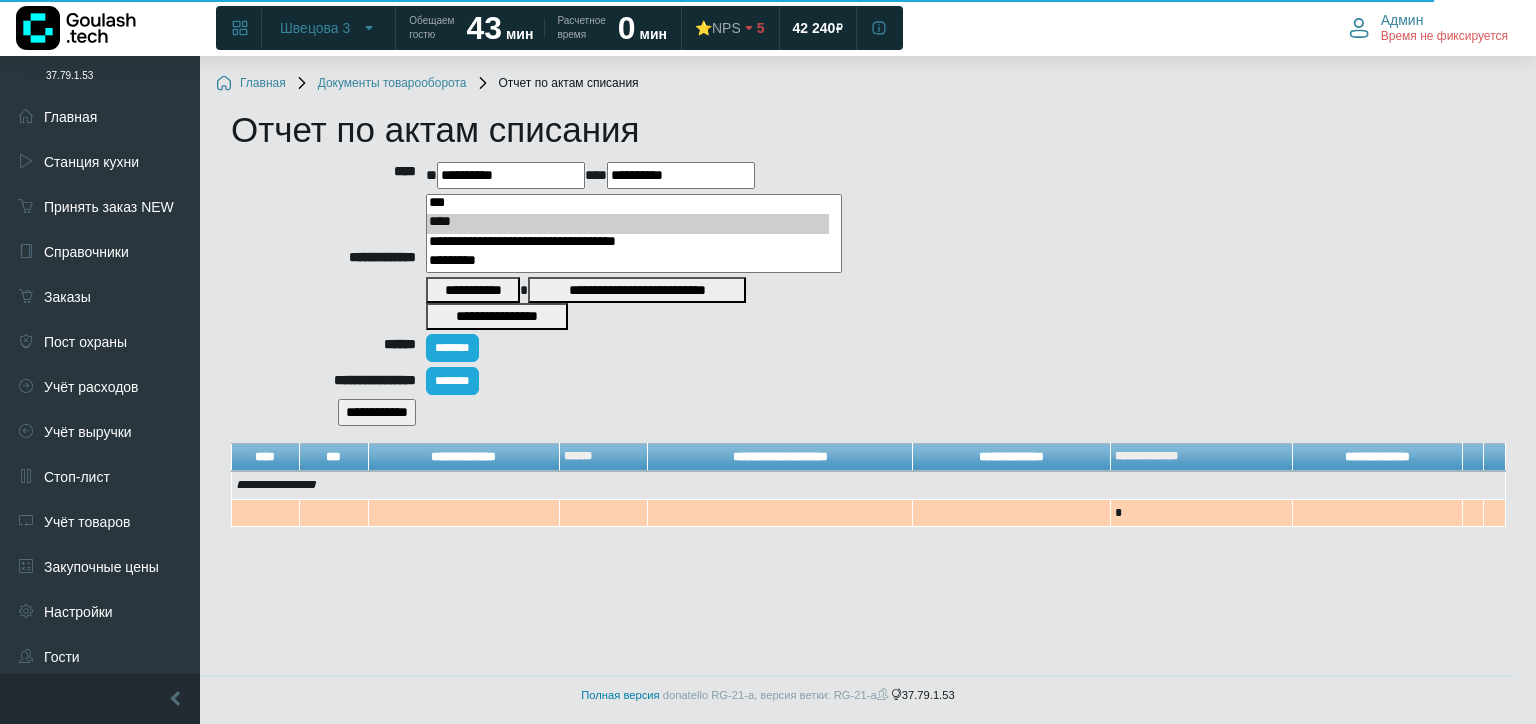 click on "*********" at bounding box center (628, 262) 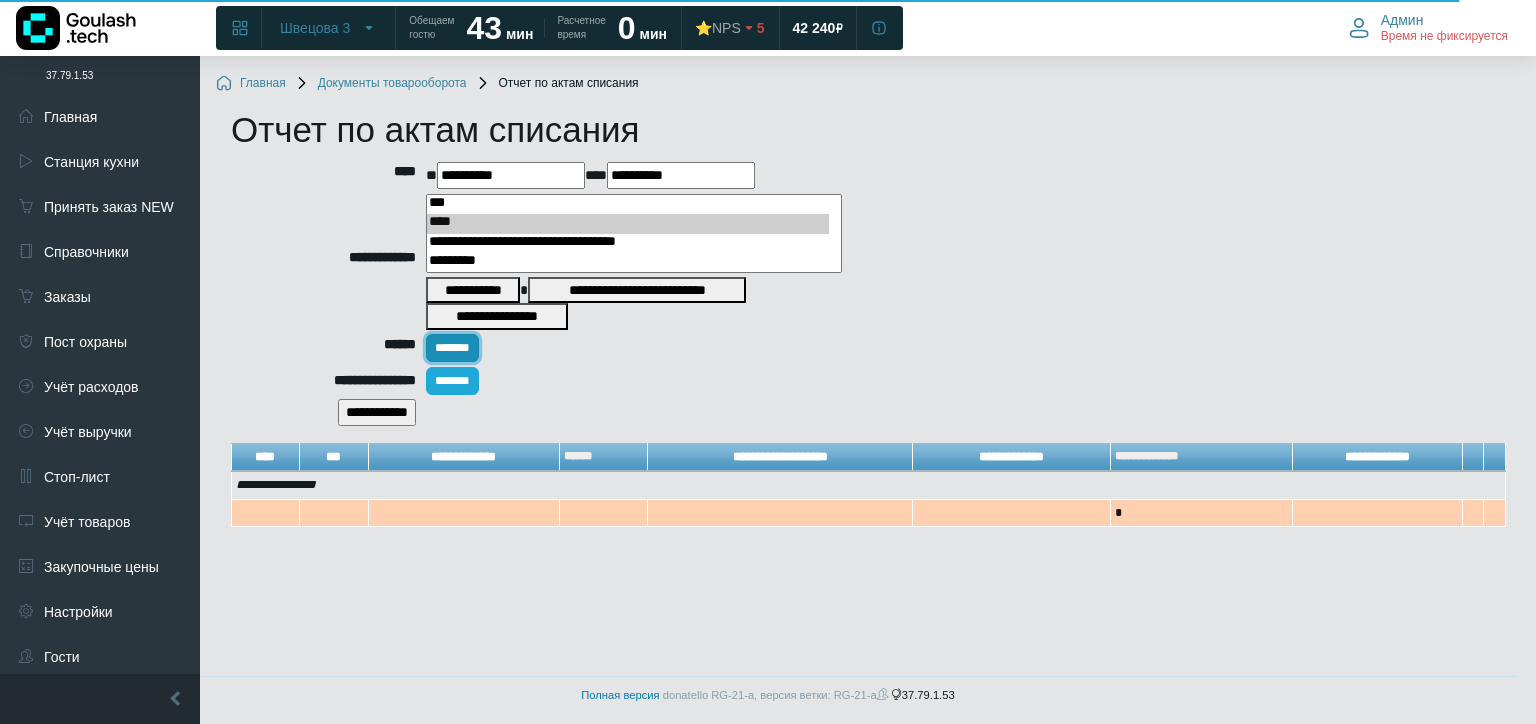 click on "*******" at bounding box center (452, 348) 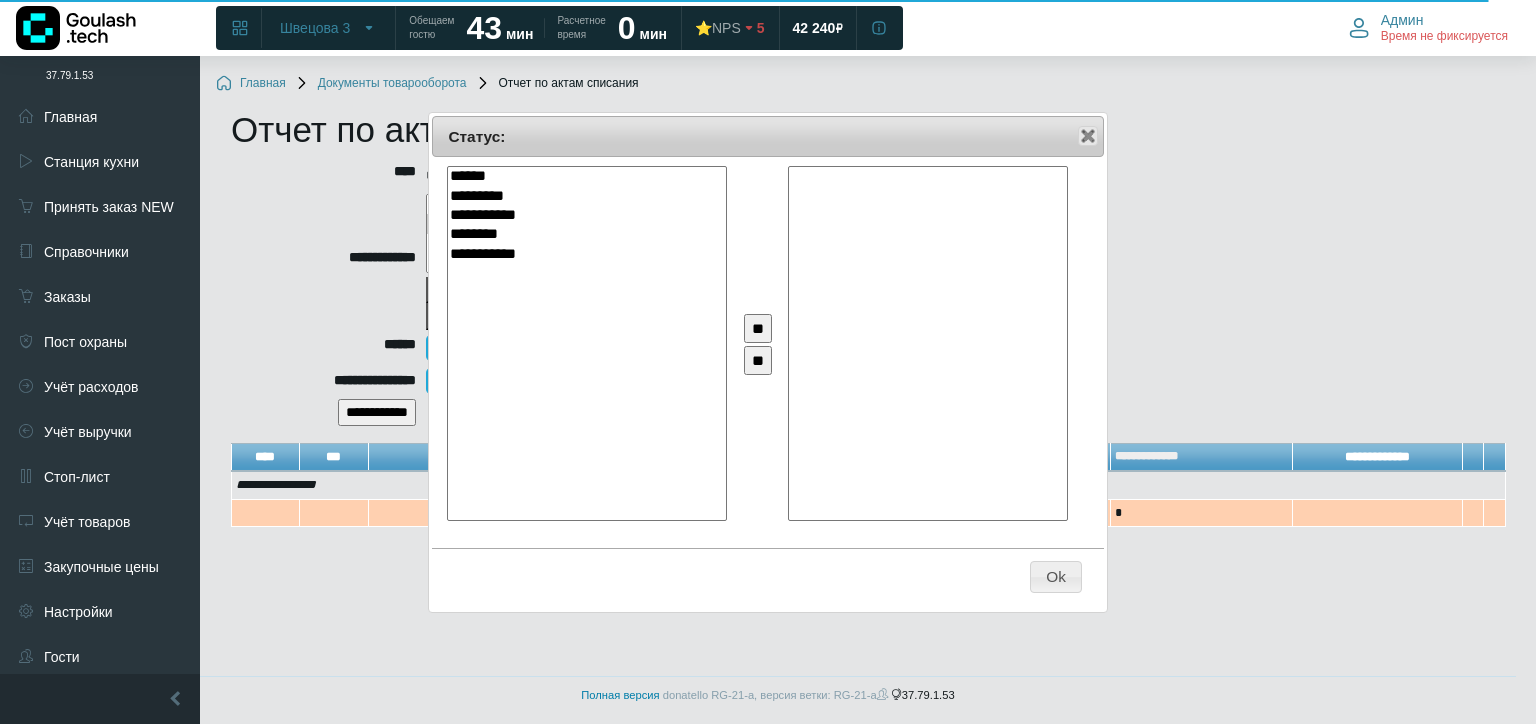 click on "******" at bounding box center [585, 176] 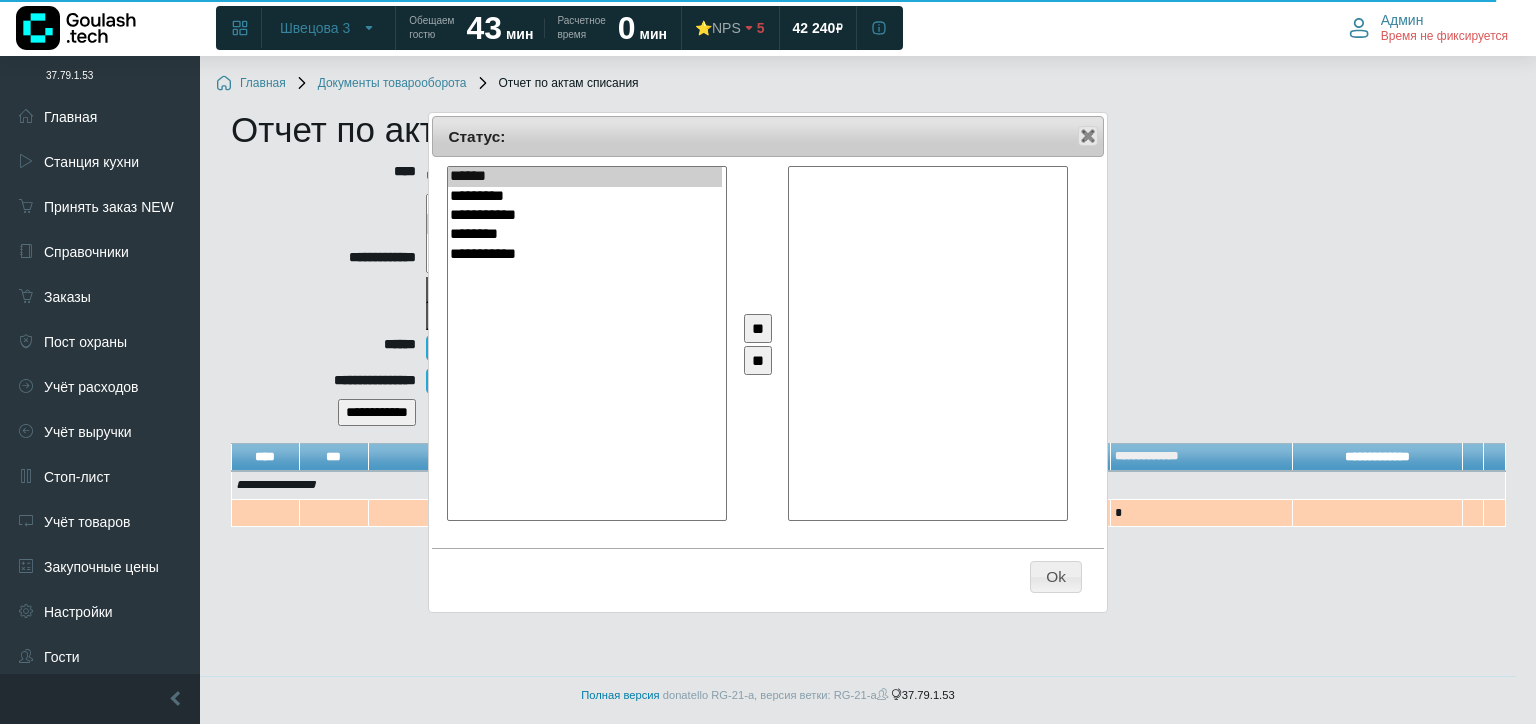 click on "*********" at bounding box center [585, 196] 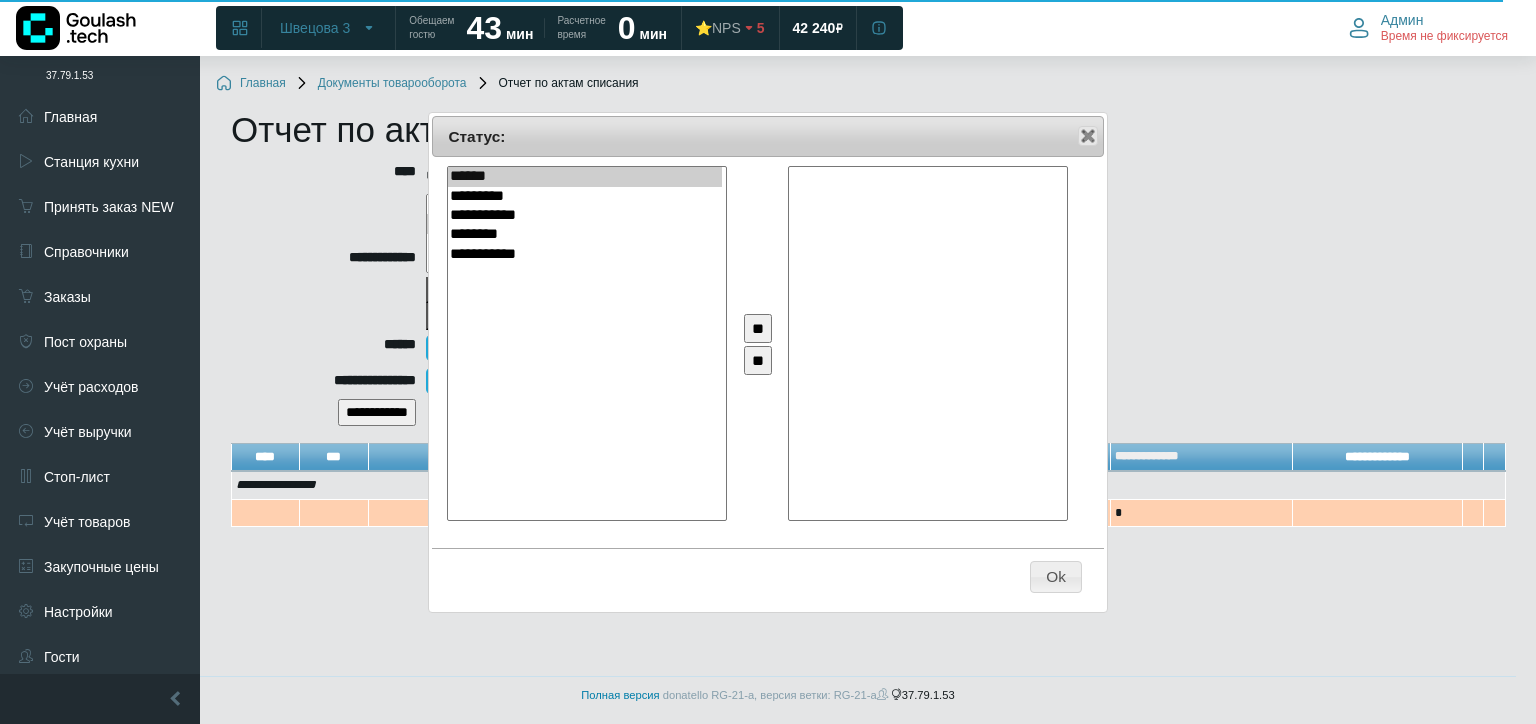 click on "******" at bounding box center (585, 176) 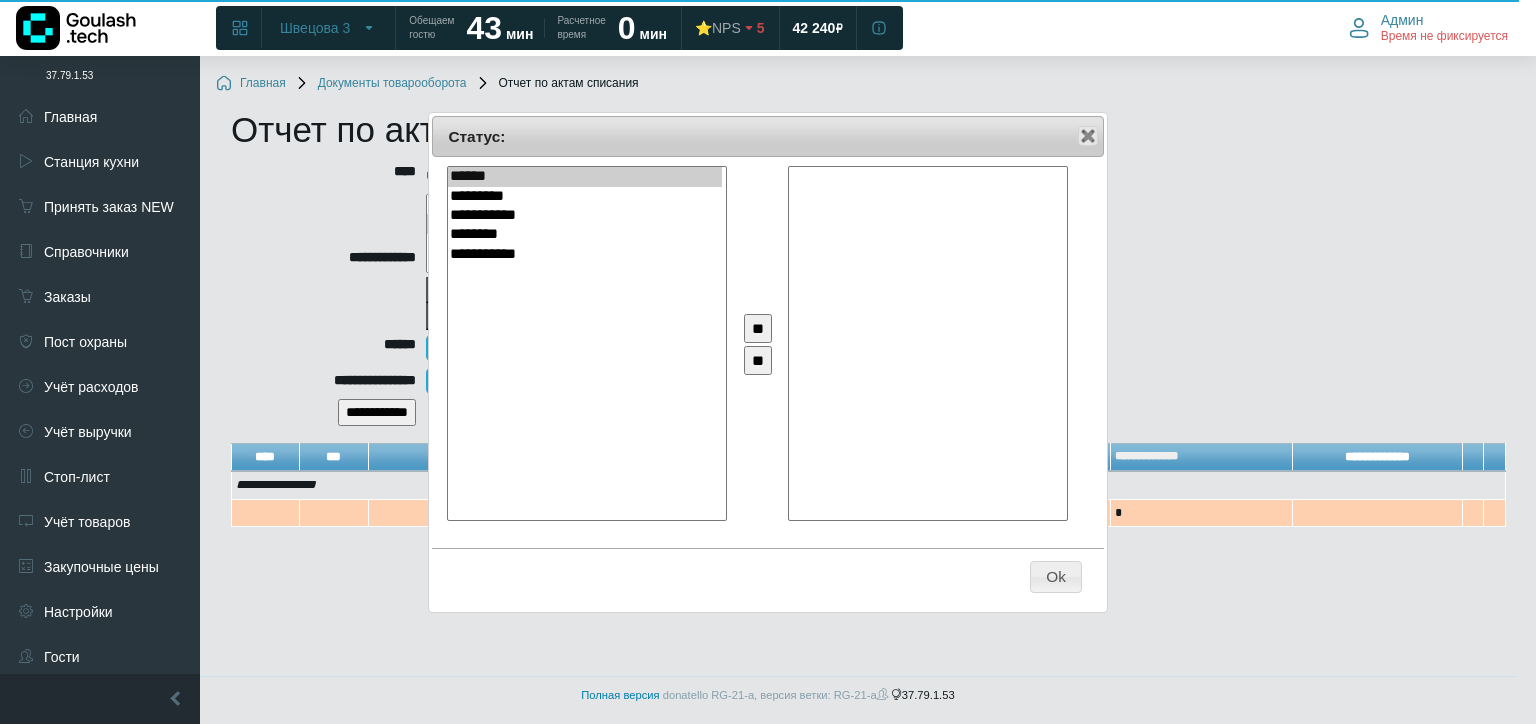click on "*********" at bounding box center [585, 196] 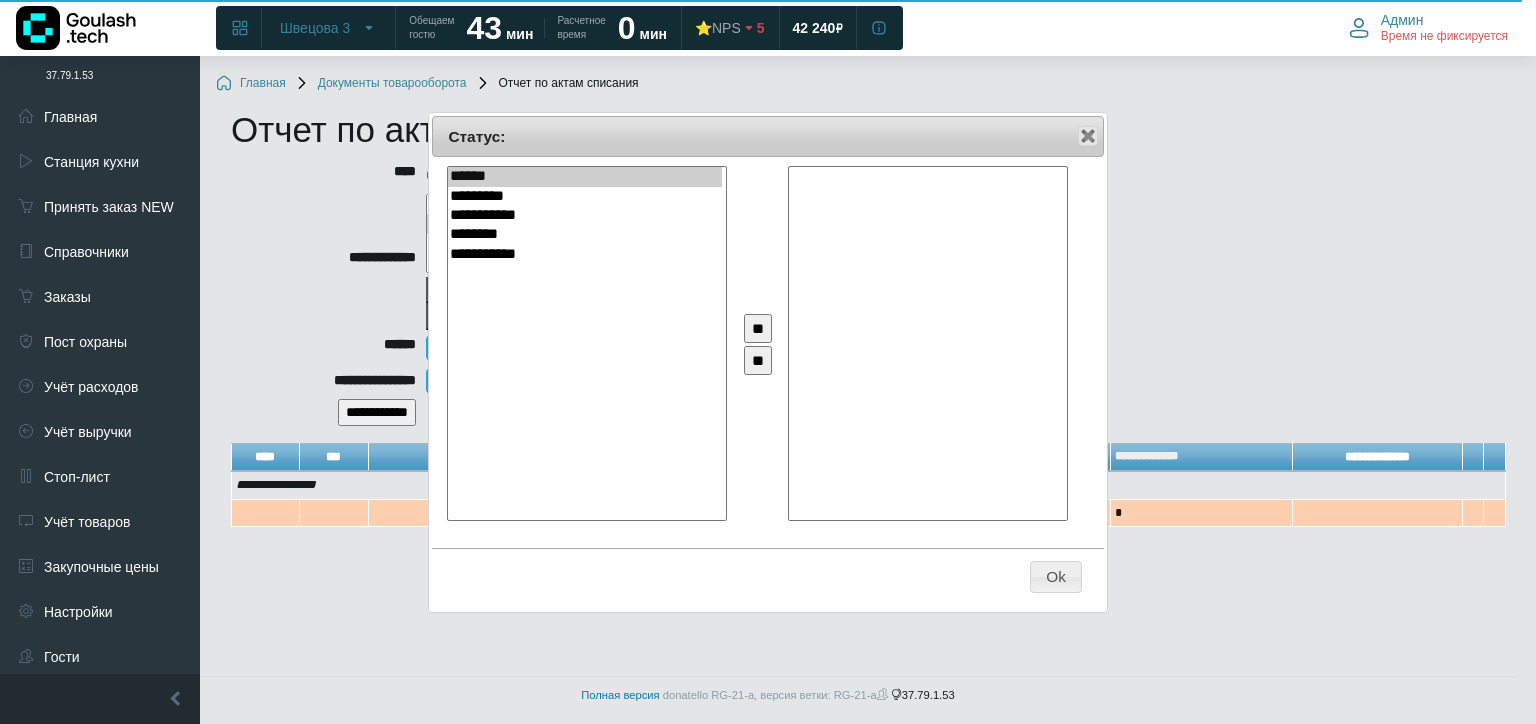 click on "**********" at bounding box center (585, 215) 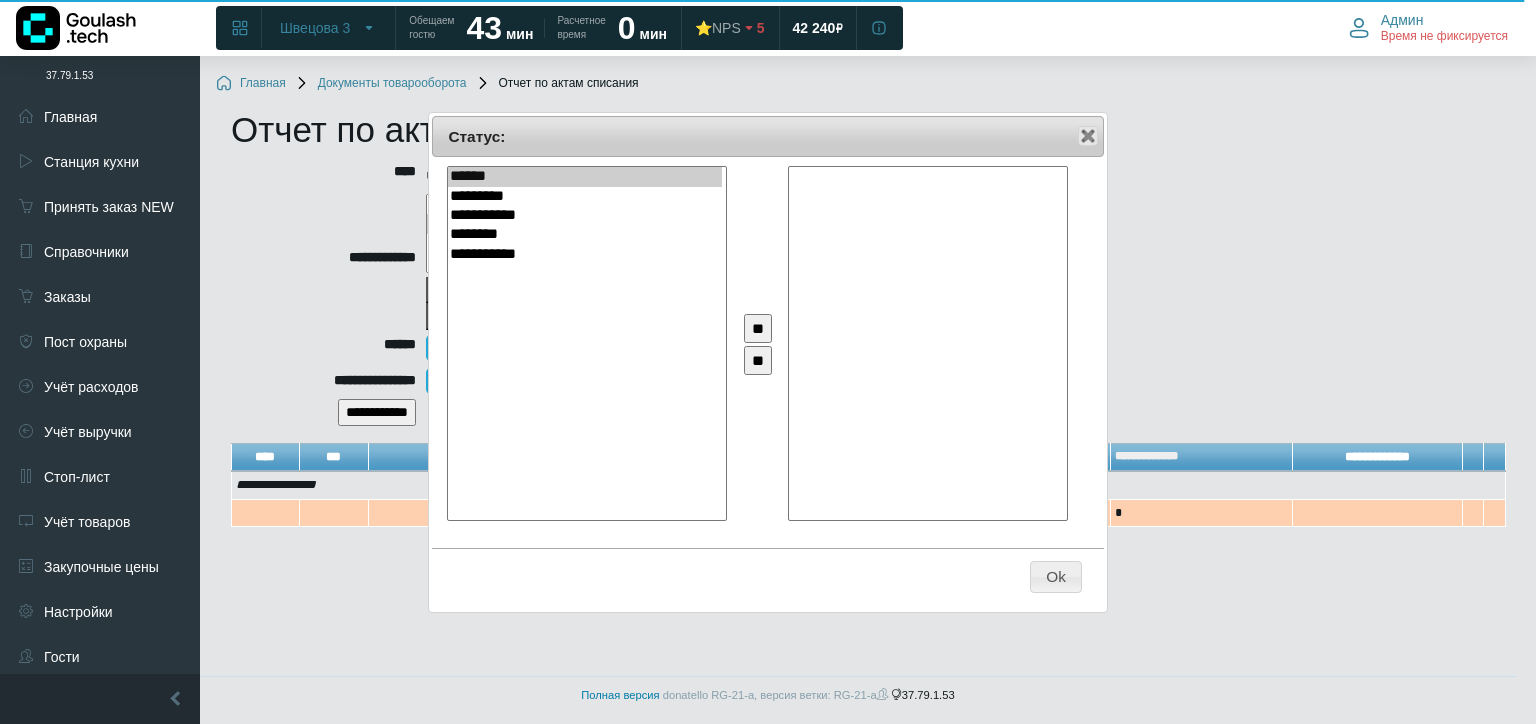 click on "********" at bounding box center [585, 234] 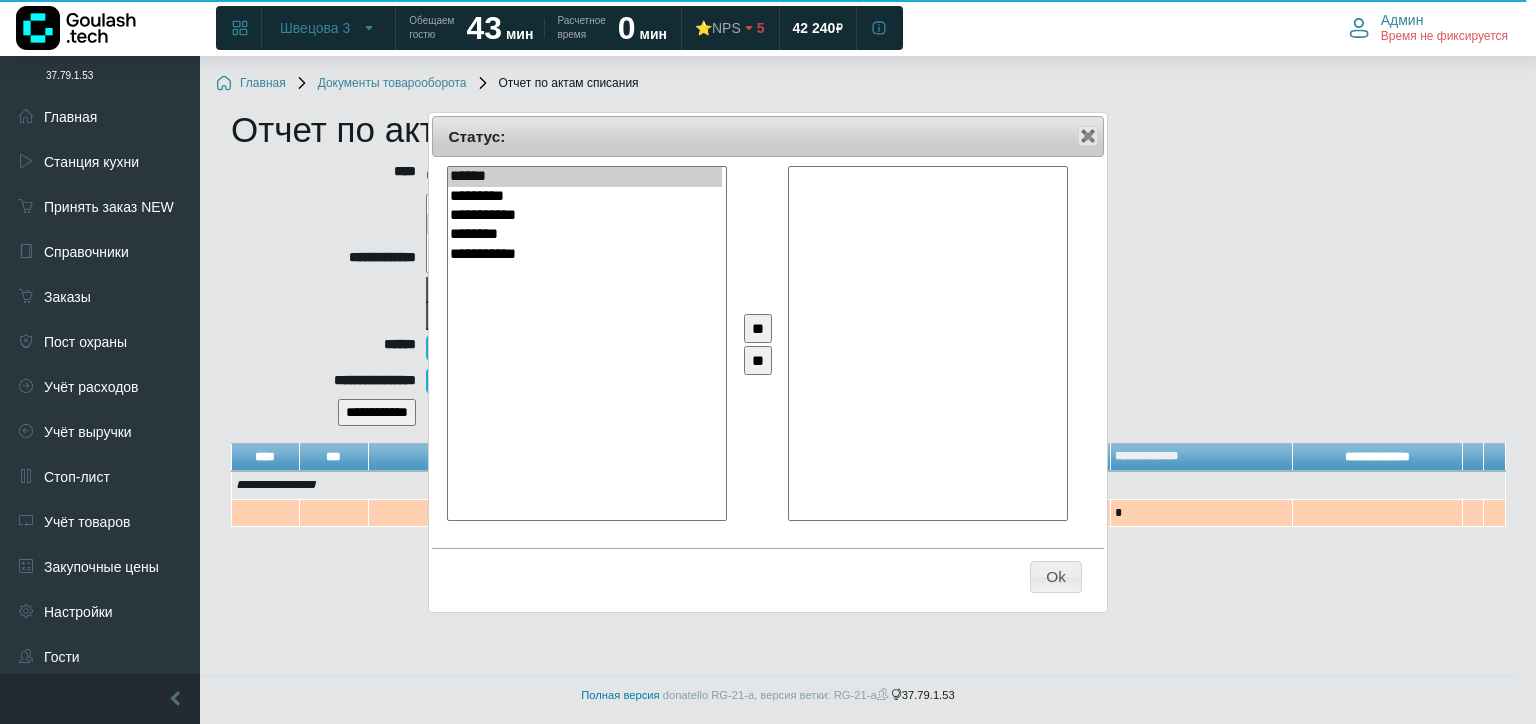 select on "*" 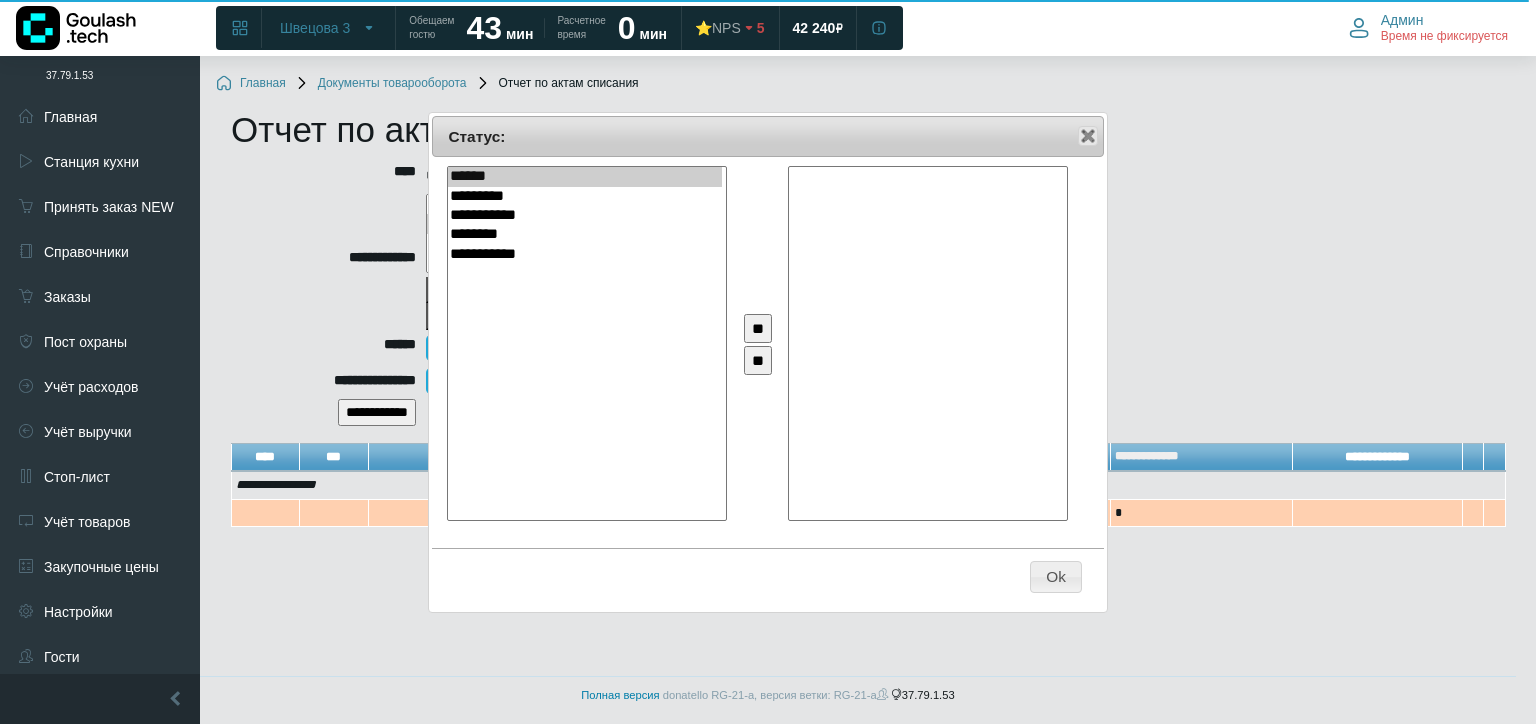 click on "**" at bounding box center (758, 328) 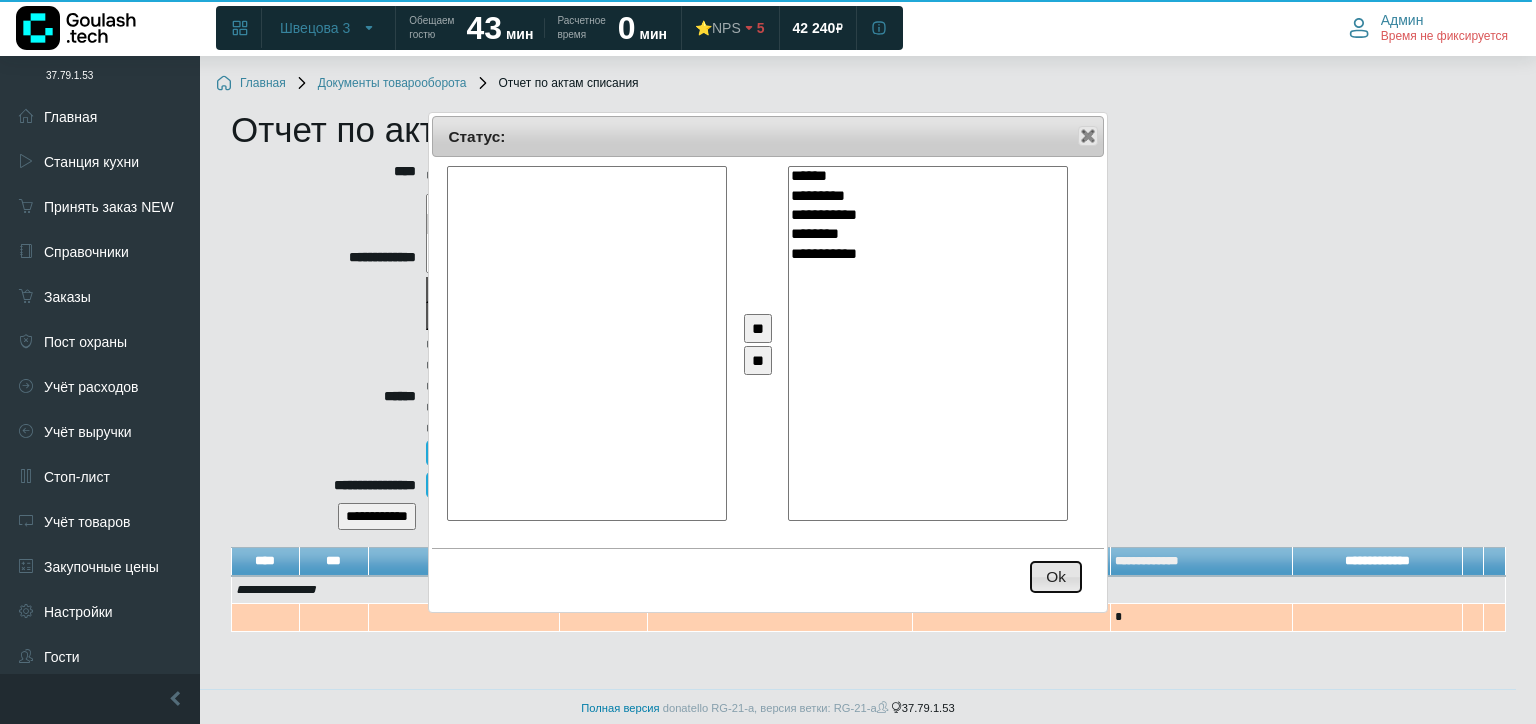 click on "Ok" at bounding box center (1056, 577) 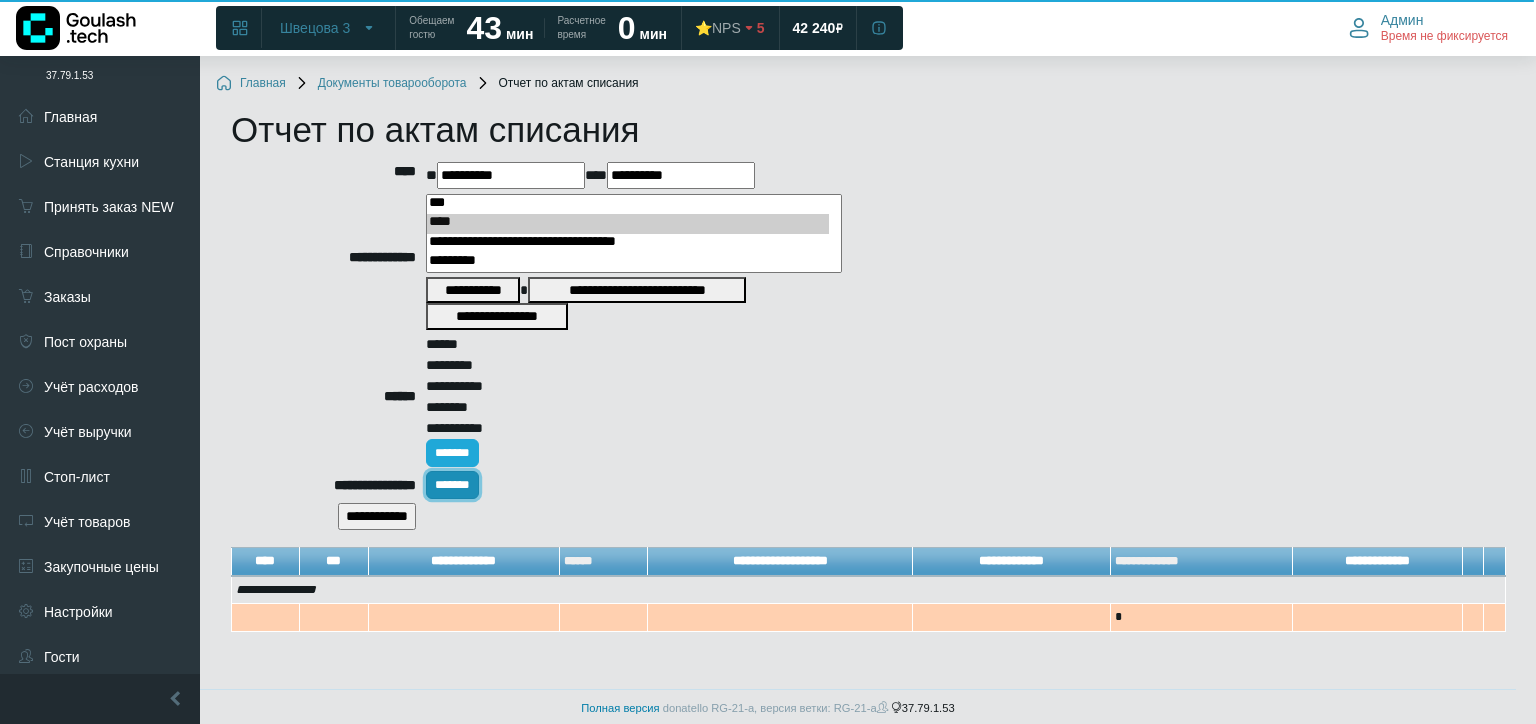 click on "*******" at bounding box center (452, 485) 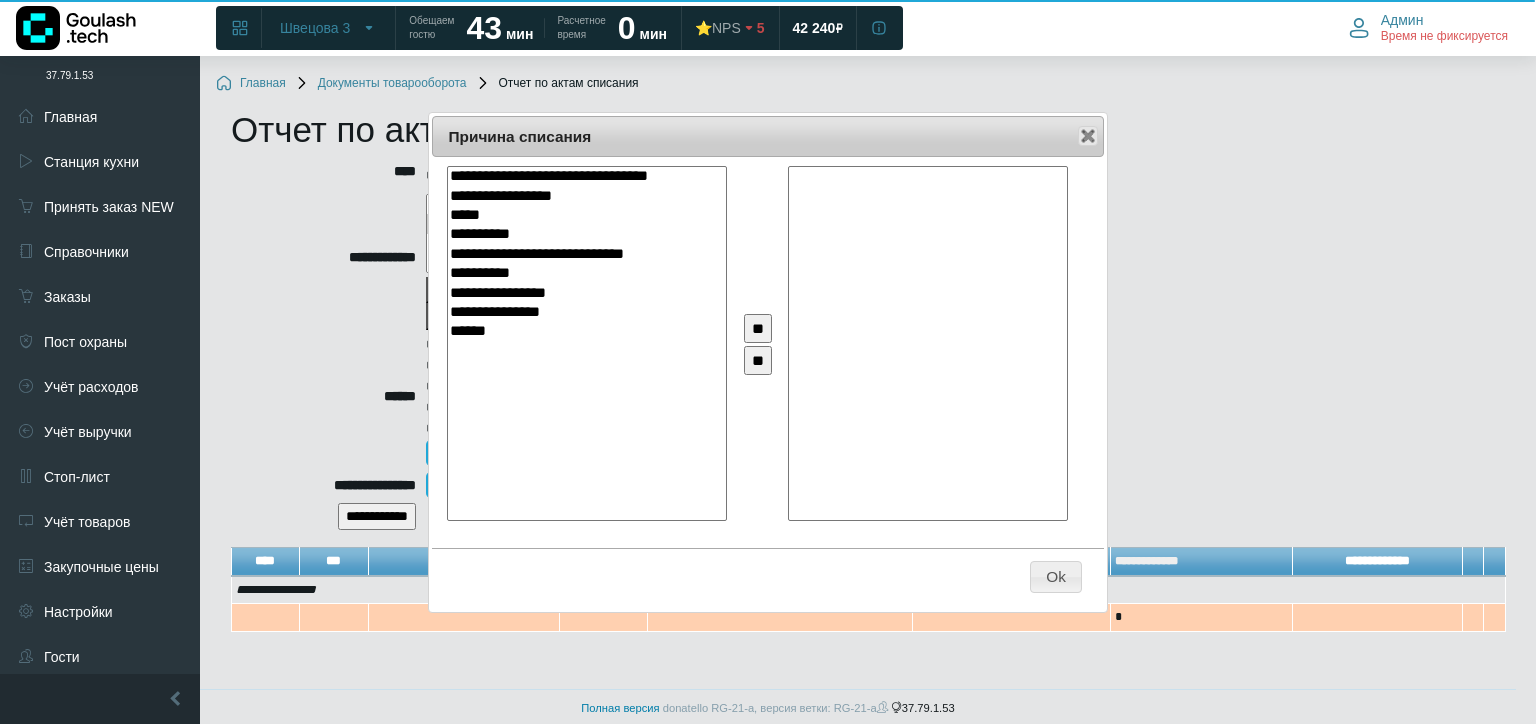 click on "**********" at bounding box center [585, 176] 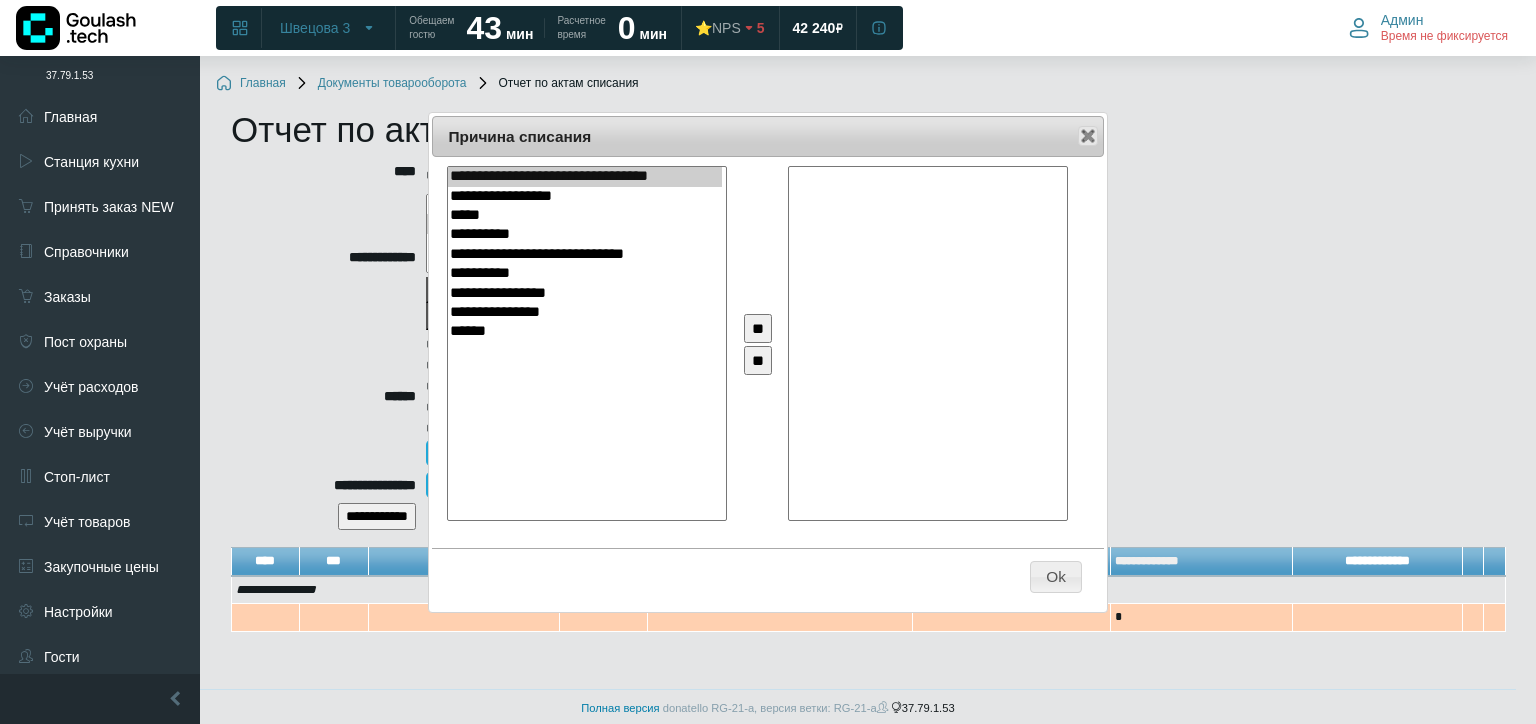click on "**********" at bounding box center (585, 196) 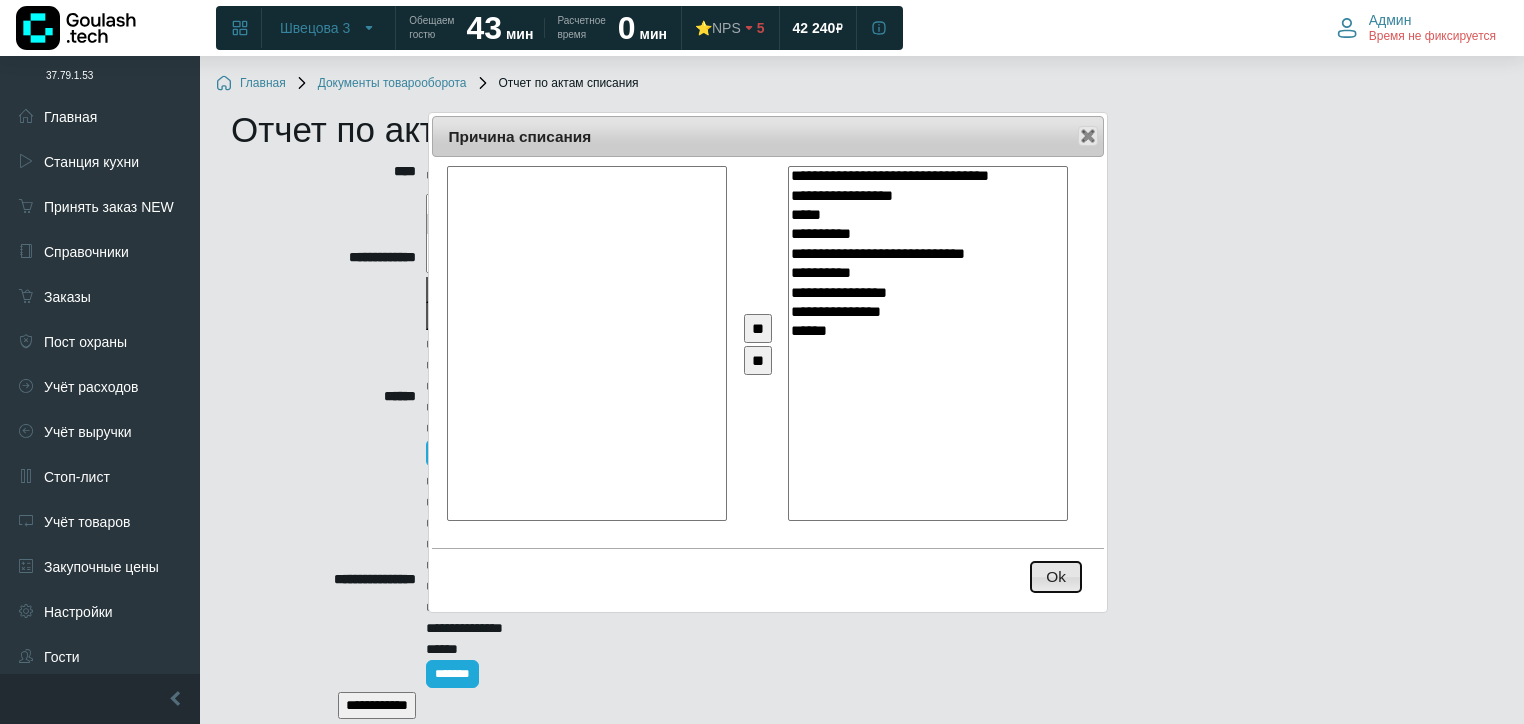 click on "Ok" at bounding box center [1056, 577] 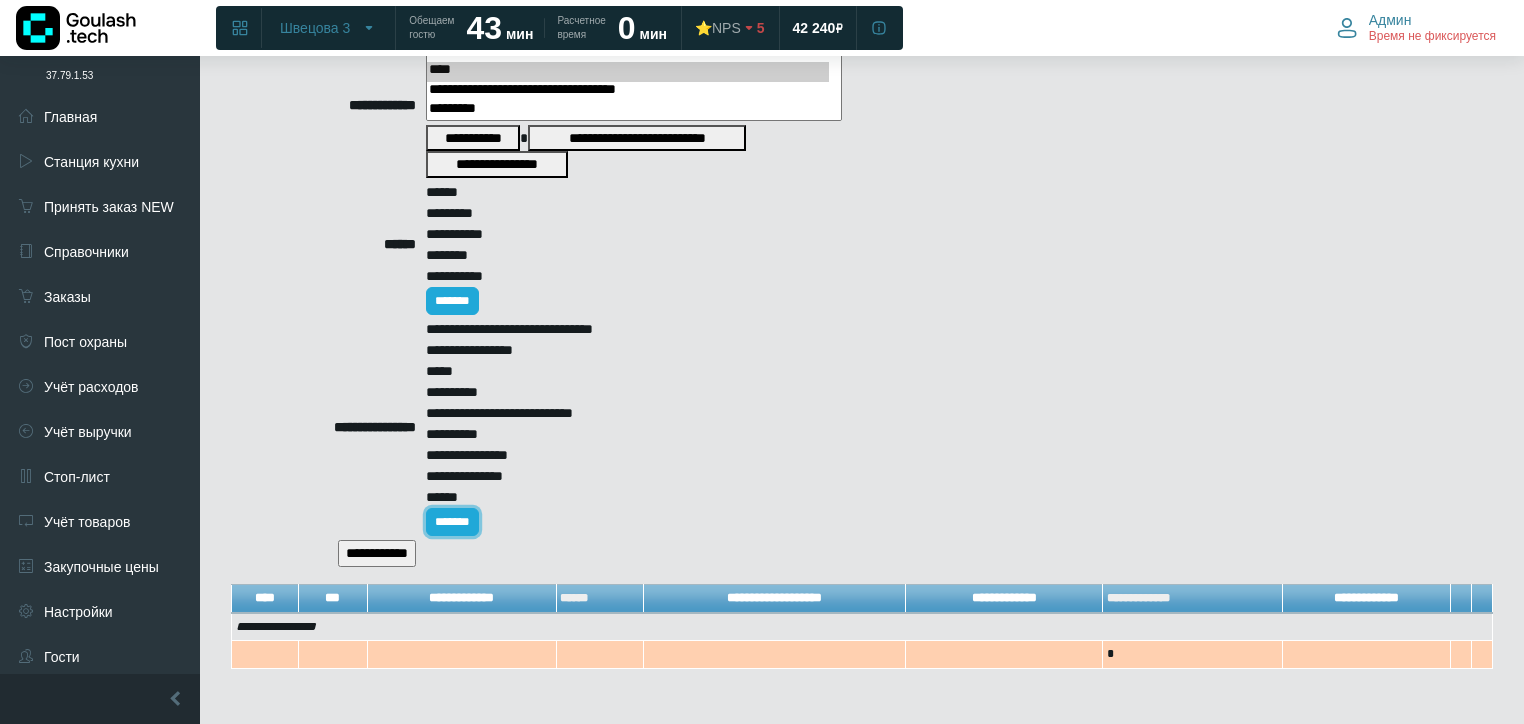 scroll, scrollTop: 170, scrollLeft: 0, axis: vertical 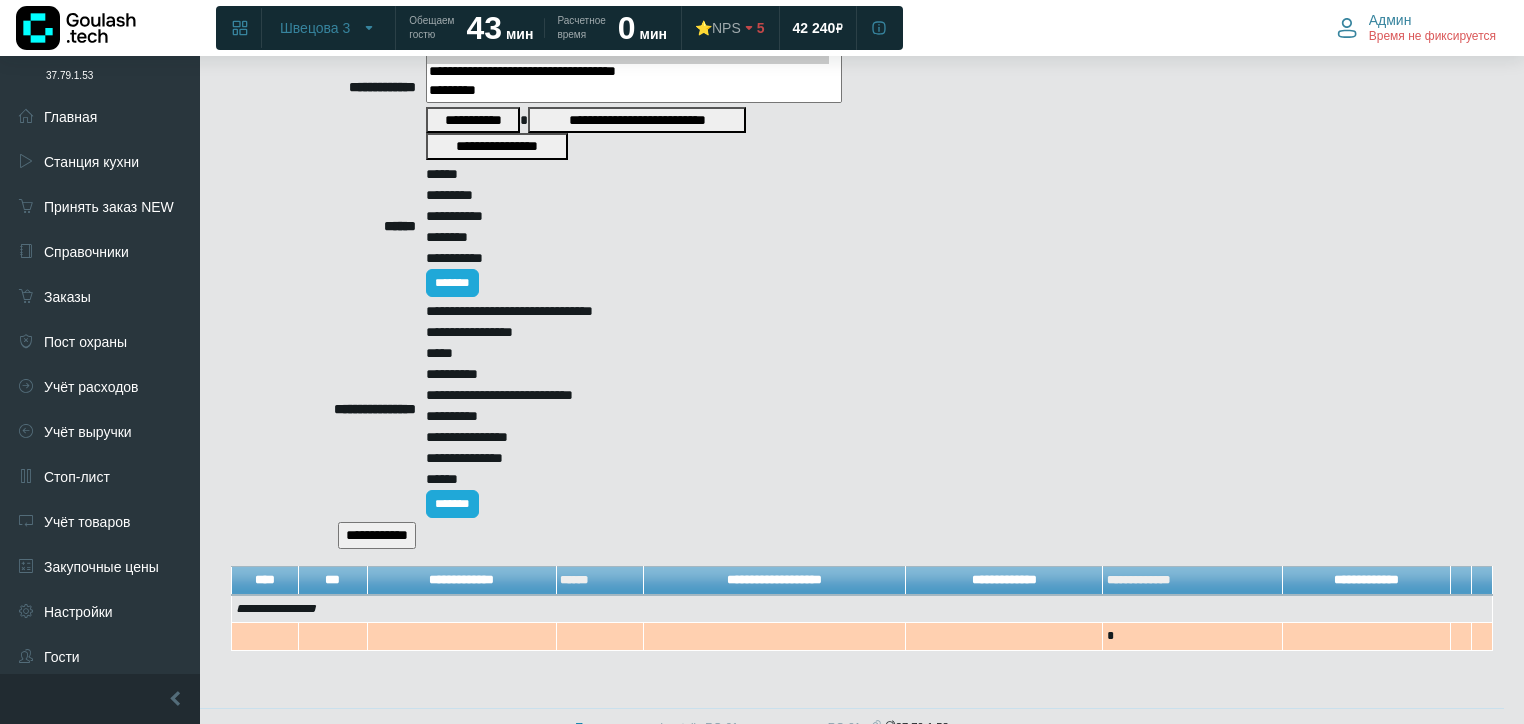 click on "**********" at bounding box center (377, 535) 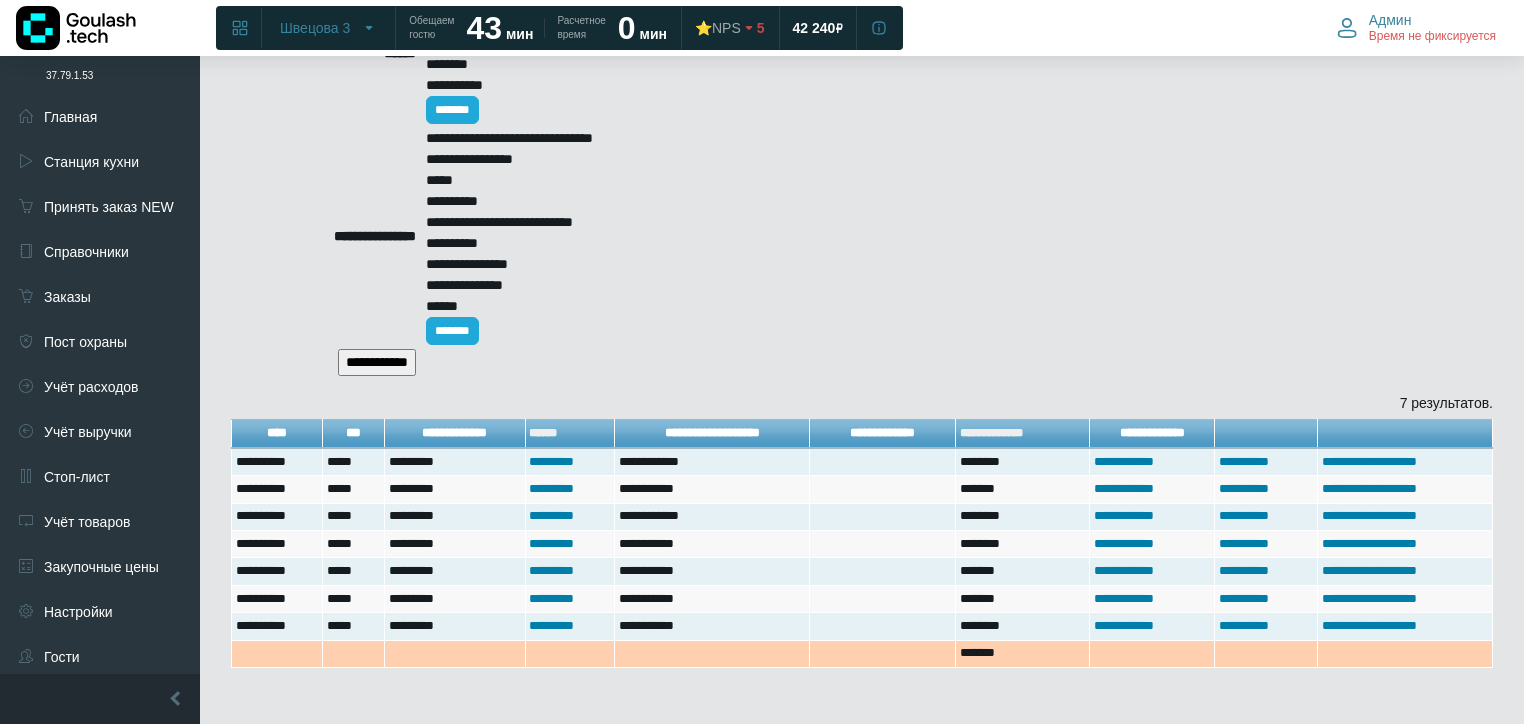 scroll, scrollTop: 360, scrollLeft: 0, axis: vertical 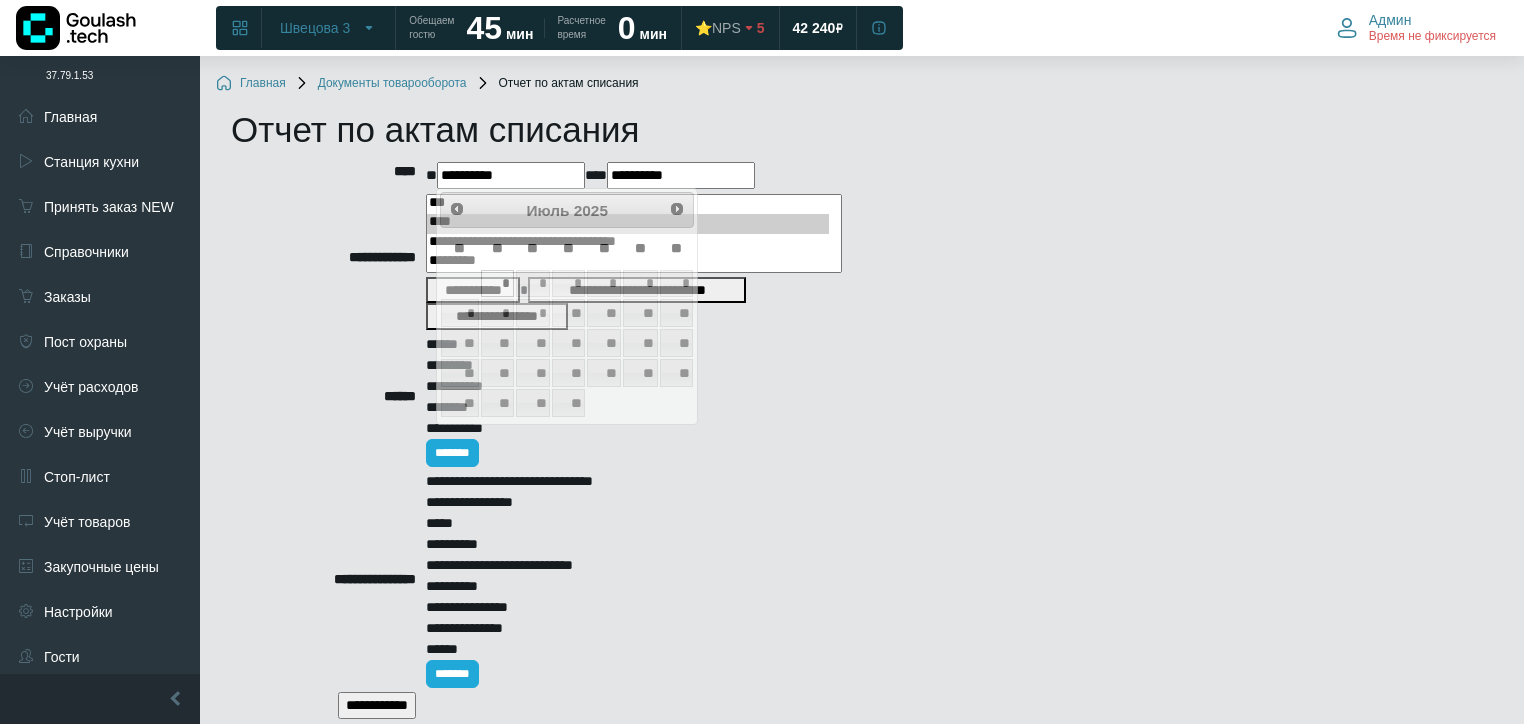 click on "**********" at bounding box center (511, 175) 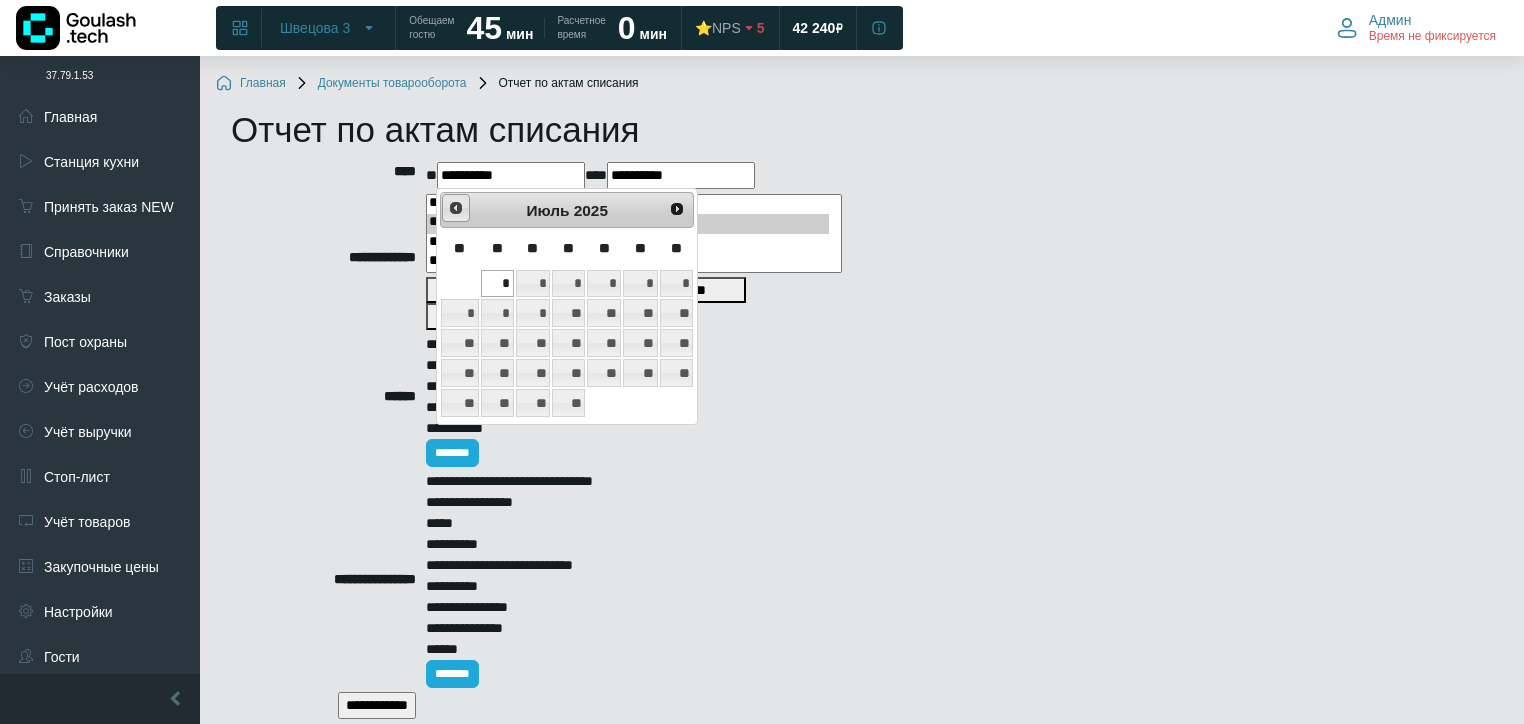 click on "<Пред" at bounding box center [456, 208] 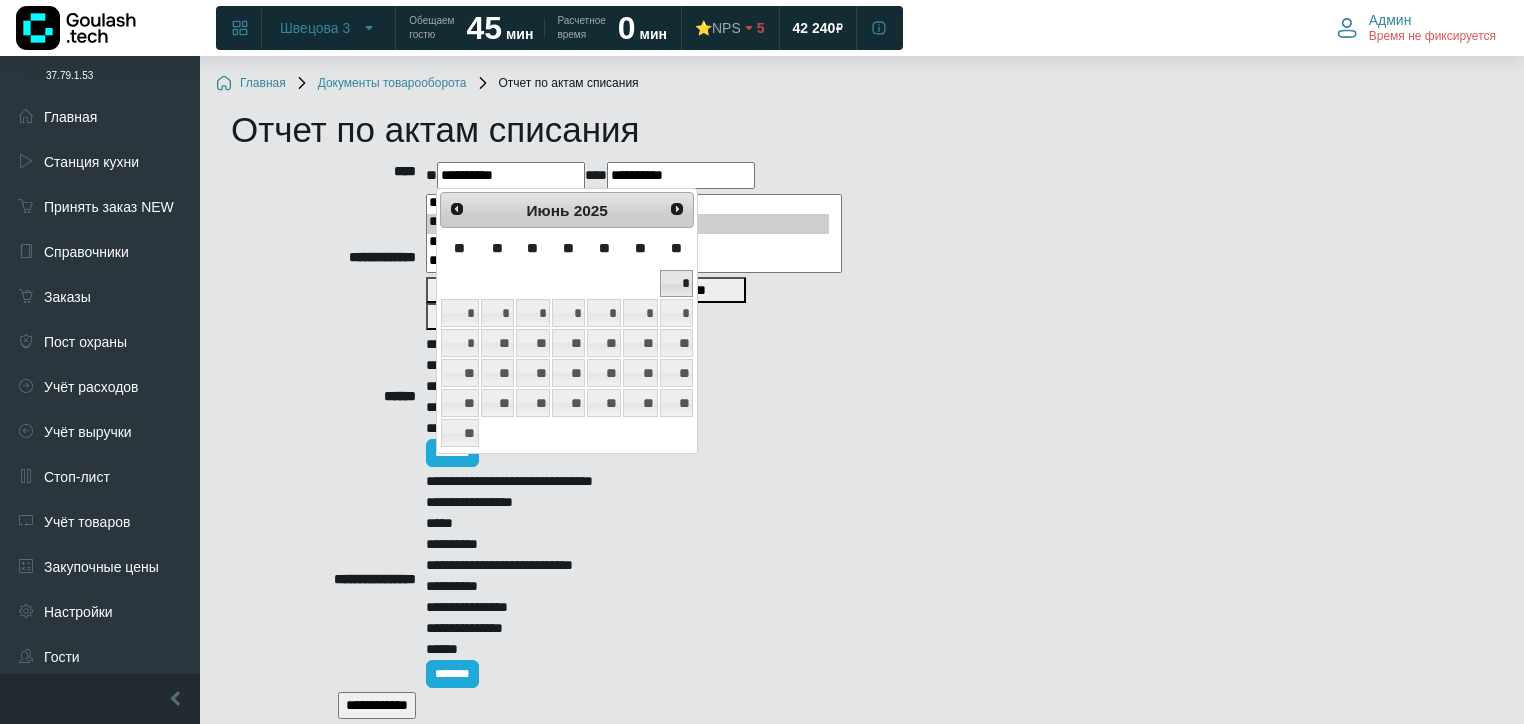 click on "*" at bounding box center (677, 284) 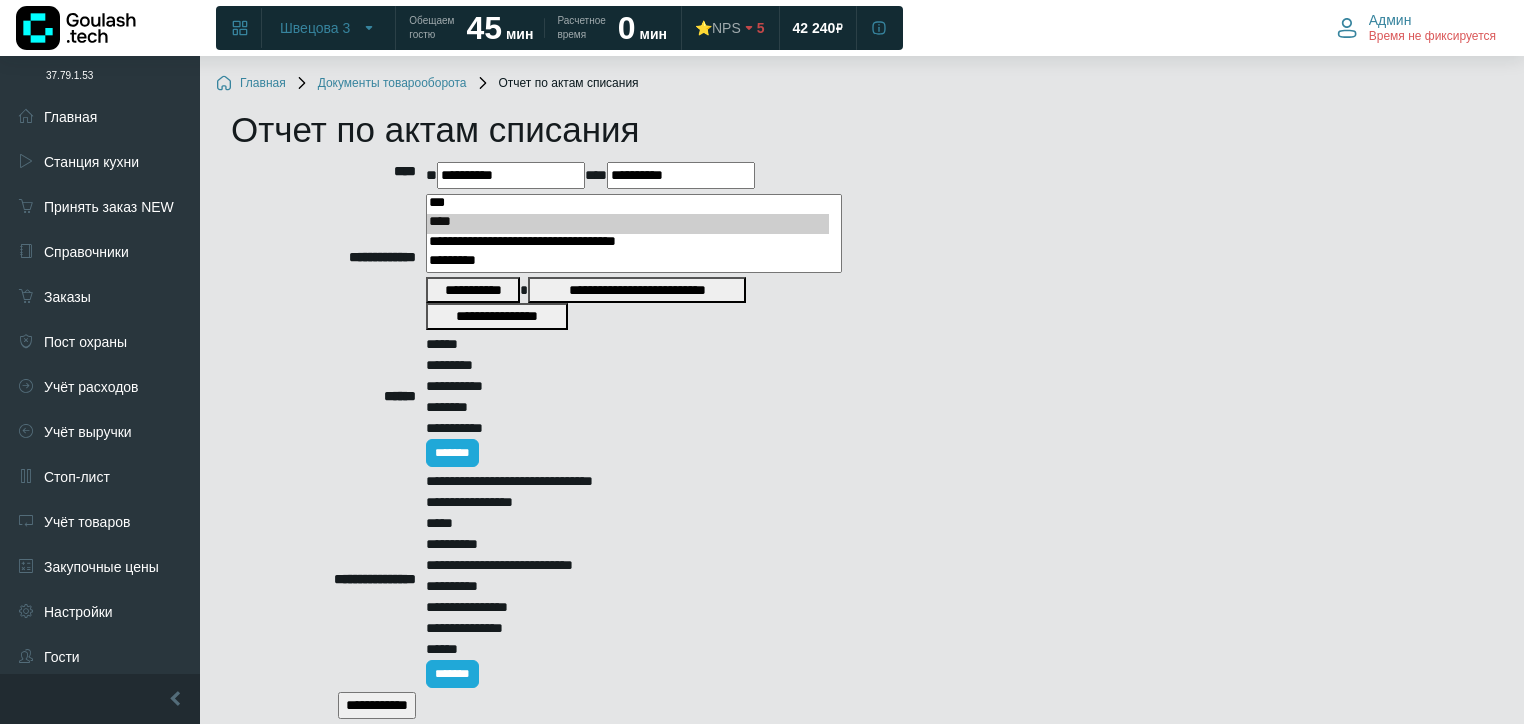 drag, startPoint x: 677, startPoint y: 167, endPoint x: 672, endPoint y: 178, distance: 12.083046 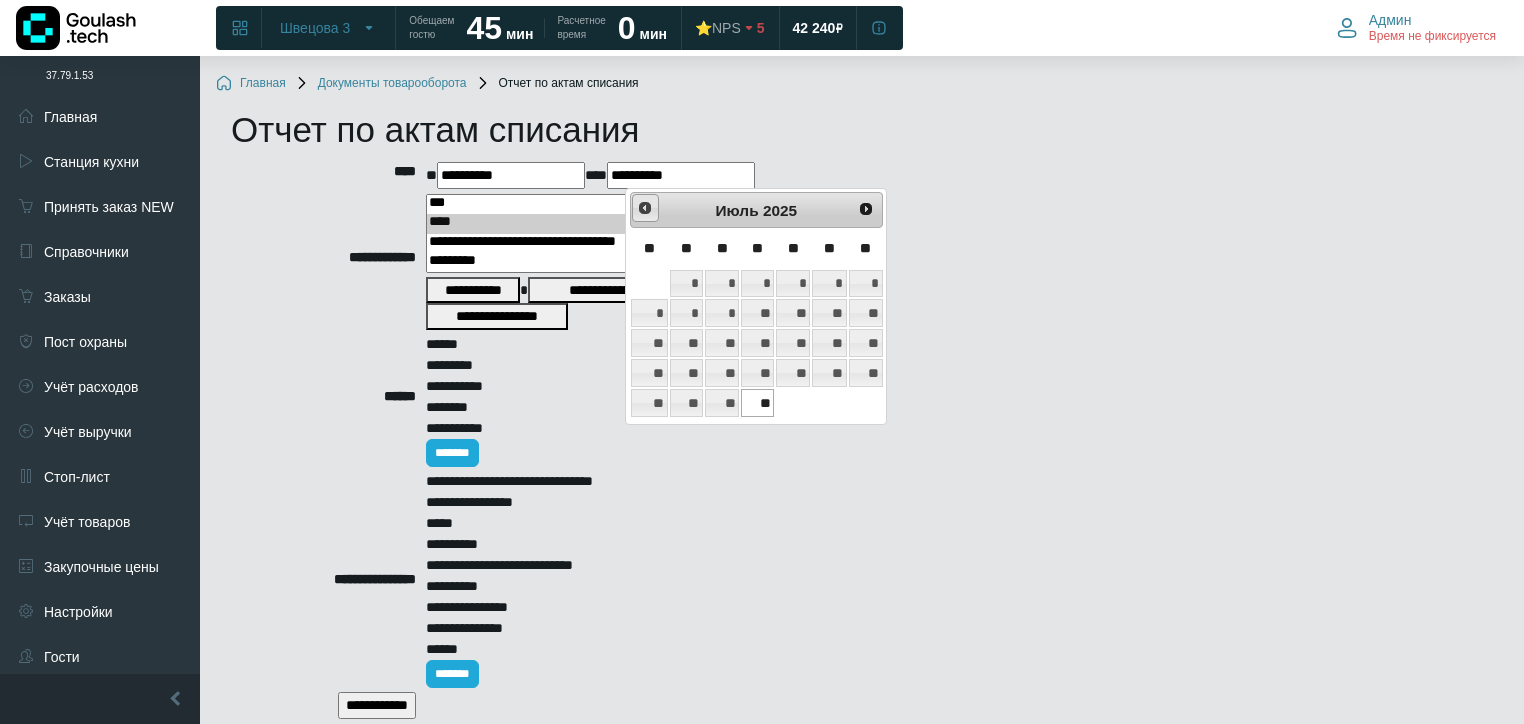 click on "<Пред" at bounding box center [645, 208] 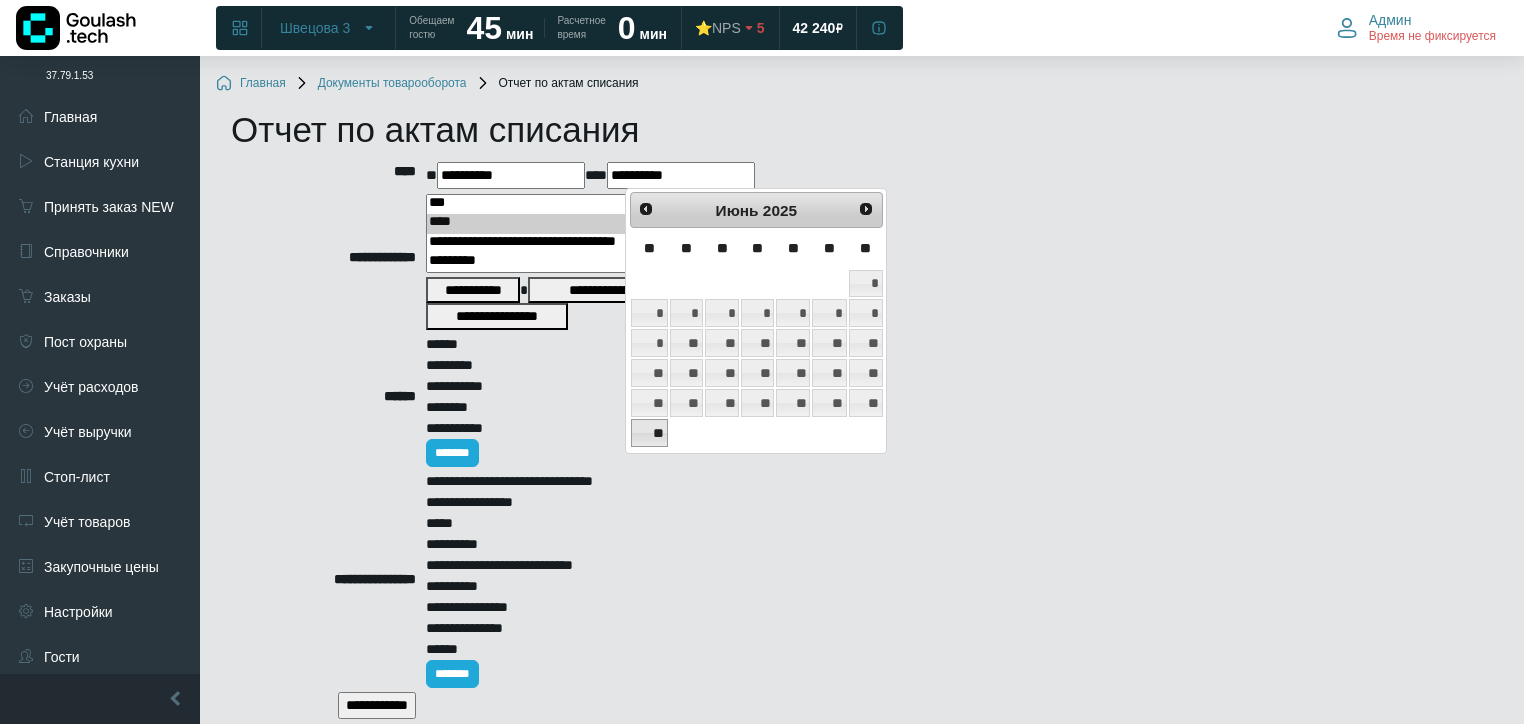 click on "**" at bounding box center [649, 433] 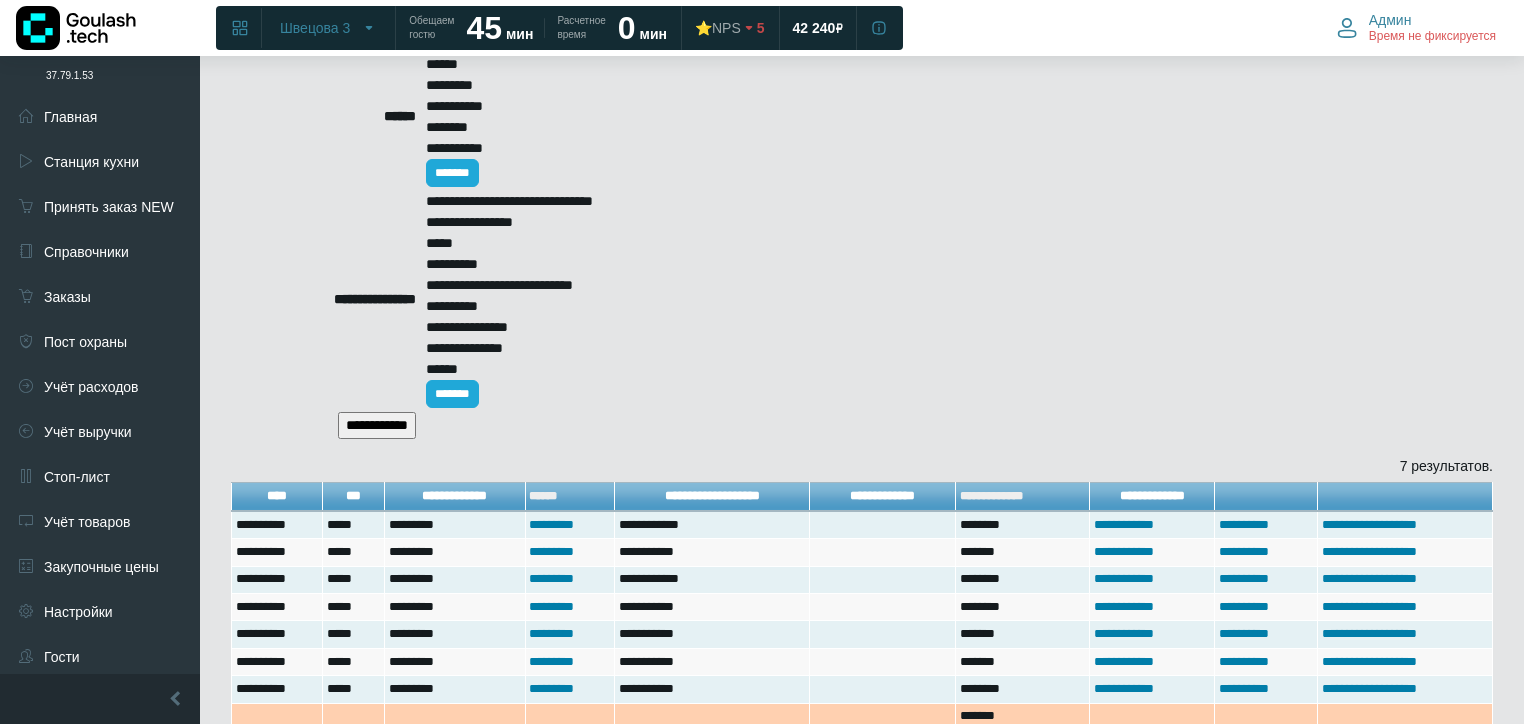 scroll, scrollTop: 320, scrollLeft: 0, axis: vertical 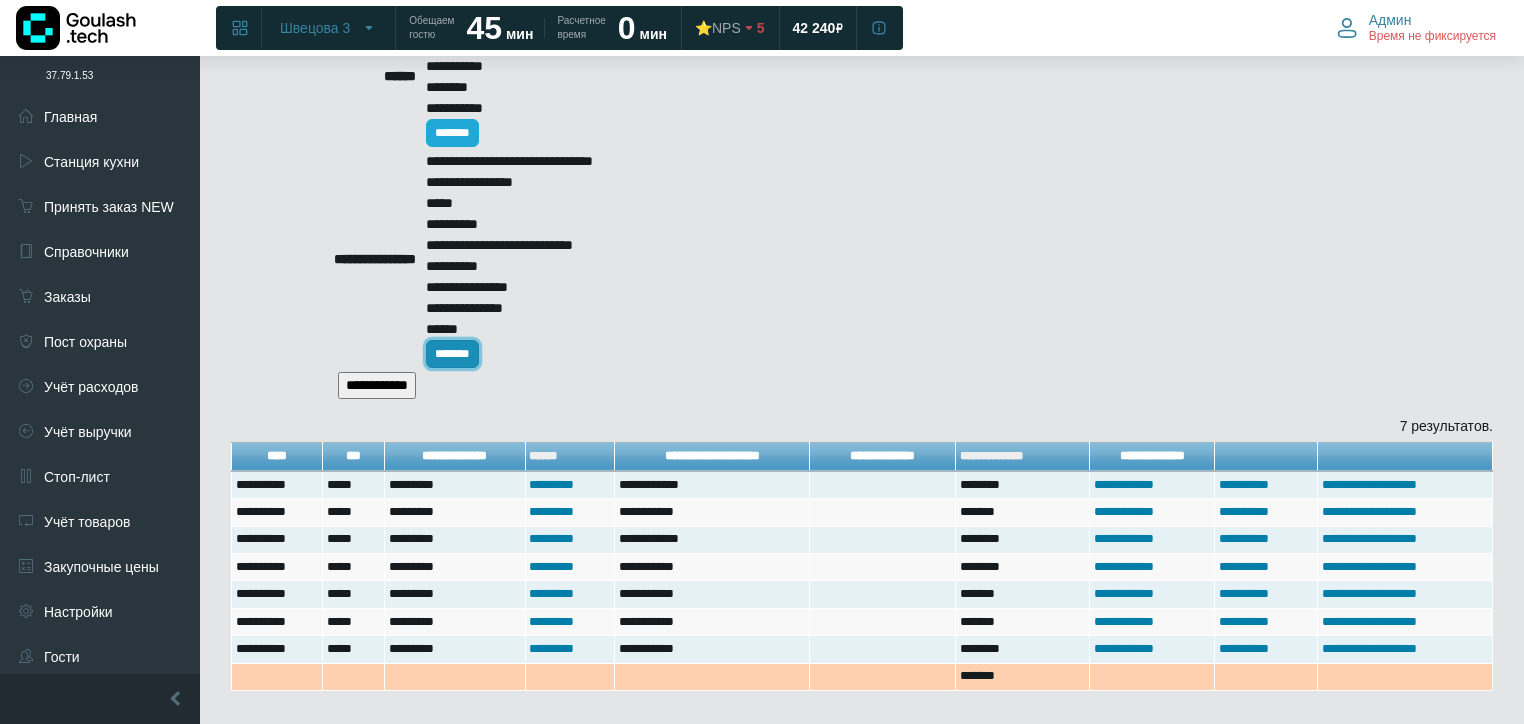 click on "*******" at bounding box center [452, 354] 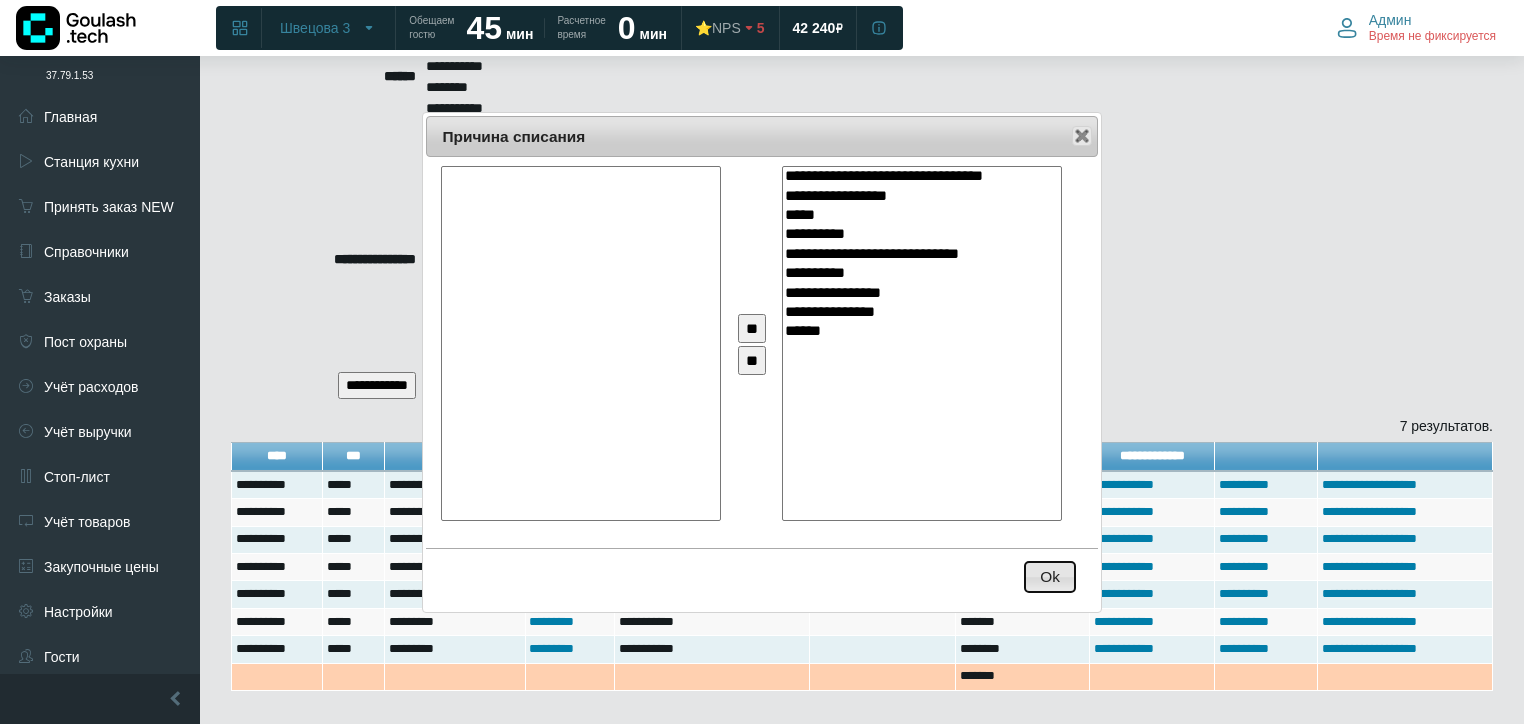 click on "Ok" at bounding box center (1050, 577) 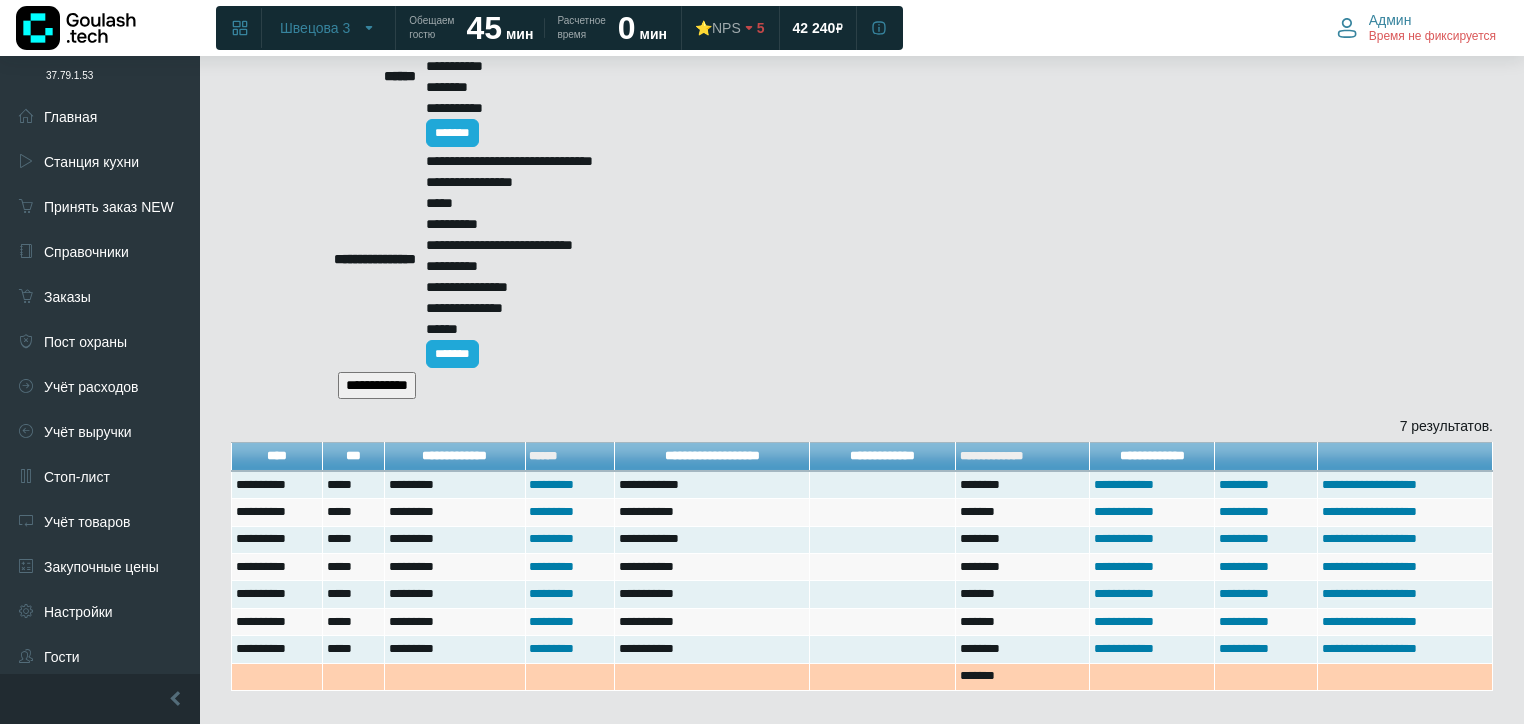 click on "**********" at bounding box center (377, 385) 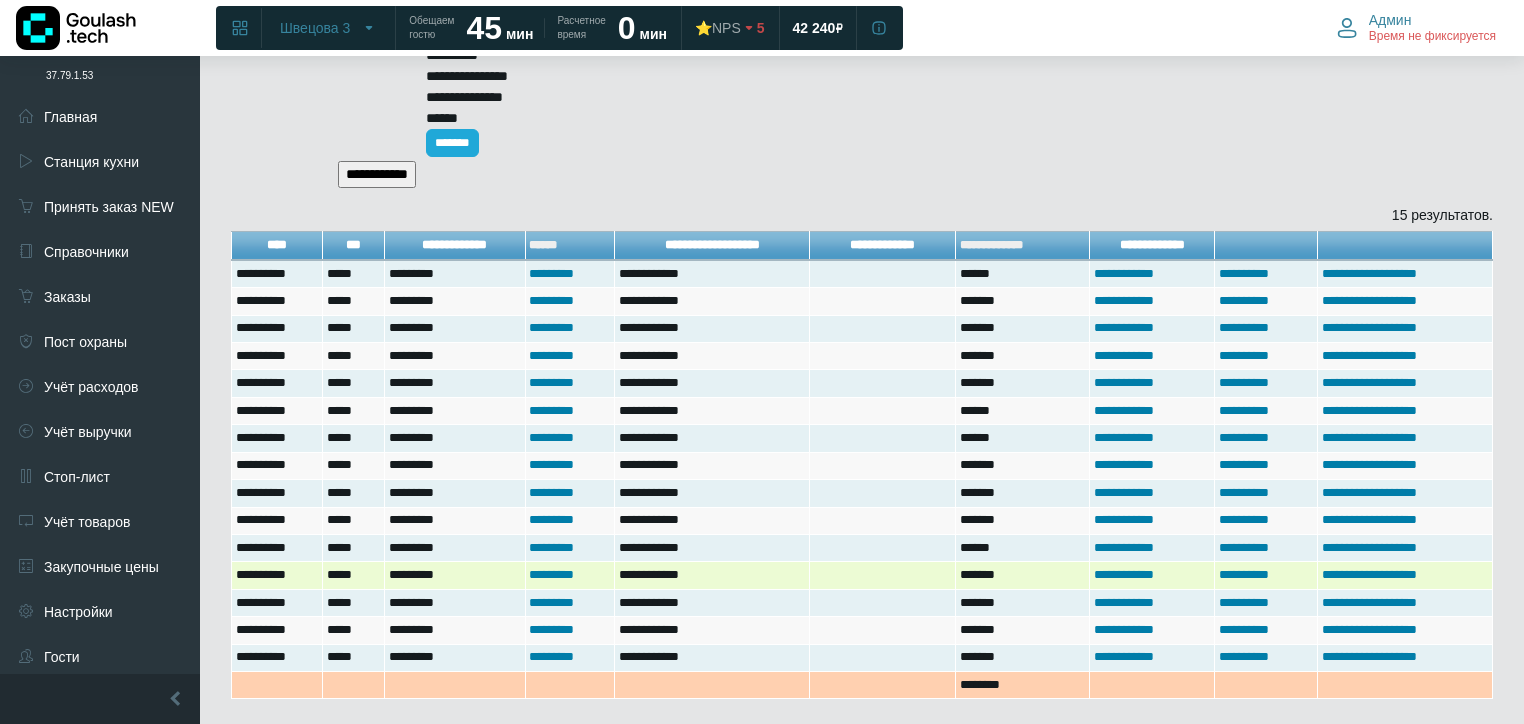 scroll, scrollTop: 577, scrollLeft: 0, axis: vertical 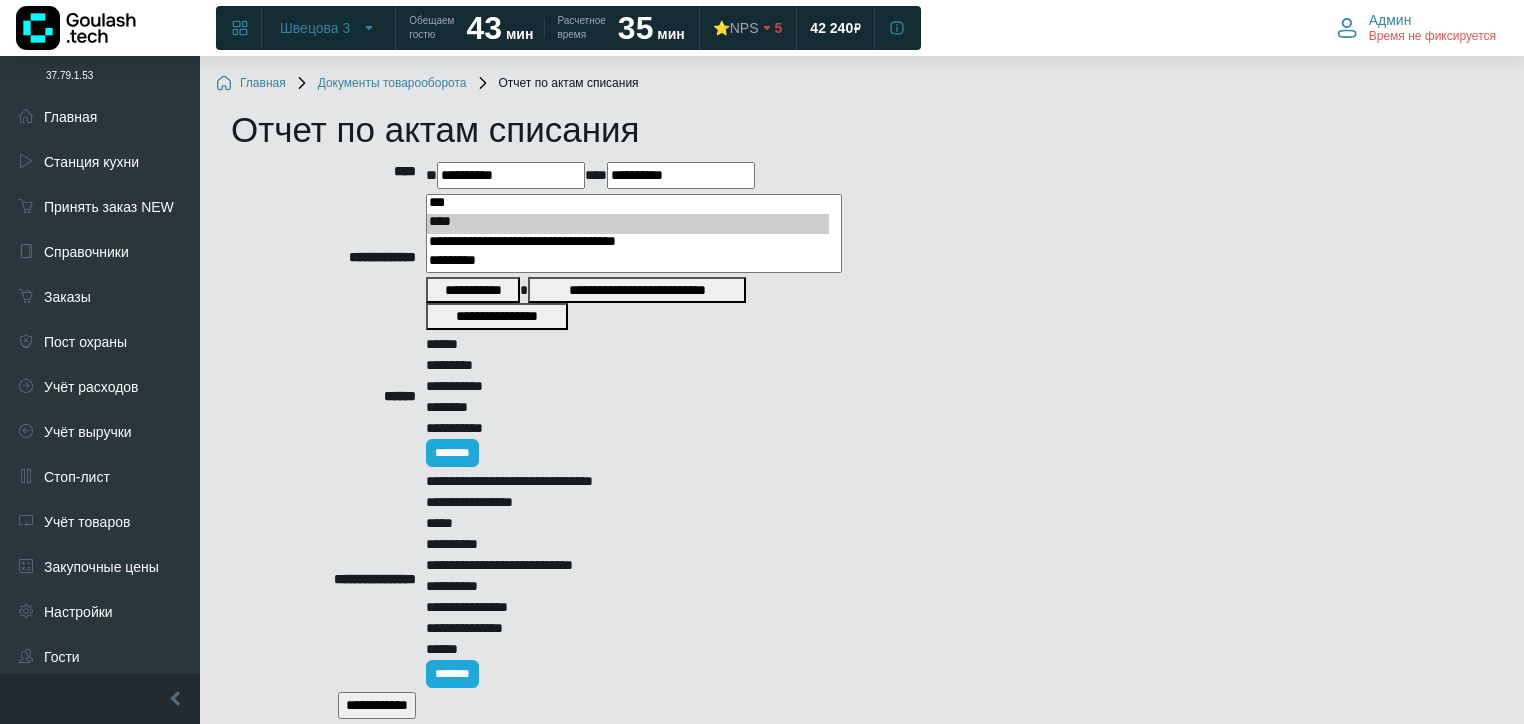 click on "**********" at bounding box center [511, 175] 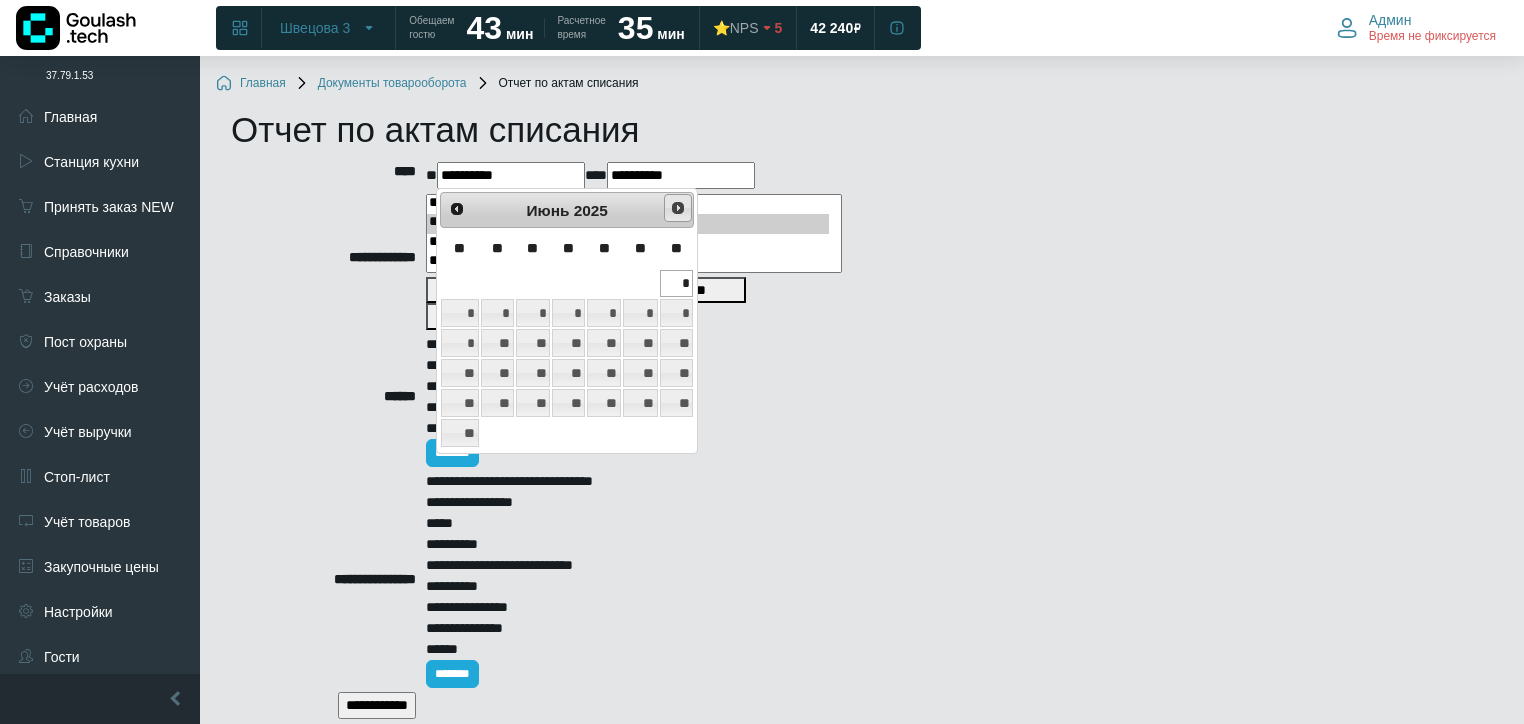 click on "След>" at bounding box center [678, 208] 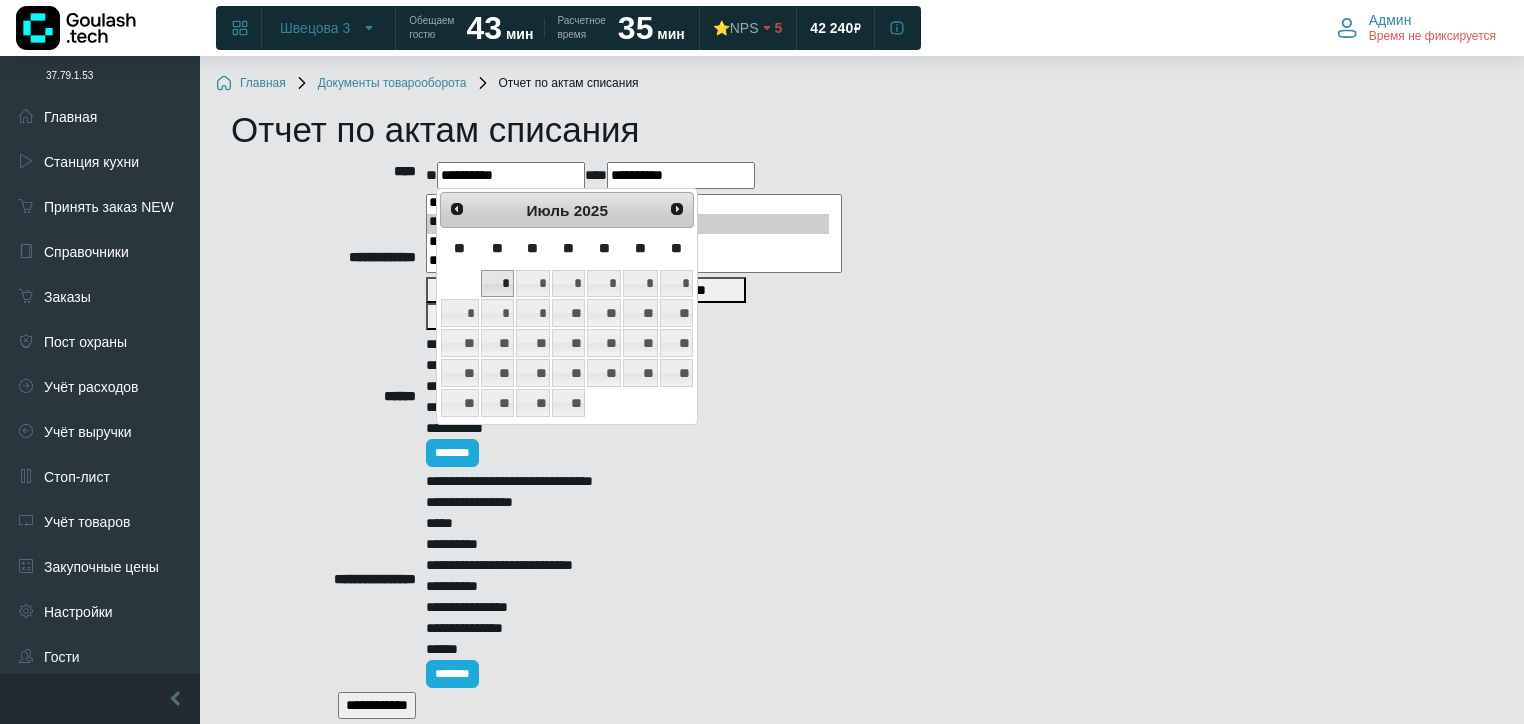 click on "*" at bounding box center (497, 284) 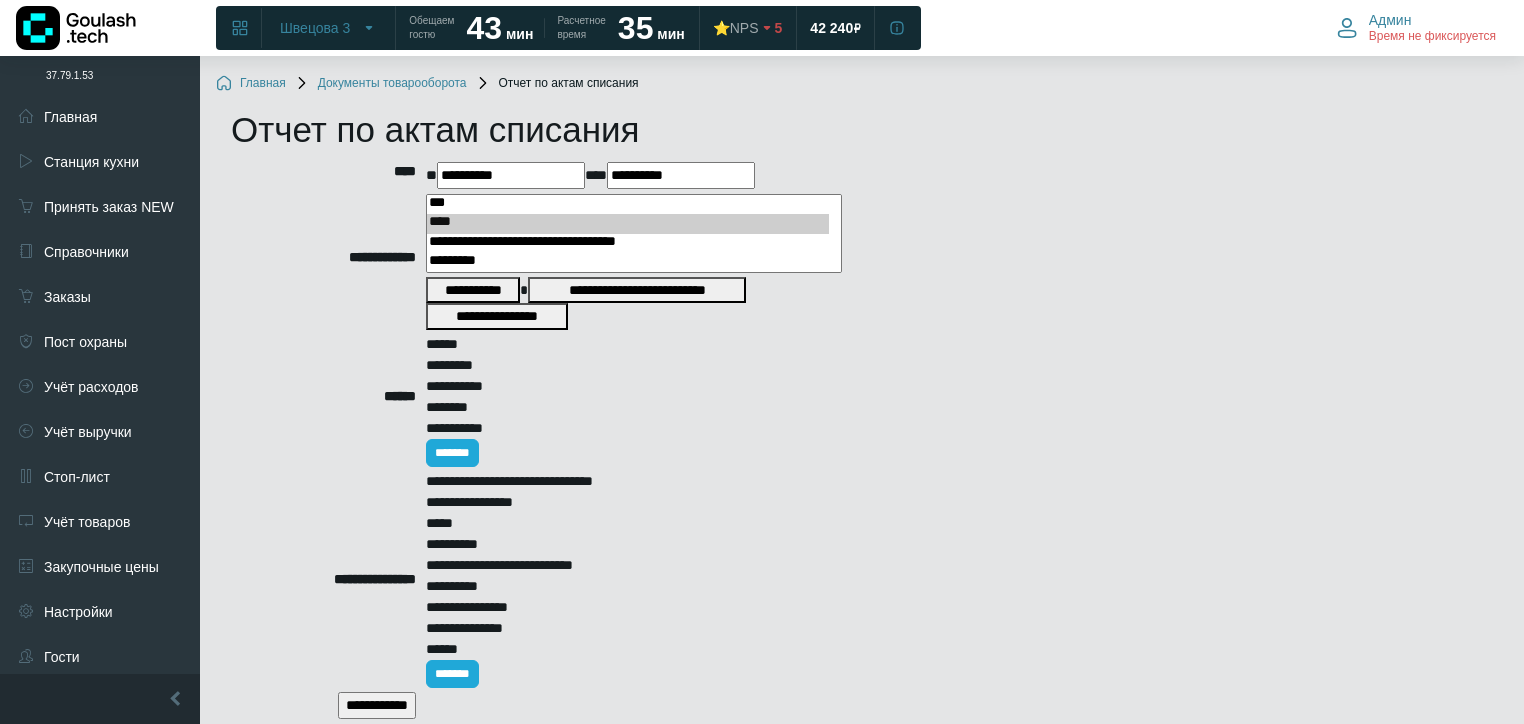 click on "**********" at bounding box center (681, 175) 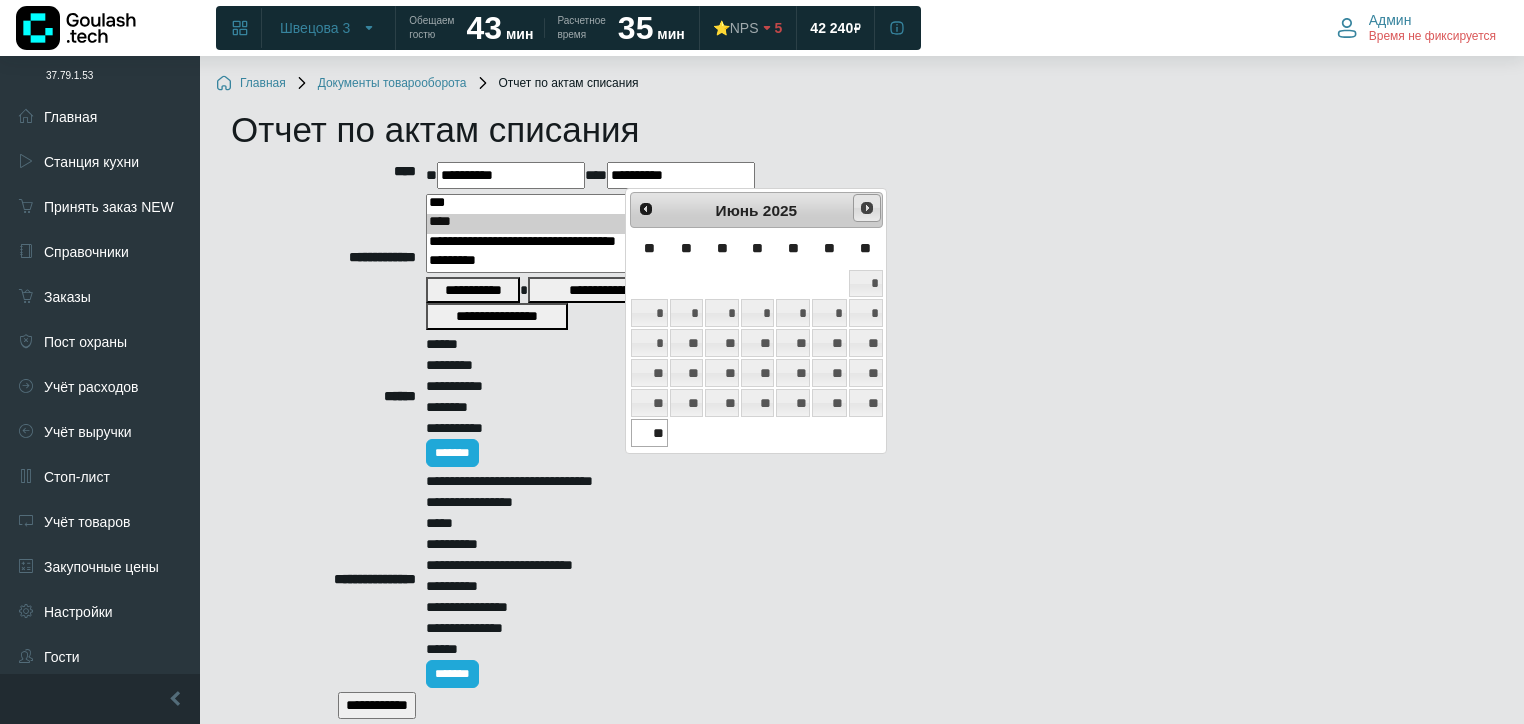 click on "След>" at bounding box center [867, 208] 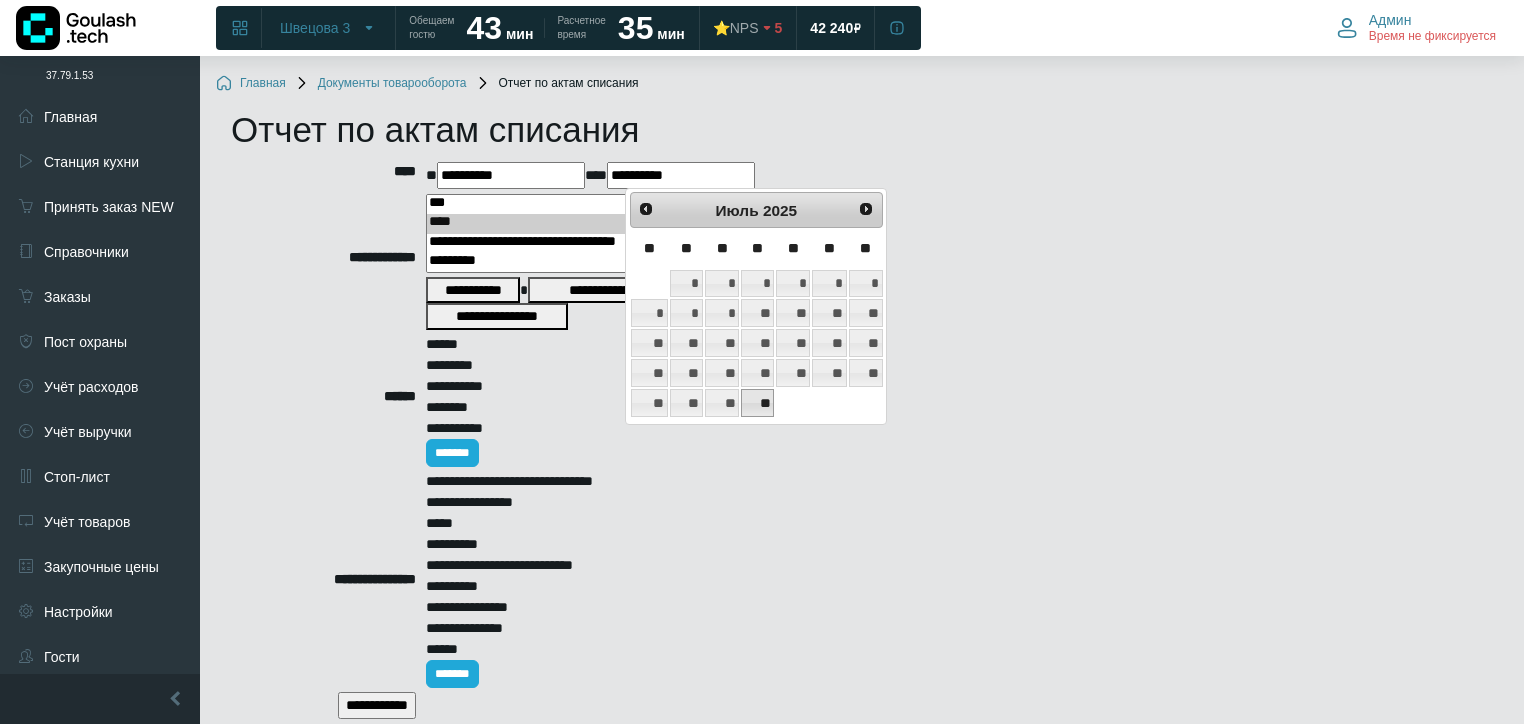click on "**" at bounding box center [757, 403] 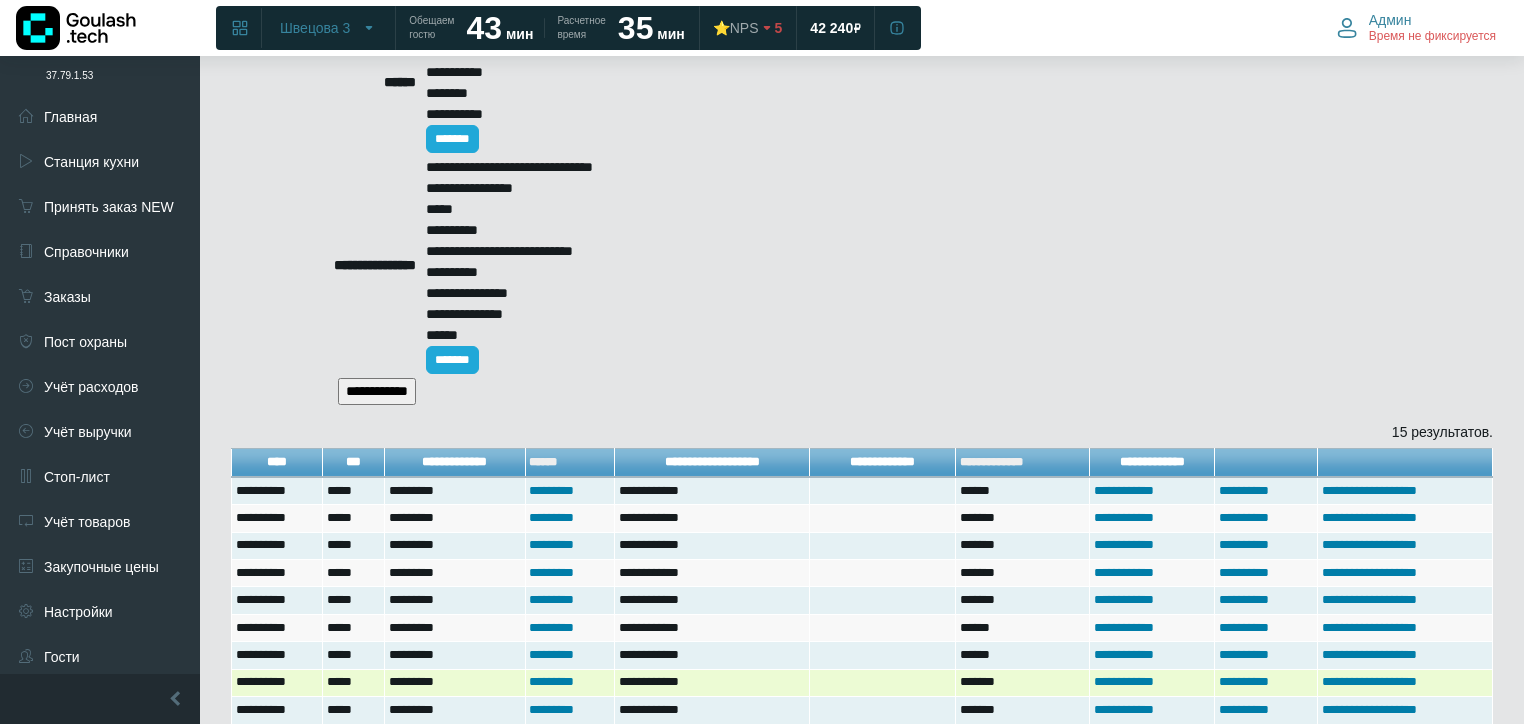 scroll, scrollTop: 257, scrollLeft: 0, axis: vertical 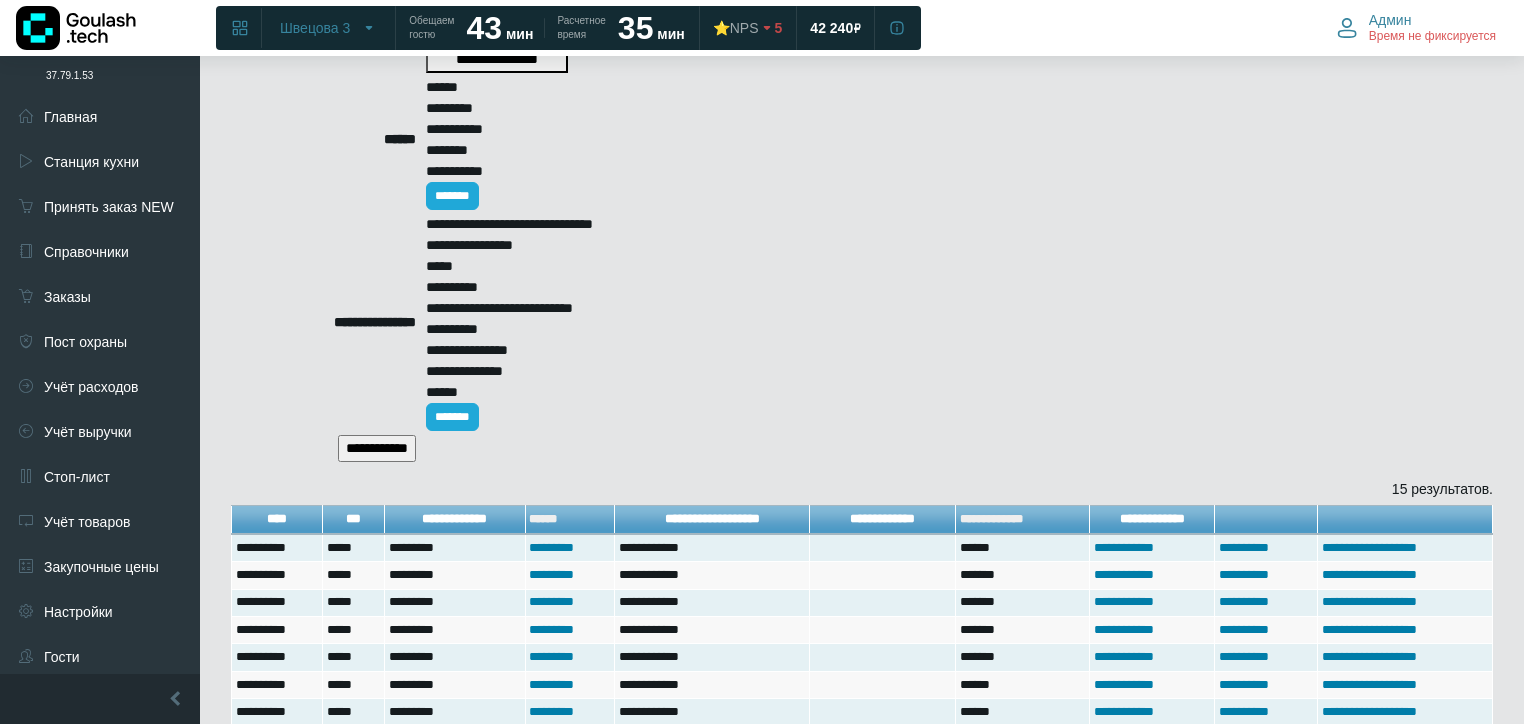 click on "**********" at bounding box center [377, 448] 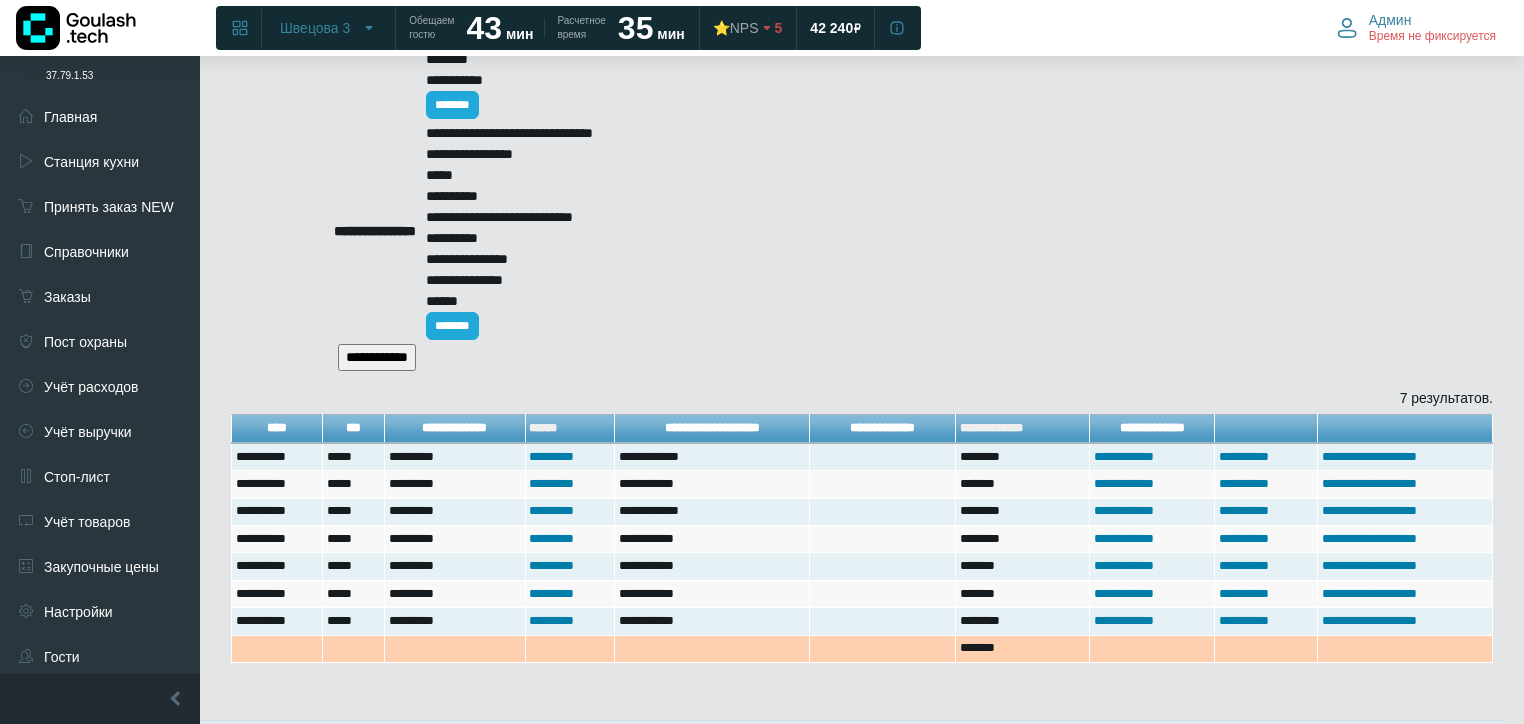 scroll, scrollTop: 360, scrollLeft: 0, axis: vertical 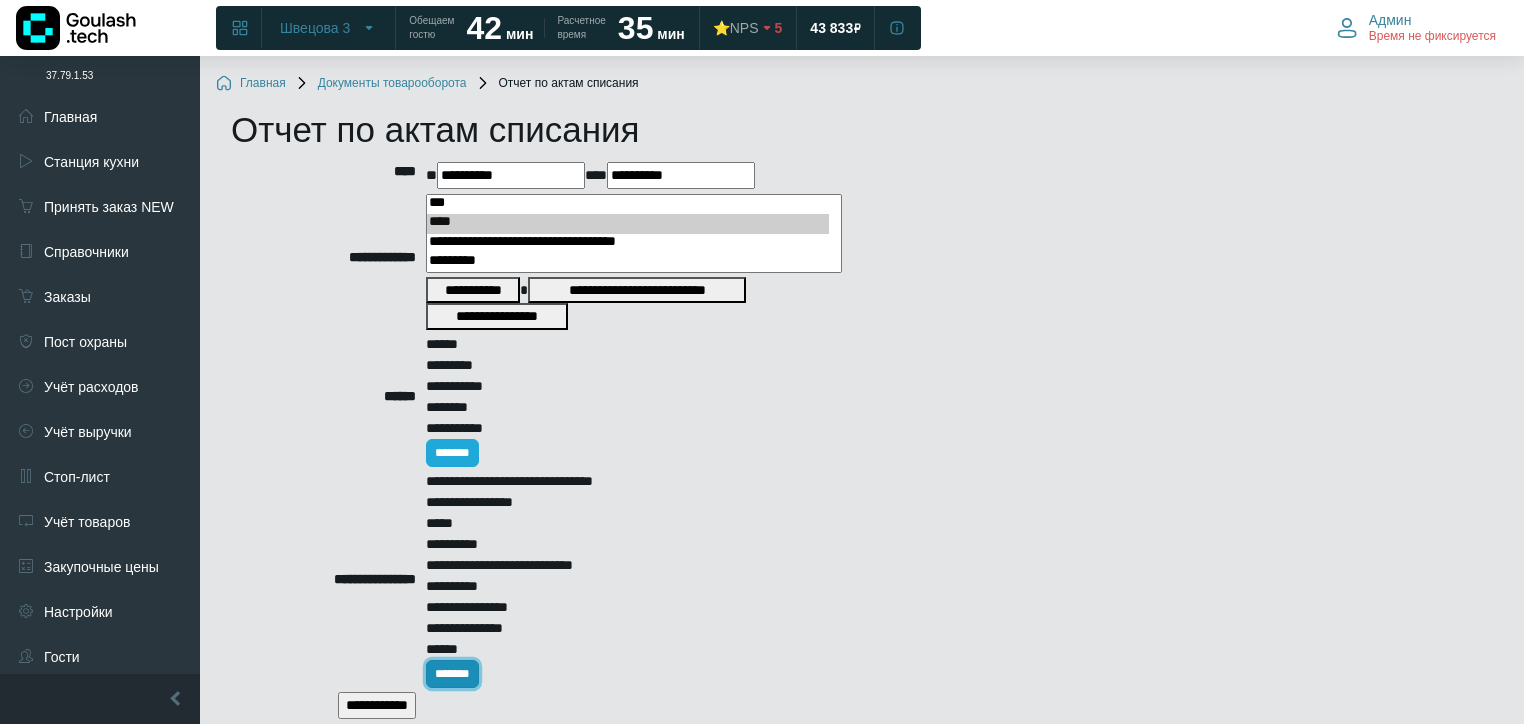 click on "*******" at bounding box center (452, 674) 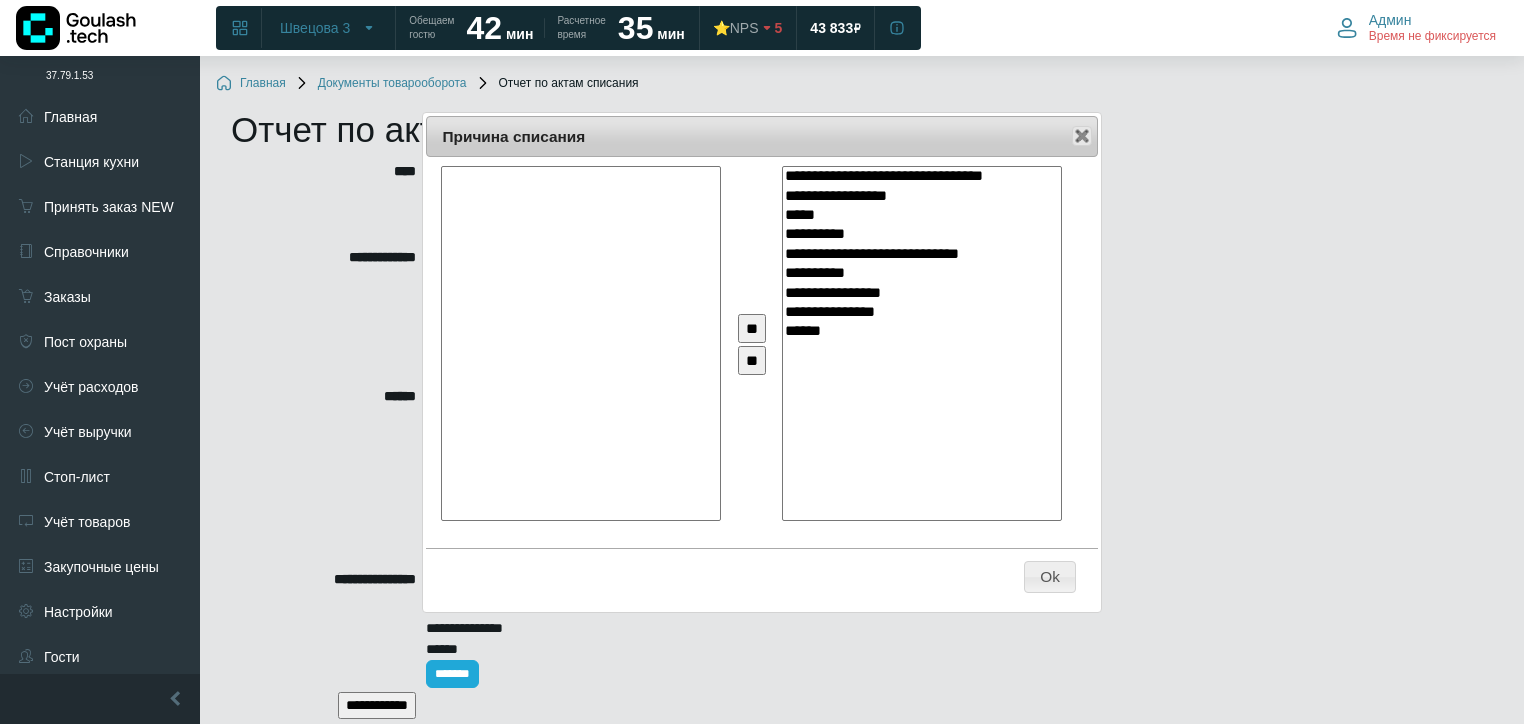 click on "**********" at bounding box center [920, 176] 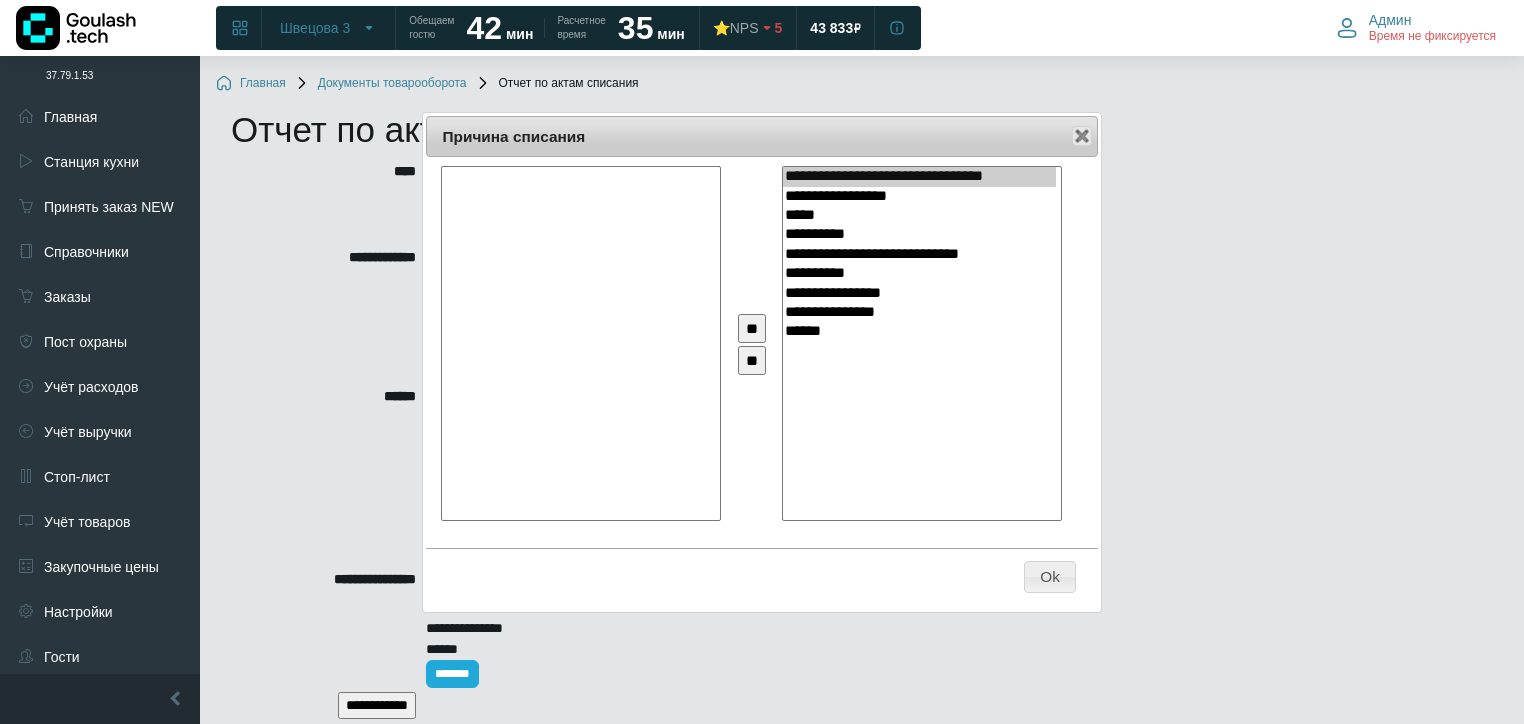 click on "**********" at bounding box center [920, 196] 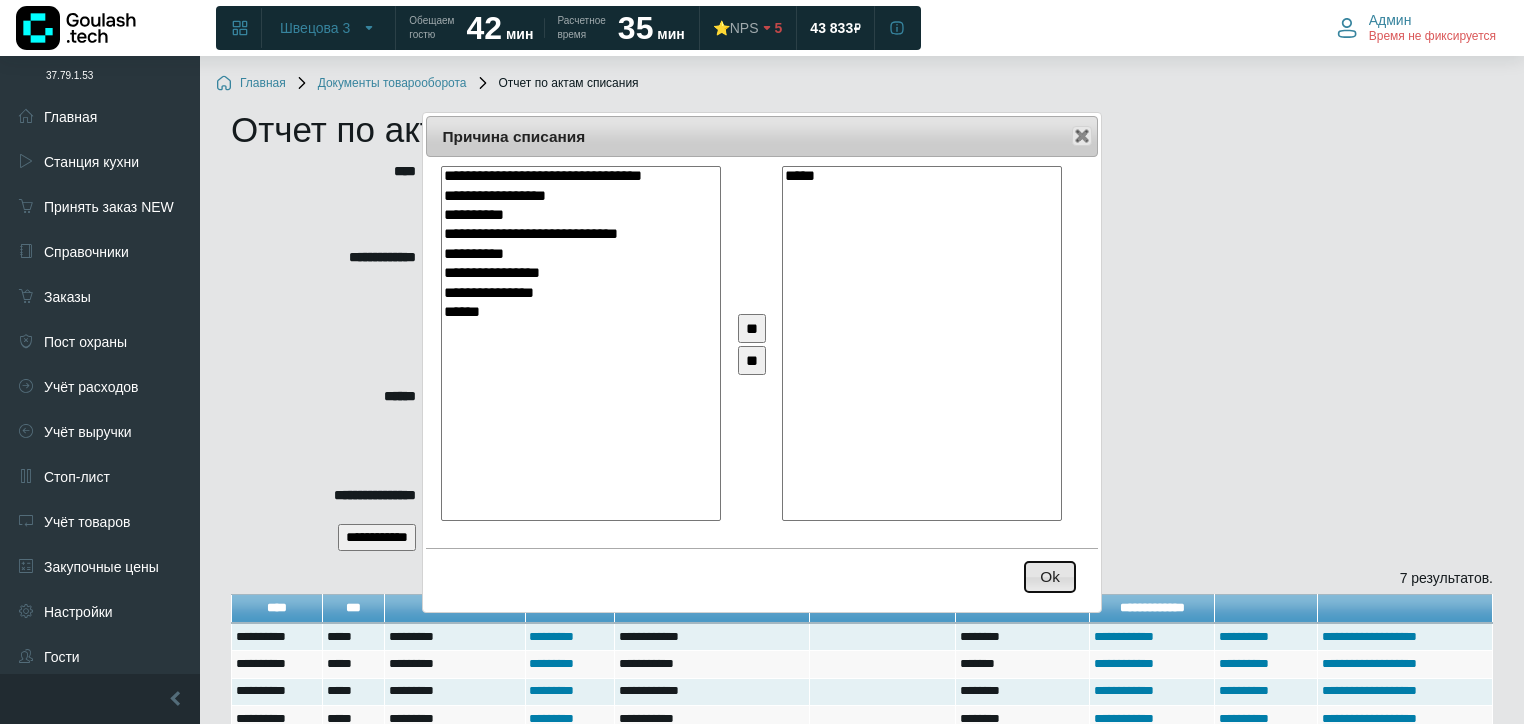 click on "Ok" at bounding box center (1050, 577) 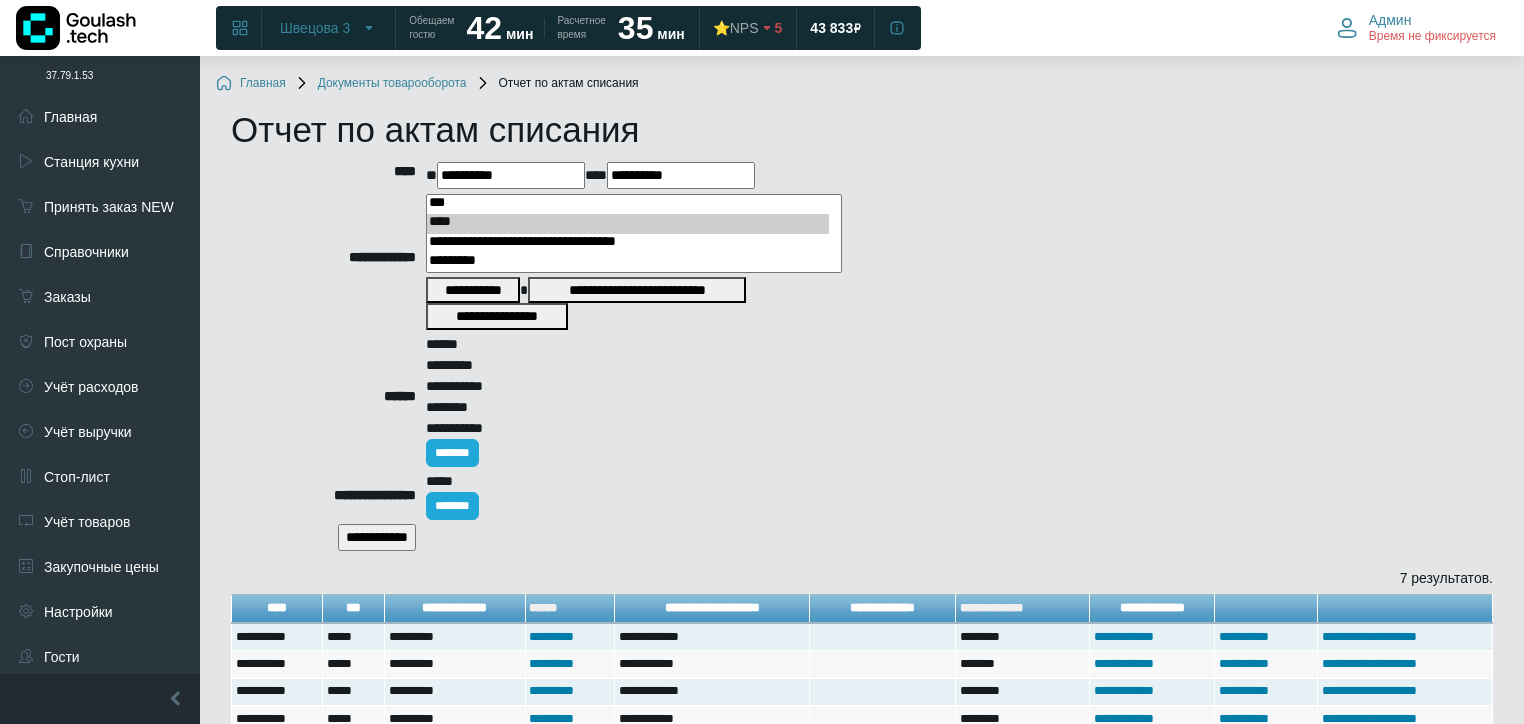 click on "**********" at bounding box center (377, 537) 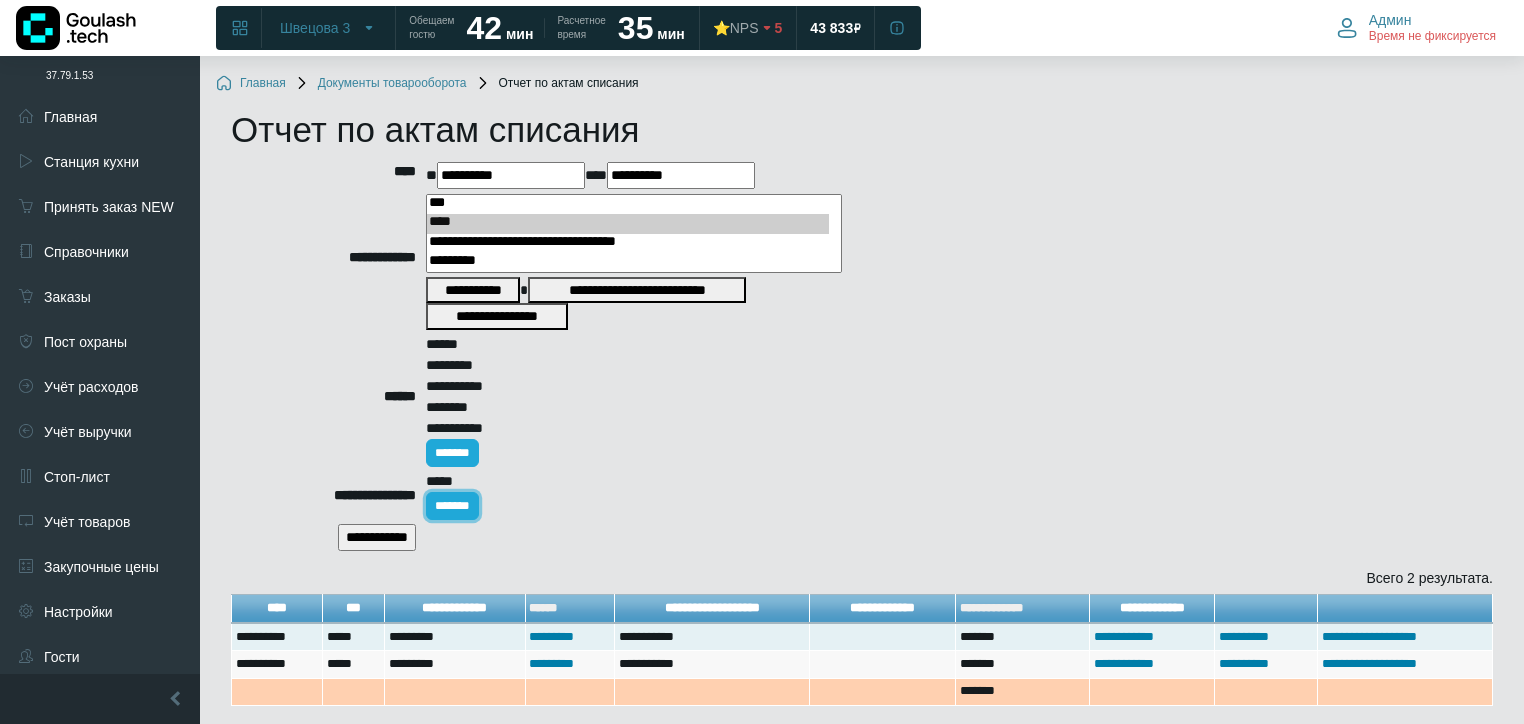 click on "*******" at bounding box center (452, 506) 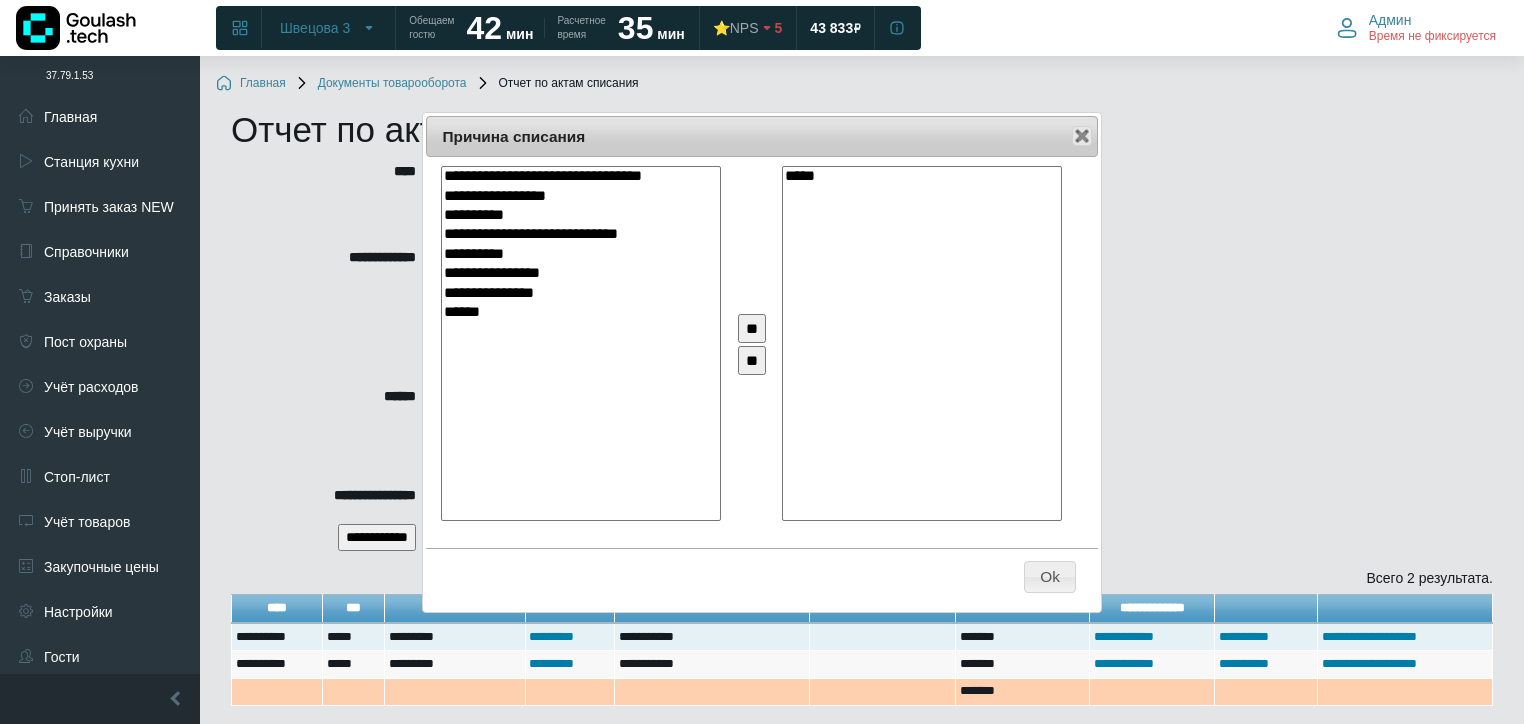 select on "**" 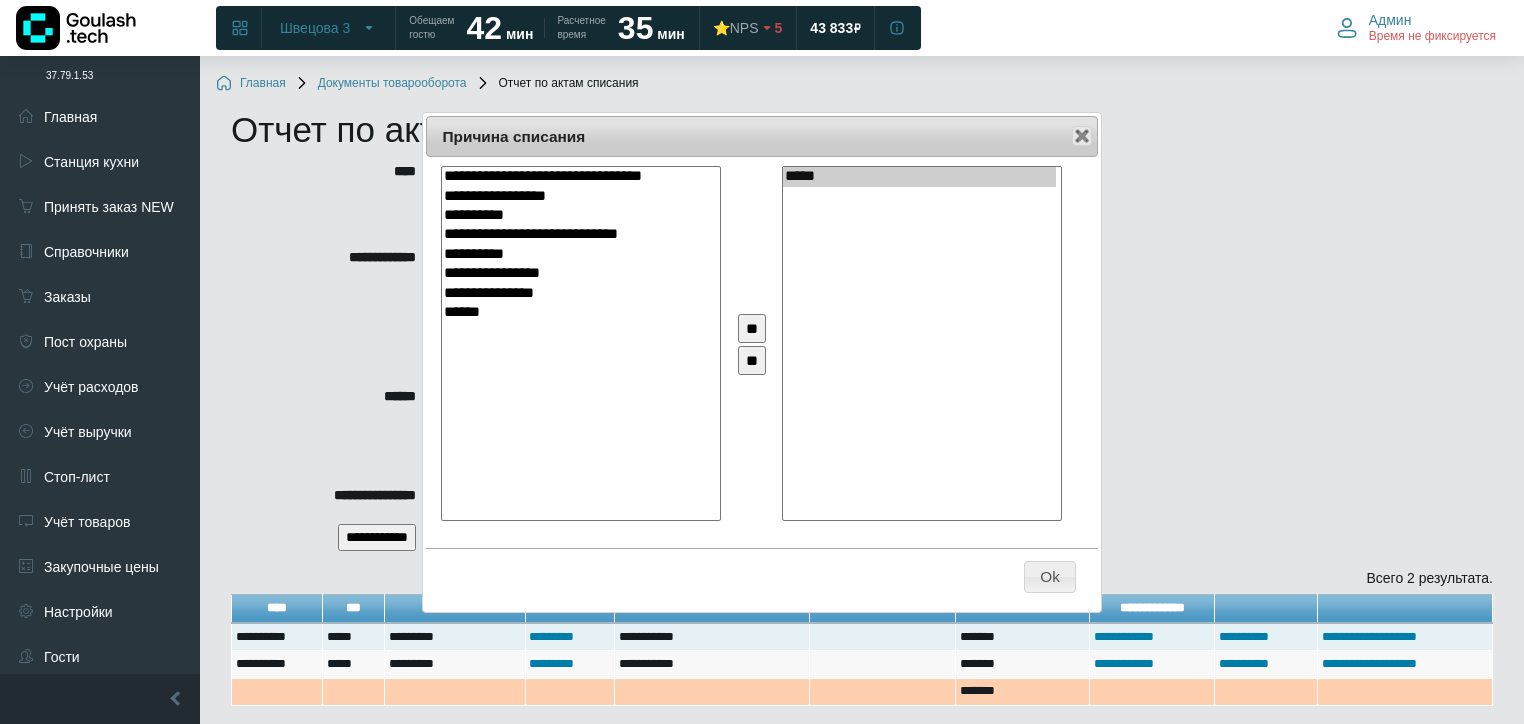 click on "**" at bounding box center (752, 360) 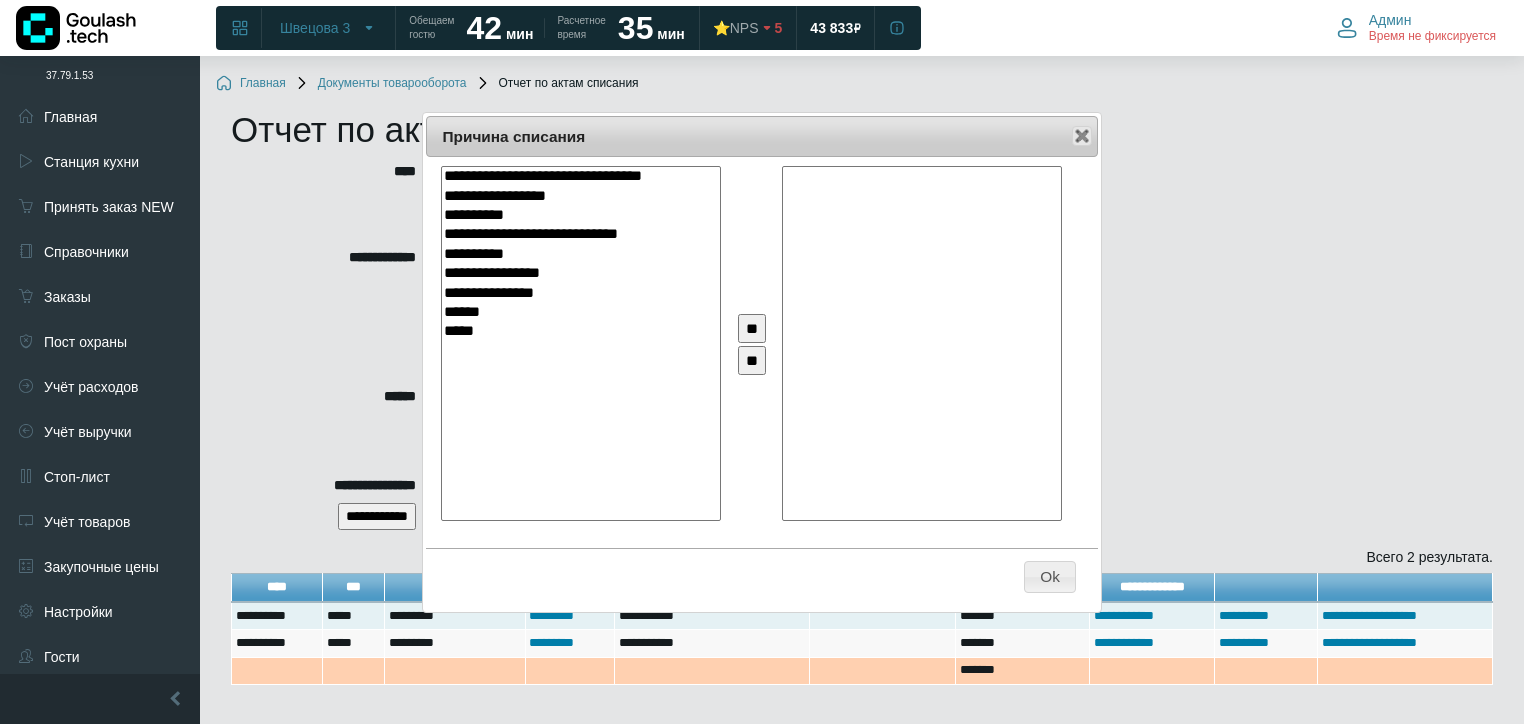 click on "**********" at bounding box center [579, 234] 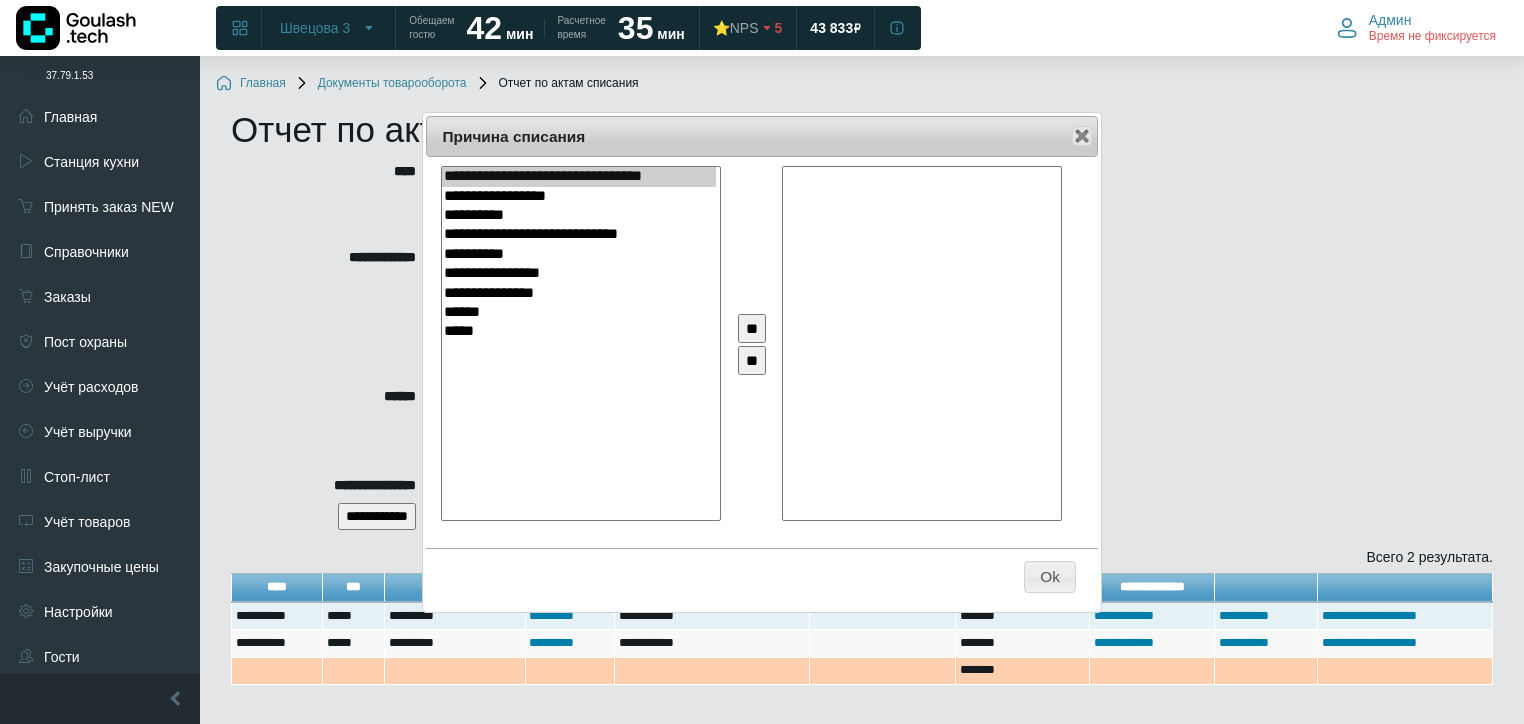click on "**" at bounding box center (752, 328) 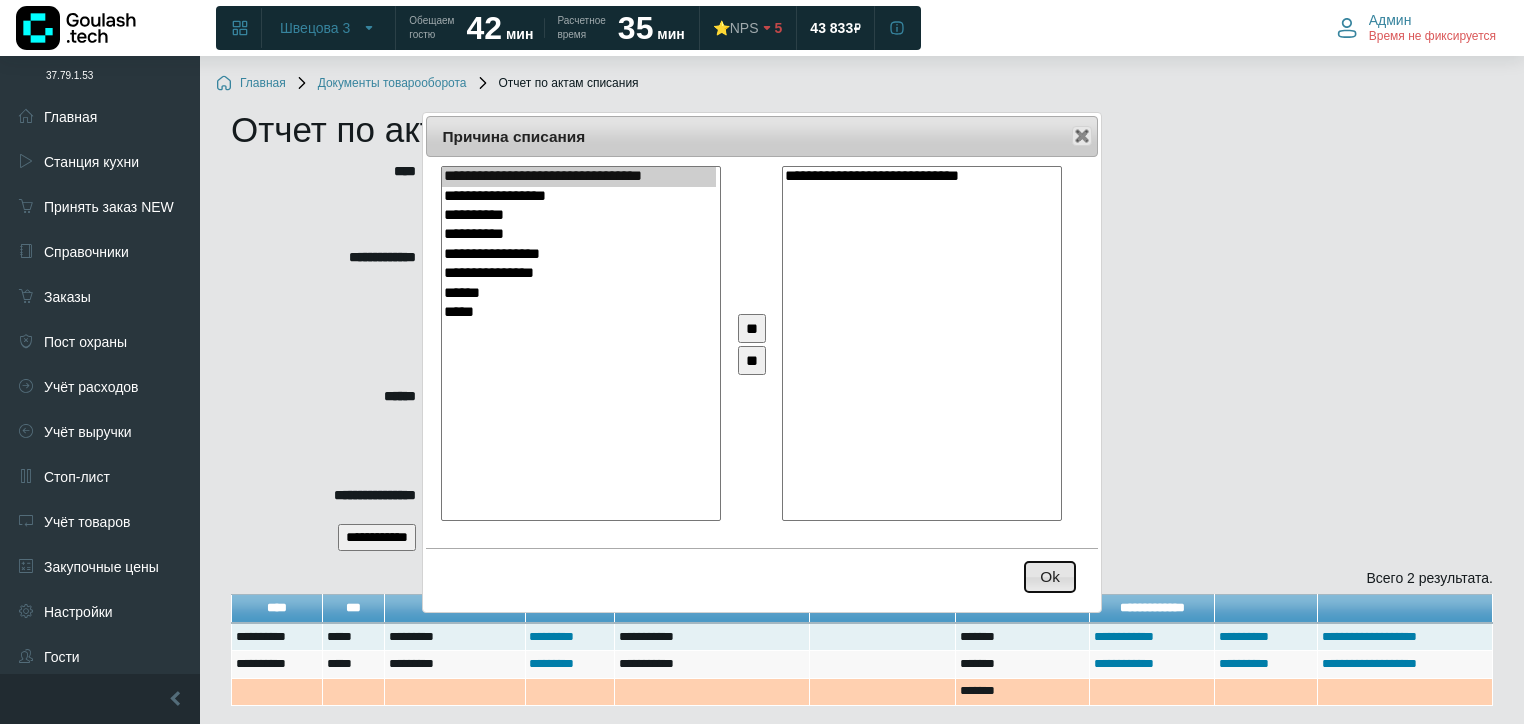 click on "Ok" at bounding box center [1050, 577] 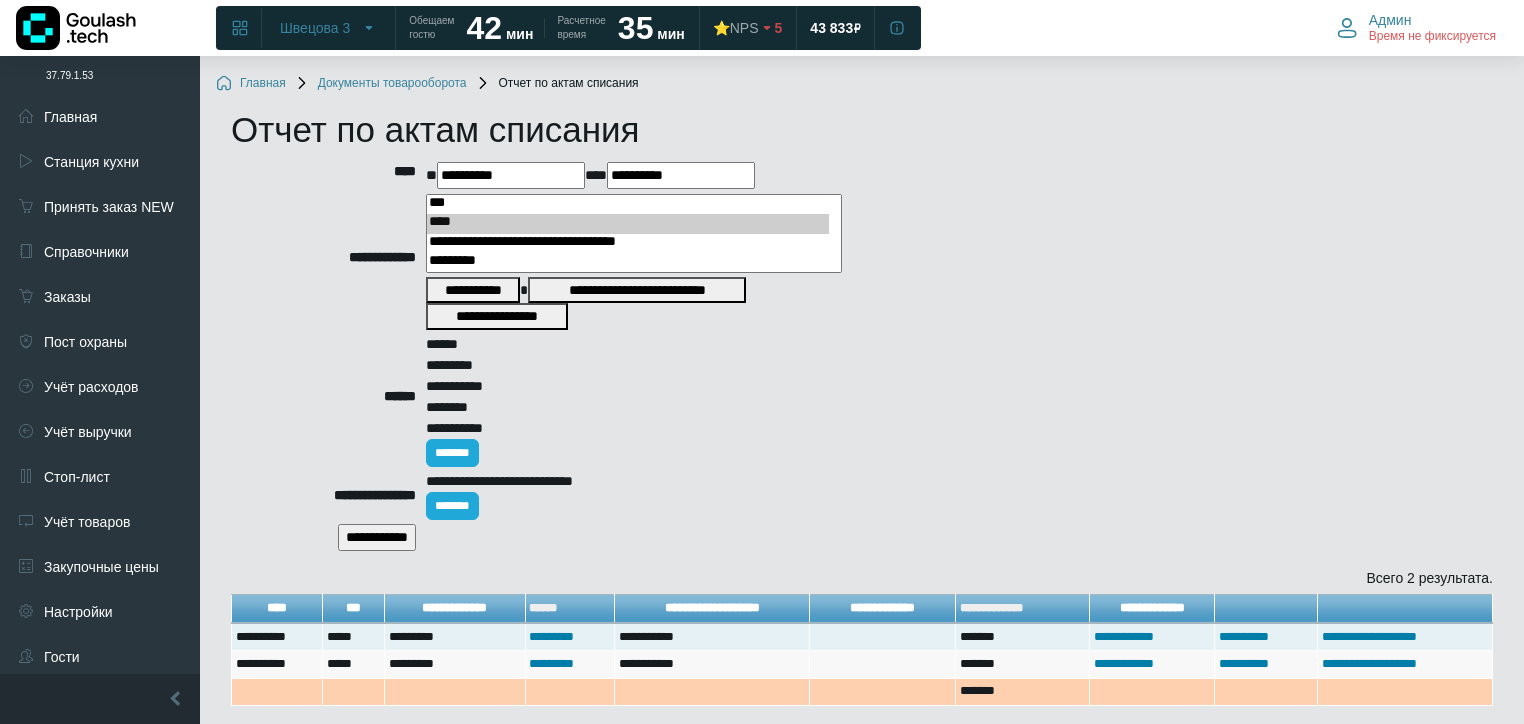 click on "**********" at bounding box center [377, 537] 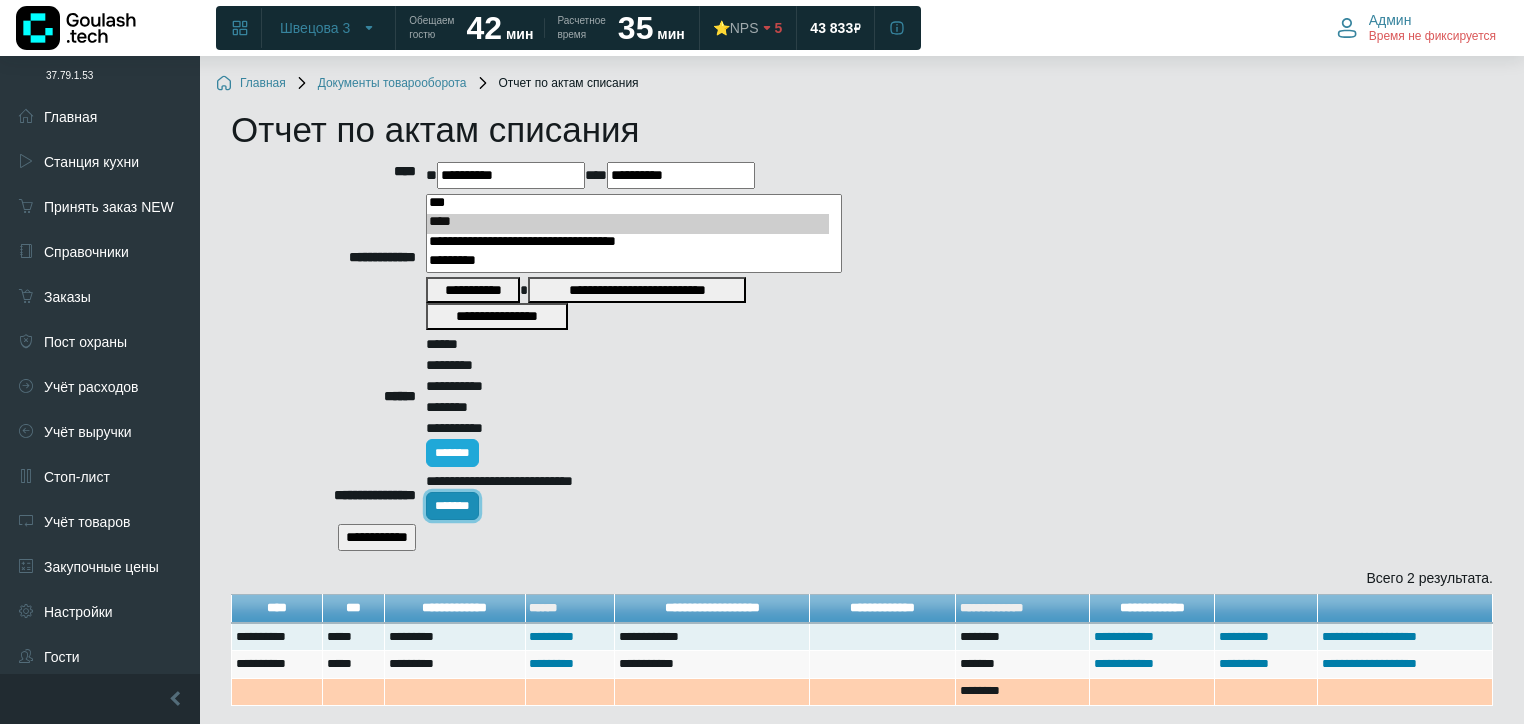 click on "*******" at bounding box center [452, 506] 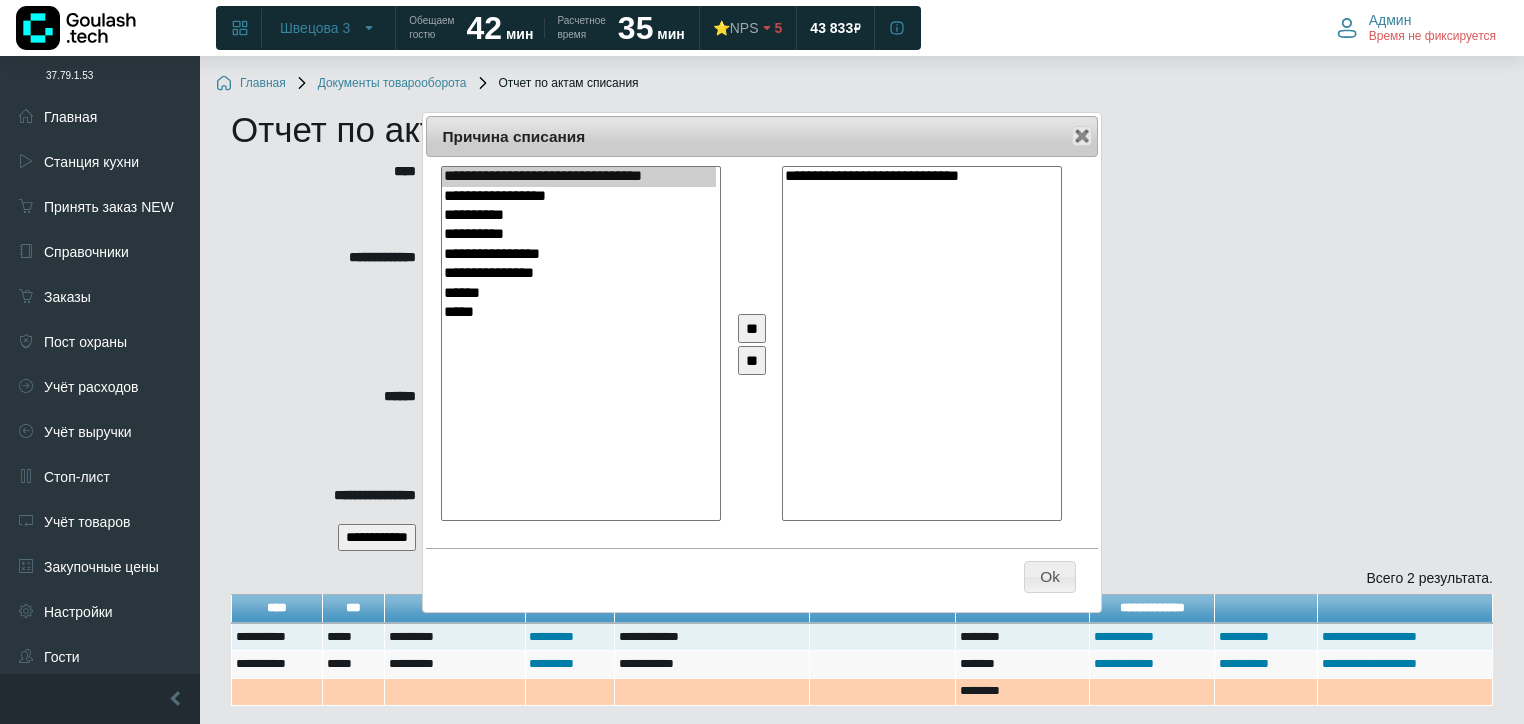drag, startPoint x: 826, startPoint y: 173, endPoint x: 828, endPoint y: 188, distance: 15.132746 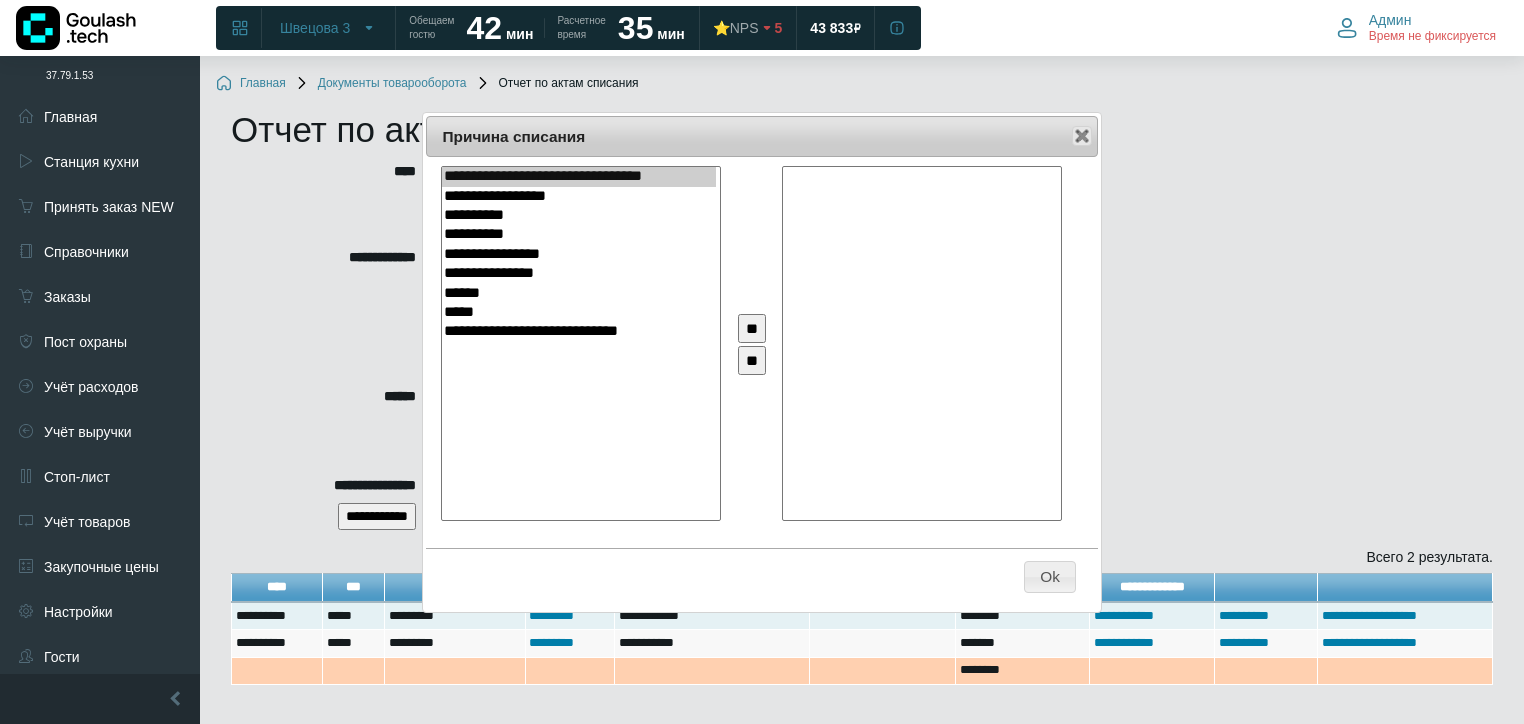 click on "**********" at bounding box center (579, 273) 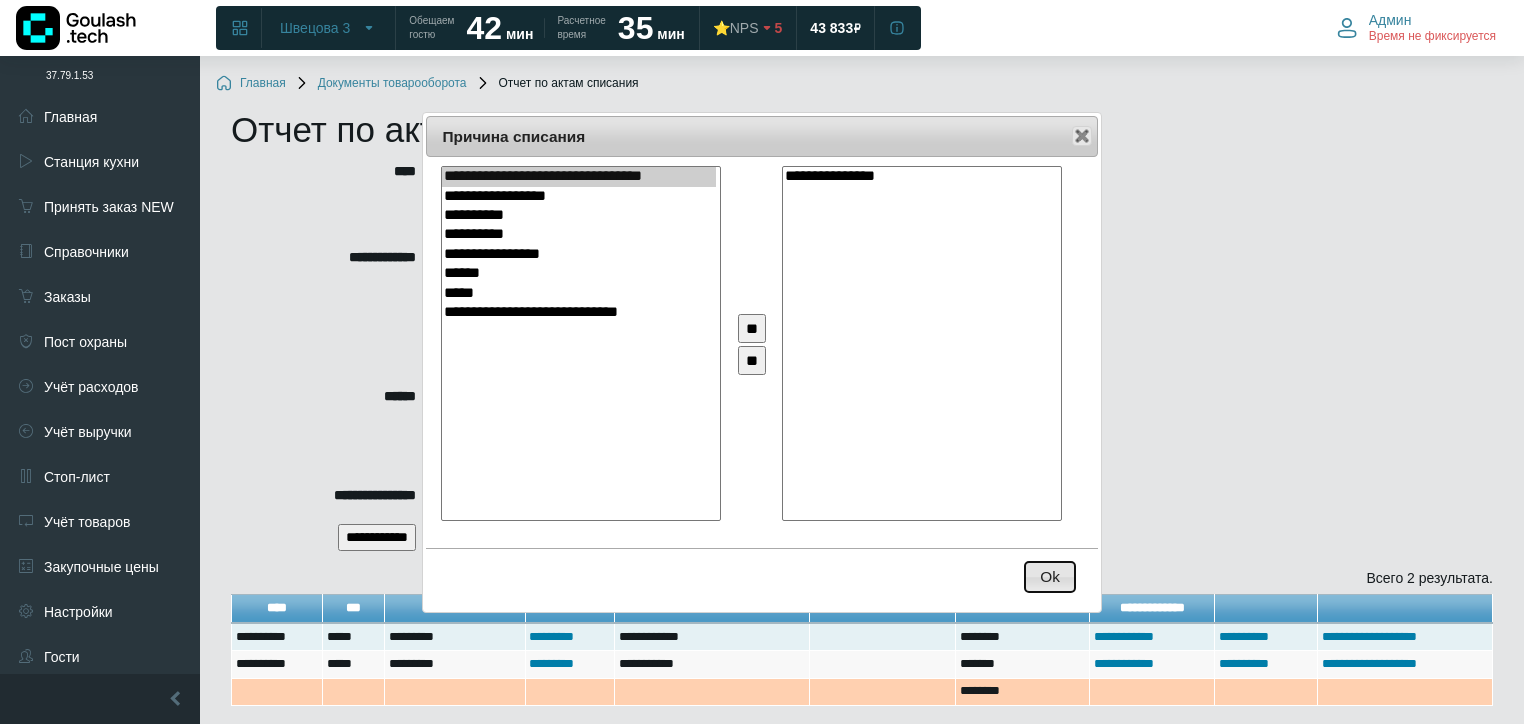 drag, startPoint x: 1057, startPoint y: 582, endPoint x: 1021, endPoint y: 560, distance: 42.190044 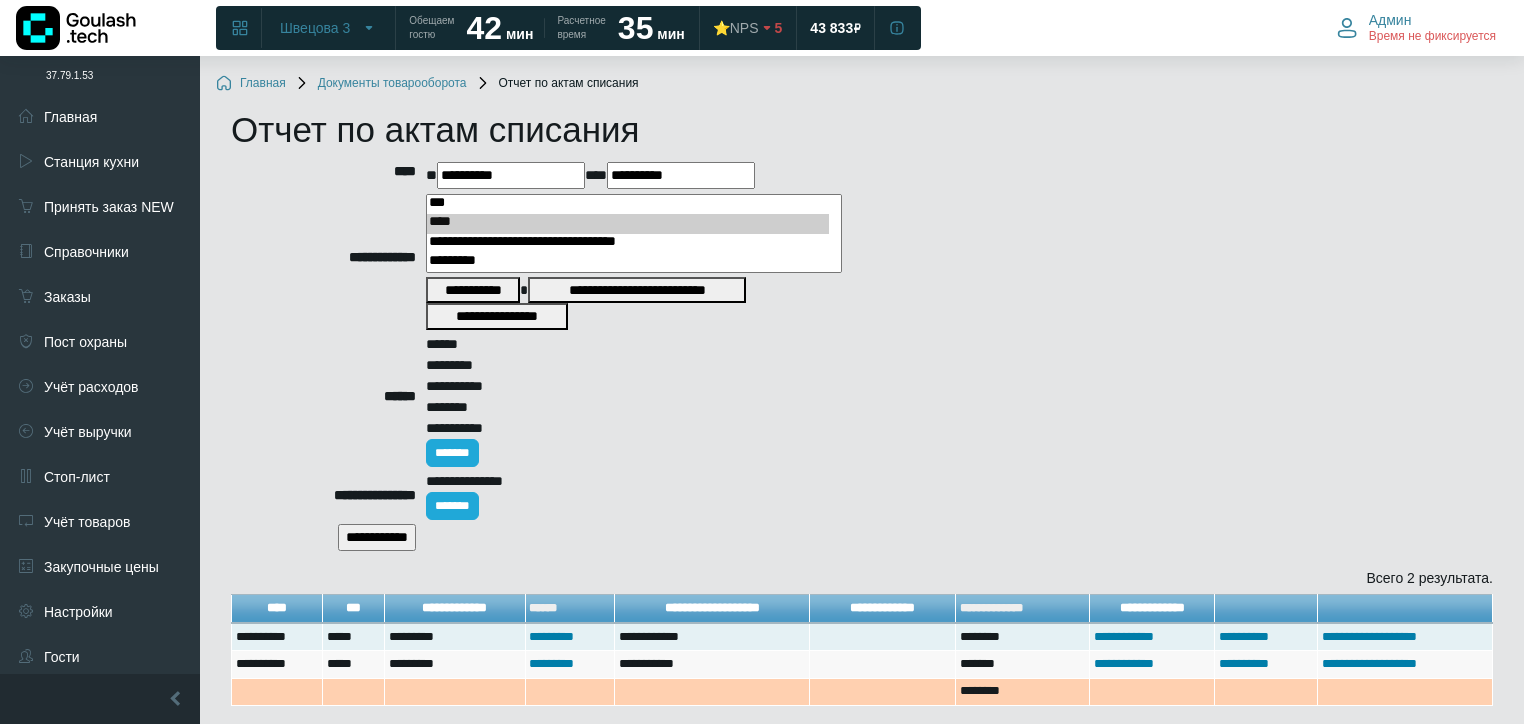 click on "**********" at bounding box center [377, 537] 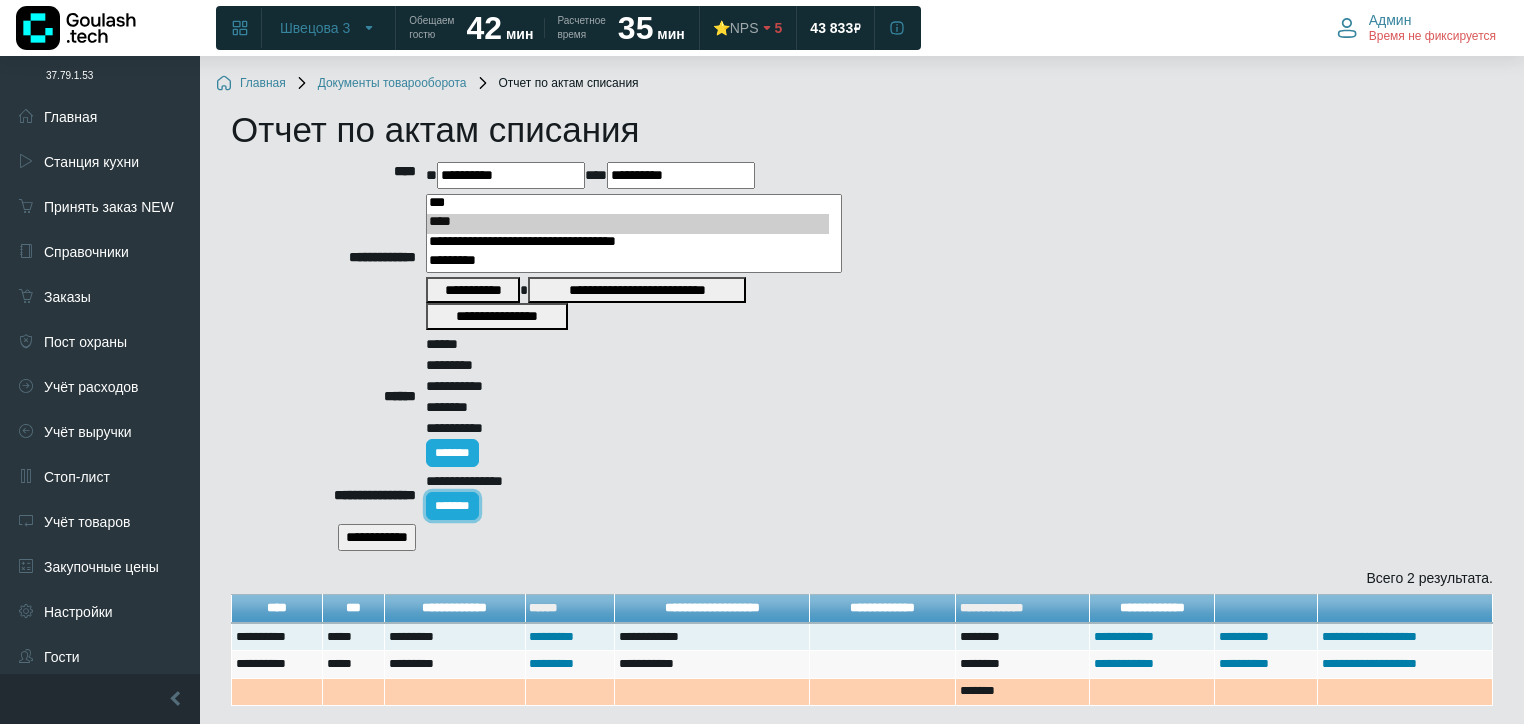 click on "*******" at bounding box center (452, 506) 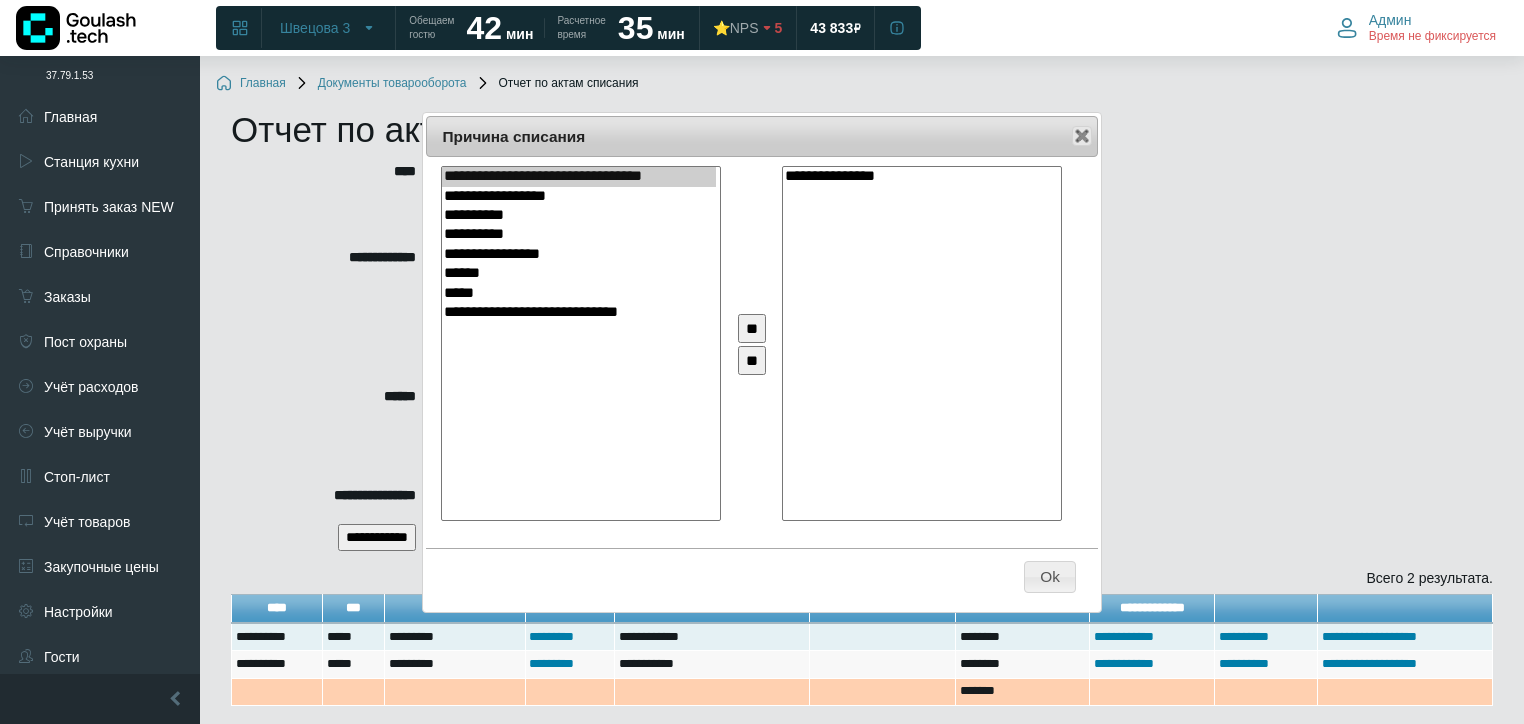 click on "**" at bounding box center (752, 360) 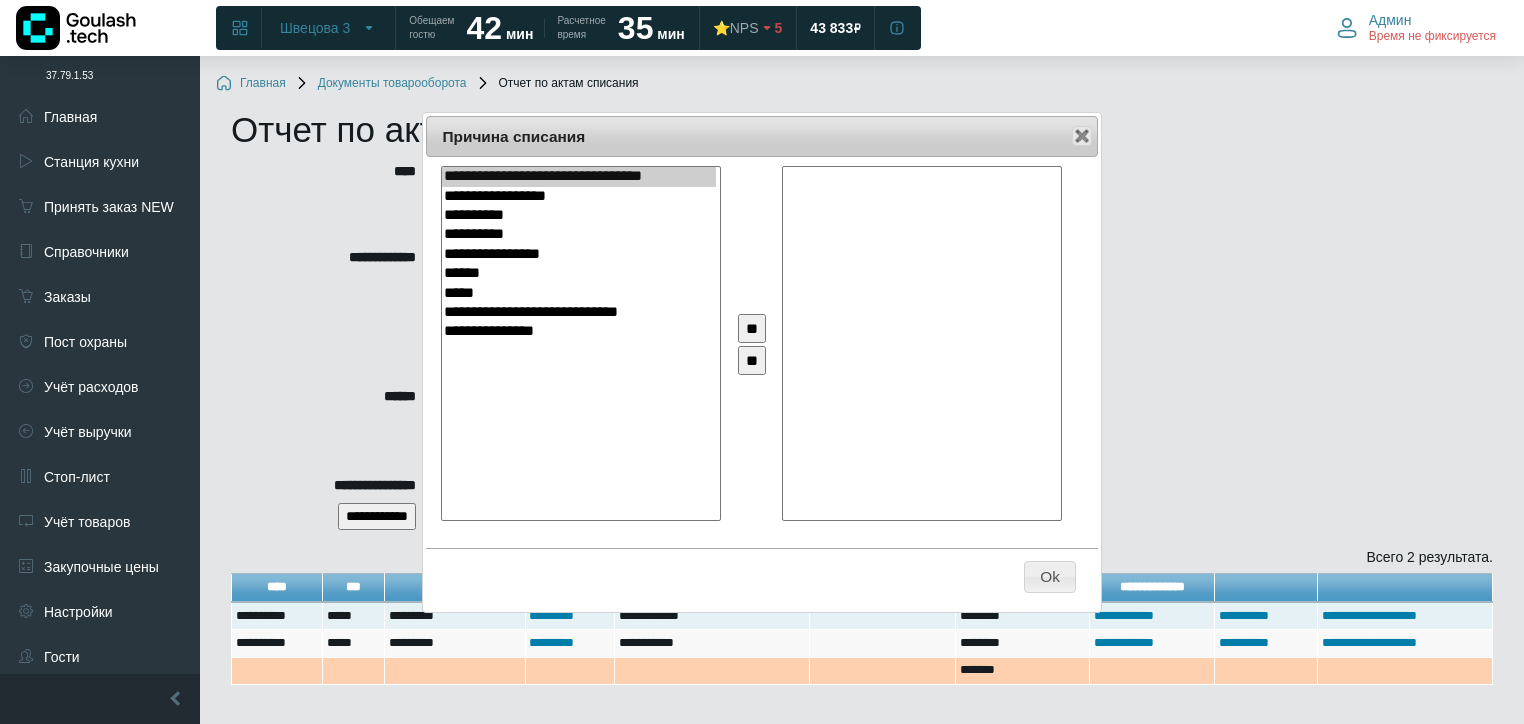 select on "**" 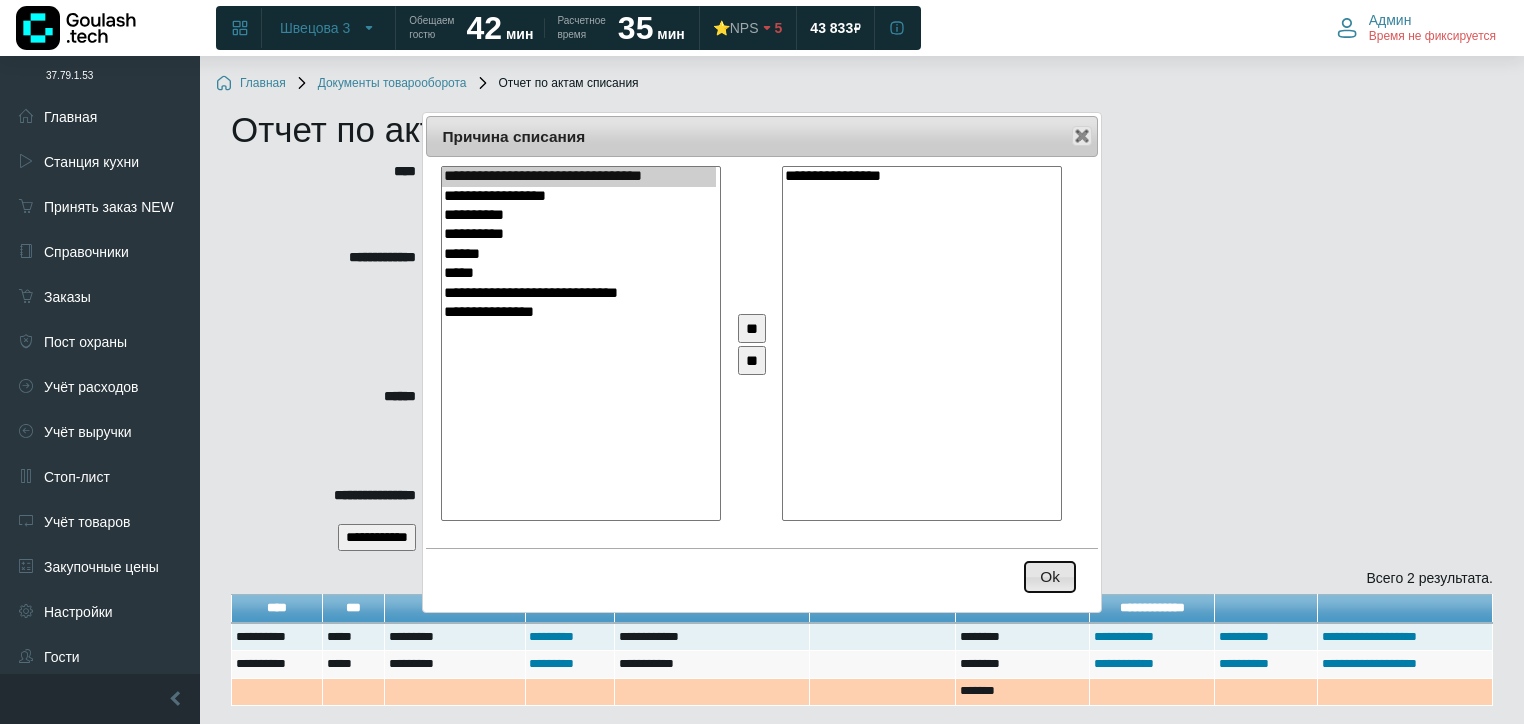 click on "Ok" at bounding box center (1050, 577) 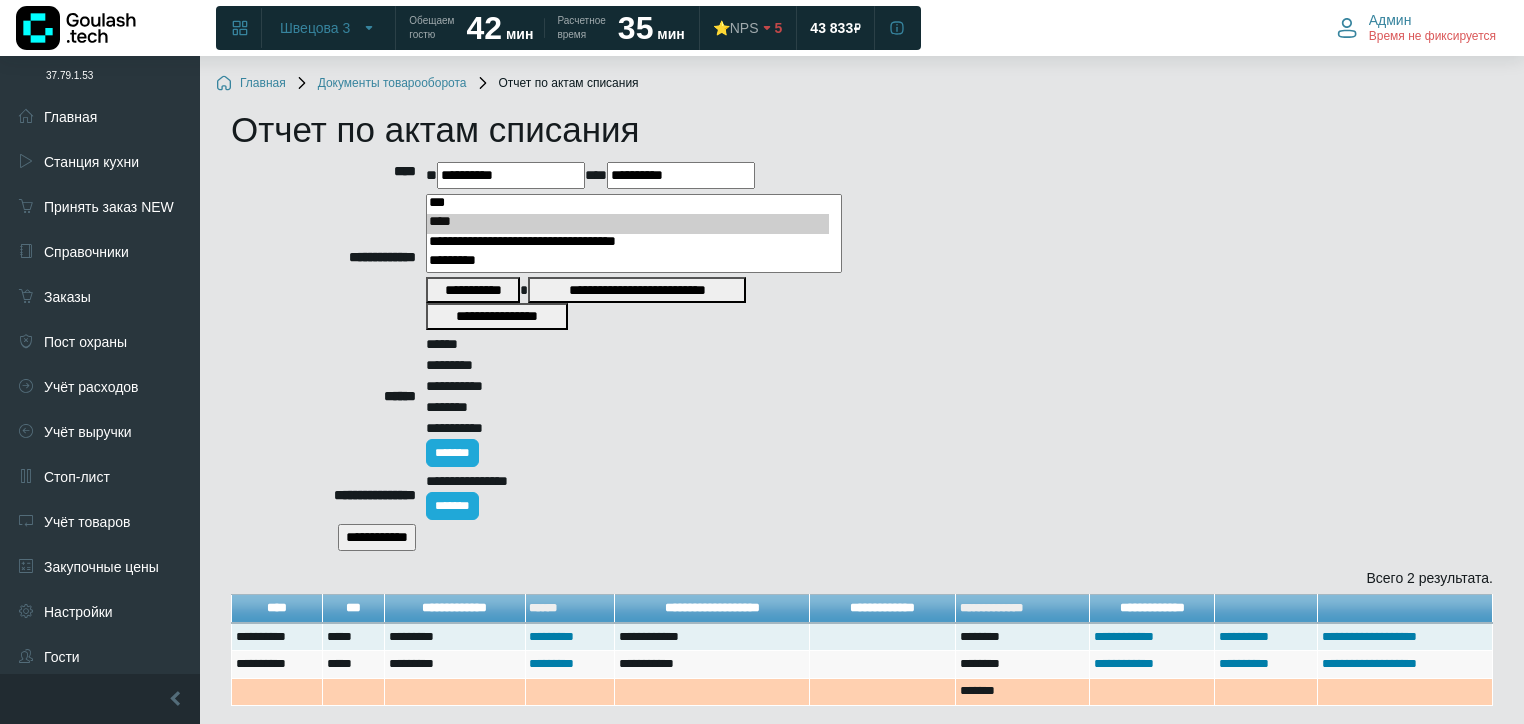 click on "**********" at bounding box center (377, 537) 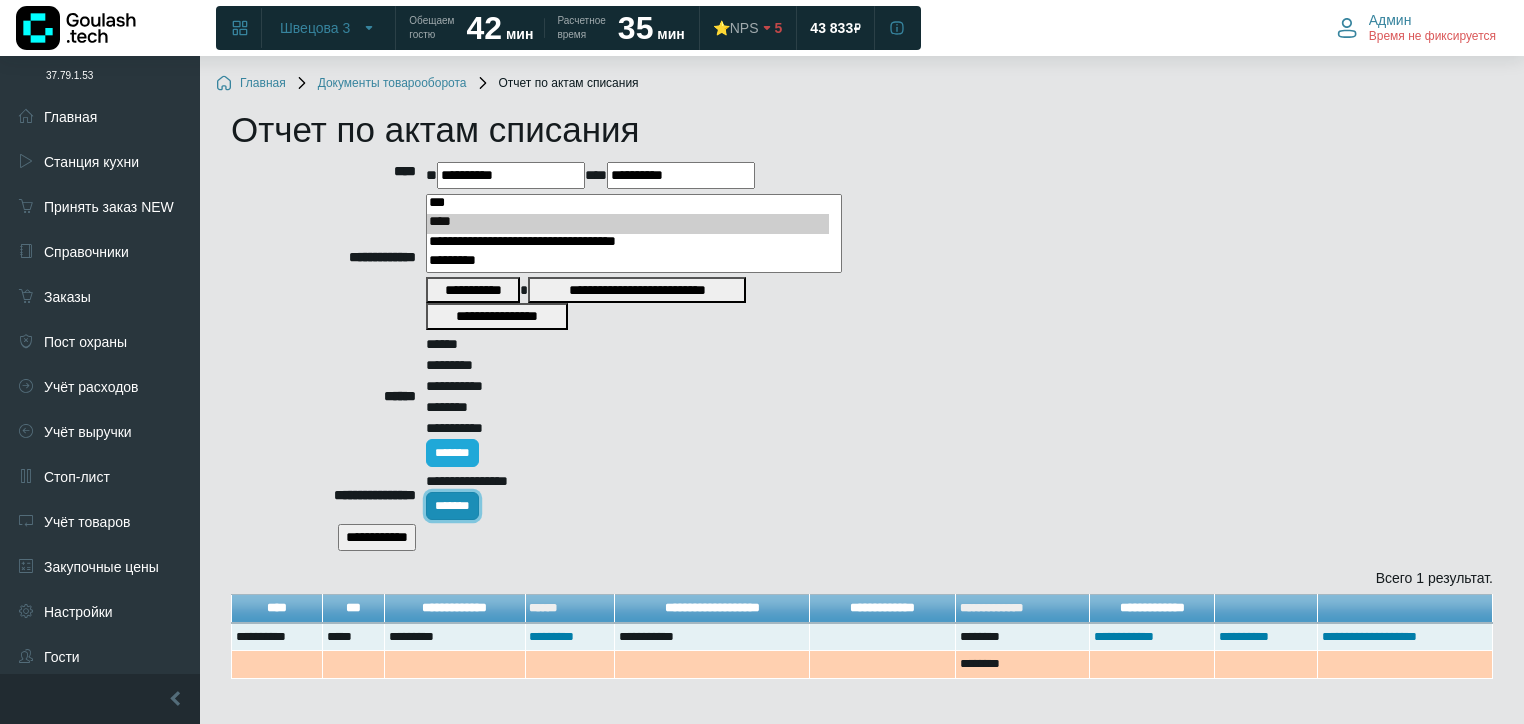 click on "*******" at bounding box center [452, 506] 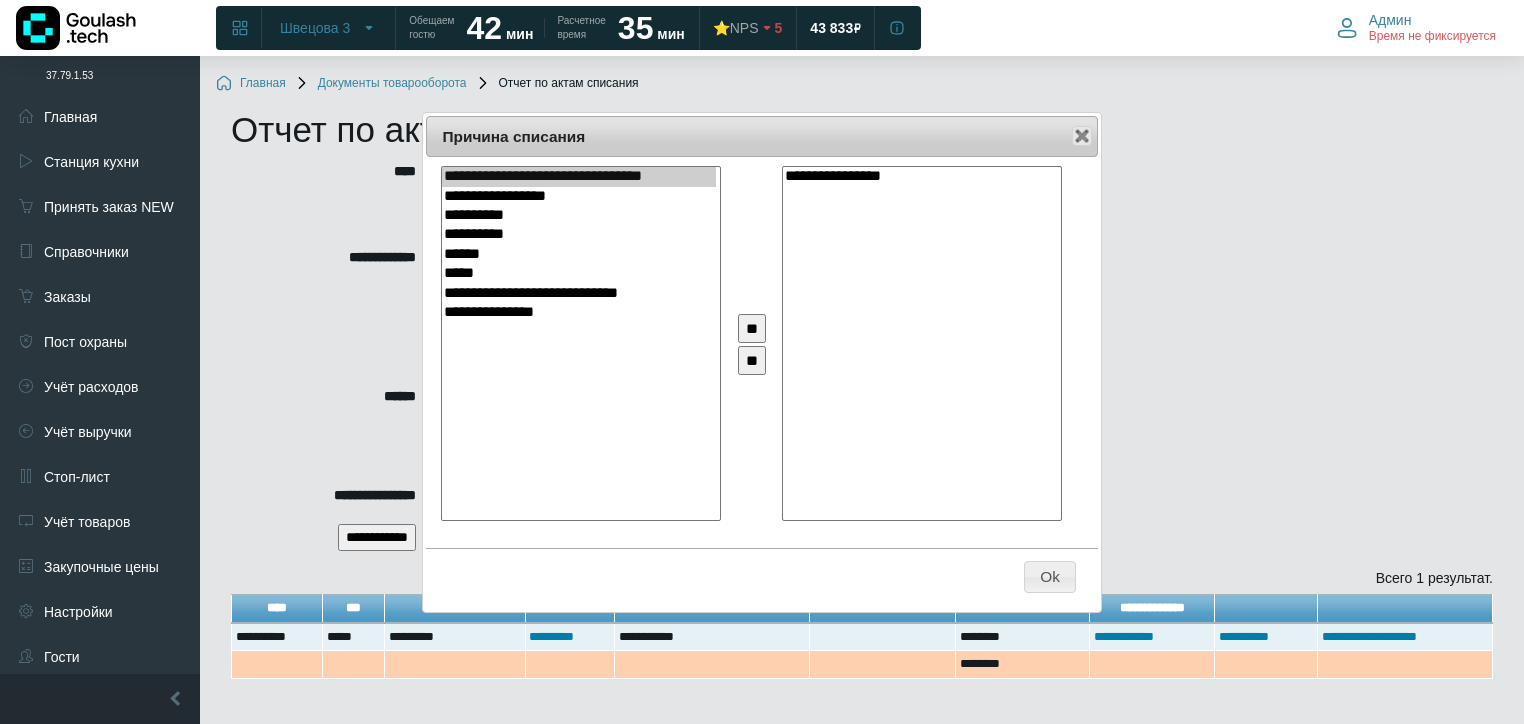 click on "**" at bounding box center (752, 360) 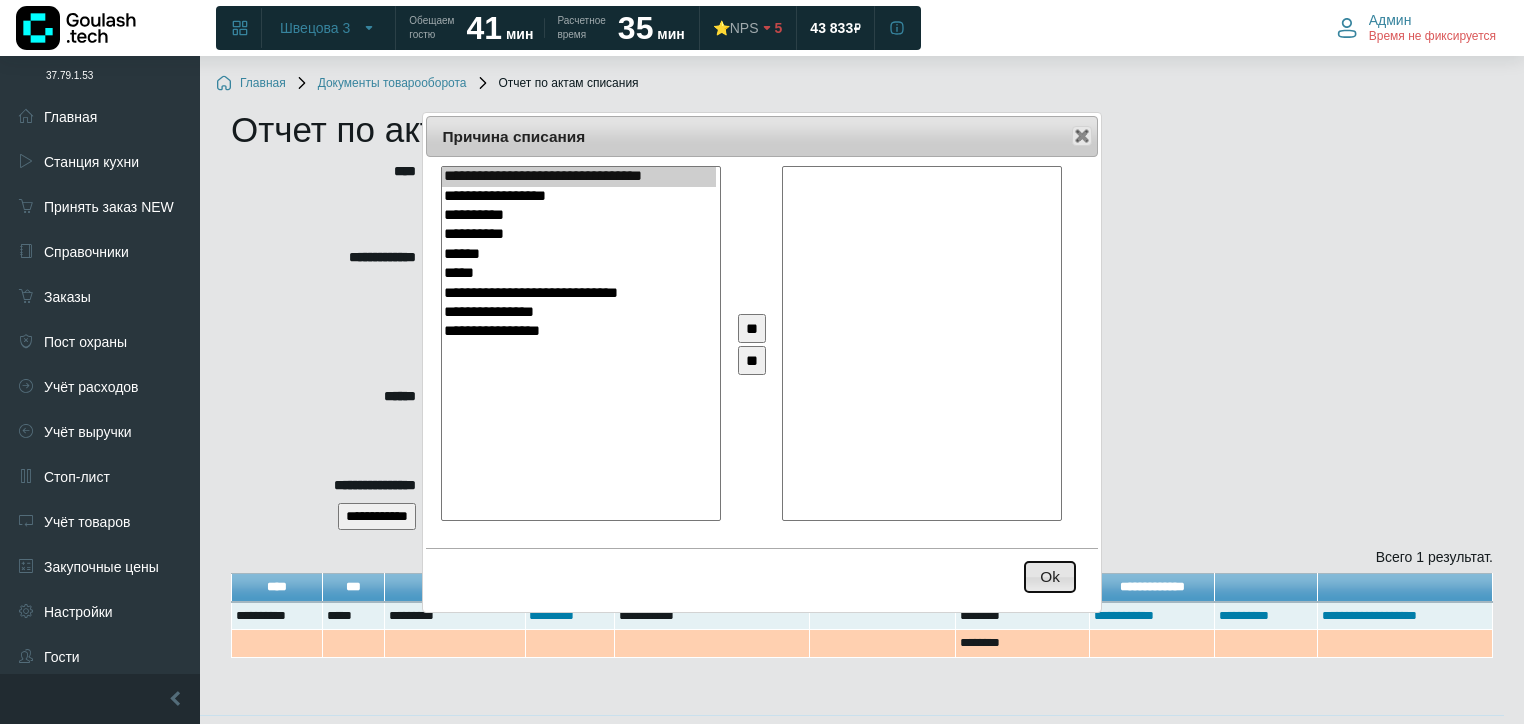 click on "Ok" at bounding box center (1050, 577) 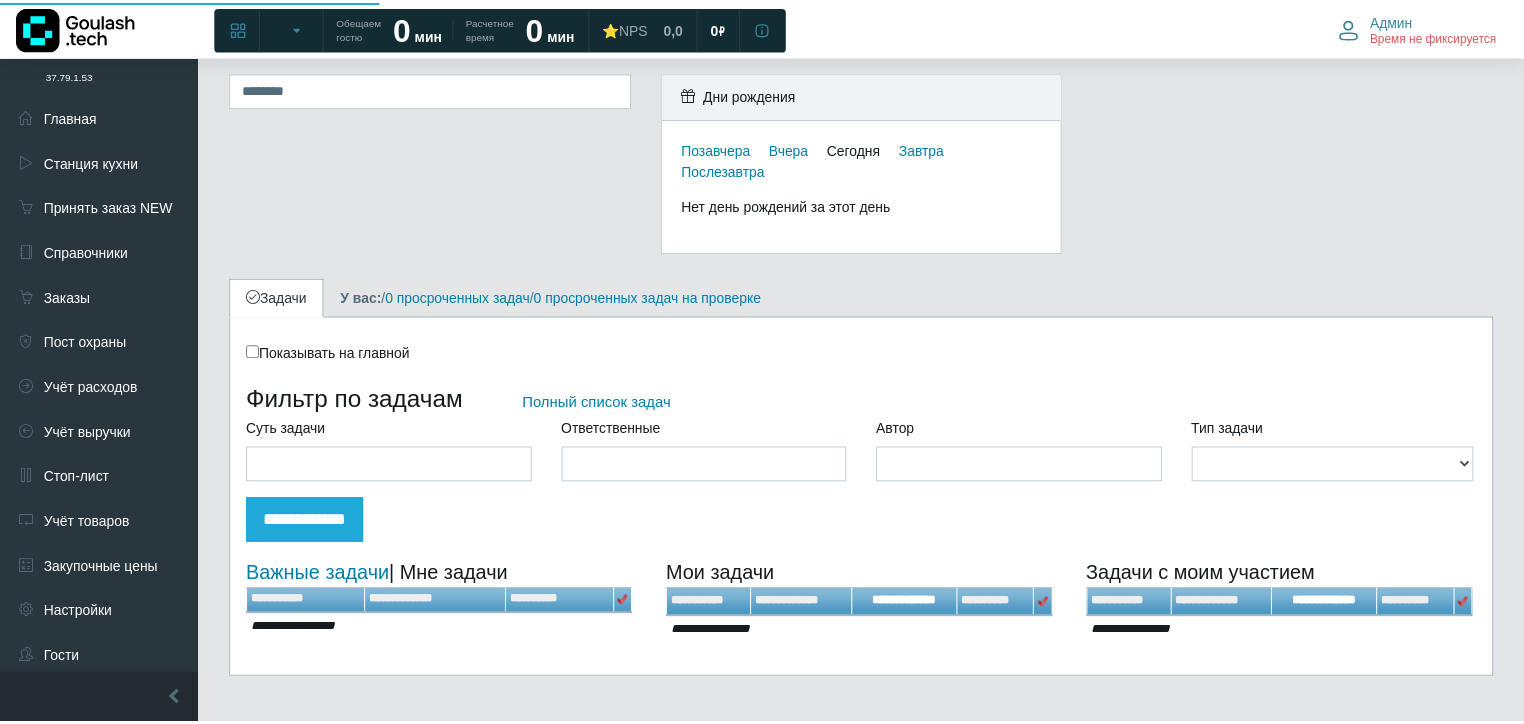 scroll, scrollTop: 0, scrollLeft: 0, axis: both 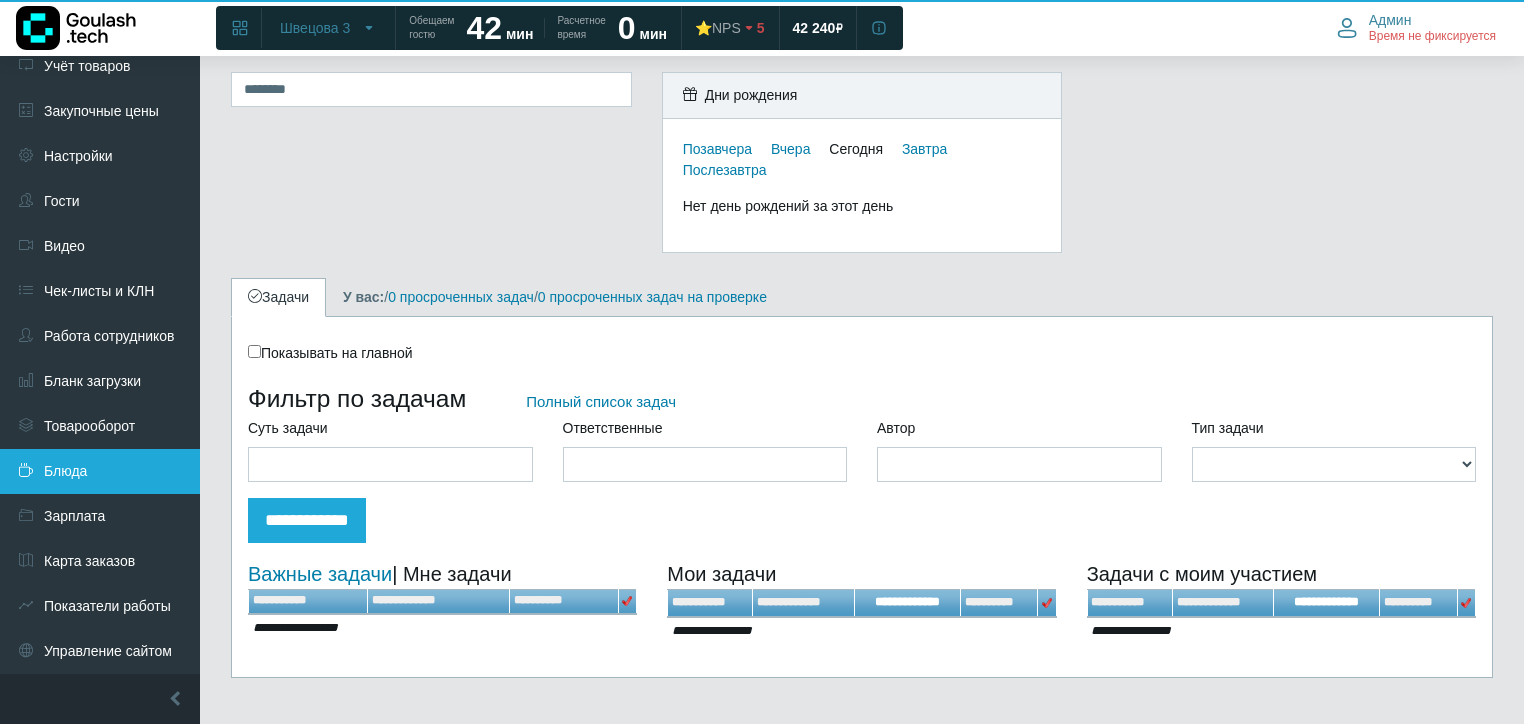 click on "Блюда" at bounding box center [100, 471] 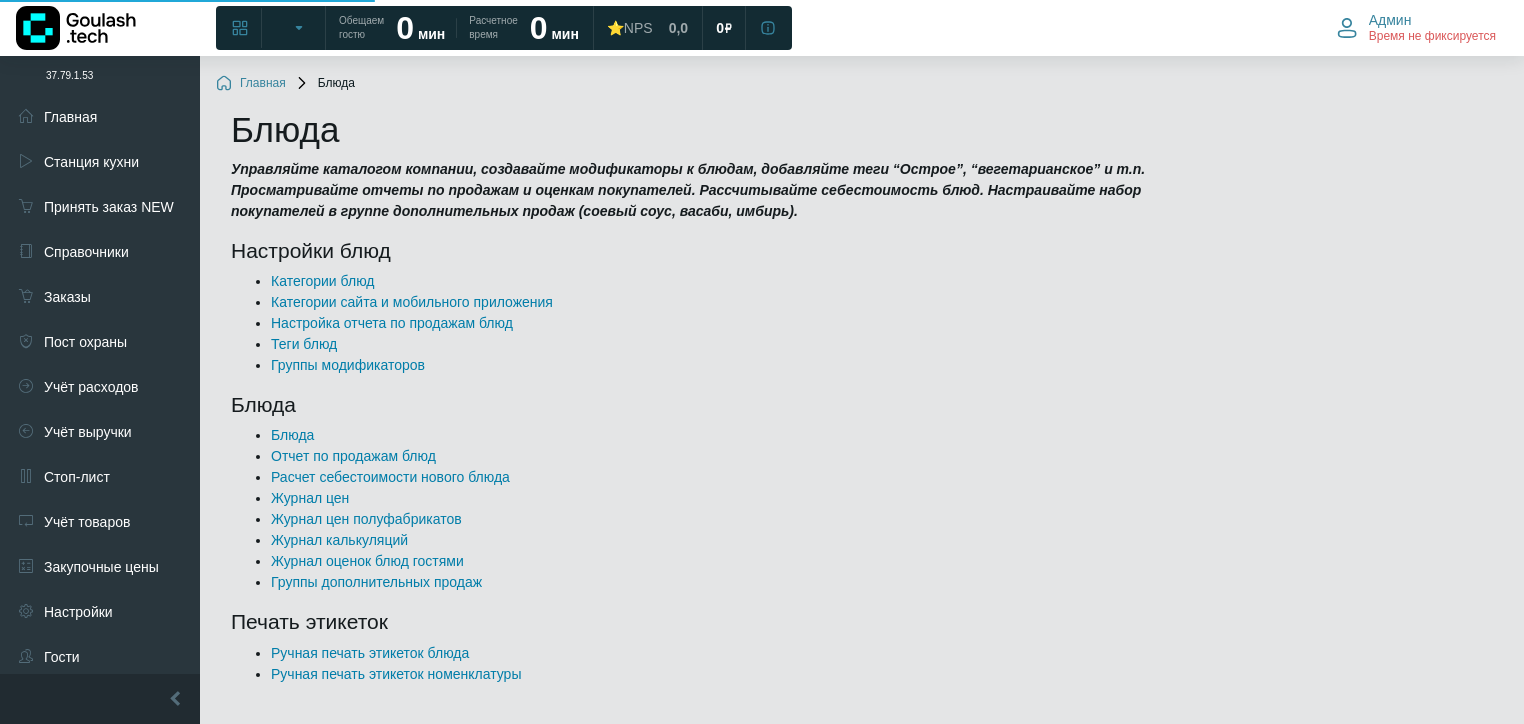 scroll, scrollTop: 0, scrollLeft: 0, axis: both 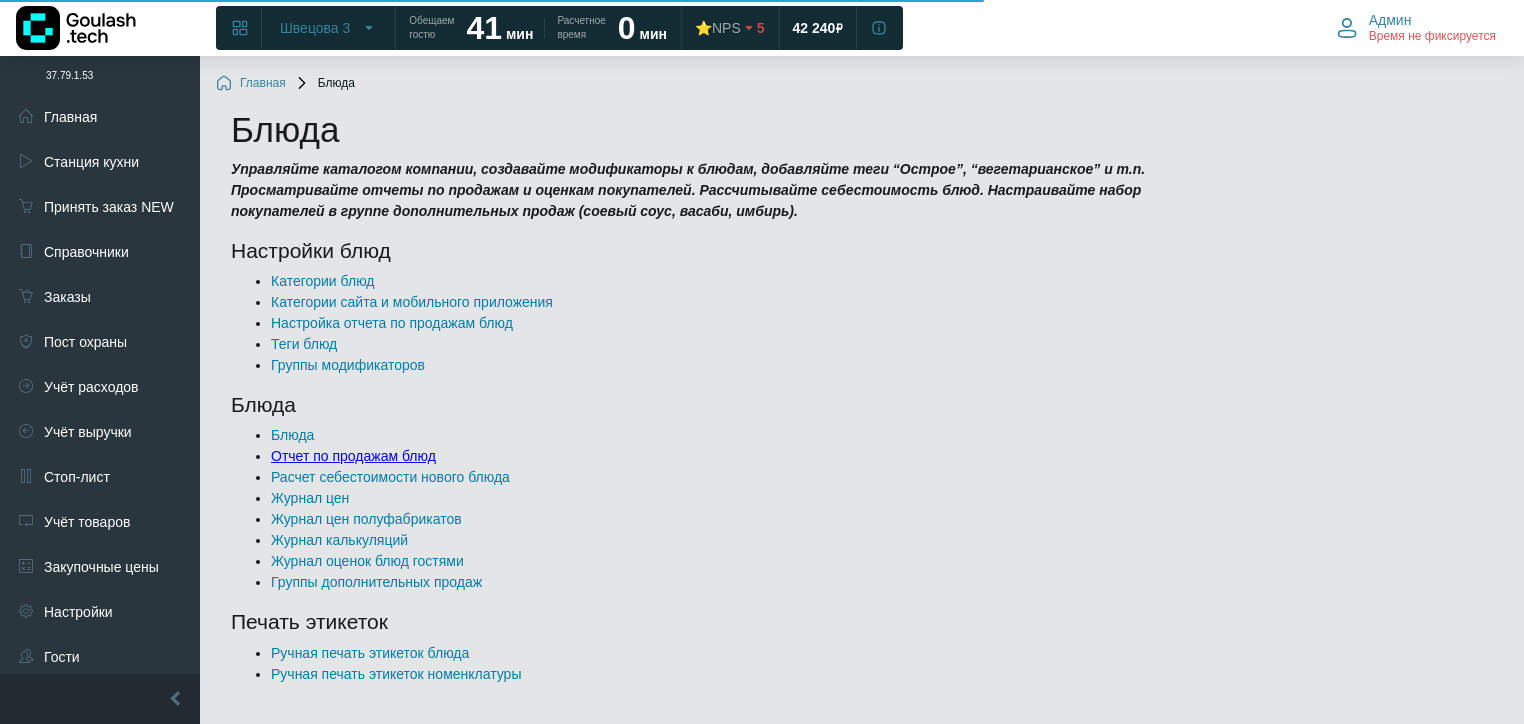 click on "Отчет по продажам блюд" at bounding box center [353, 456] 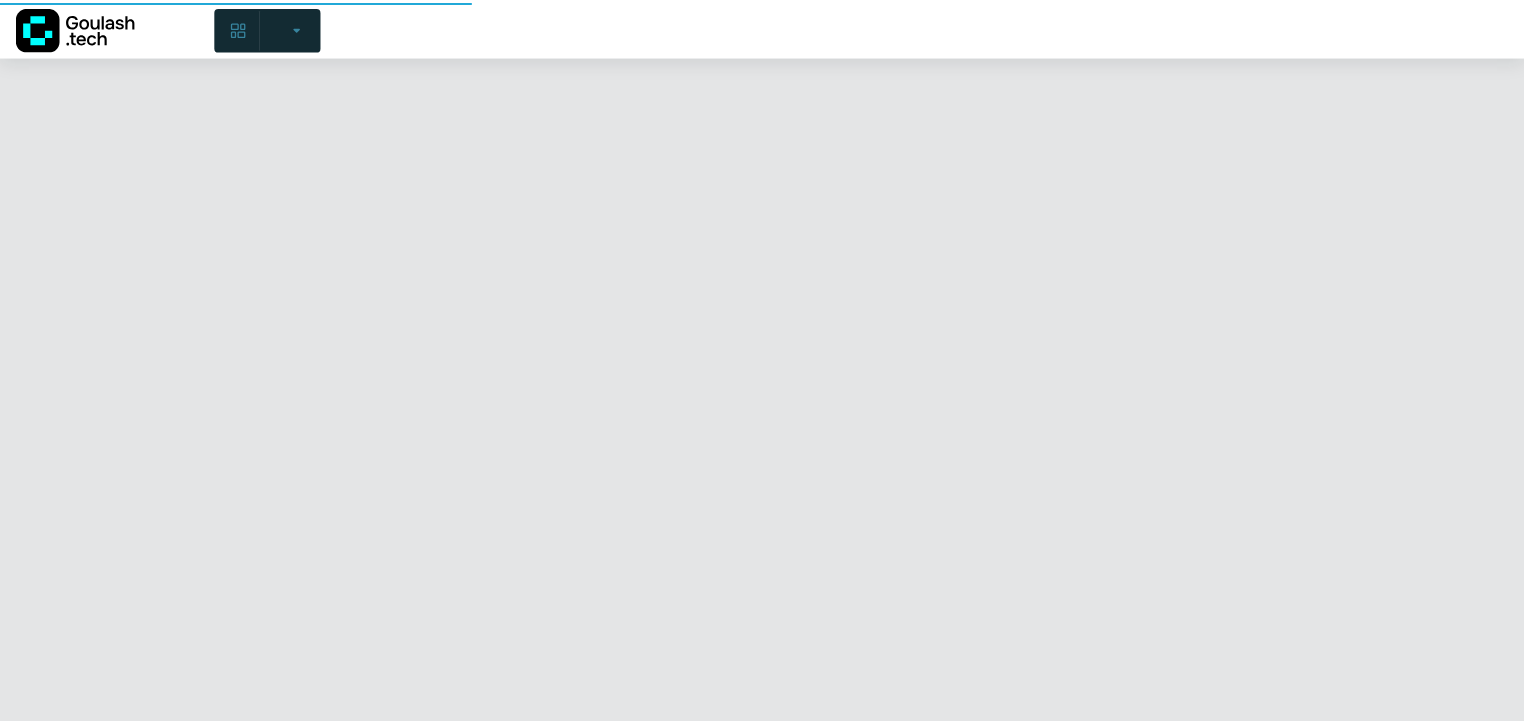 scroll, scrollTop: 0, scrollLeft: 0, axis: both 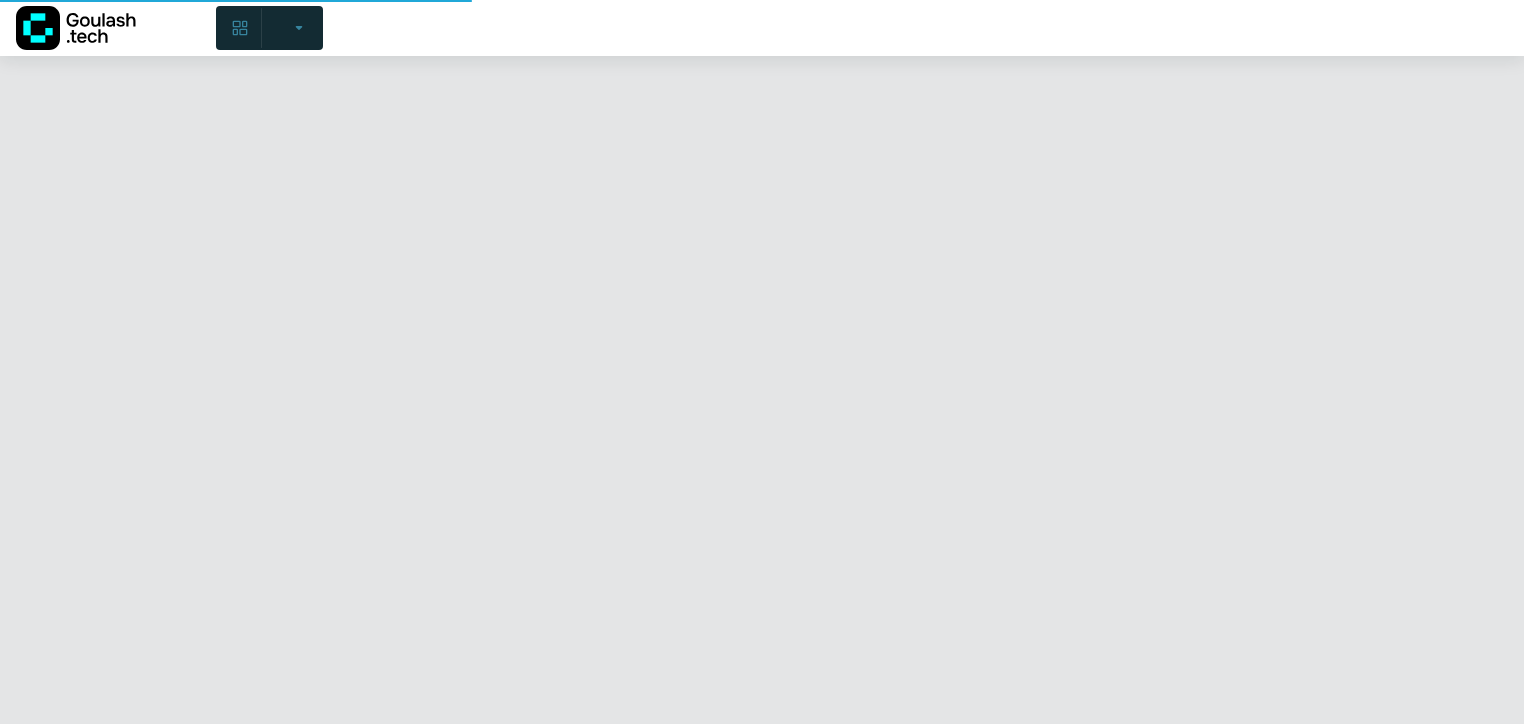 select 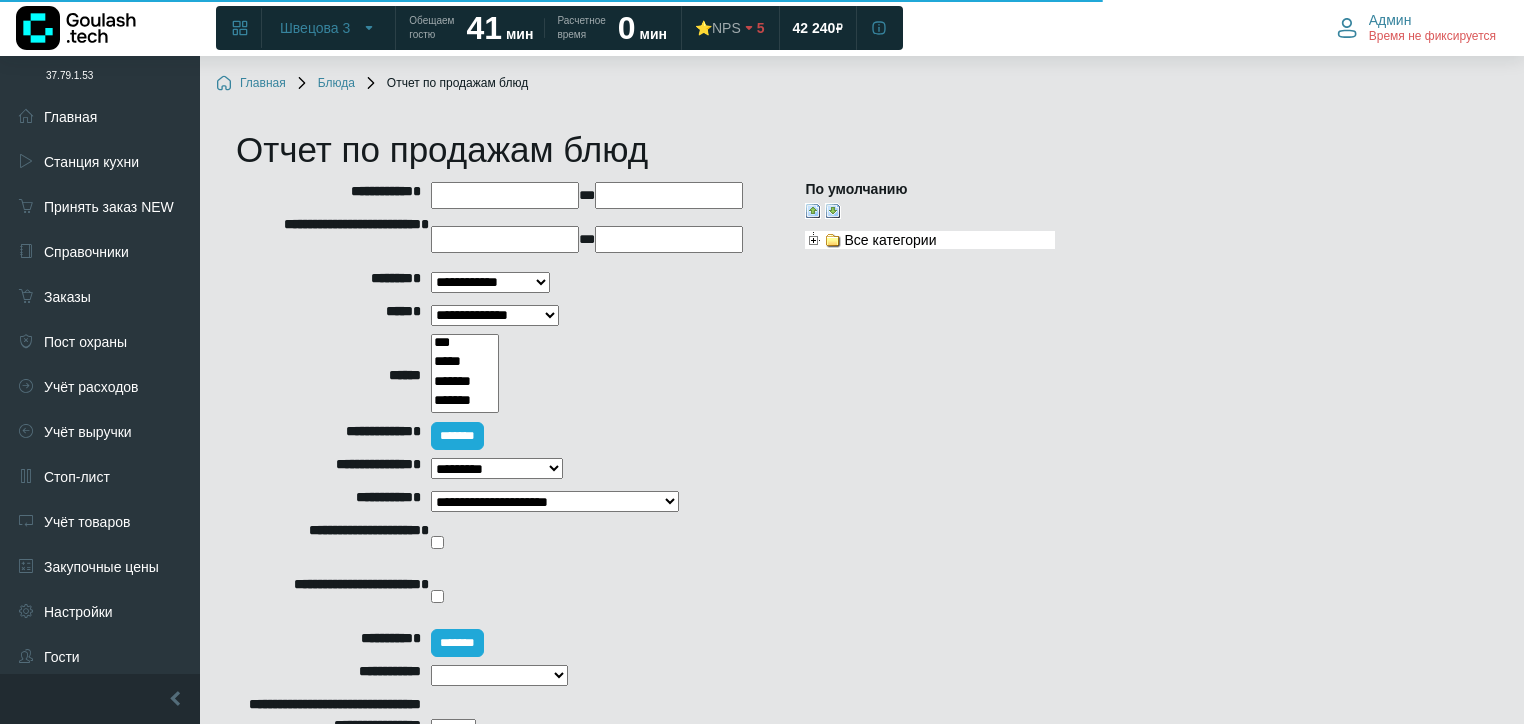 click on "**********" at bounding box center [505, 195] 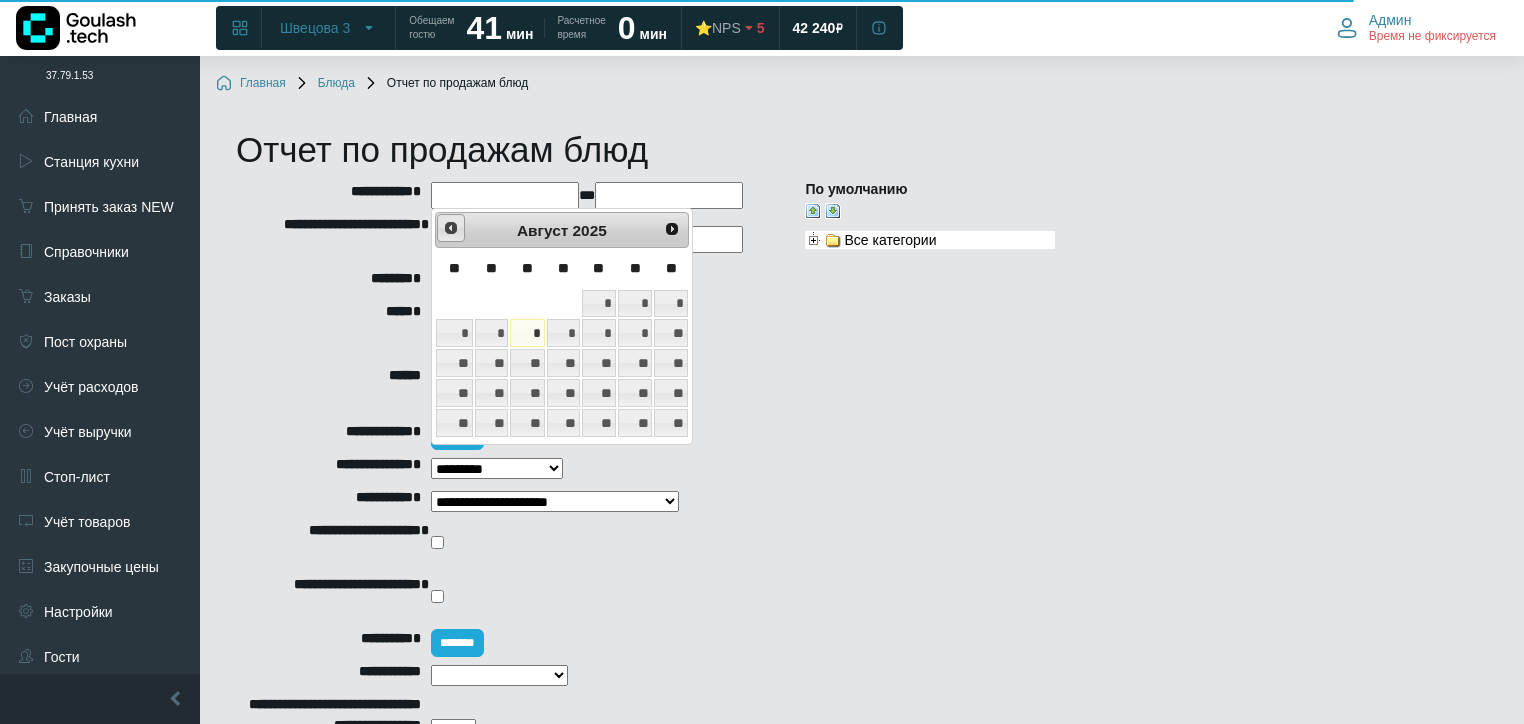 click on "<Пред" at bounding box center (451, 228) 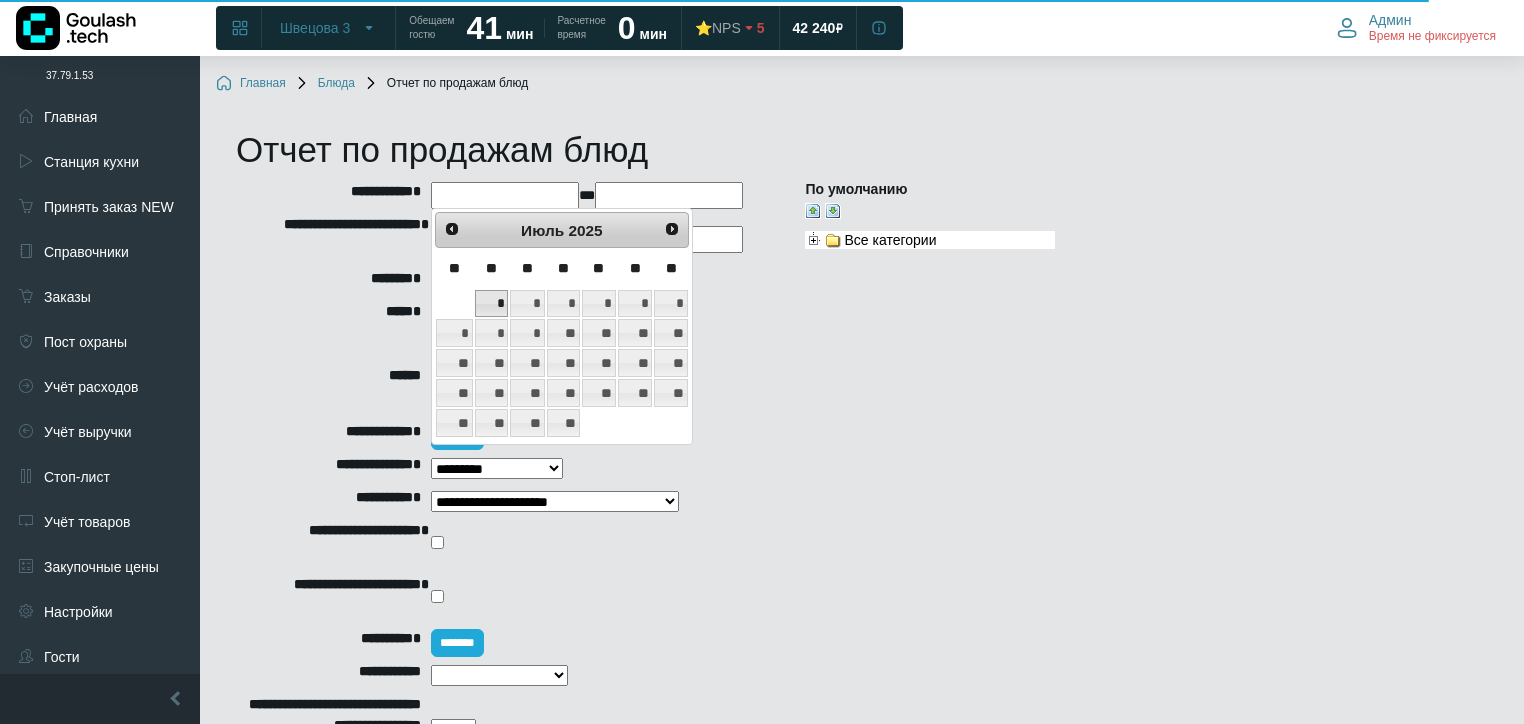 click on "*" at bounding box center [491, 304] 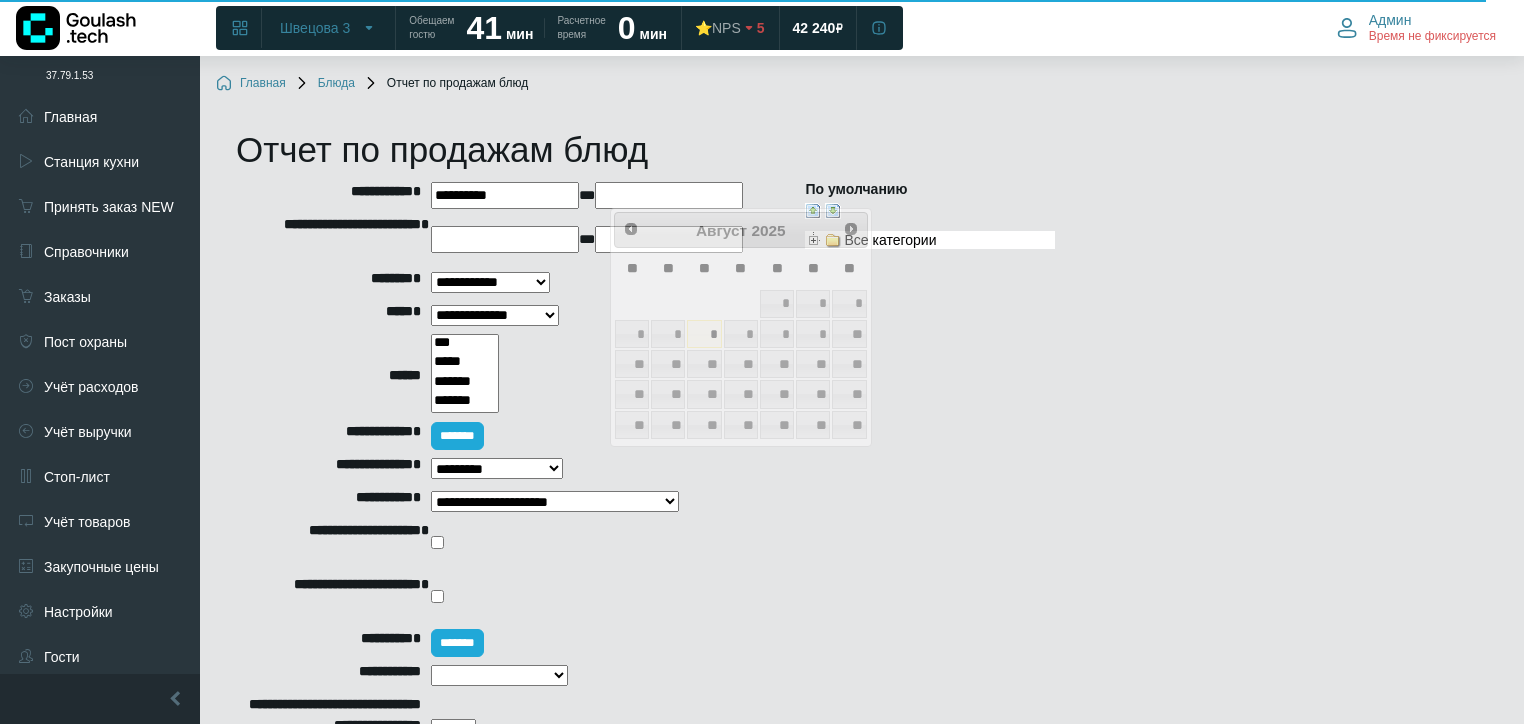 click at bounding box center [669, 195] 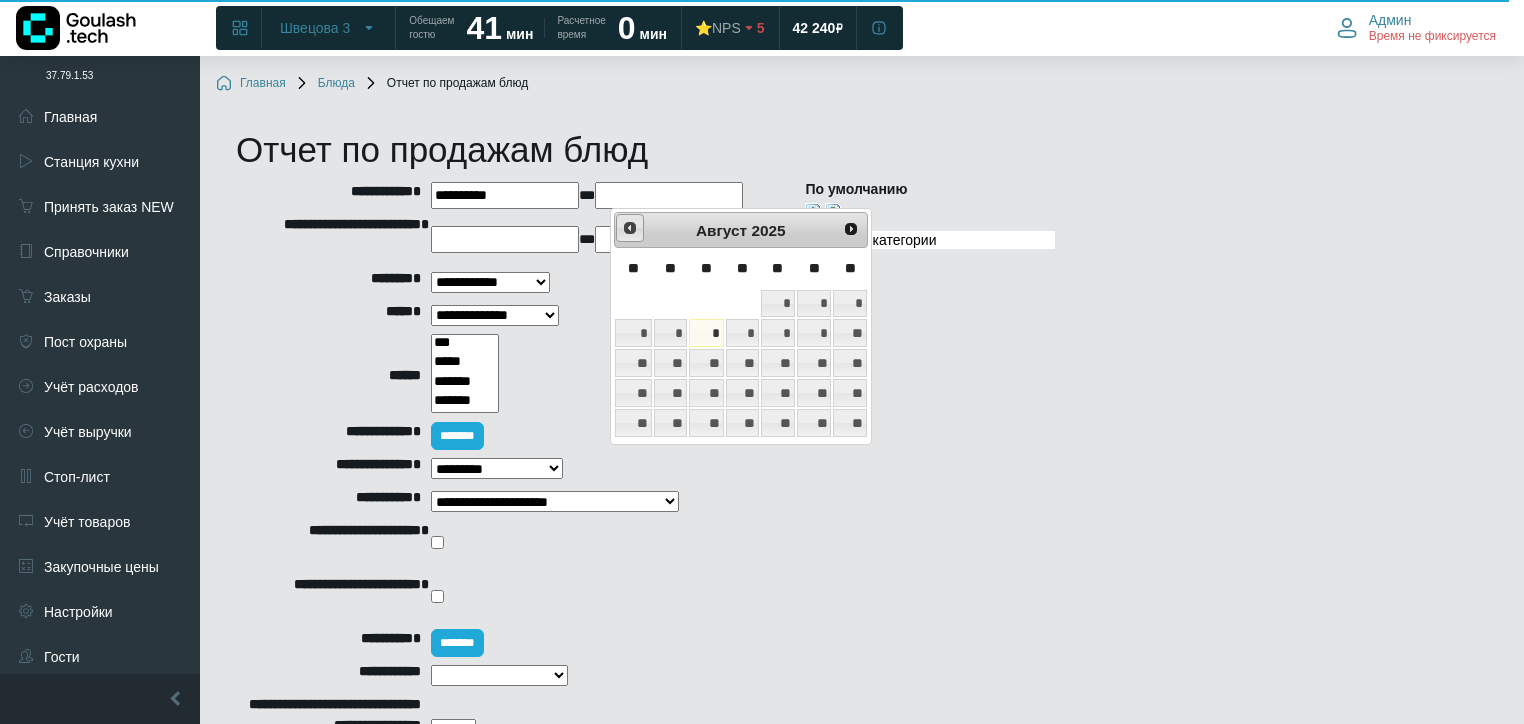 click on "<Пред" at bounding box center [630, 228] 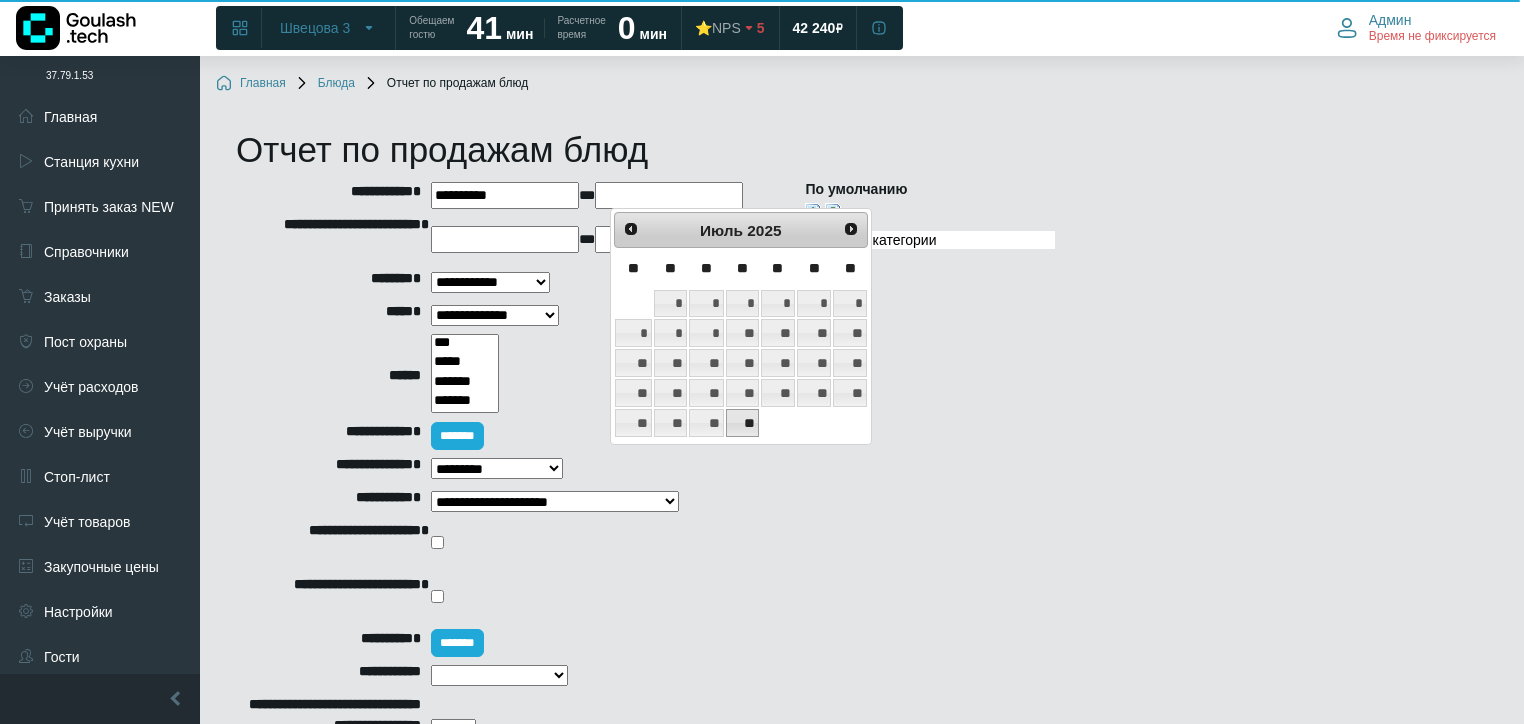 click on "**" at bounding box center [742, 423] 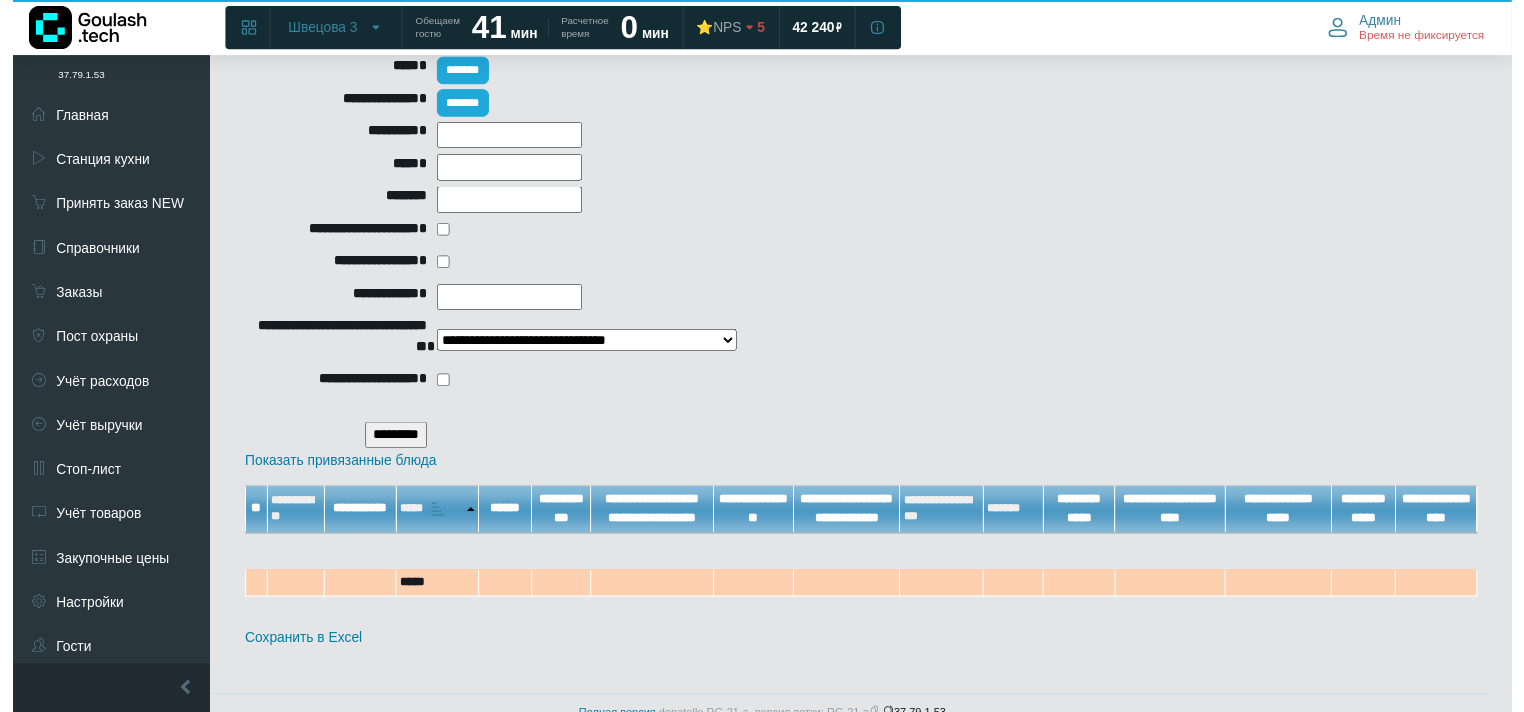 scroll, scrollTop: 770, scrollLeft: 0, axis: vertical 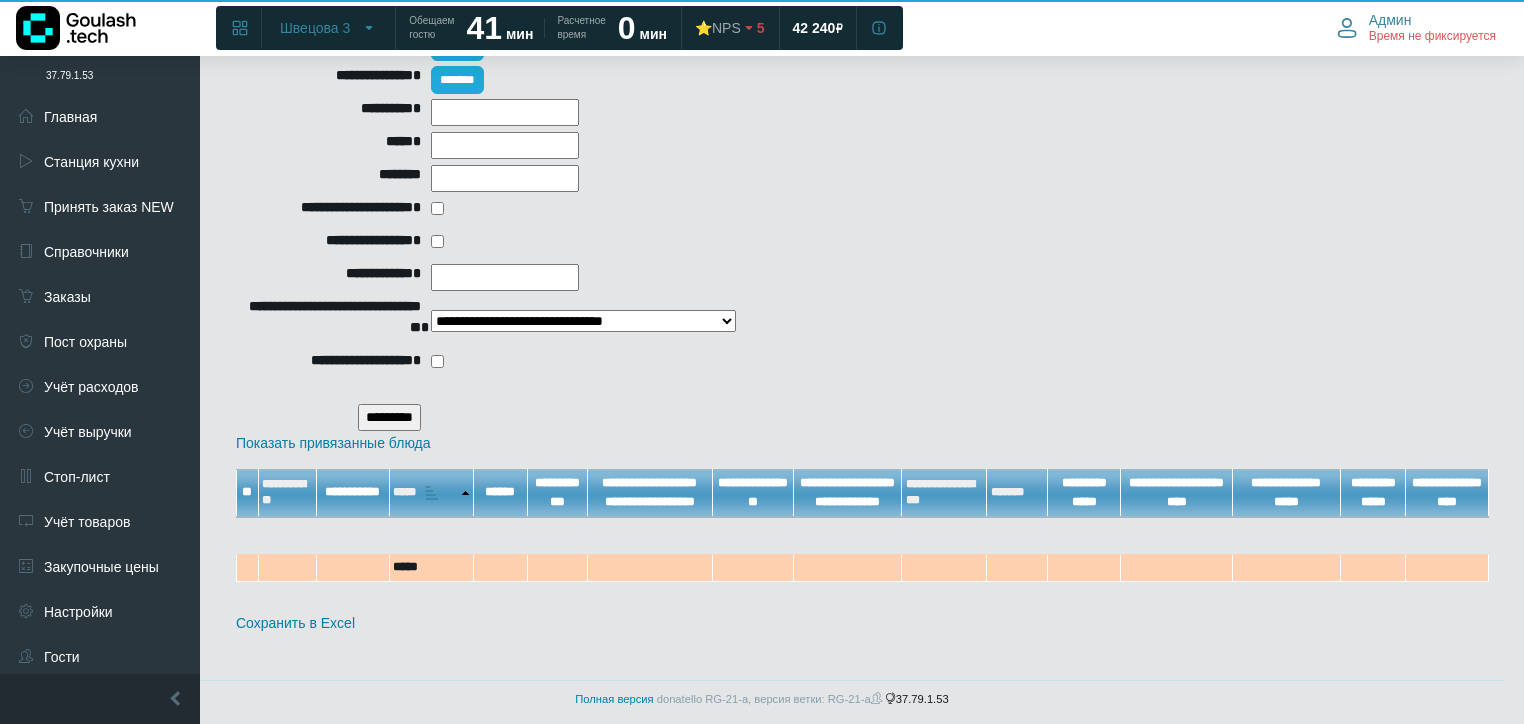click on "*********" at bounding box center (389, 417) 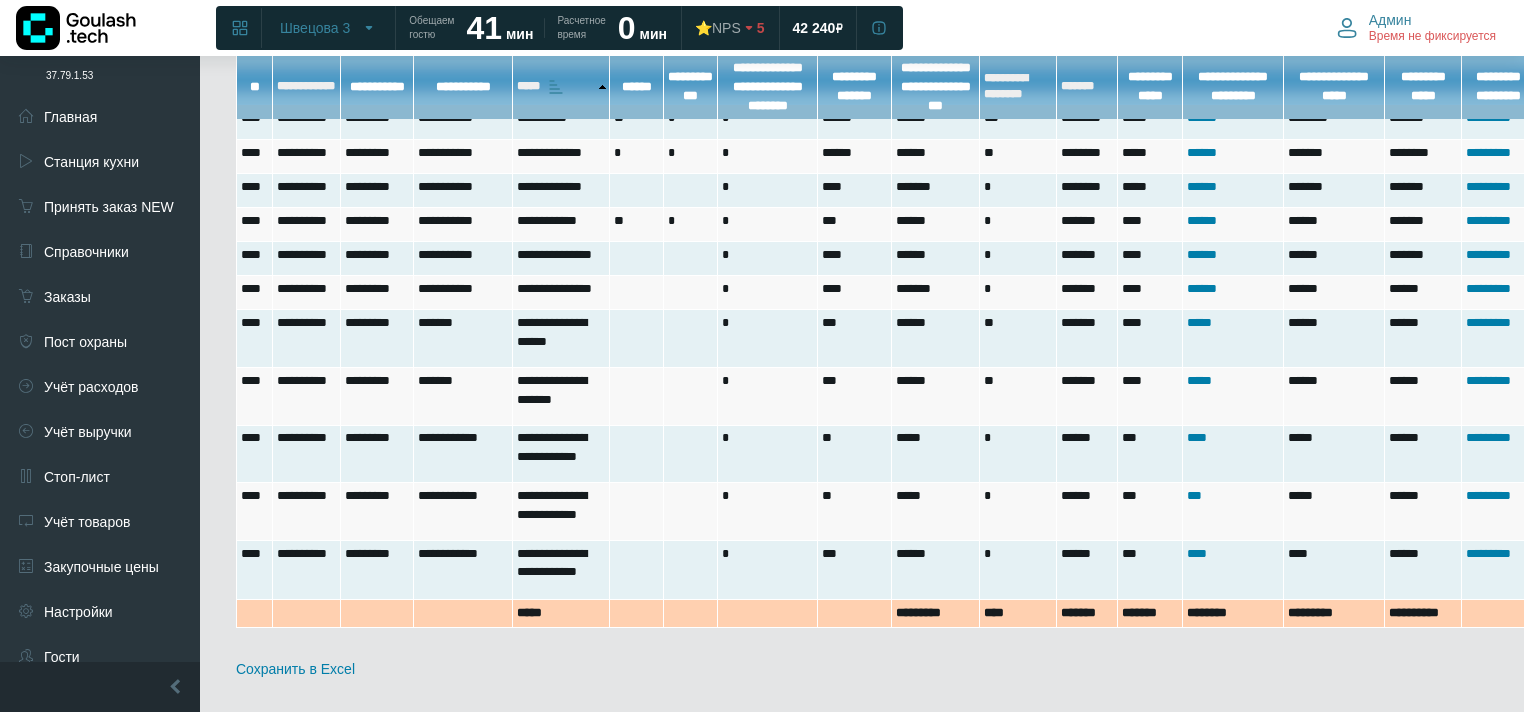 scroll, scrollTop: 9611, scrollLeft: 0, axis: vertical 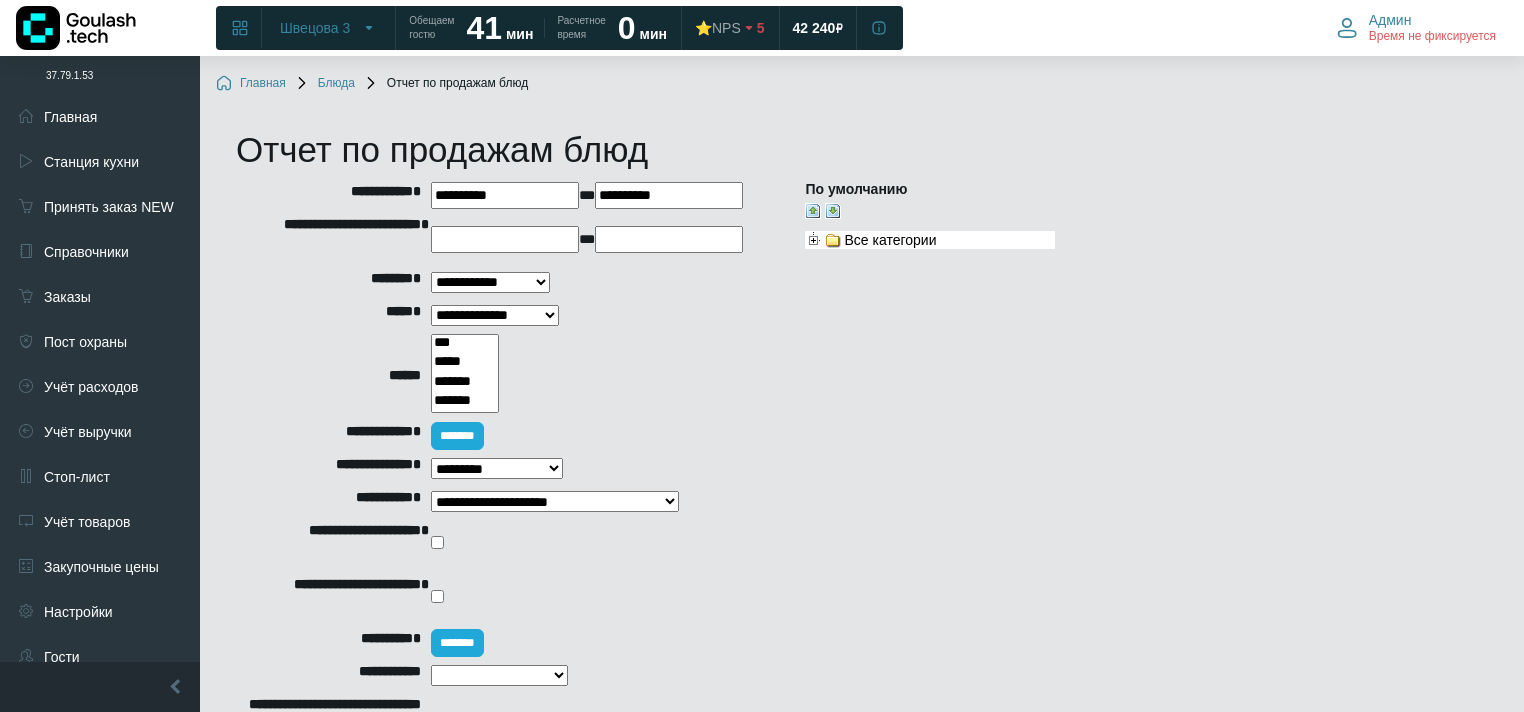 click on "**********" at bounding box center [505, 195] 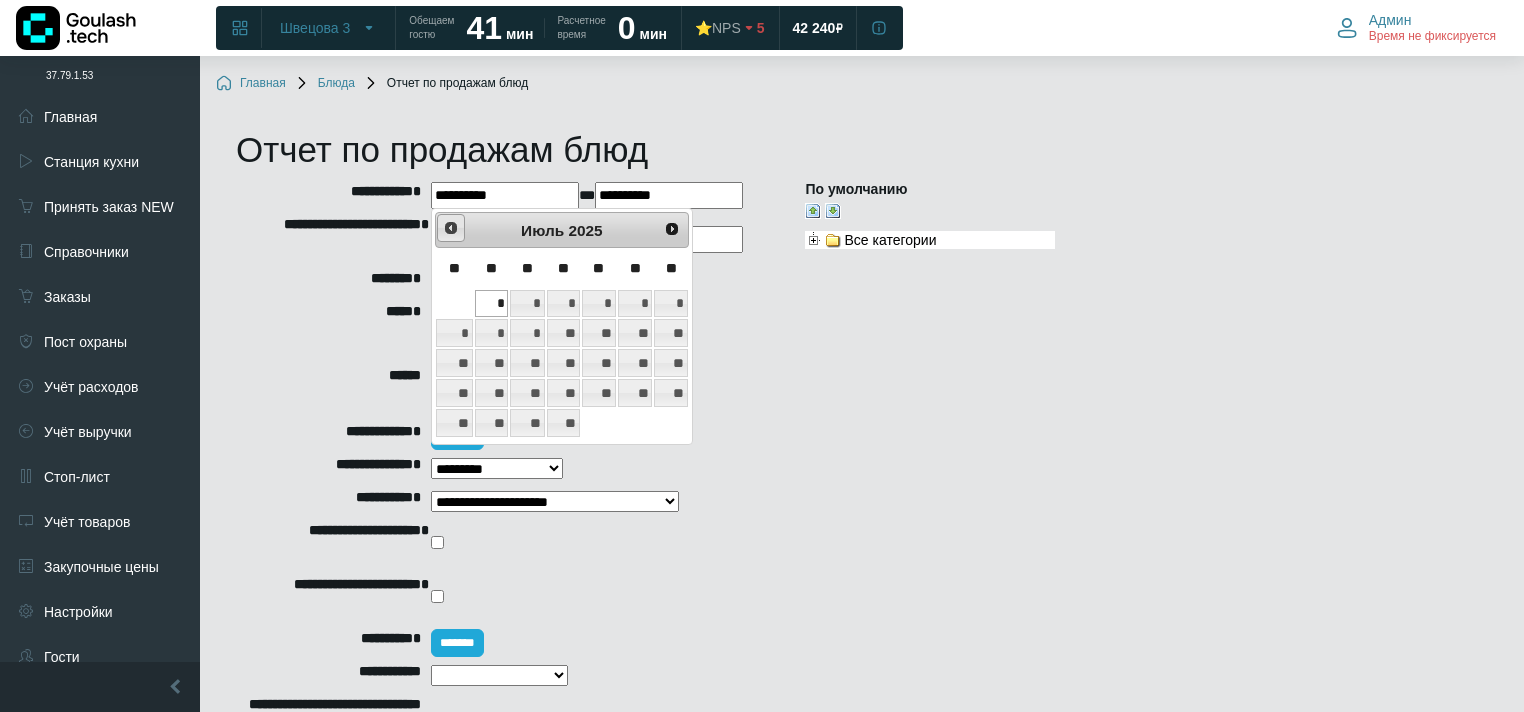 click on "<Пред" at bounding box center (451, 228) 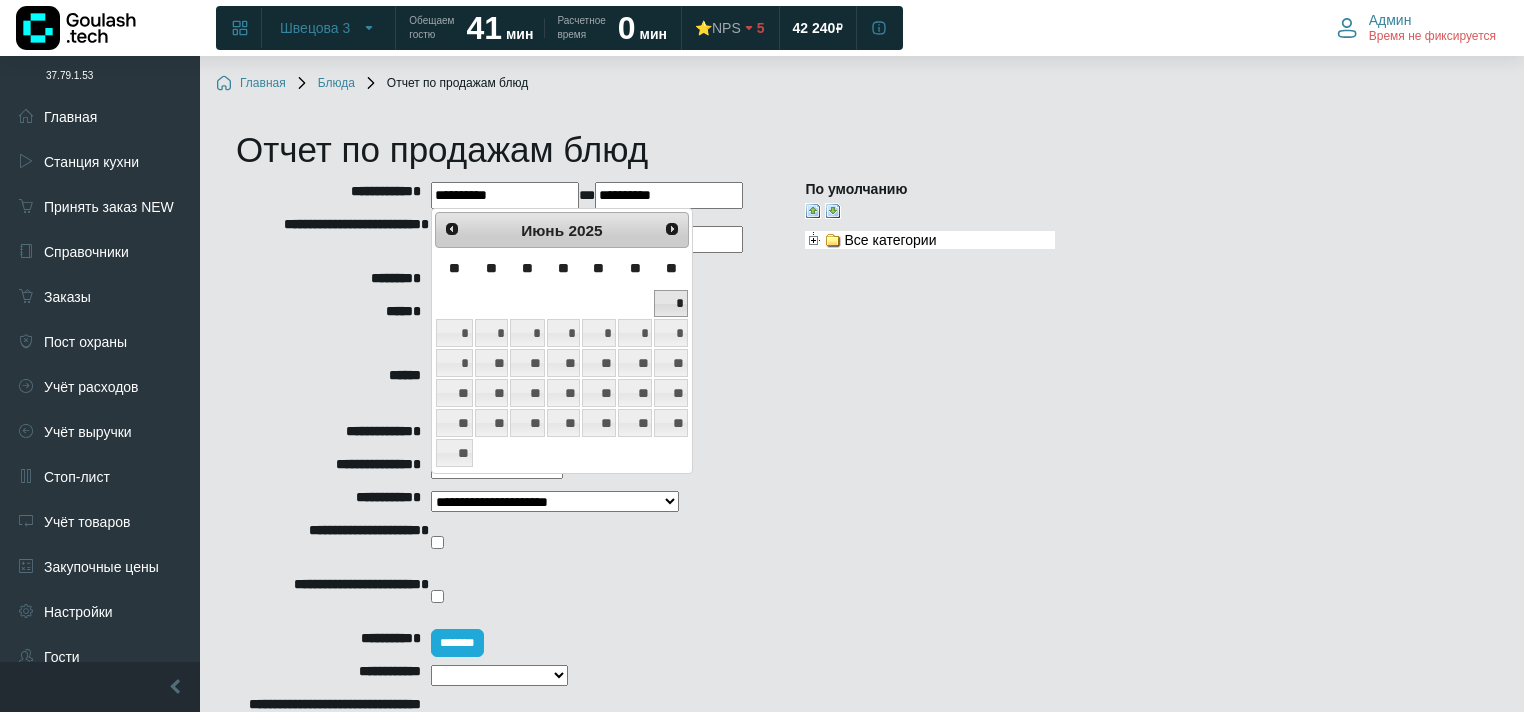 click on "*" at bounding box center (671, 304) 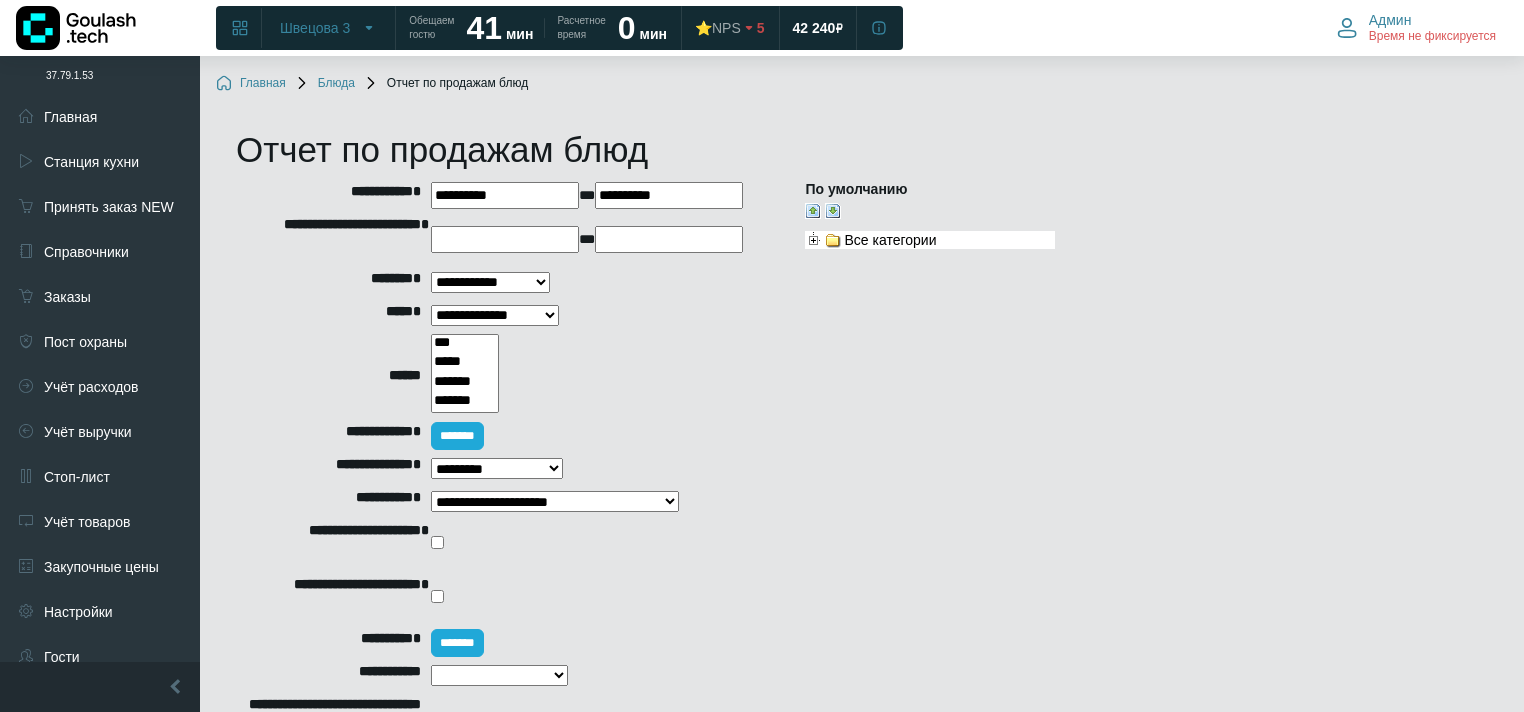 click on "**********" at bounding box center (669, 195) 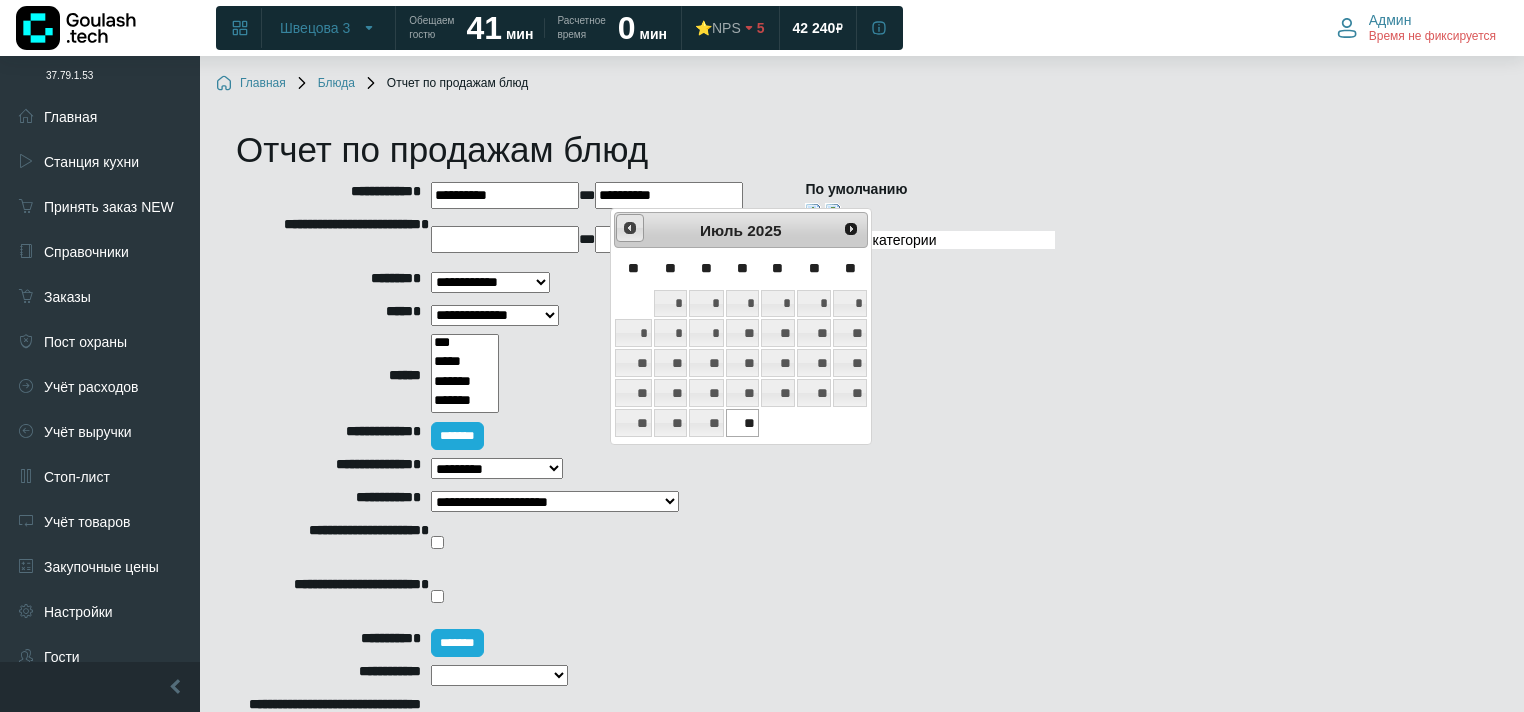 click on "<Пред" at bounding box center (630, 228) 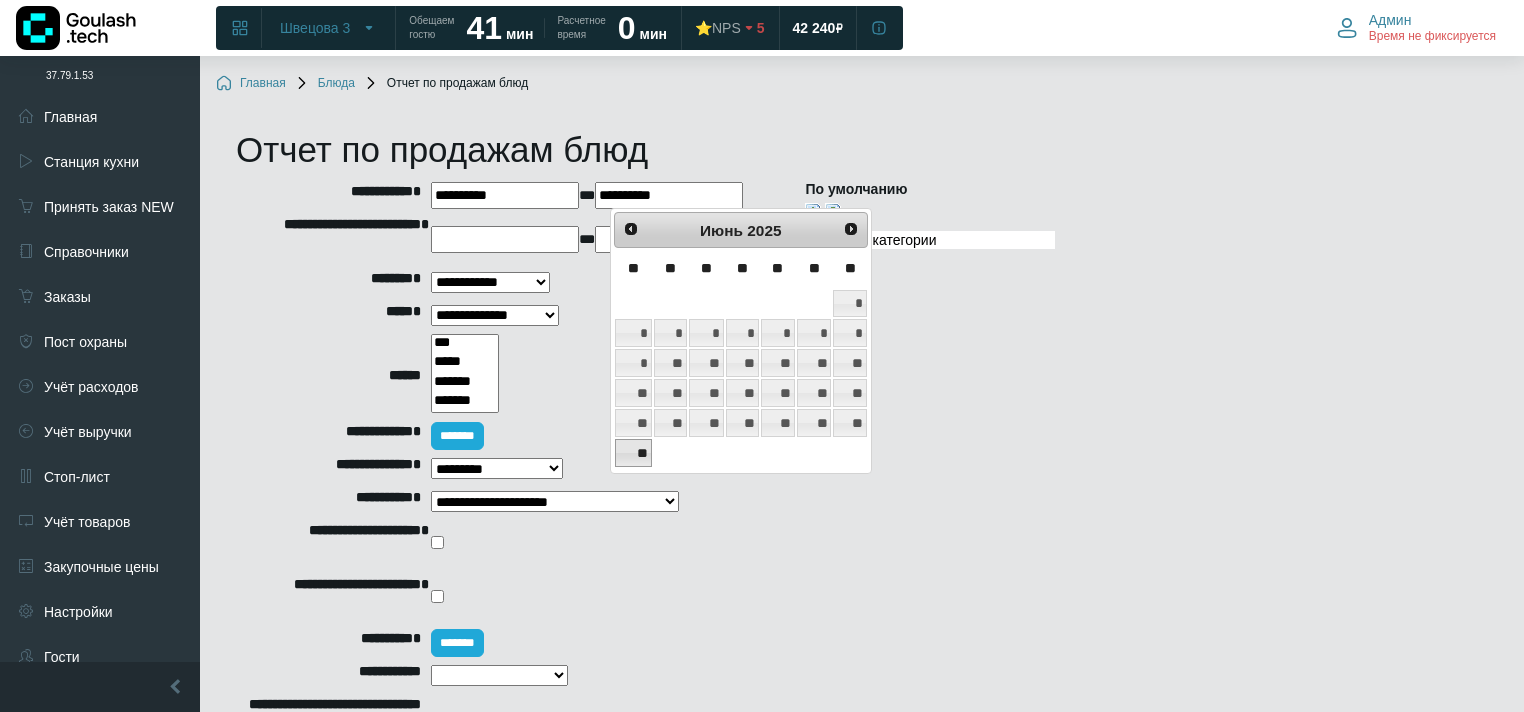 click on "**" at bounding box center [633, 453] 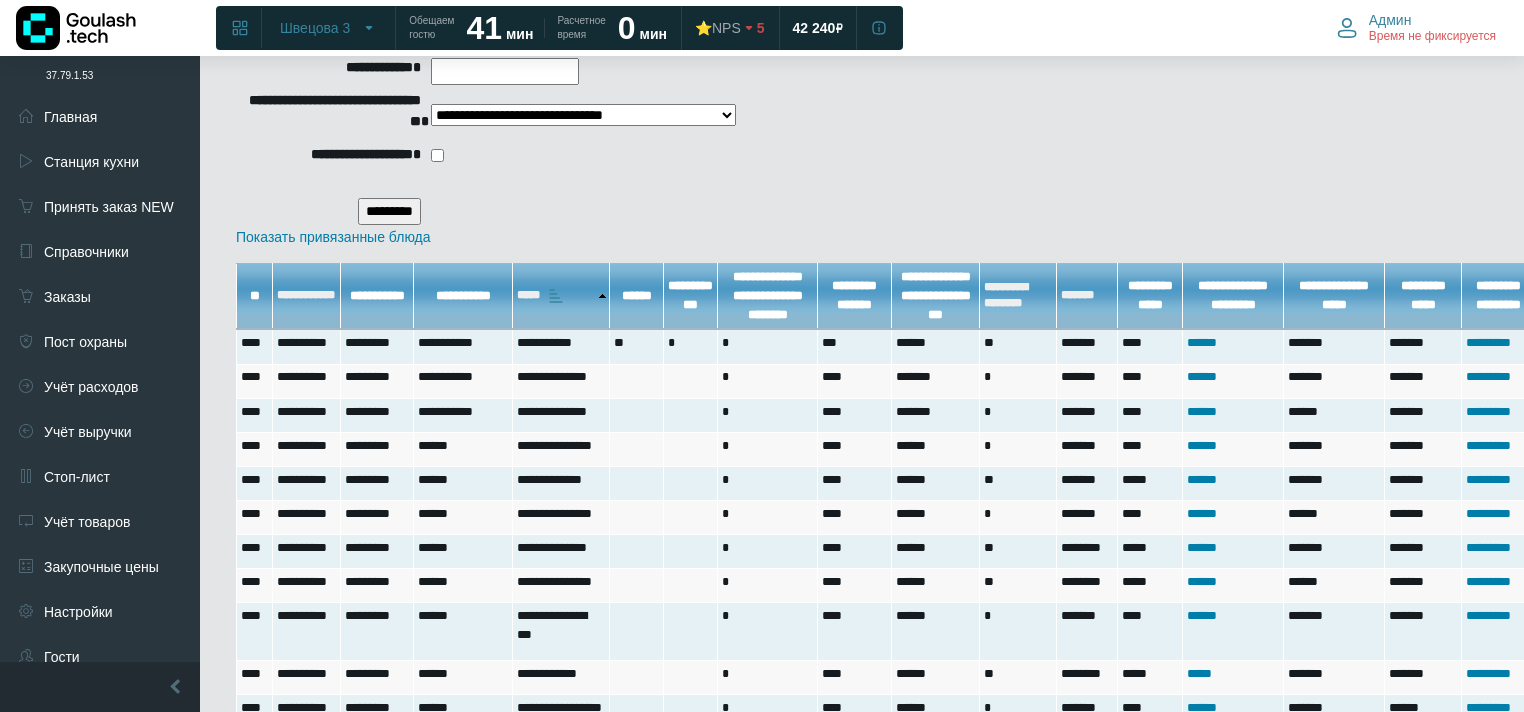 scroll, scrollTop: 960, scrollLeft: 0, axis: vertical 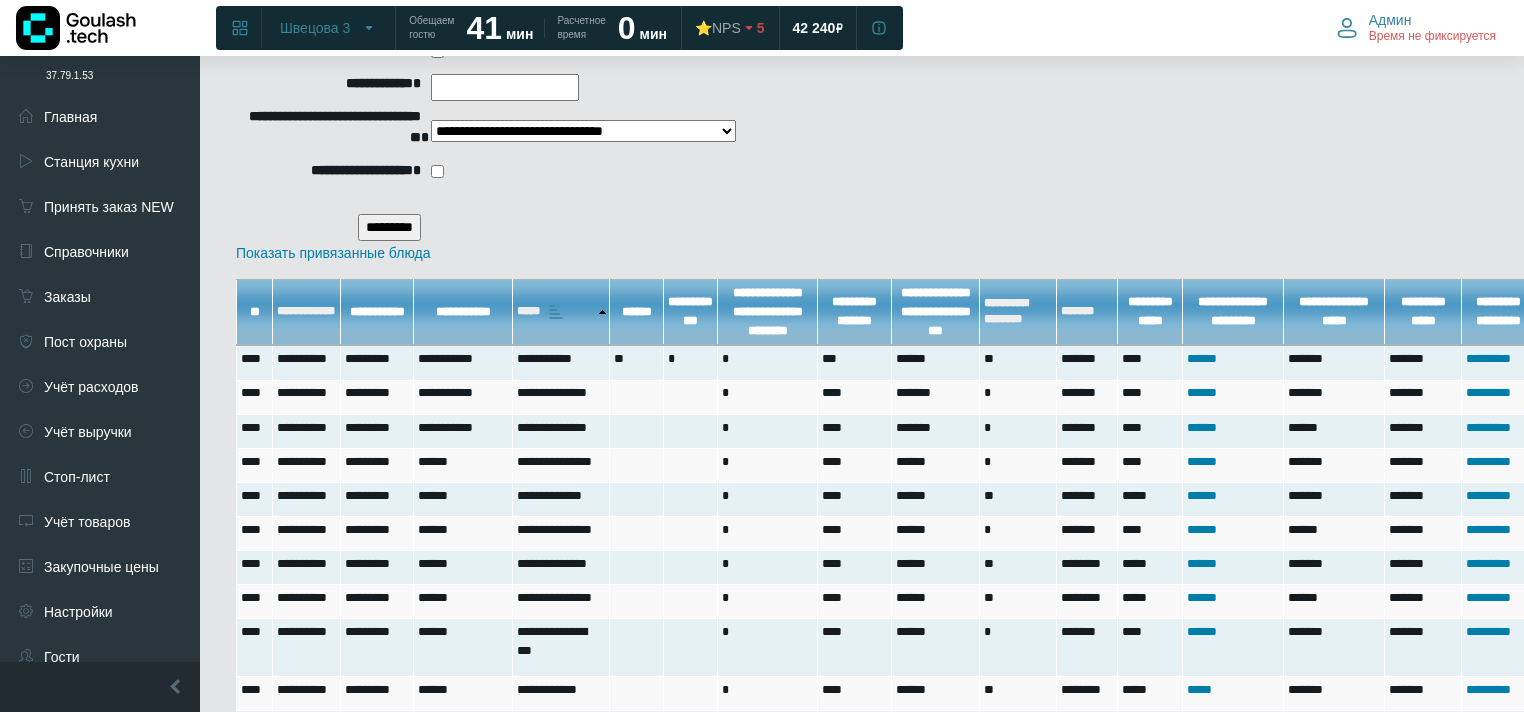 click on "*********" at bounding box center (389, 227) 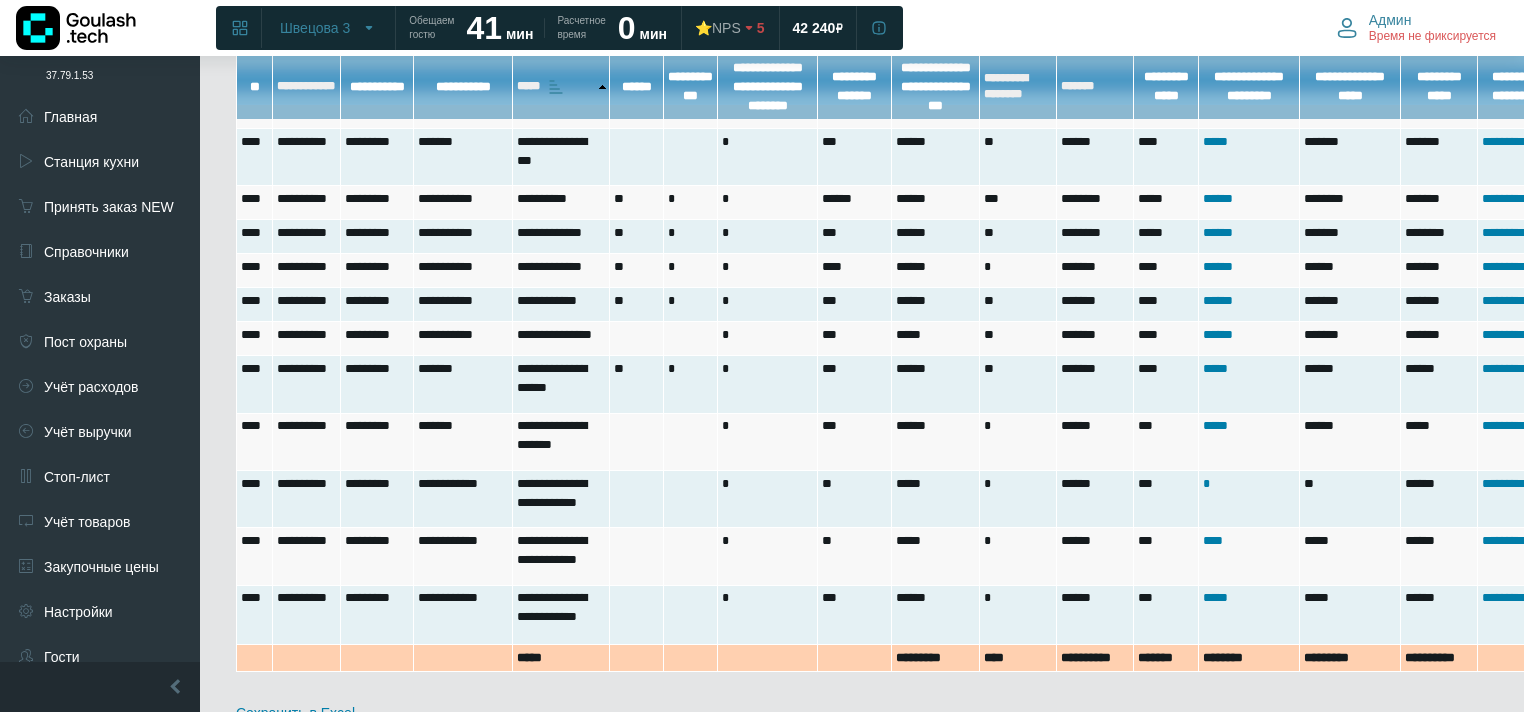 scroll, scrollTop: 9392, scrollLeft: 0, axis: vertical 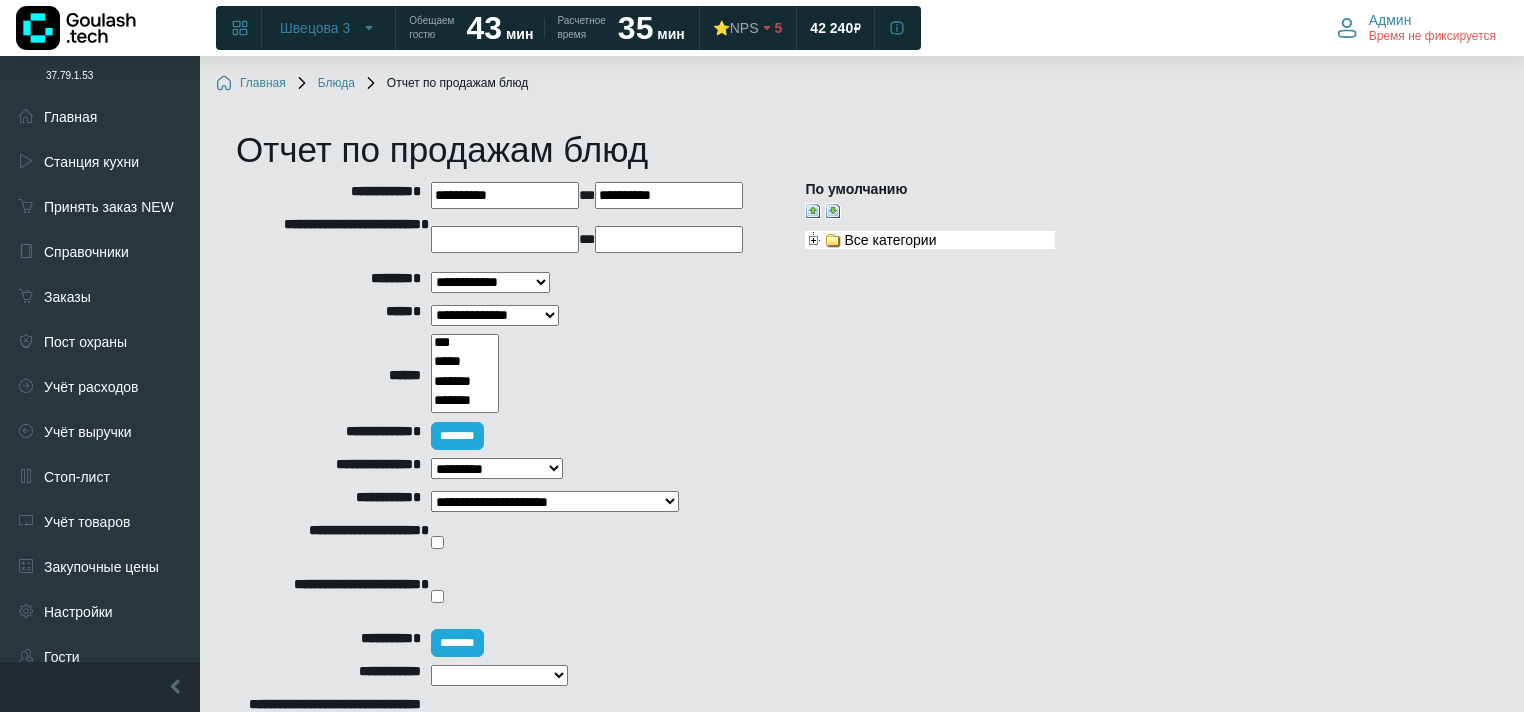 click on "**********" at bounding box center [505, 195] 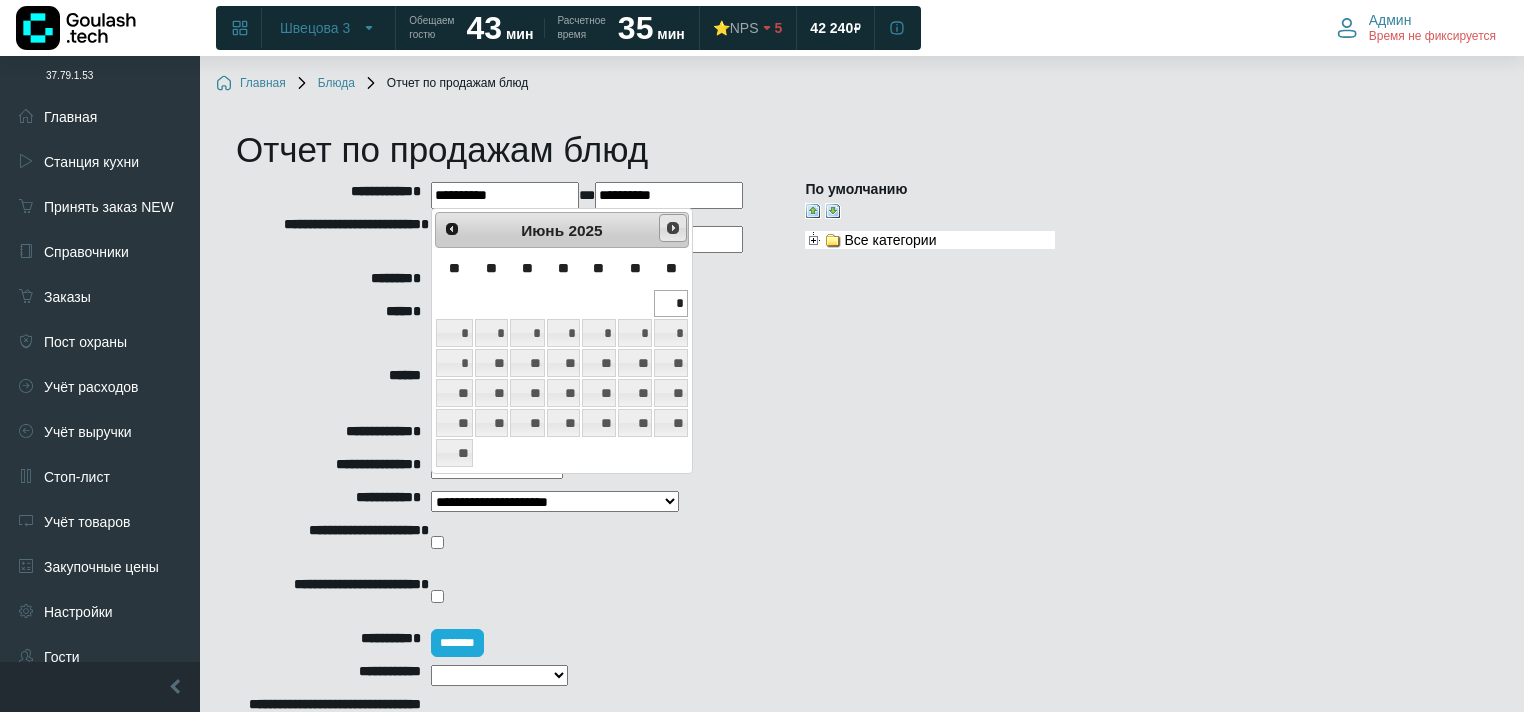click on "След>" at bounding box center [673, 228] 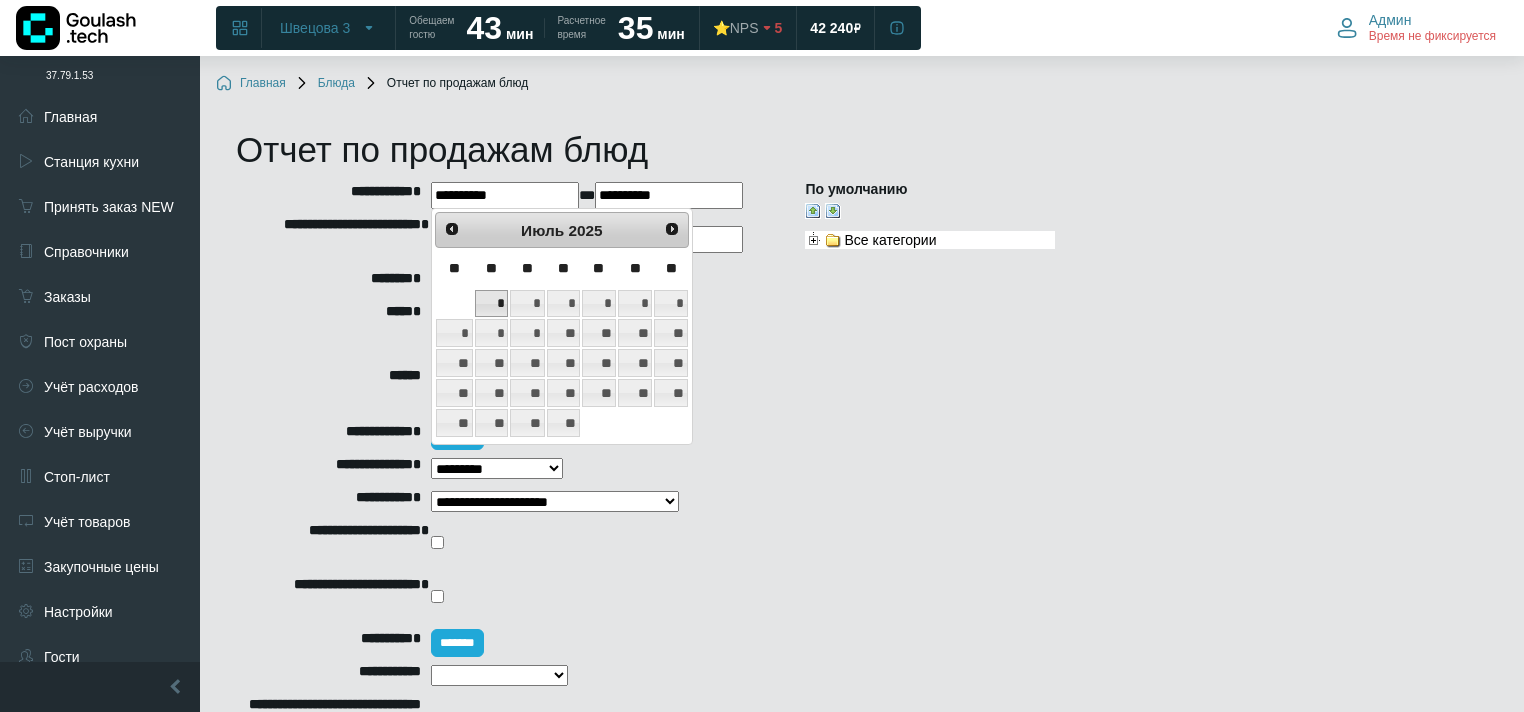 click on "*" at bounding box center (491, 304) 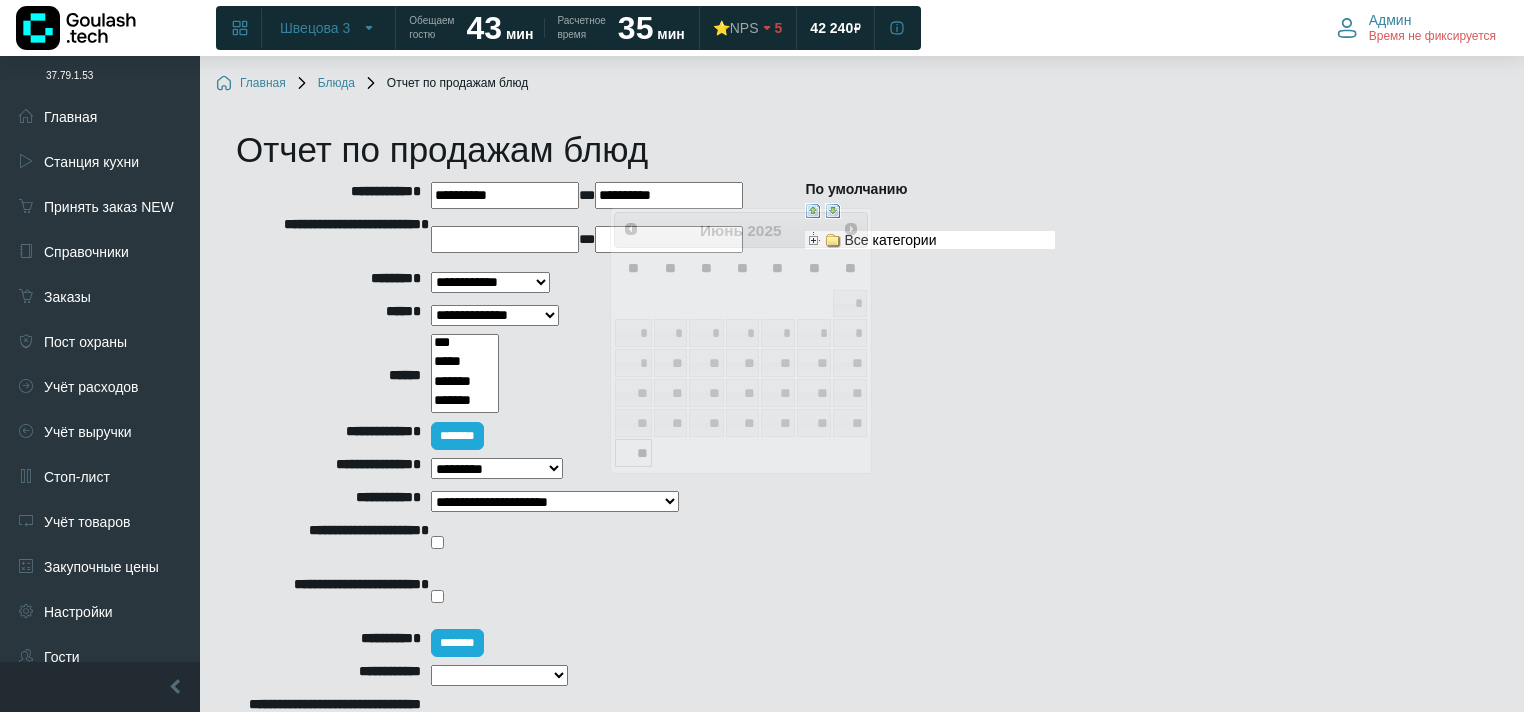 click on "**********" at bounding box center (669, 195) 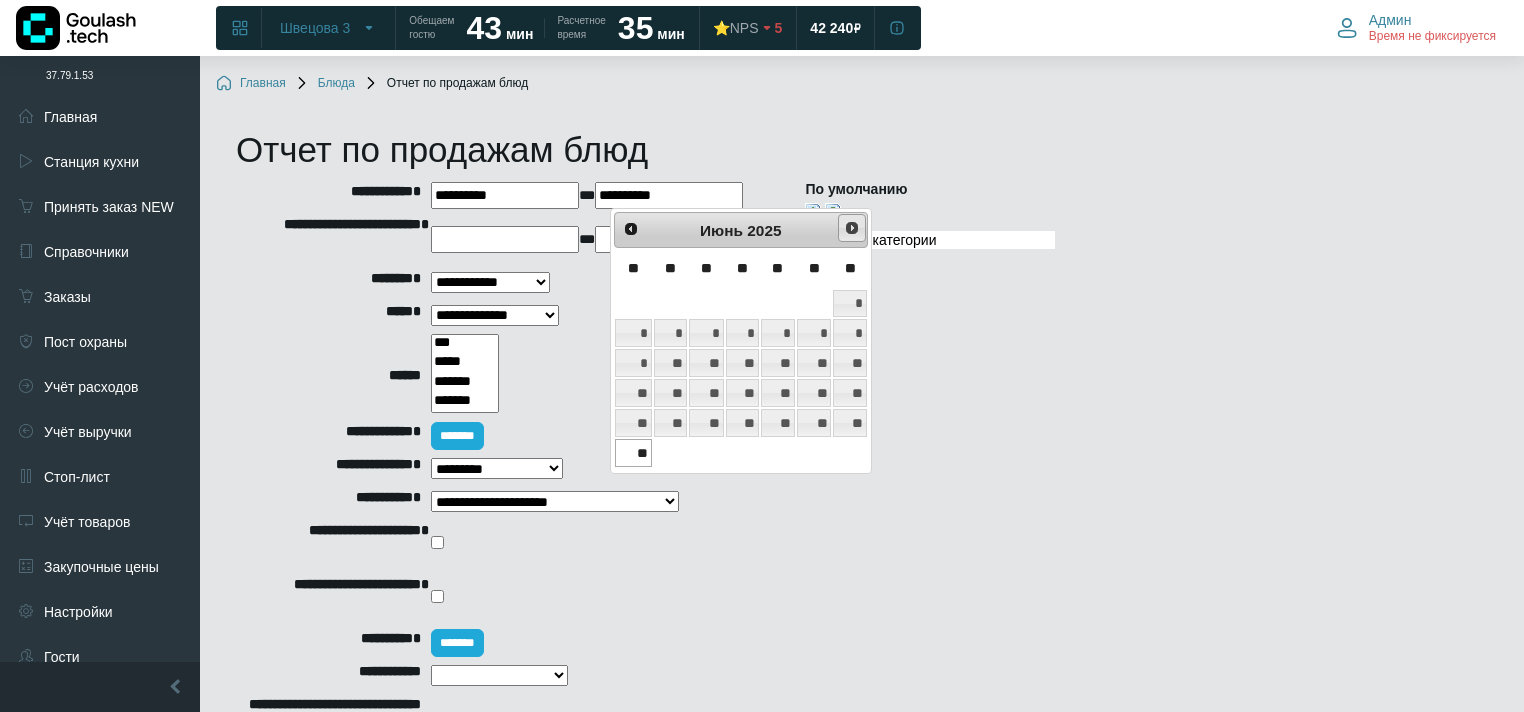 click on "След>" at bounding box center [852, 228] 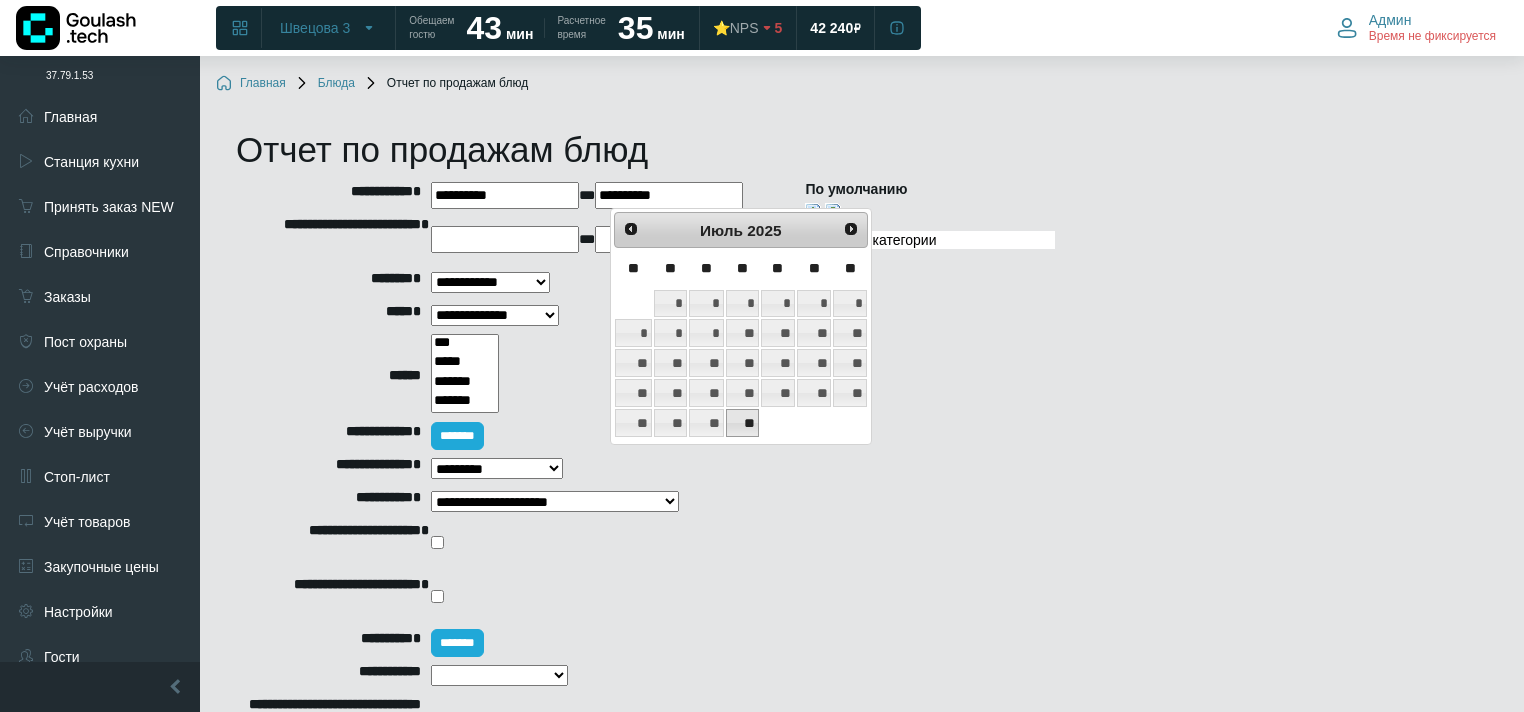 click on "**" at bounding box center [742, 423] 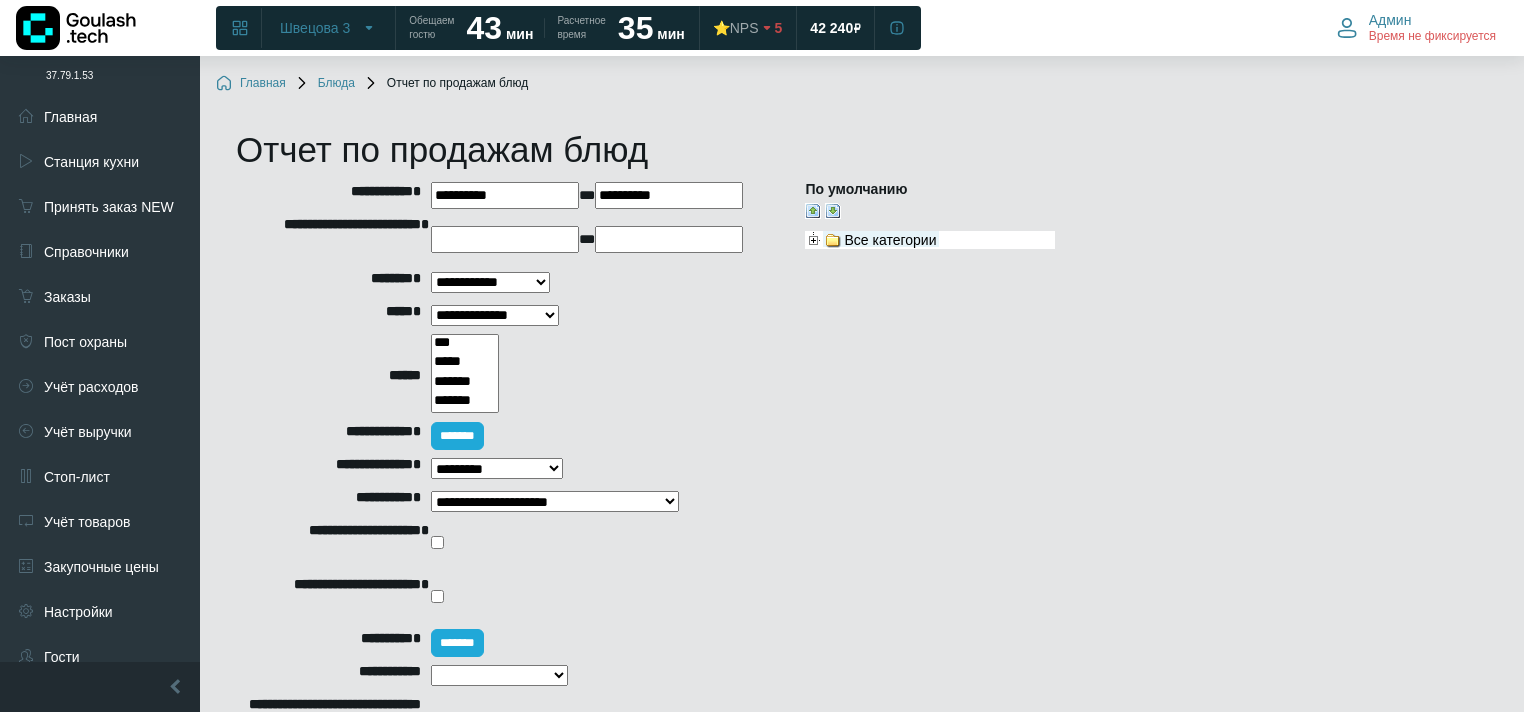click on "Все категории" at bounding box center (881, 239) 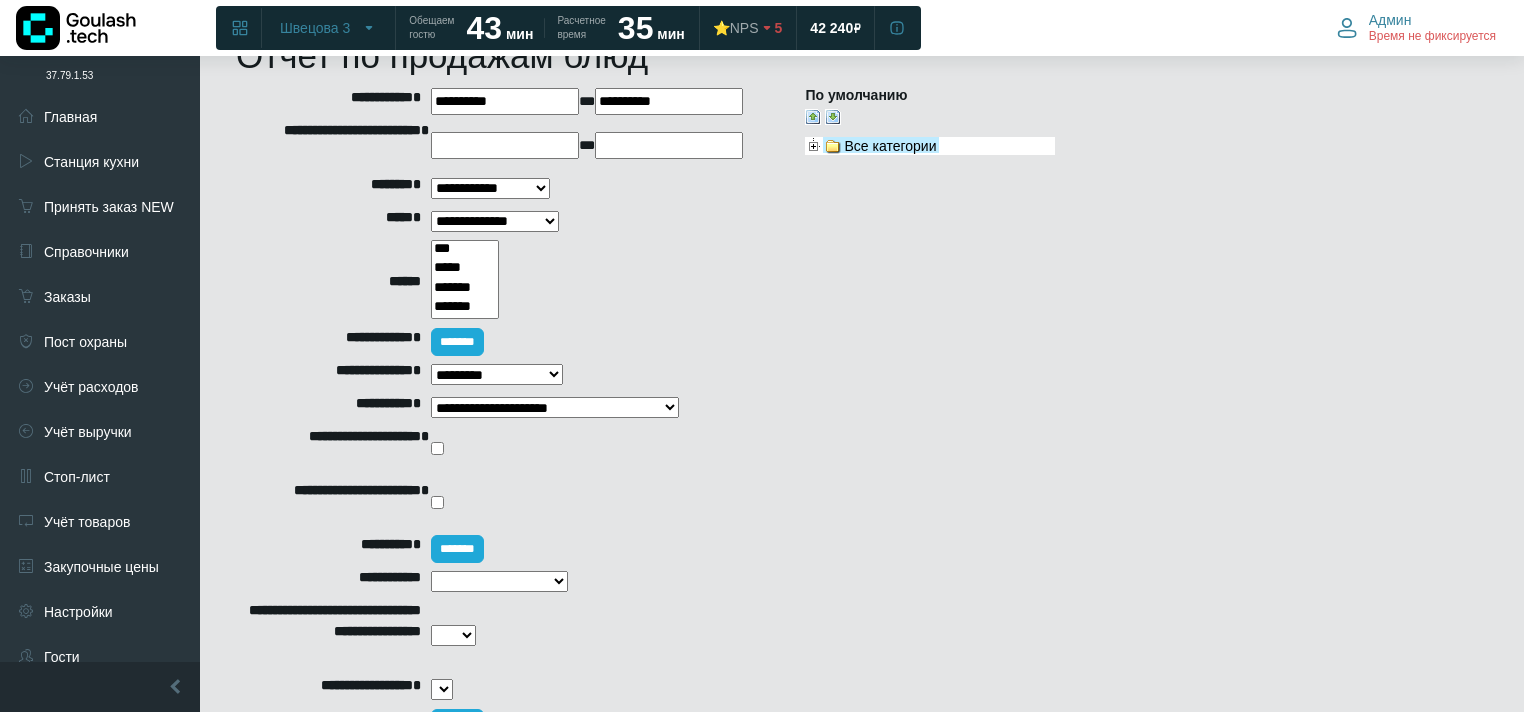 scroll, scrollTop: 80, scrollLeft: 0, axis: vertical 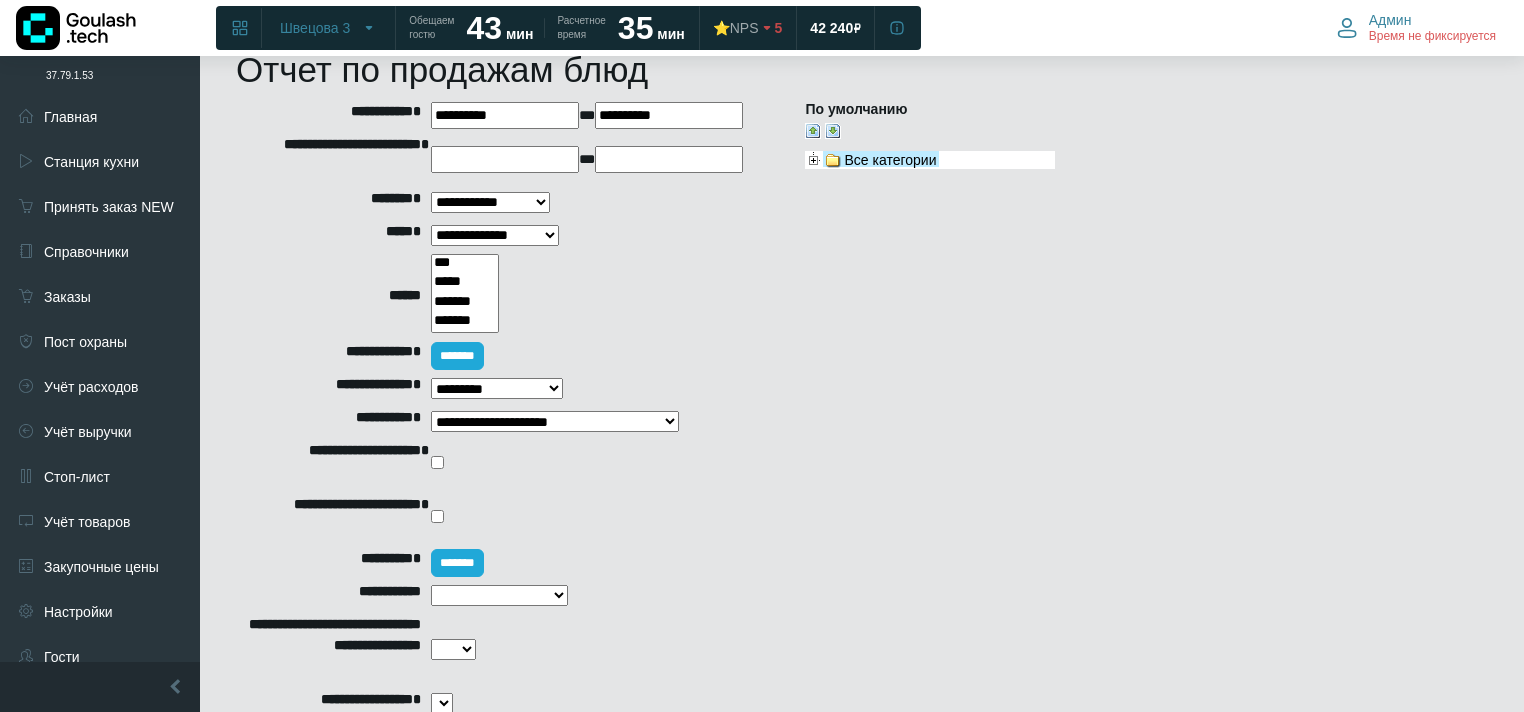 click on "**********" at bounding box center (490, 203) 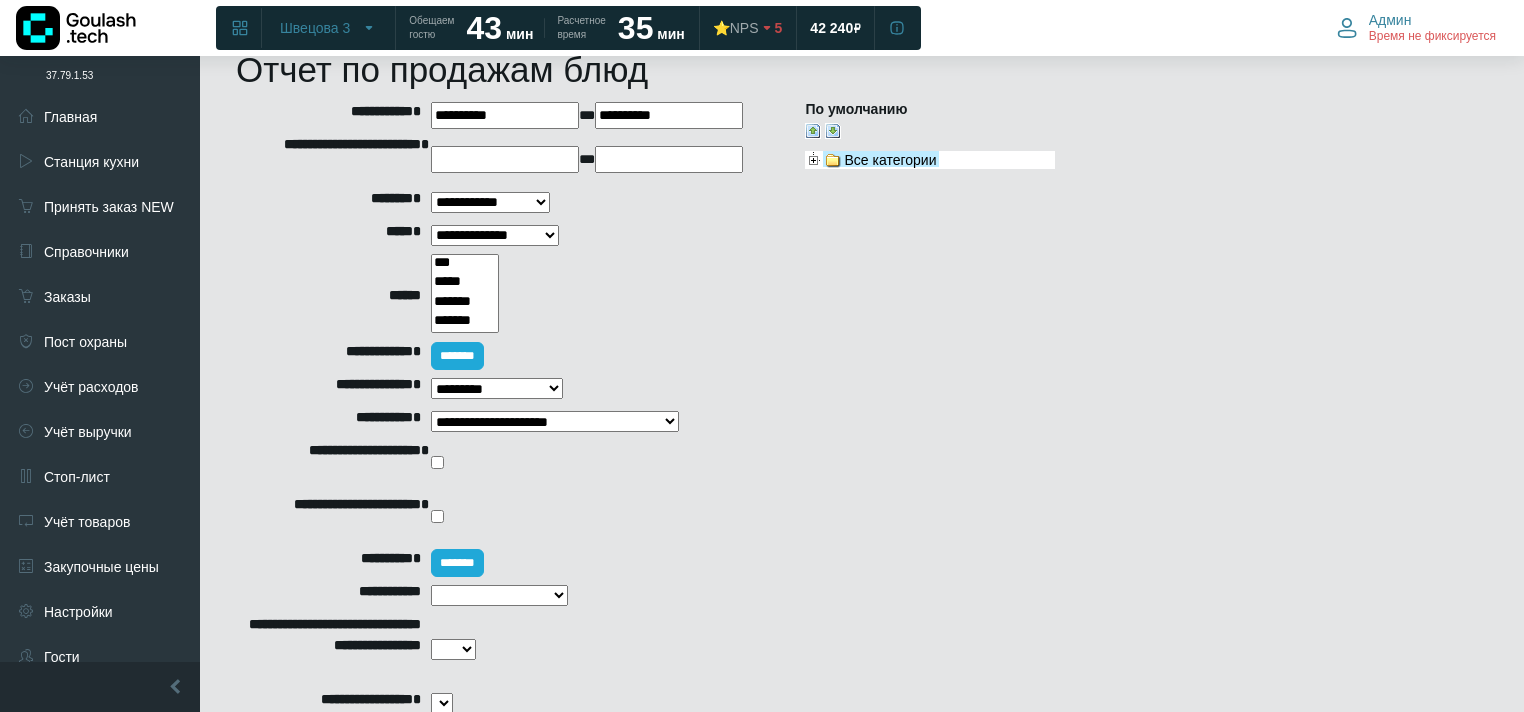 select on "*" 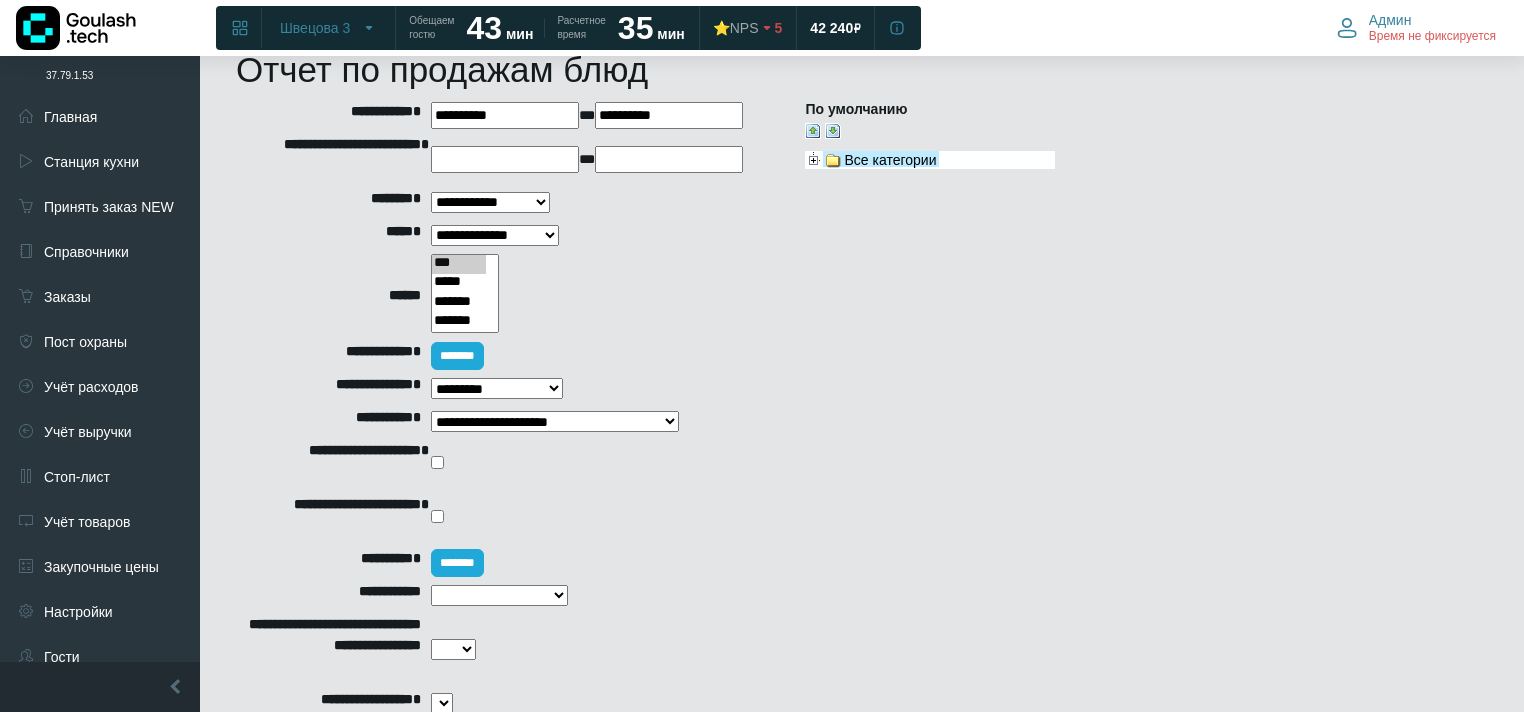 click on "*****" at bounding box center (459, 283) 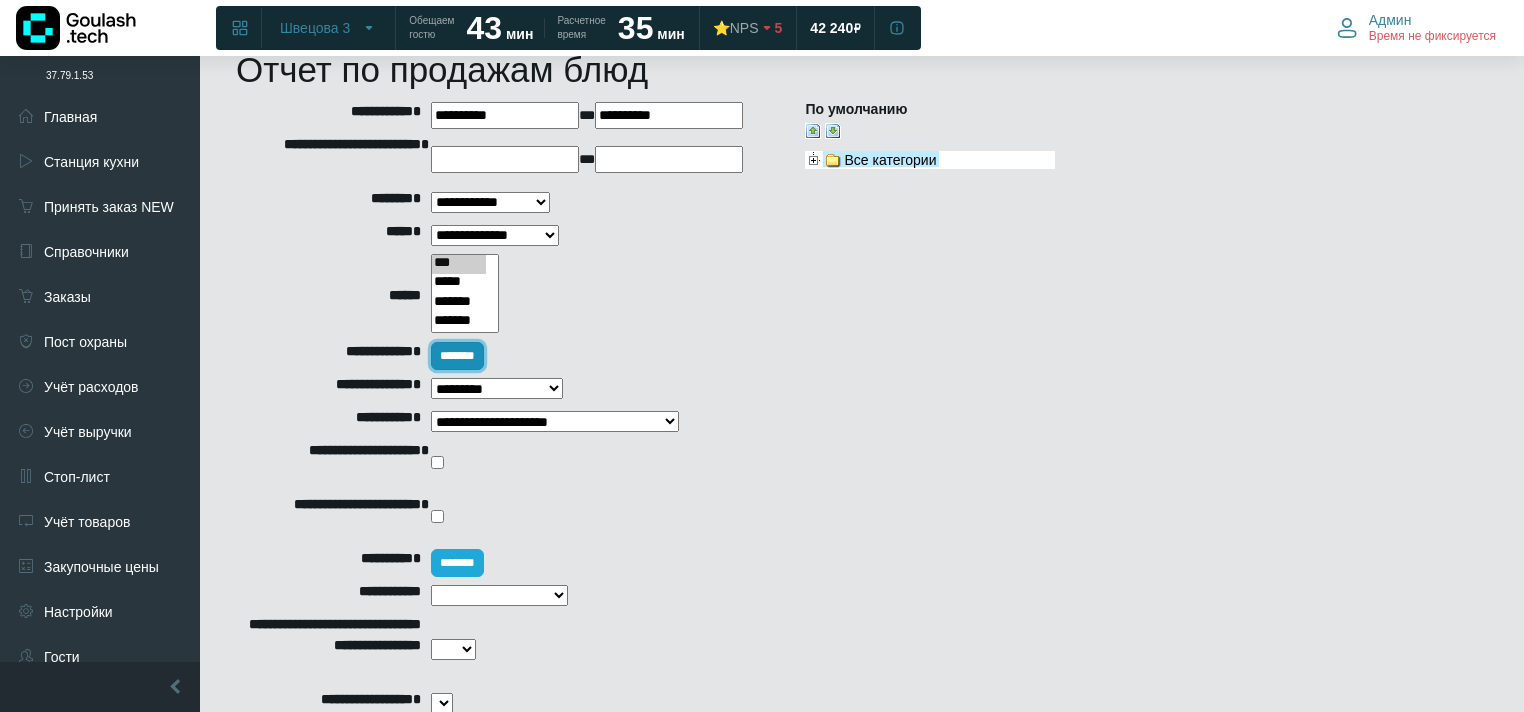 click on "*******" at bounding box center [457, 356] 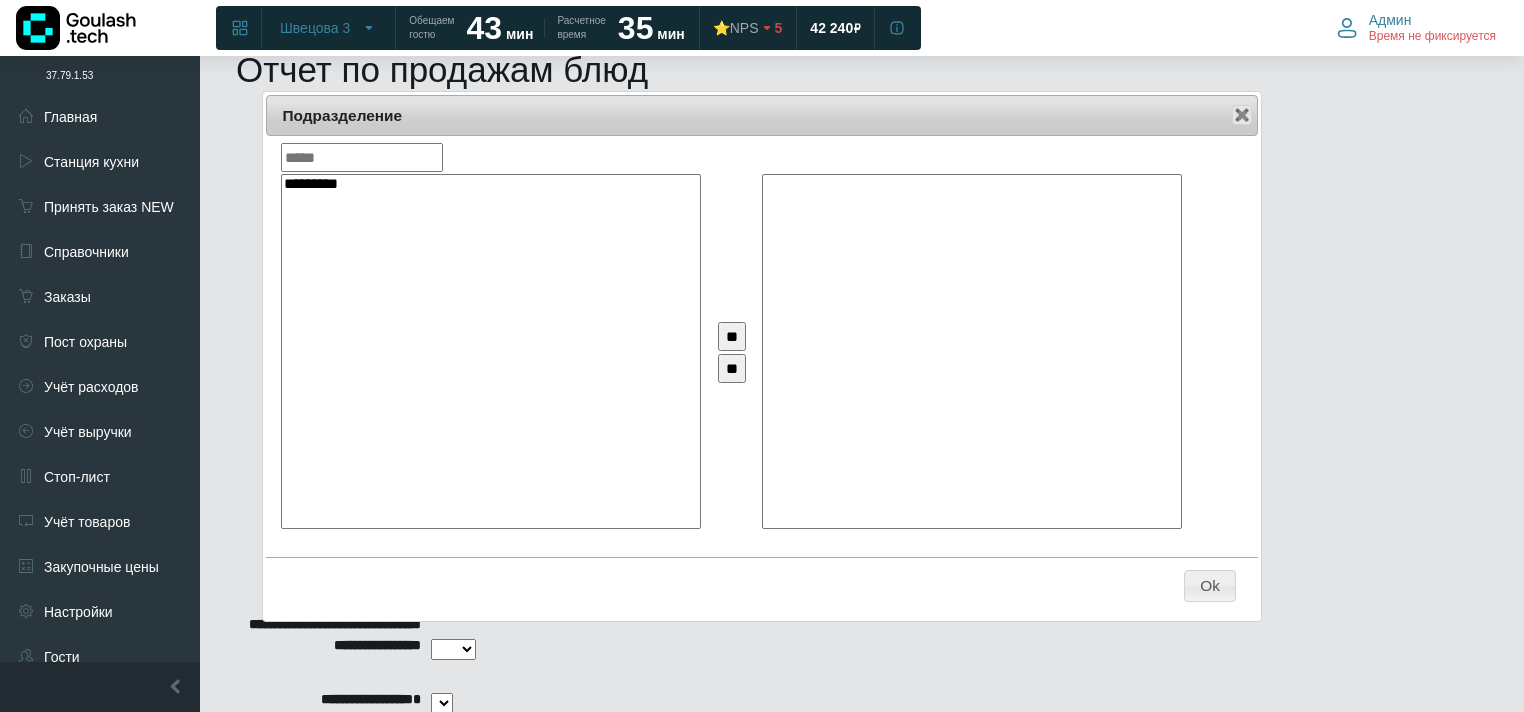 select on "***" 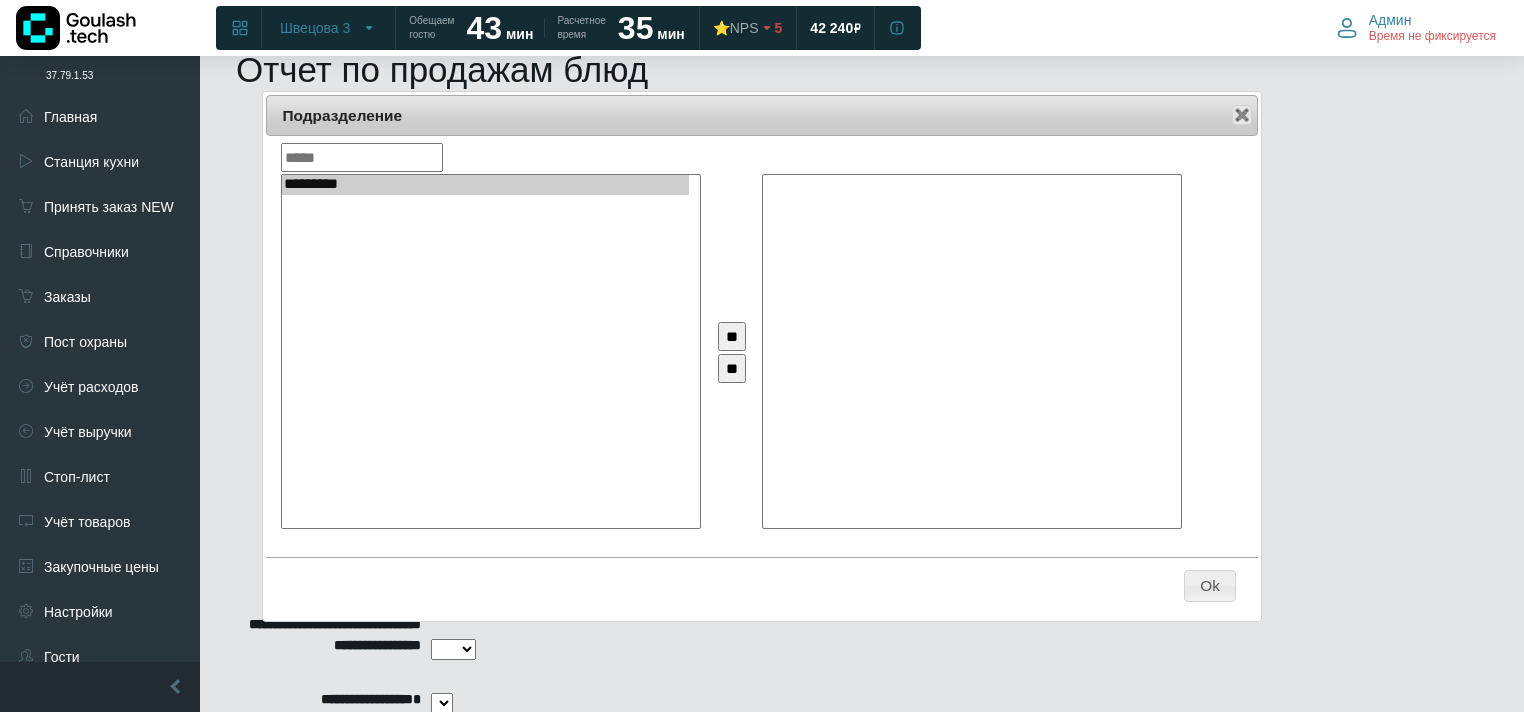click on "**" at bounding box center (732, 336) 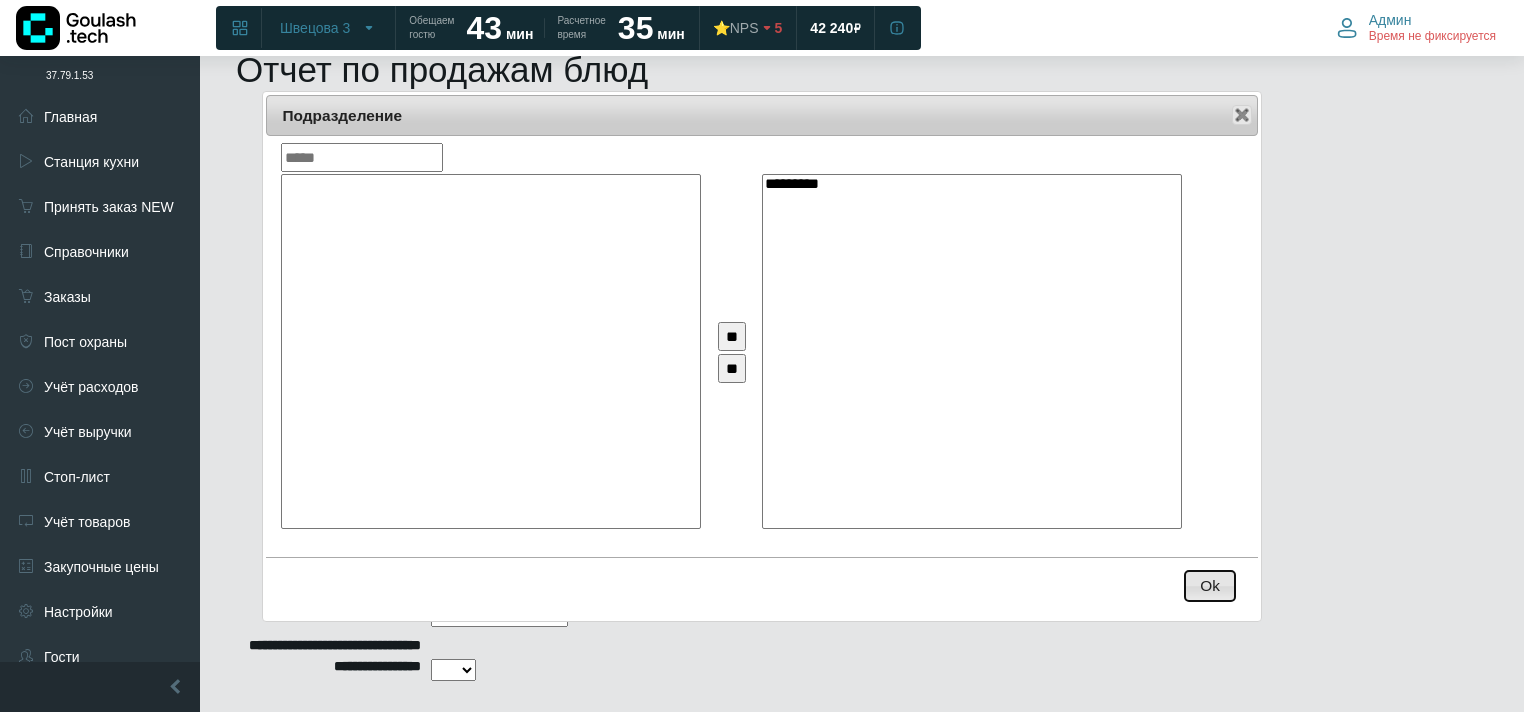 click on "Ok" at bounding box center (1210, 586) 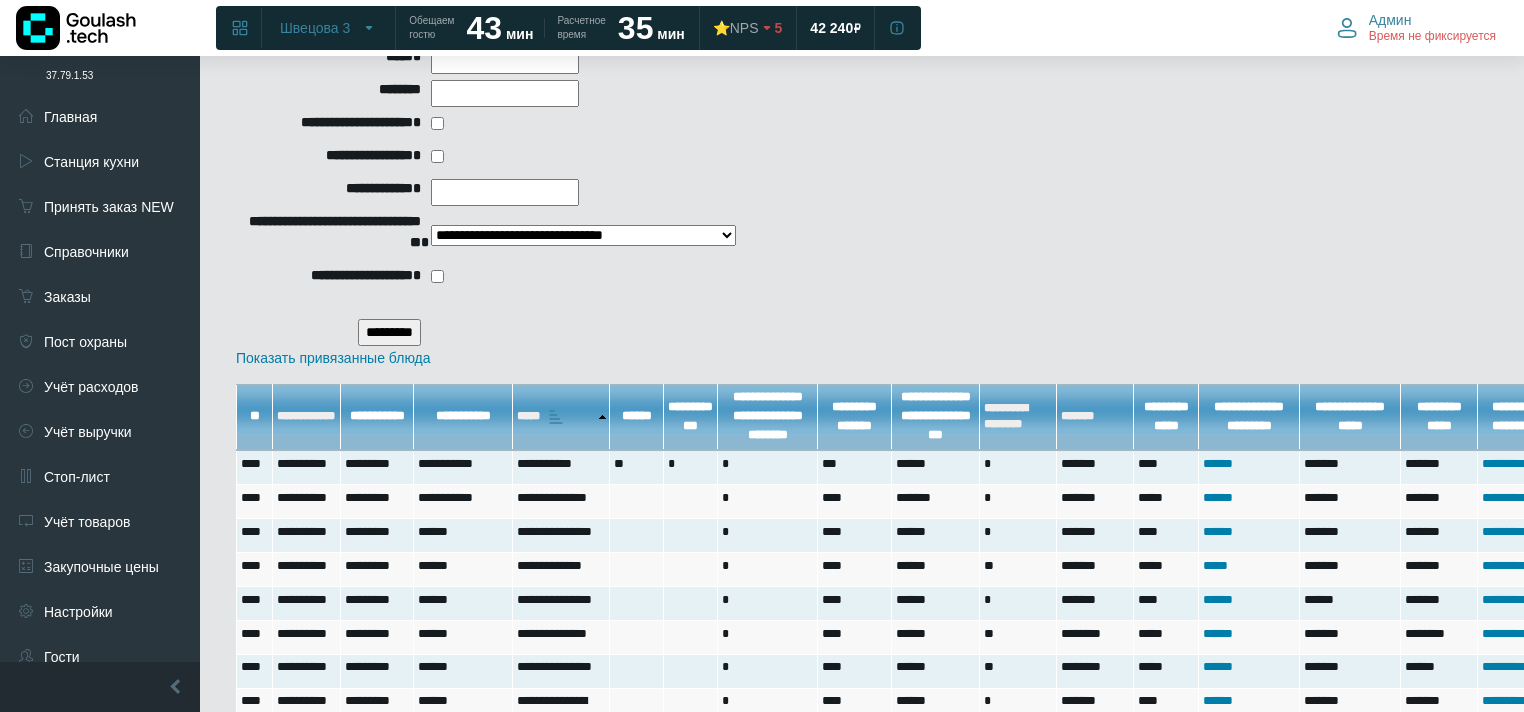 scroll, scrollTop: 880, scrollLeft: 0, axis: vertical 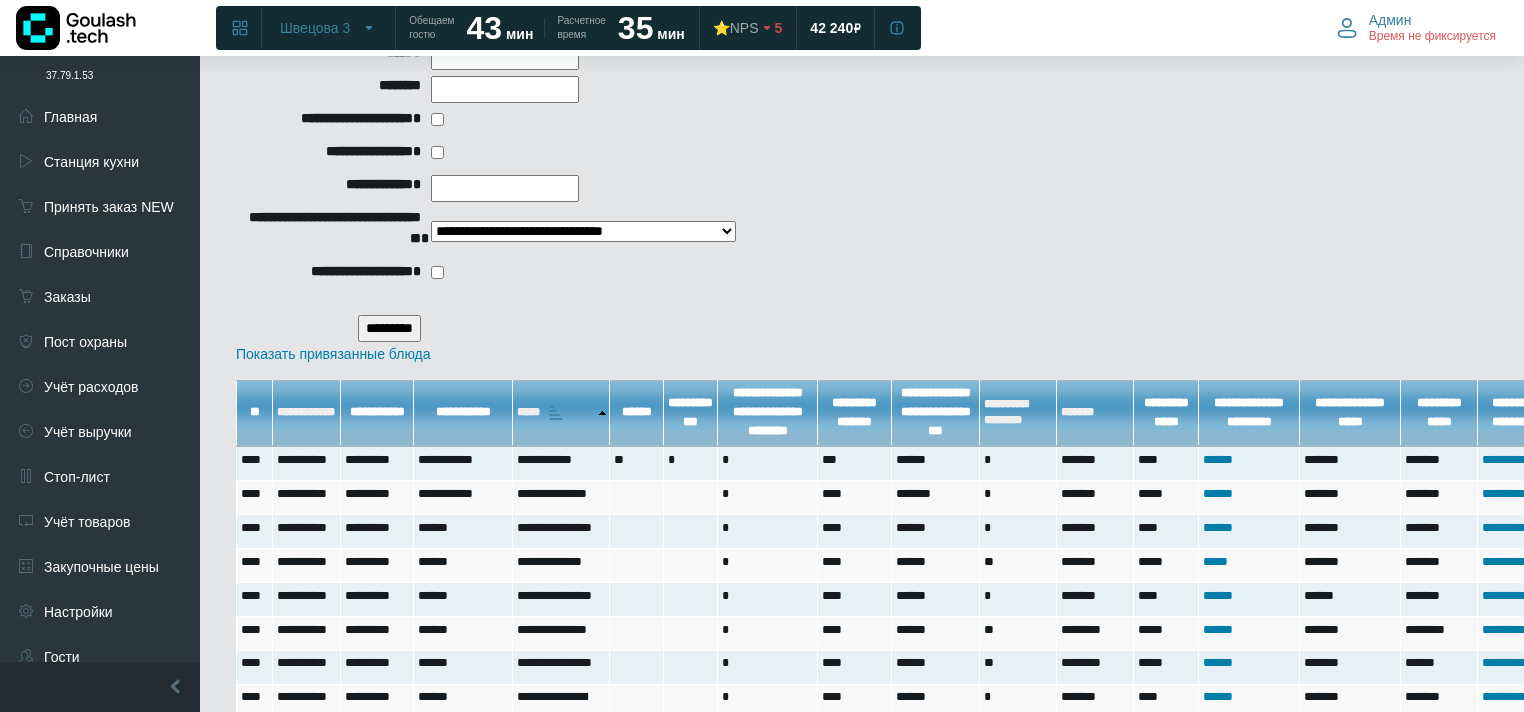 click on "*********" at bounding box center (389, 328) 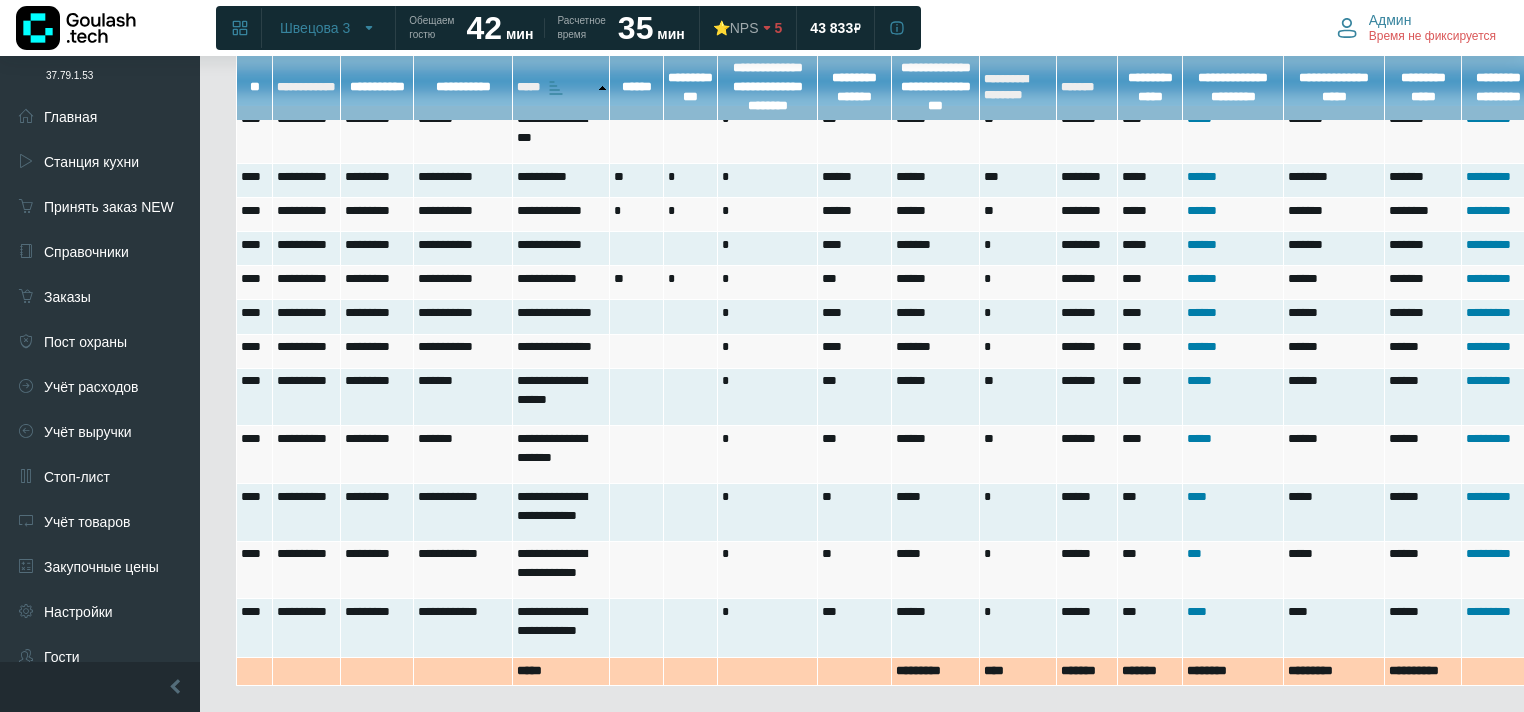 scroll, scrollTop: 9654, scrollLeft: 0, axis: vertical 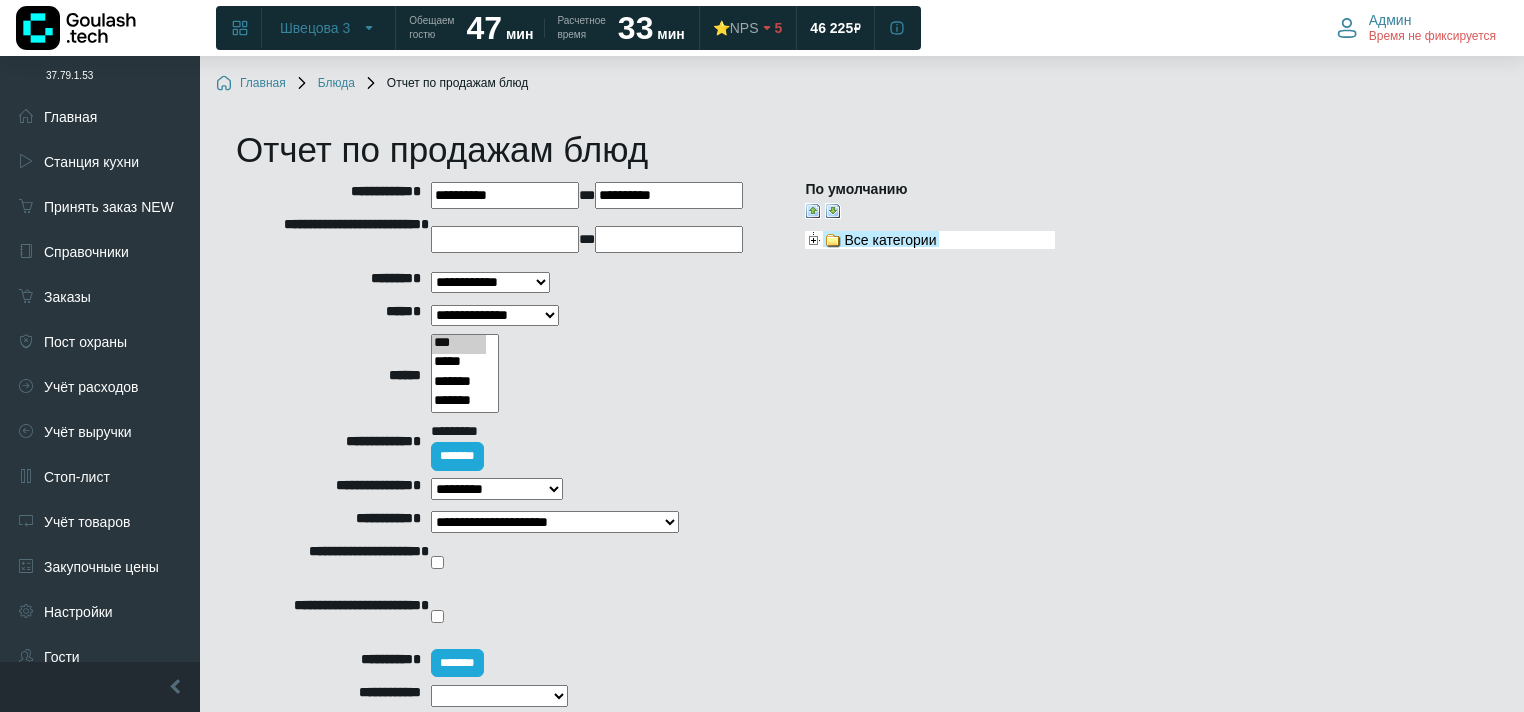 click at bounding box center [814, 240] 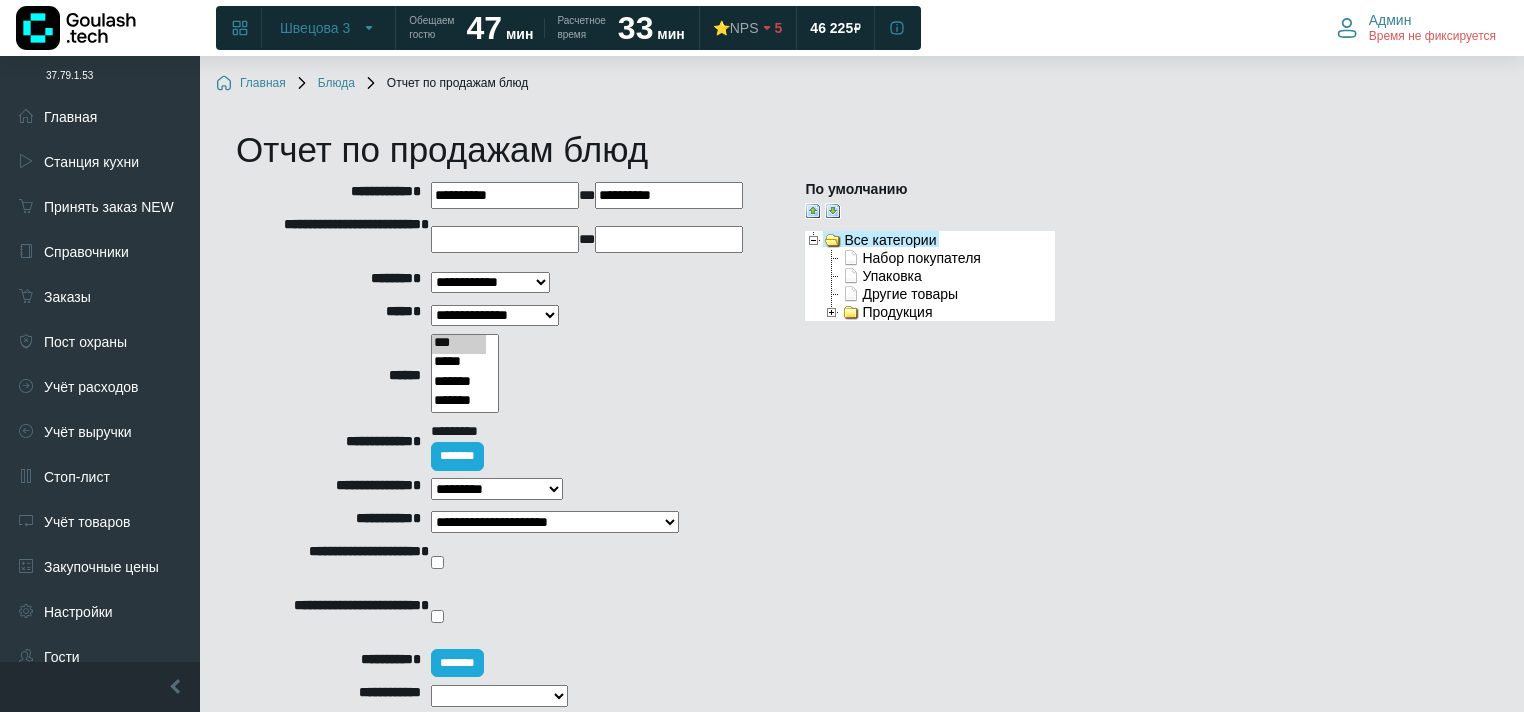 click on "Все категории" at bounding box center [881, 239] 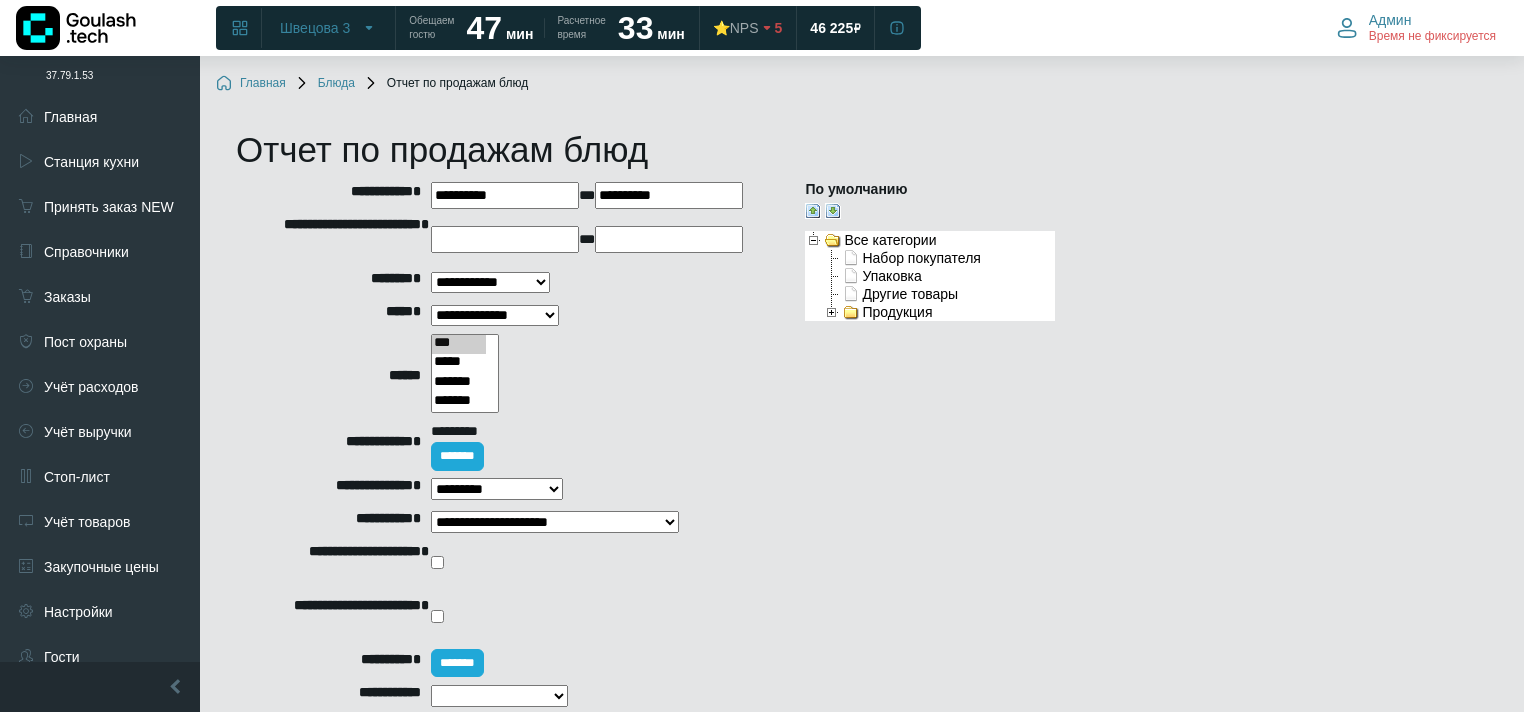 click at bounding box center [832, 312] 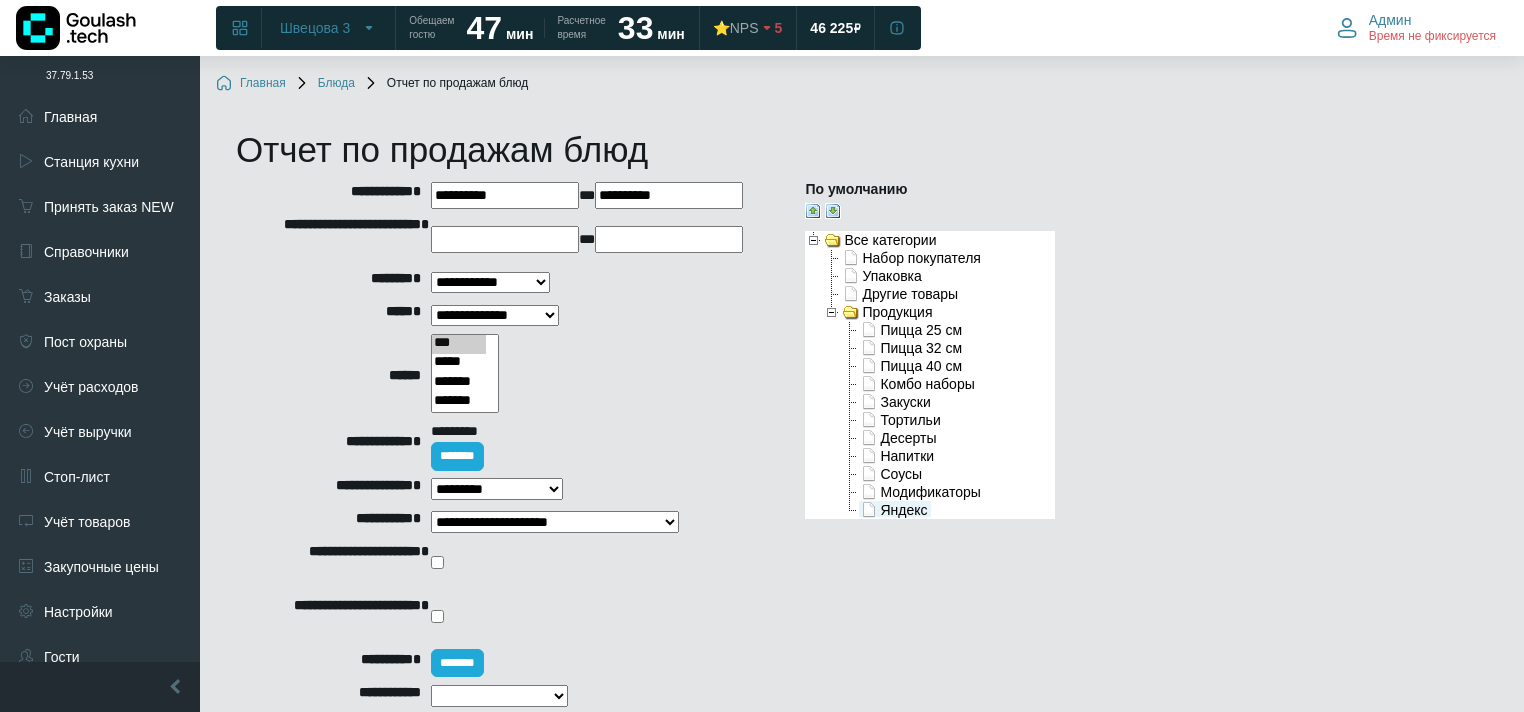 click on "Яндекс" at bounding box center [894, 509] 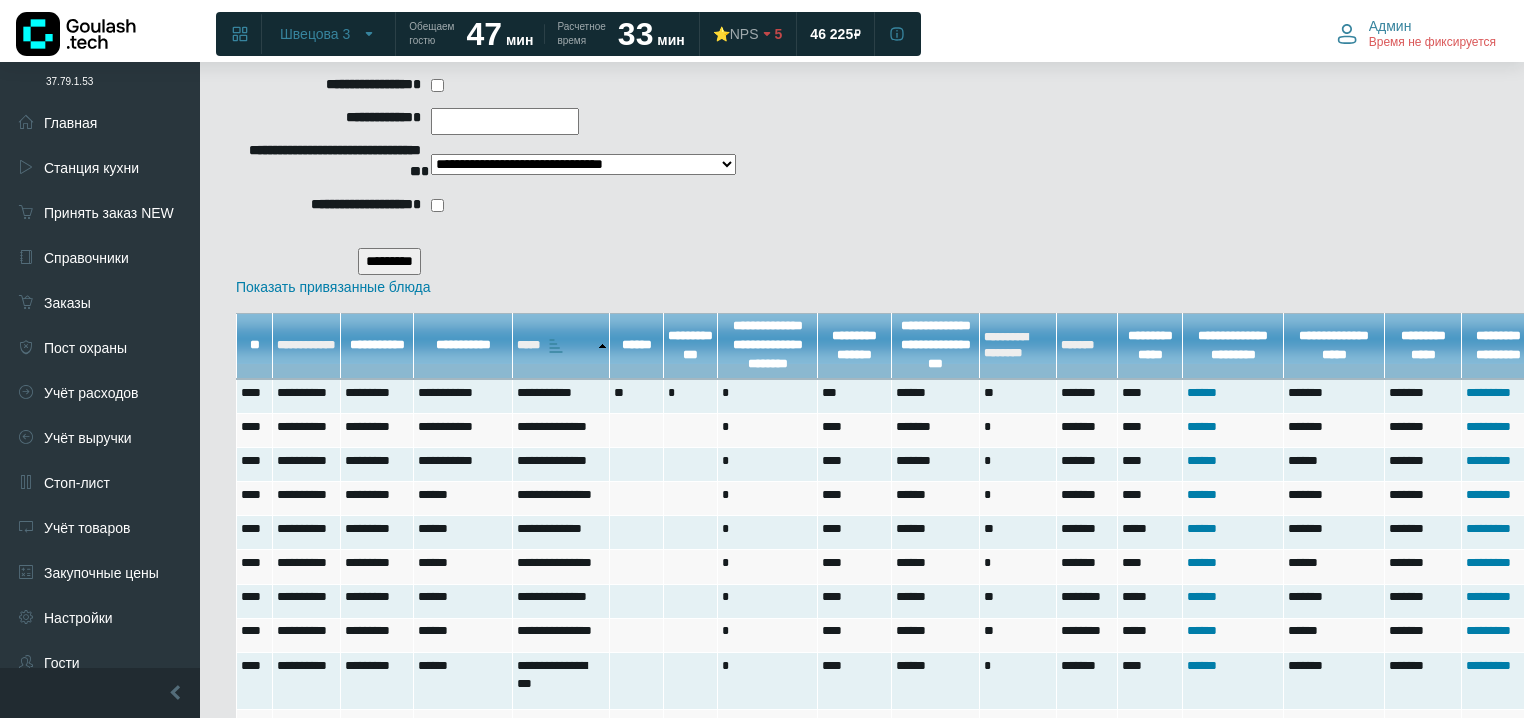 scroll, scrollTop: 960, scrollLeft: 0, axis: vertical 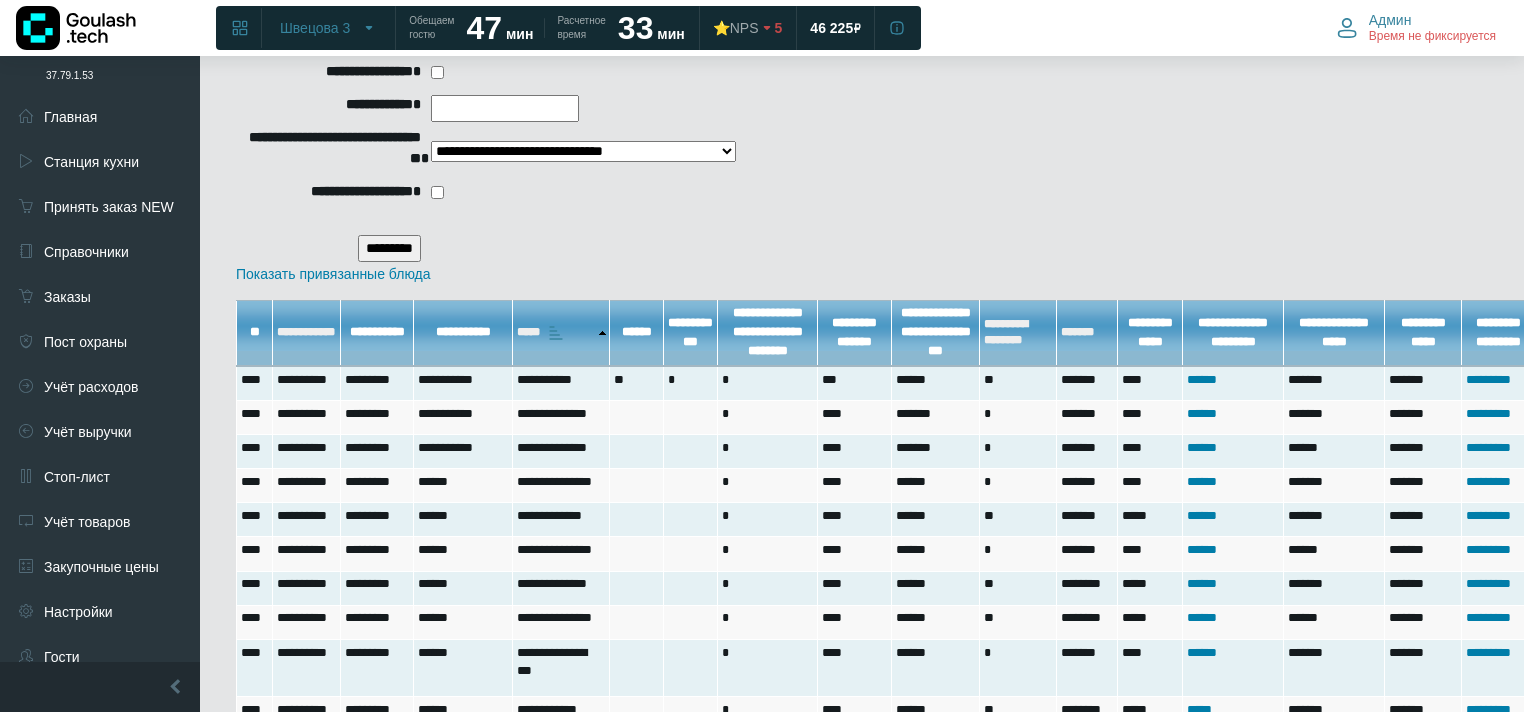 click on "*********" at bounding box center [389, 248] 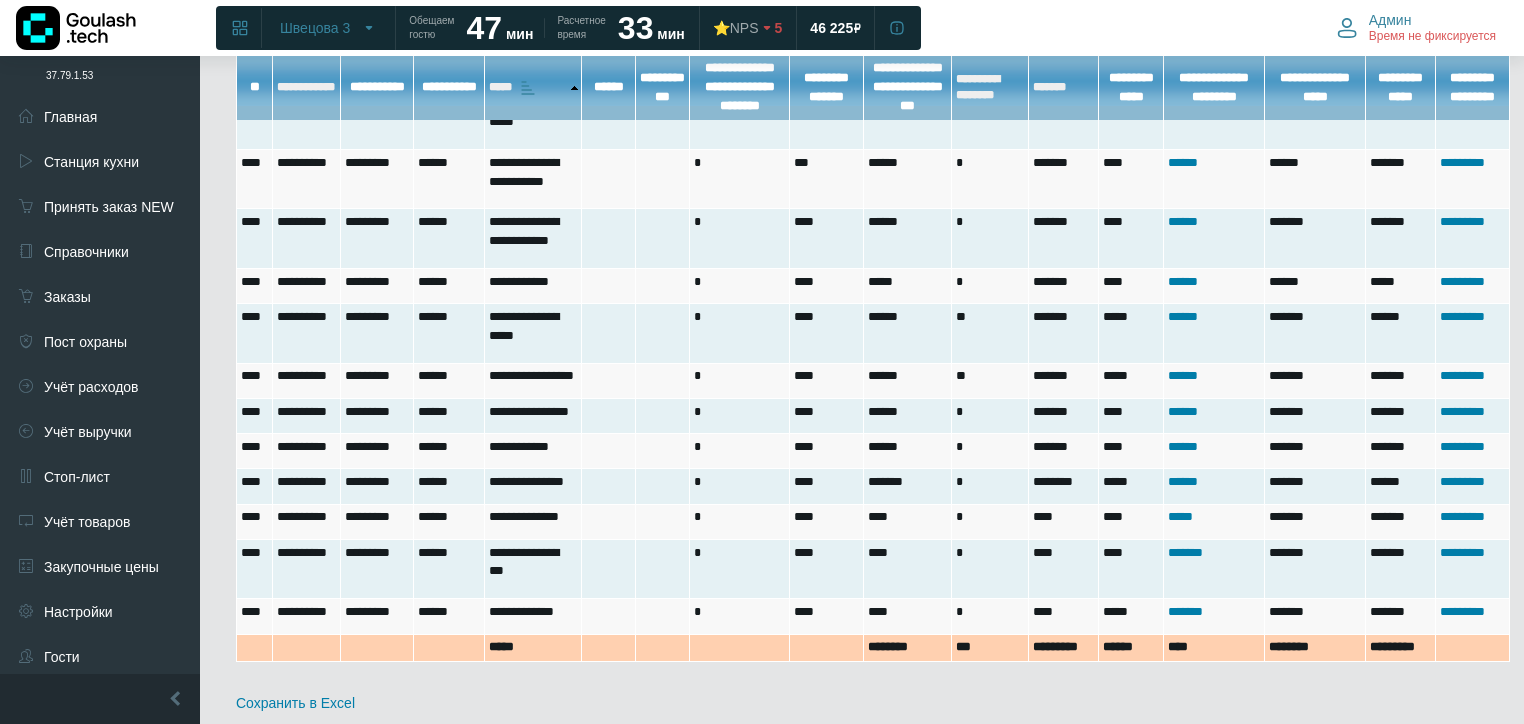 scroll, scrollTop: 1858, scrollLeft: 0, axis: vertical 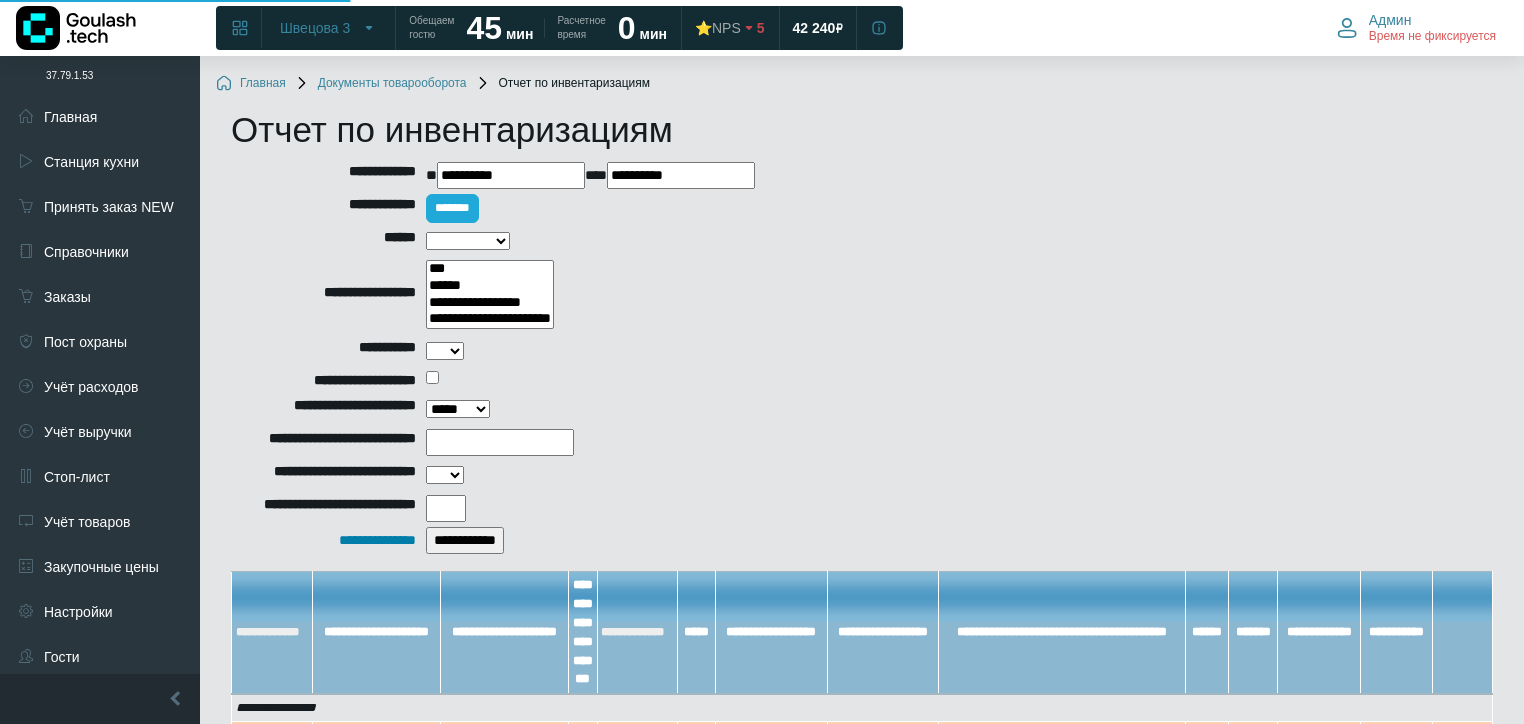 select 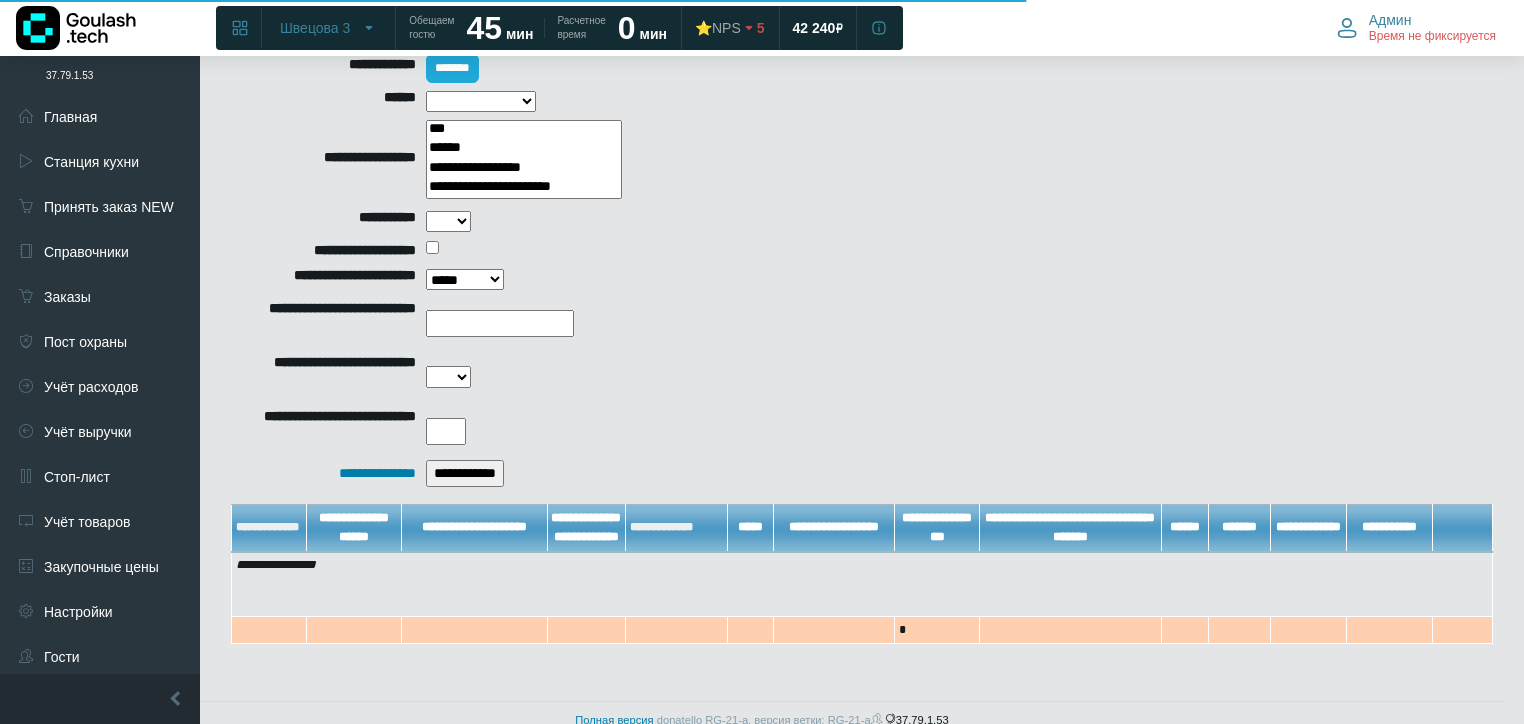 scroll, scrollTop: 161, scrollLeft: 0, axis: vertical 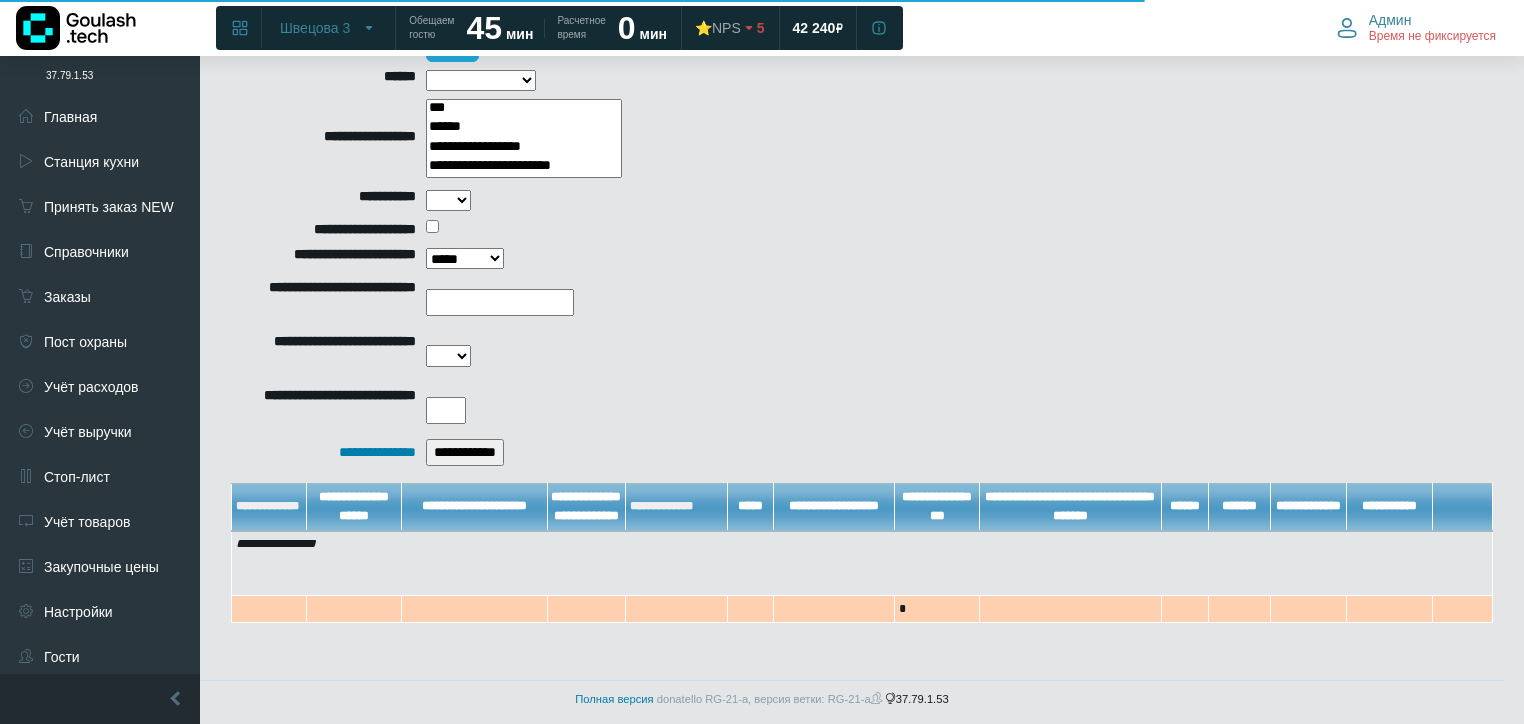 click on "**********" at bounding box center [465, 452] 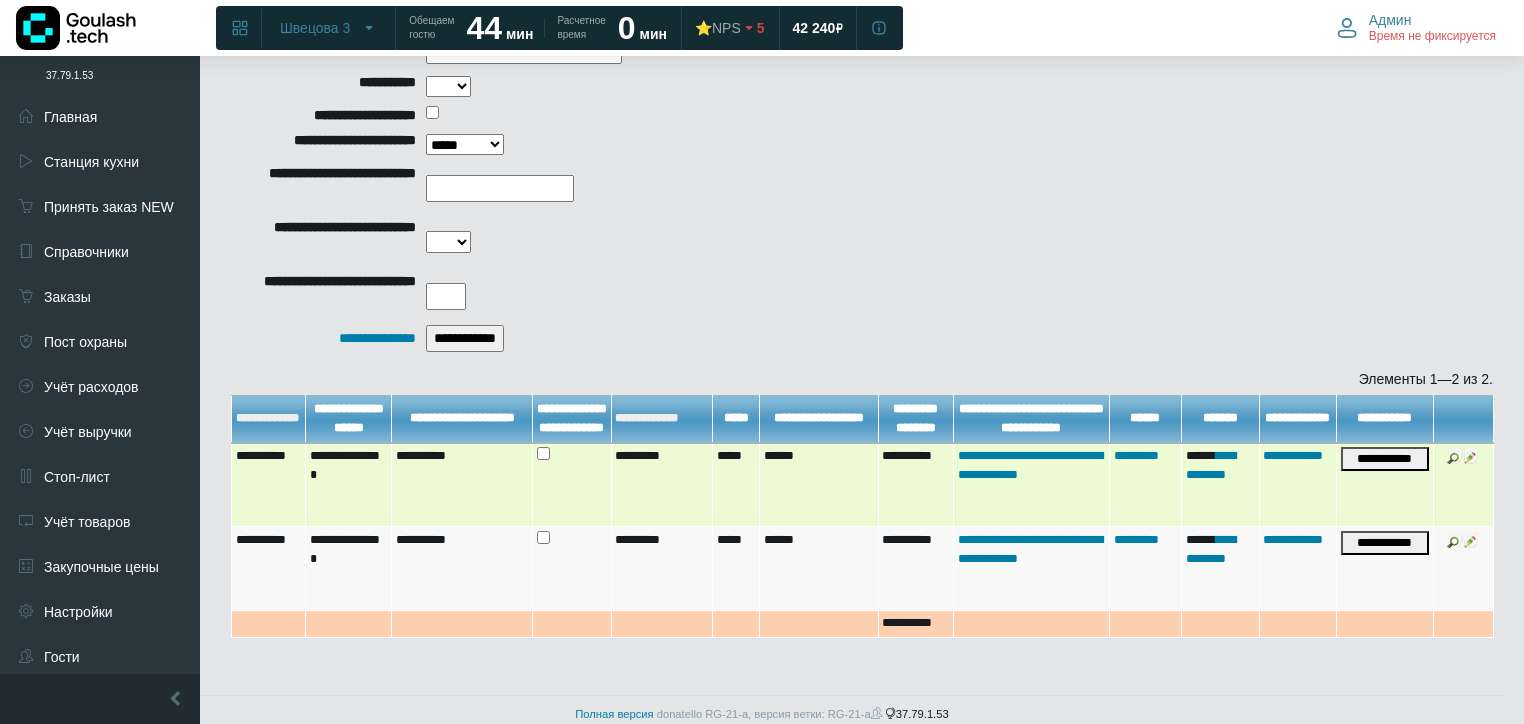 scroll, scrollTop: 290, scrollLeft: 0, axis: vertical 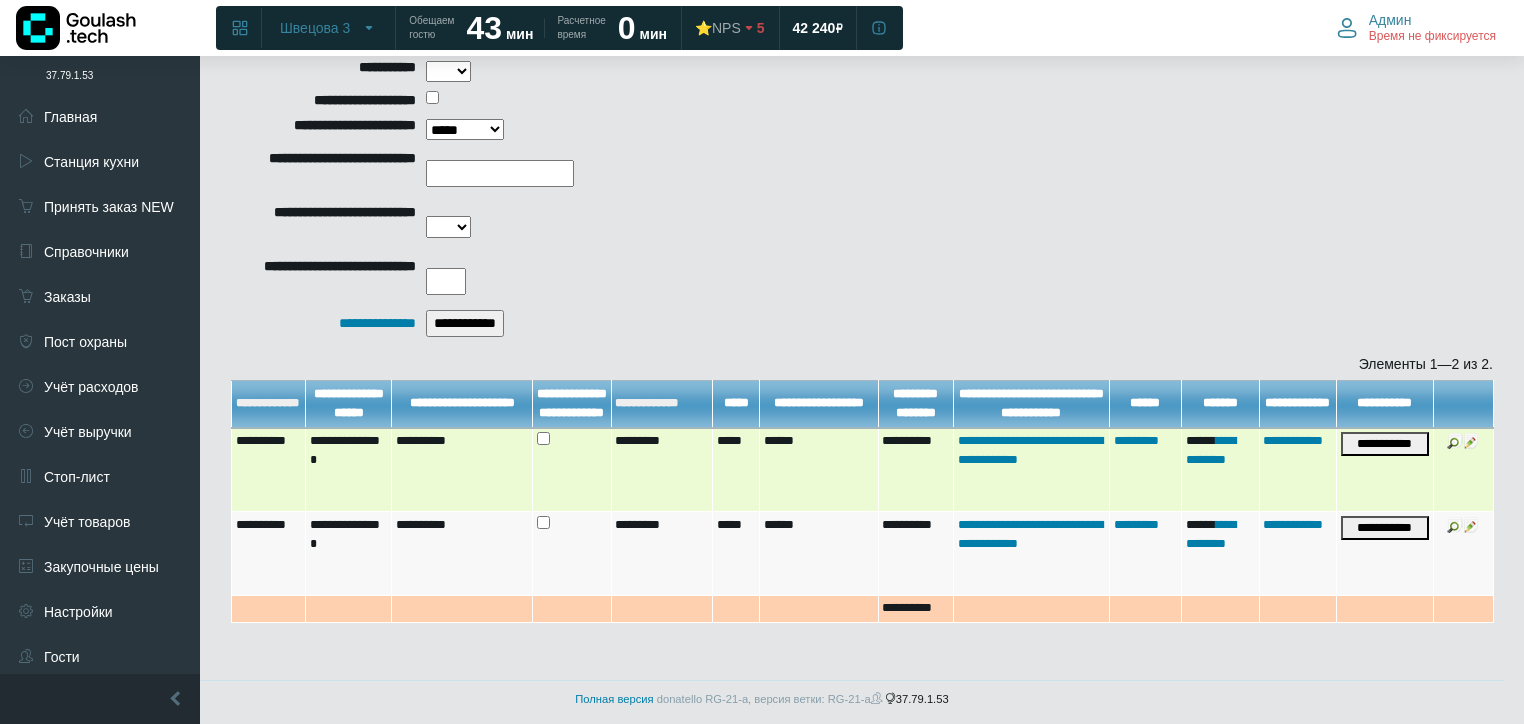 click at bounding box center (1455, 441) 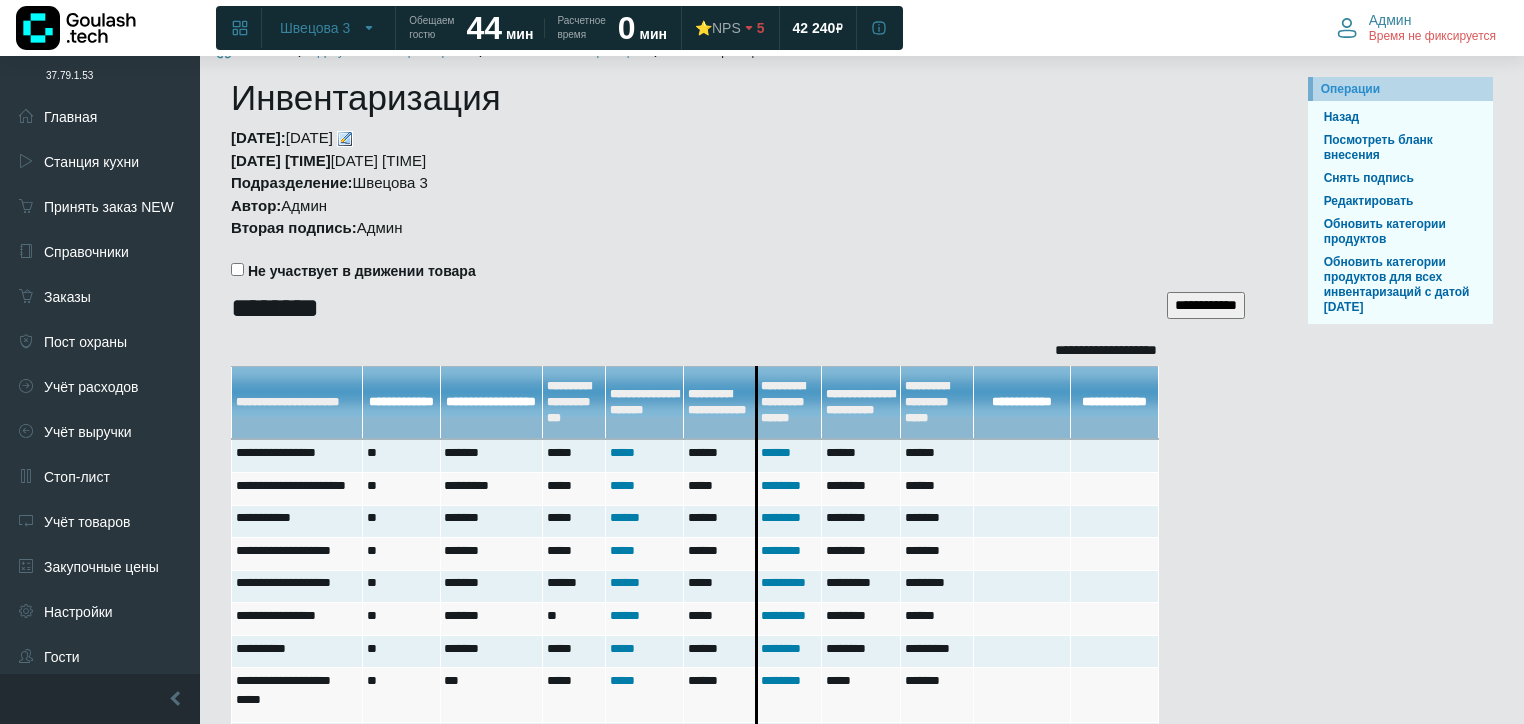 scroll, scrollTop: 0, scrollLeft: 0, axis: both 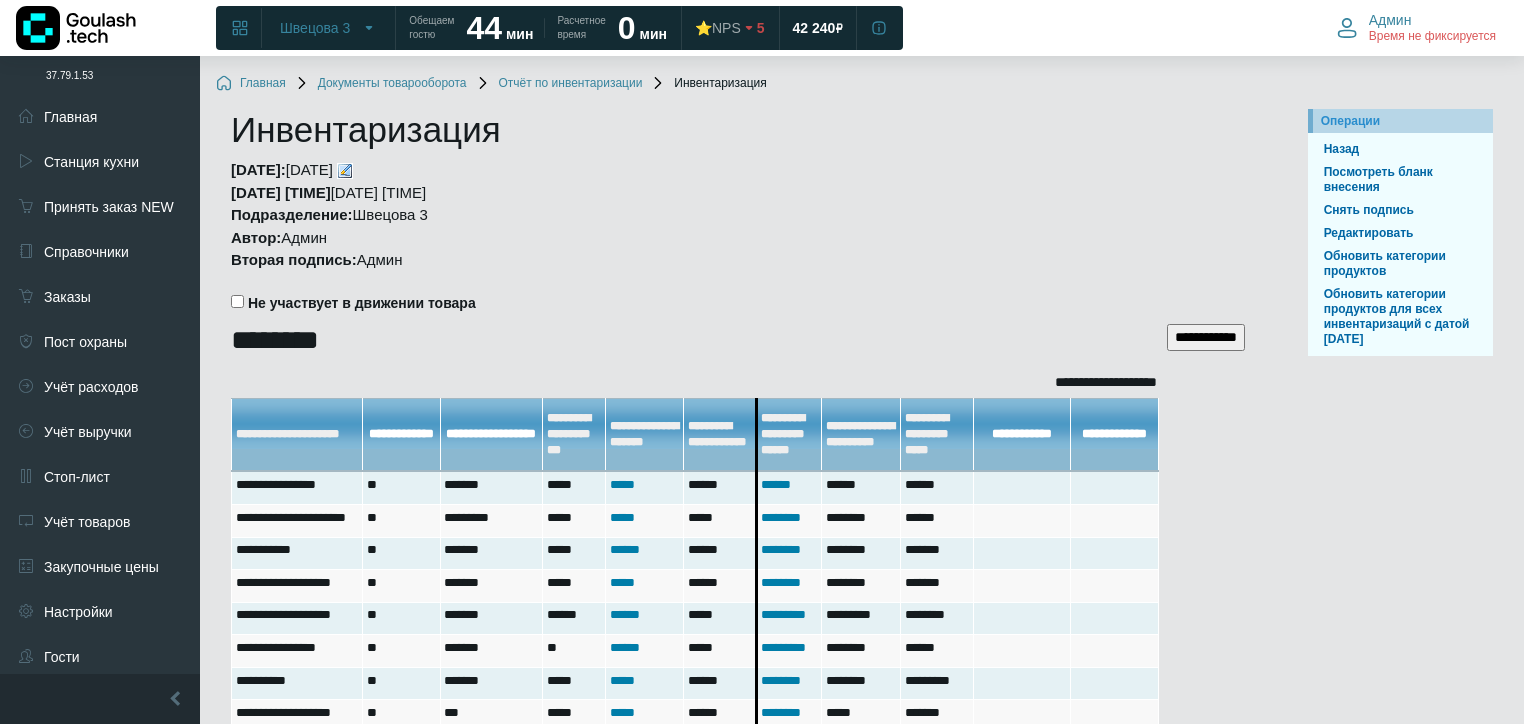 click on "Отчёт по инвентаризации" at bounding box center [559, 84] 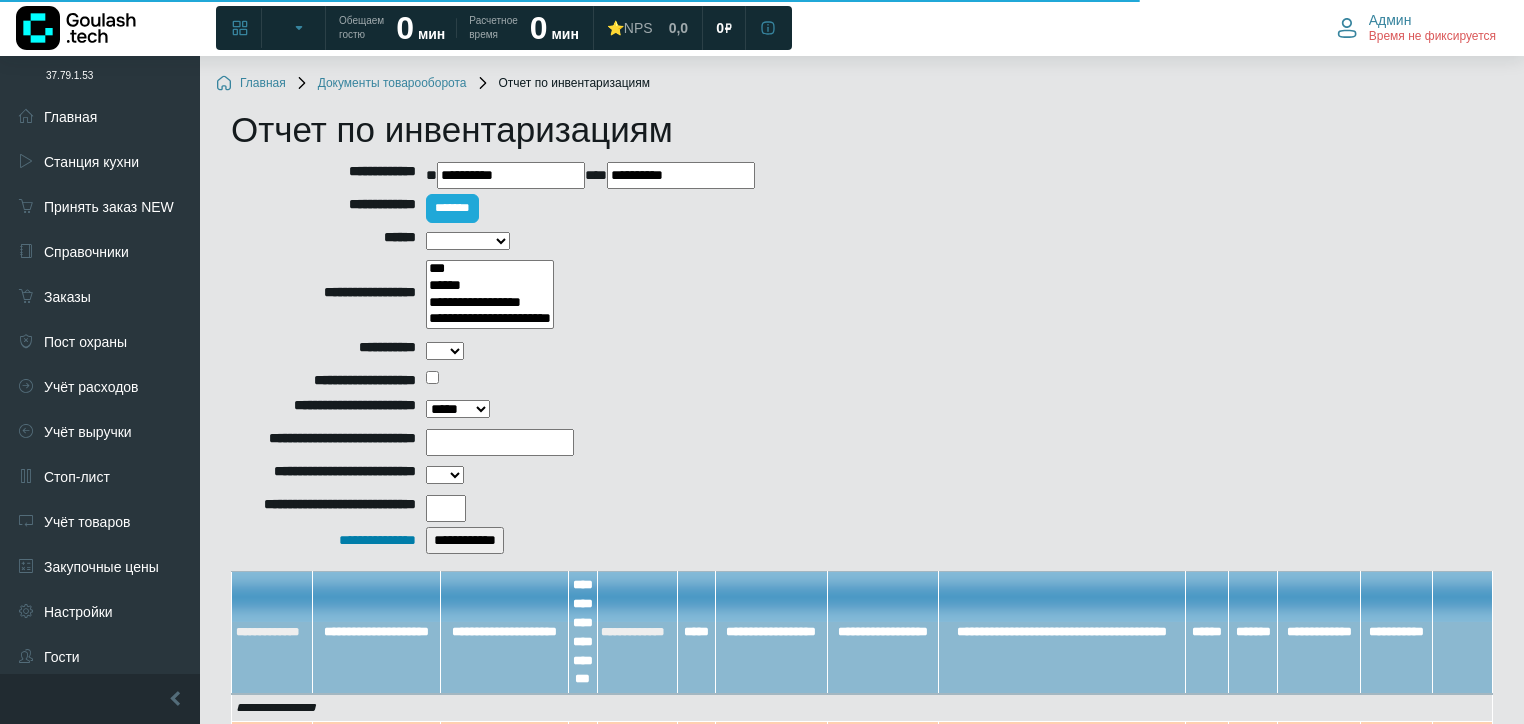 select 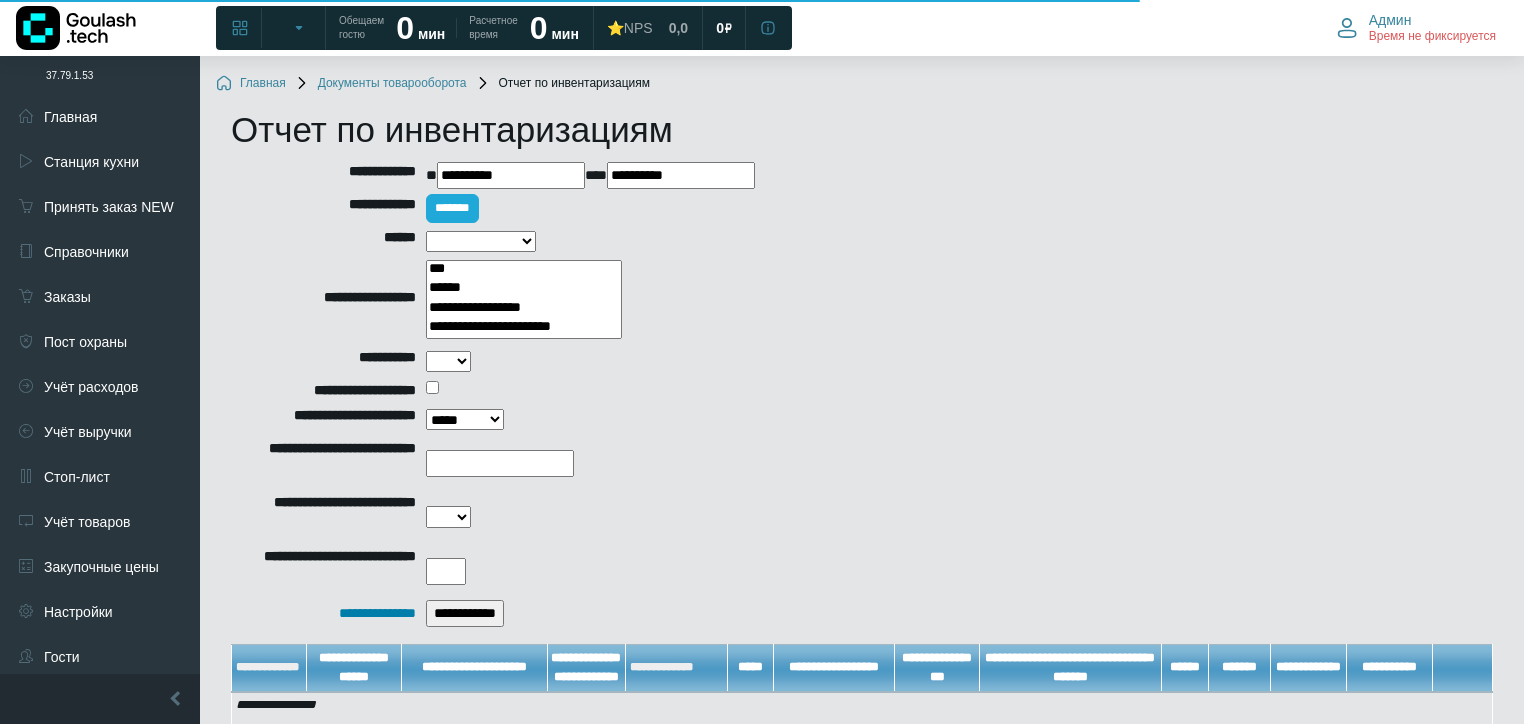 scroll, scrollTop: 0, scrollLeft: 0, axis: both 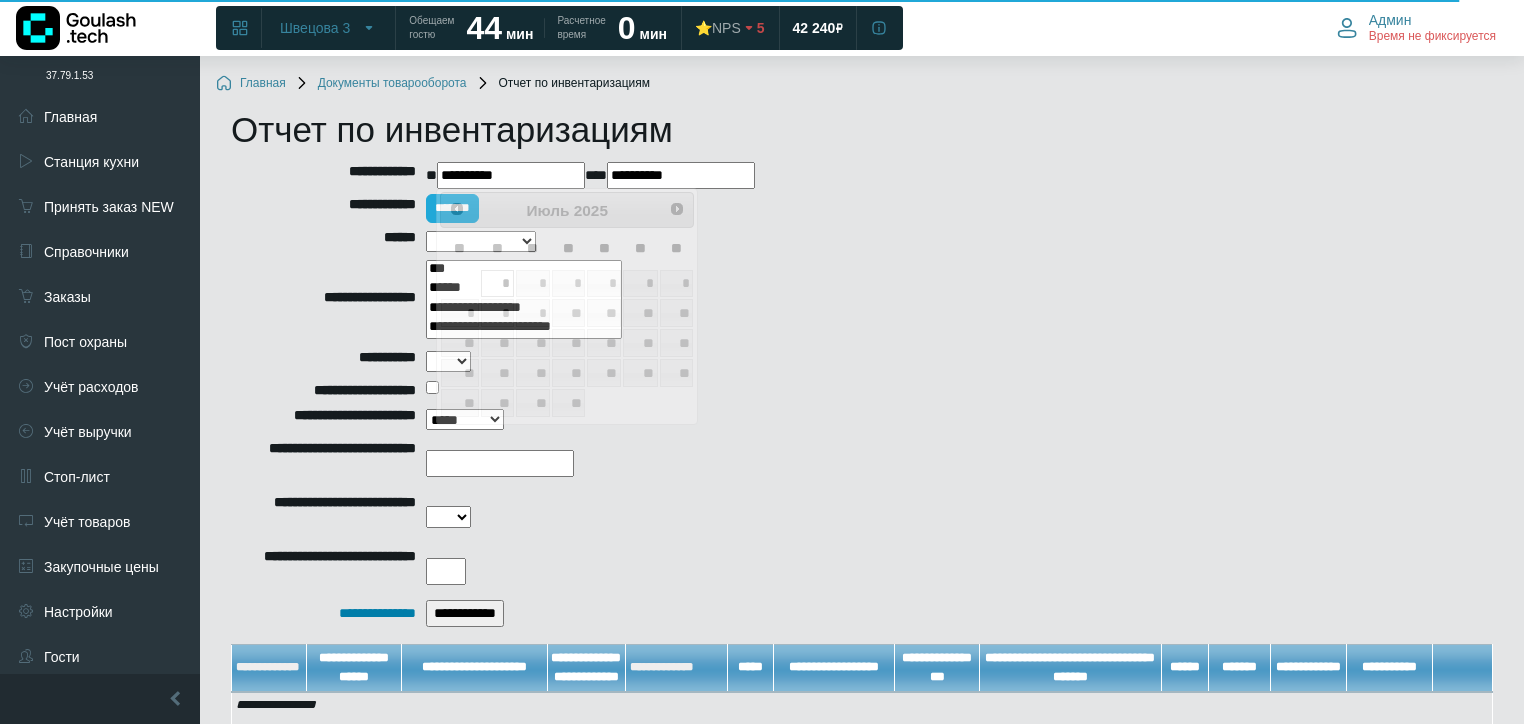 click on "**********" at bounding box center [511, 175] 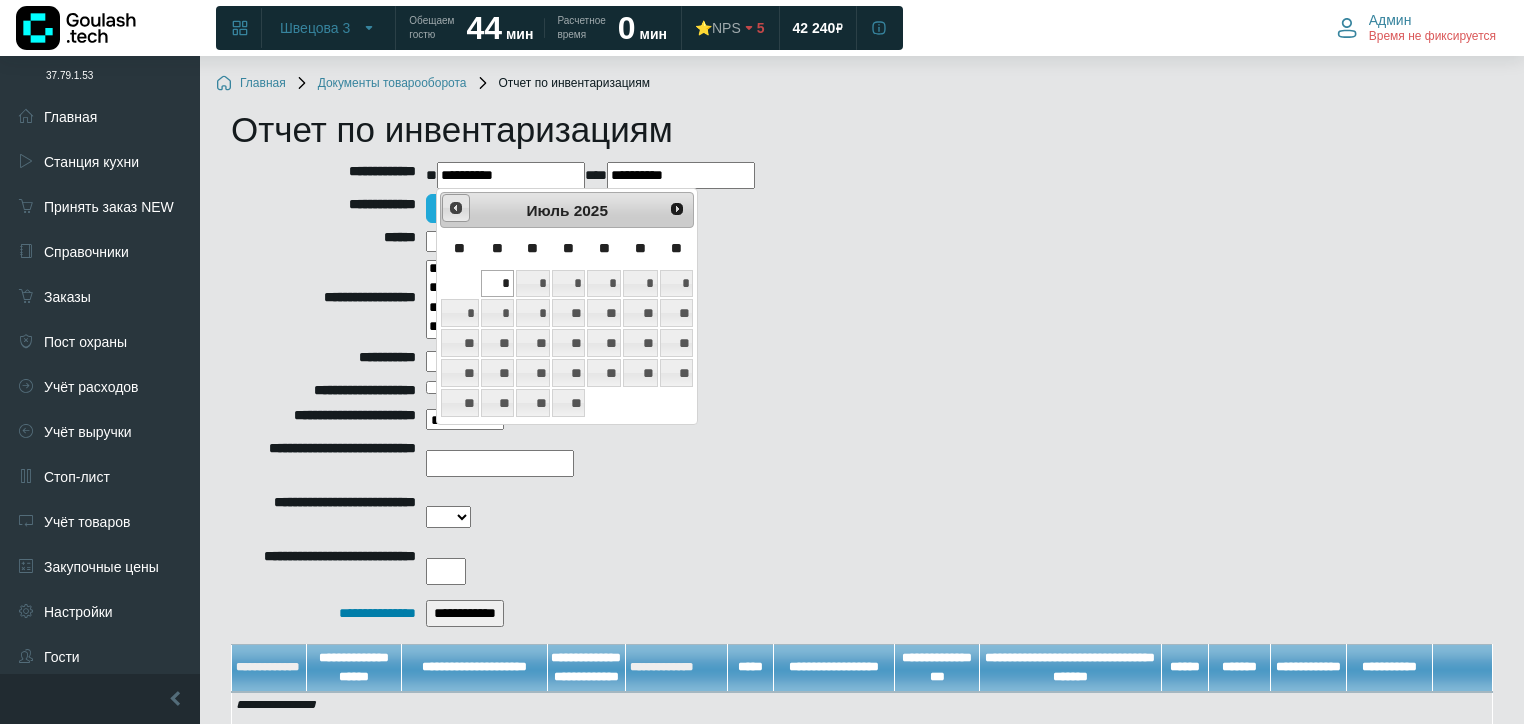 click on "<Пред" at bounding box center [456, 208] 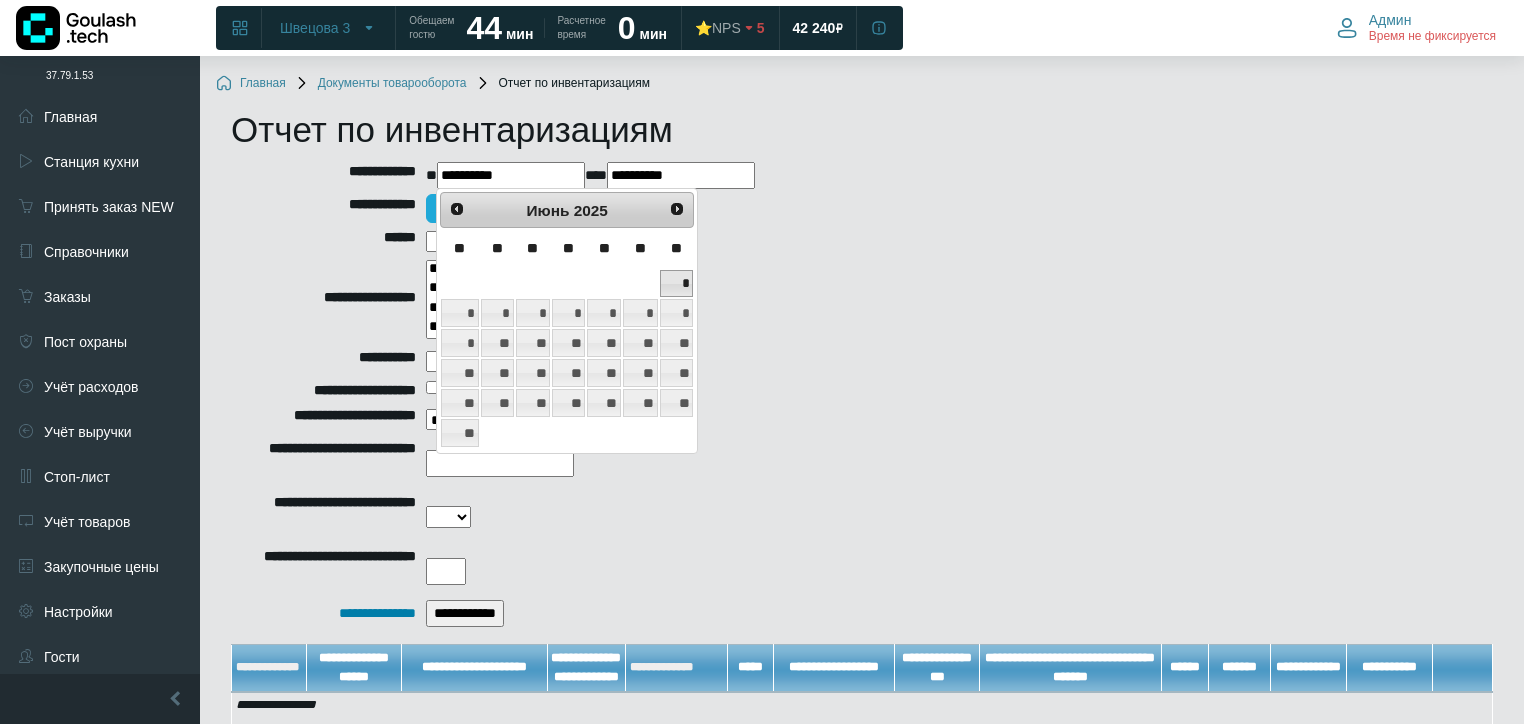 click on "*" at bounding box center [677, 284] 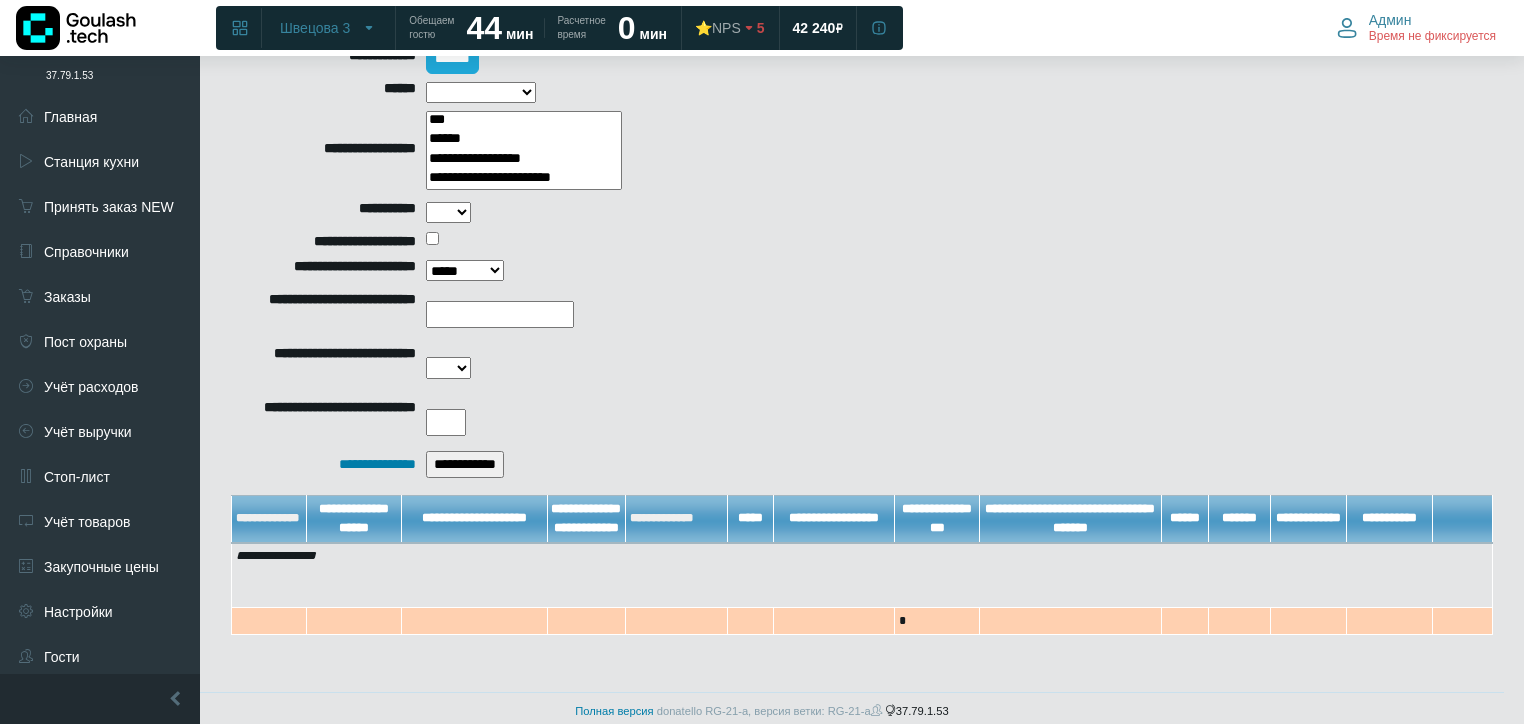 scroll, scrollTop: 161, scrollLeft: 0, axis: vertical 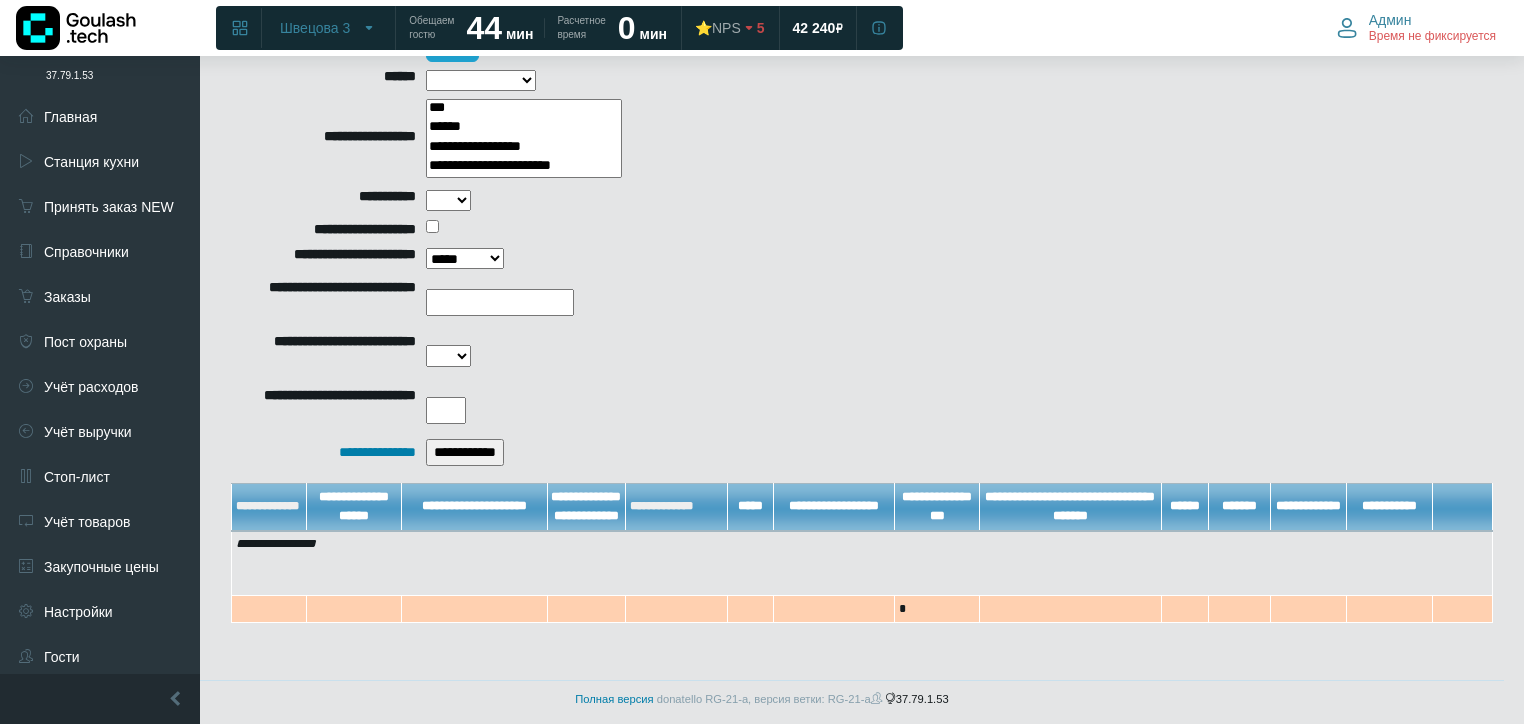 click on "**********" at bounding box center (465, 452) 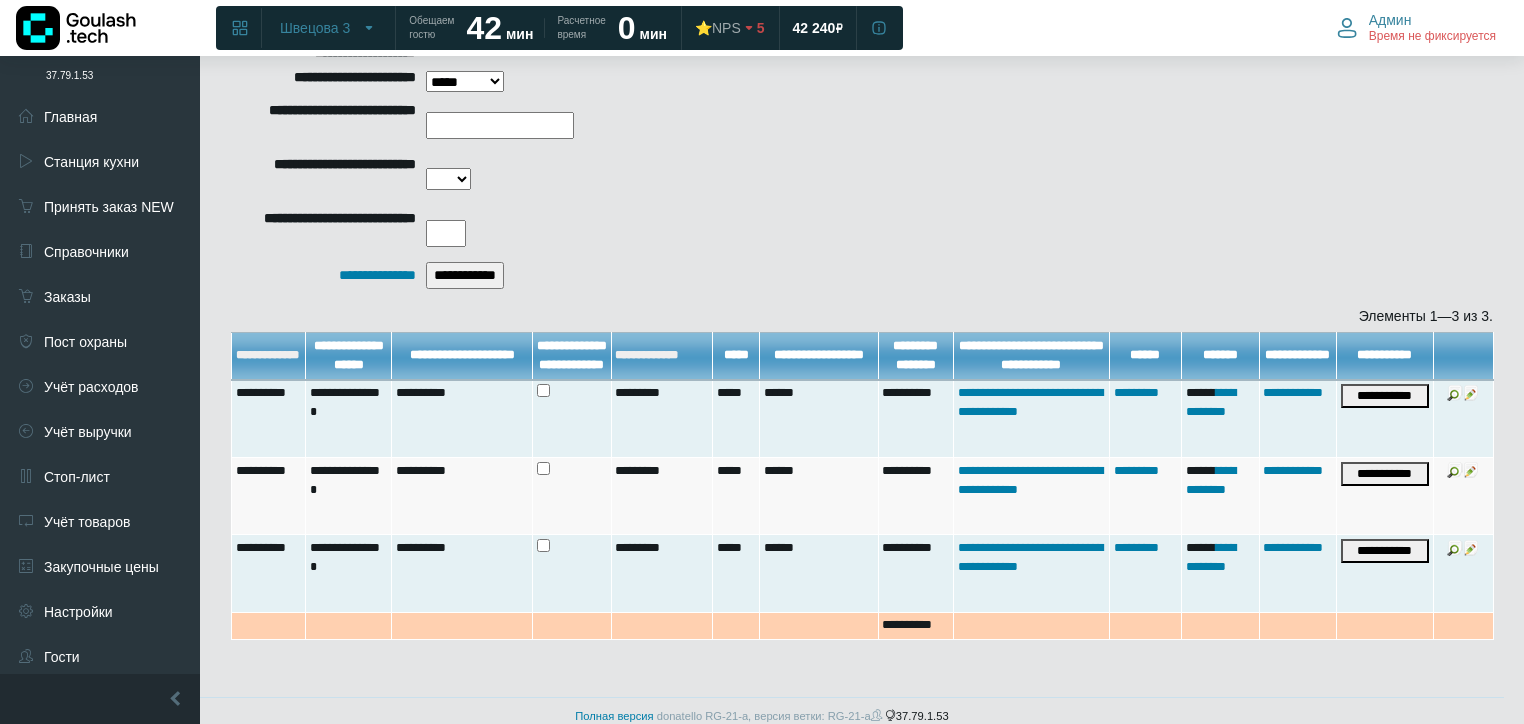 scroll, scrollTop: 356, scrollLeft: 0, axis: vertical 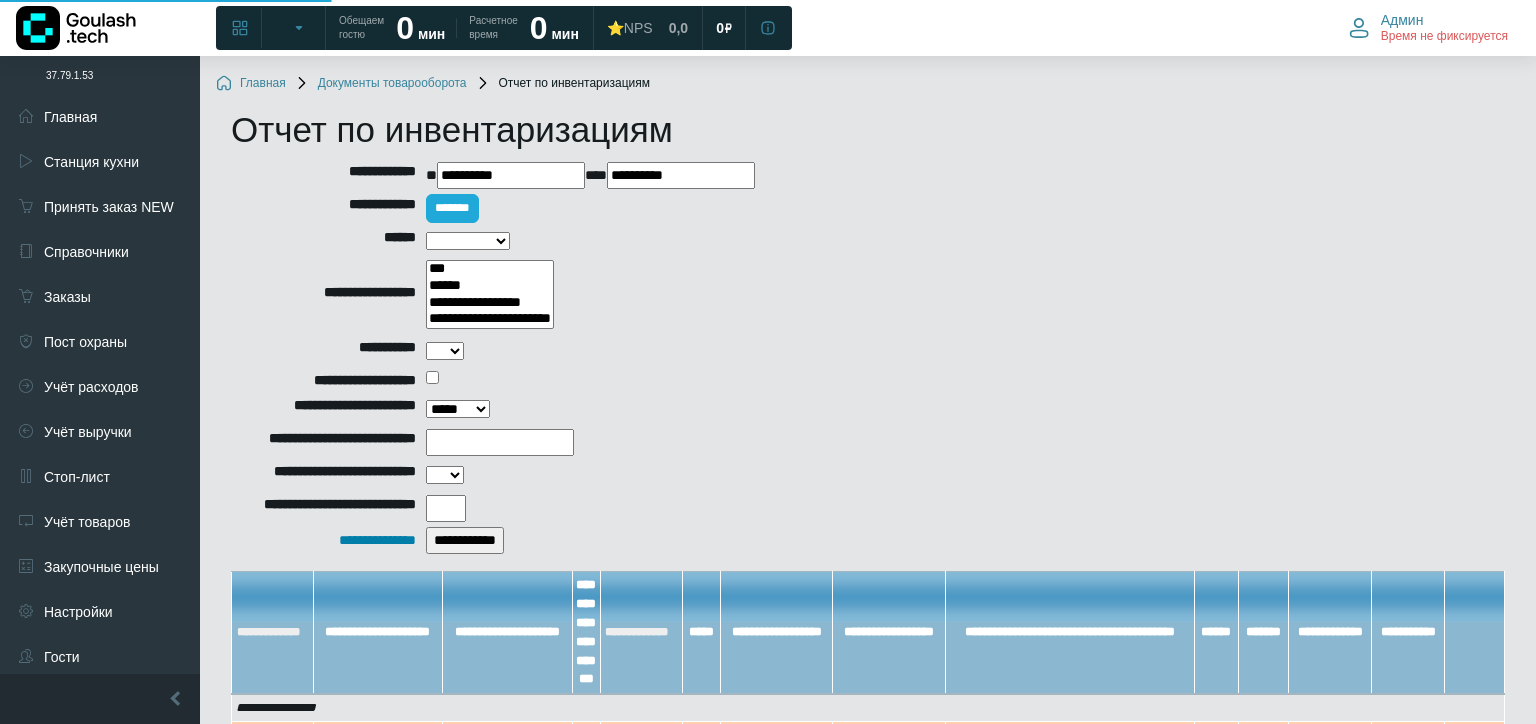 select 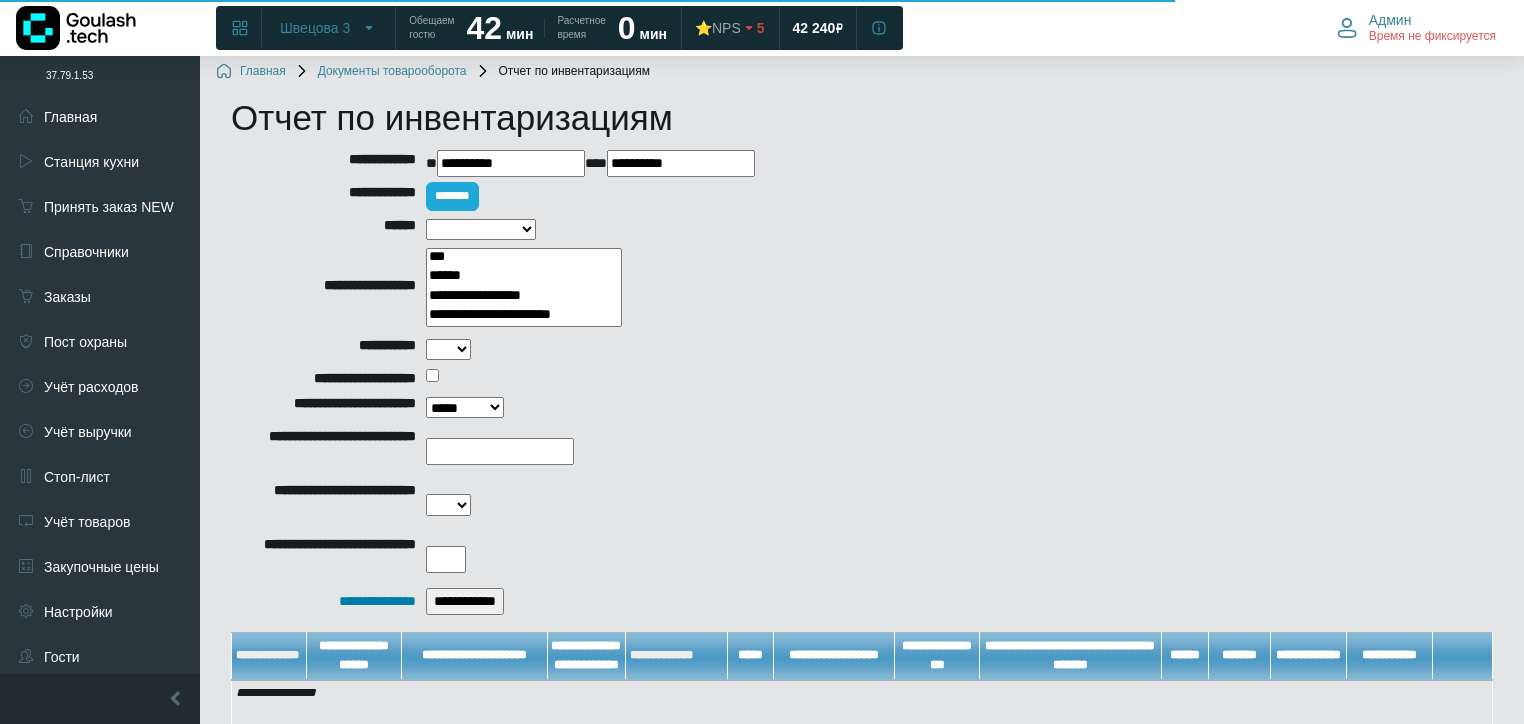 scroll, scrollTop: 0, scrollLeft: 0, axis: both 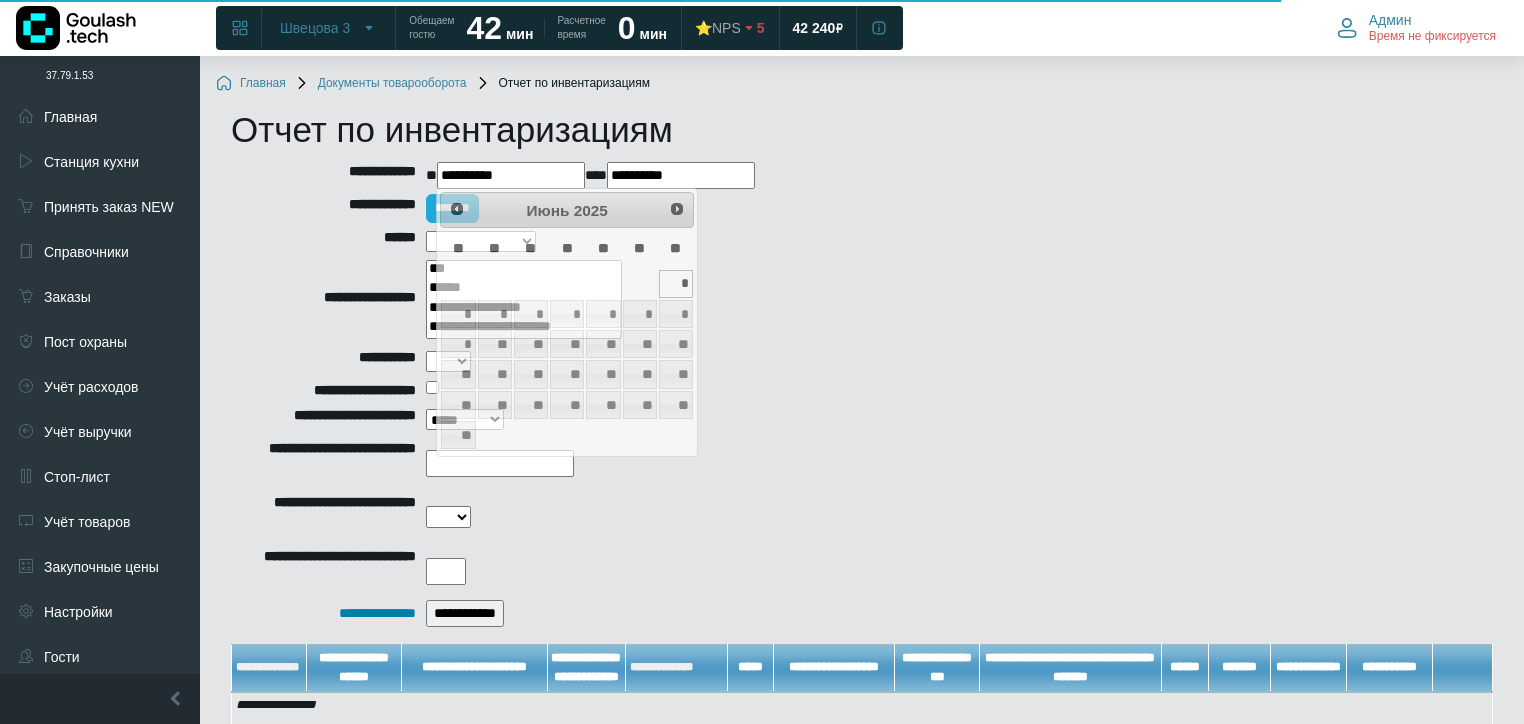 click on "**********" at bounding box center (511, 175) 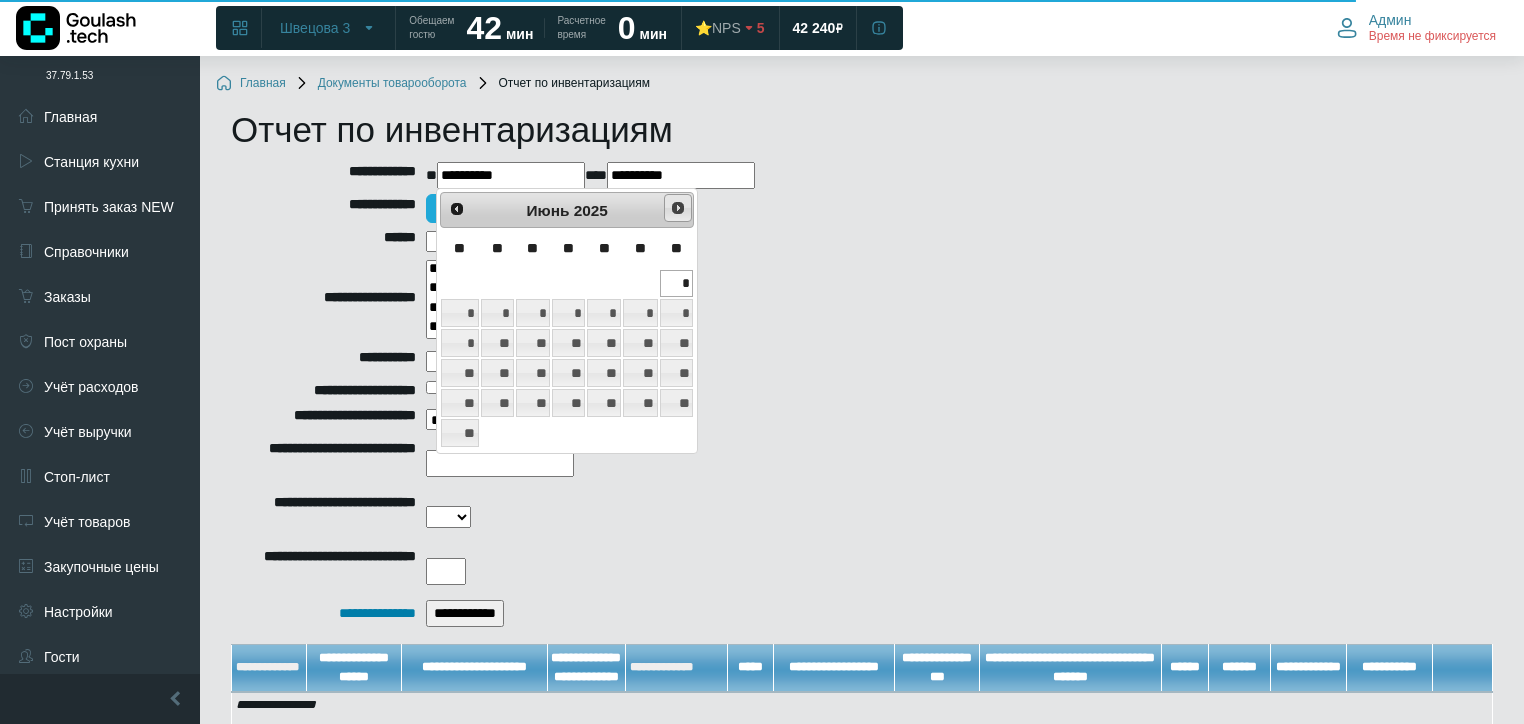 click on "След>" at bounding box center [678, 208] 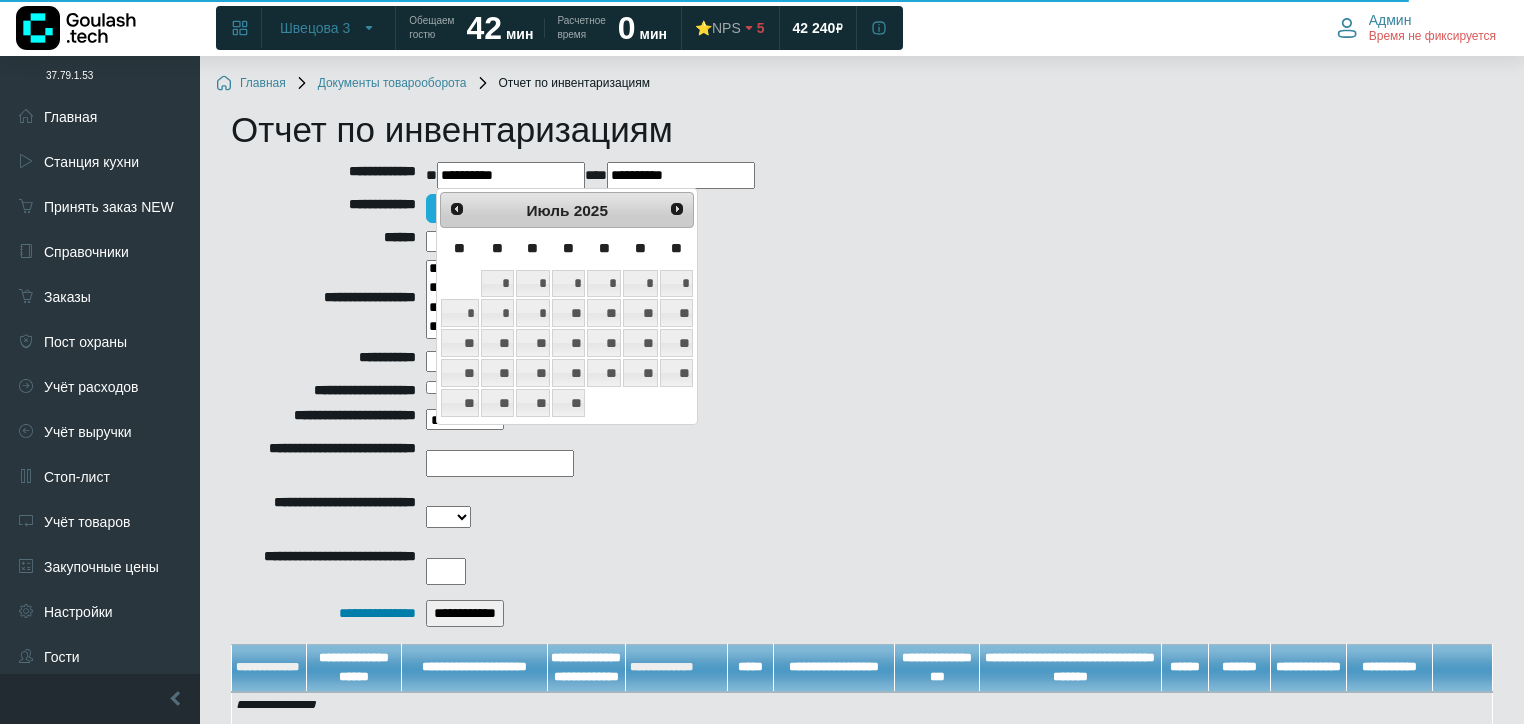 click on "*" at bounding box center [497, 284] 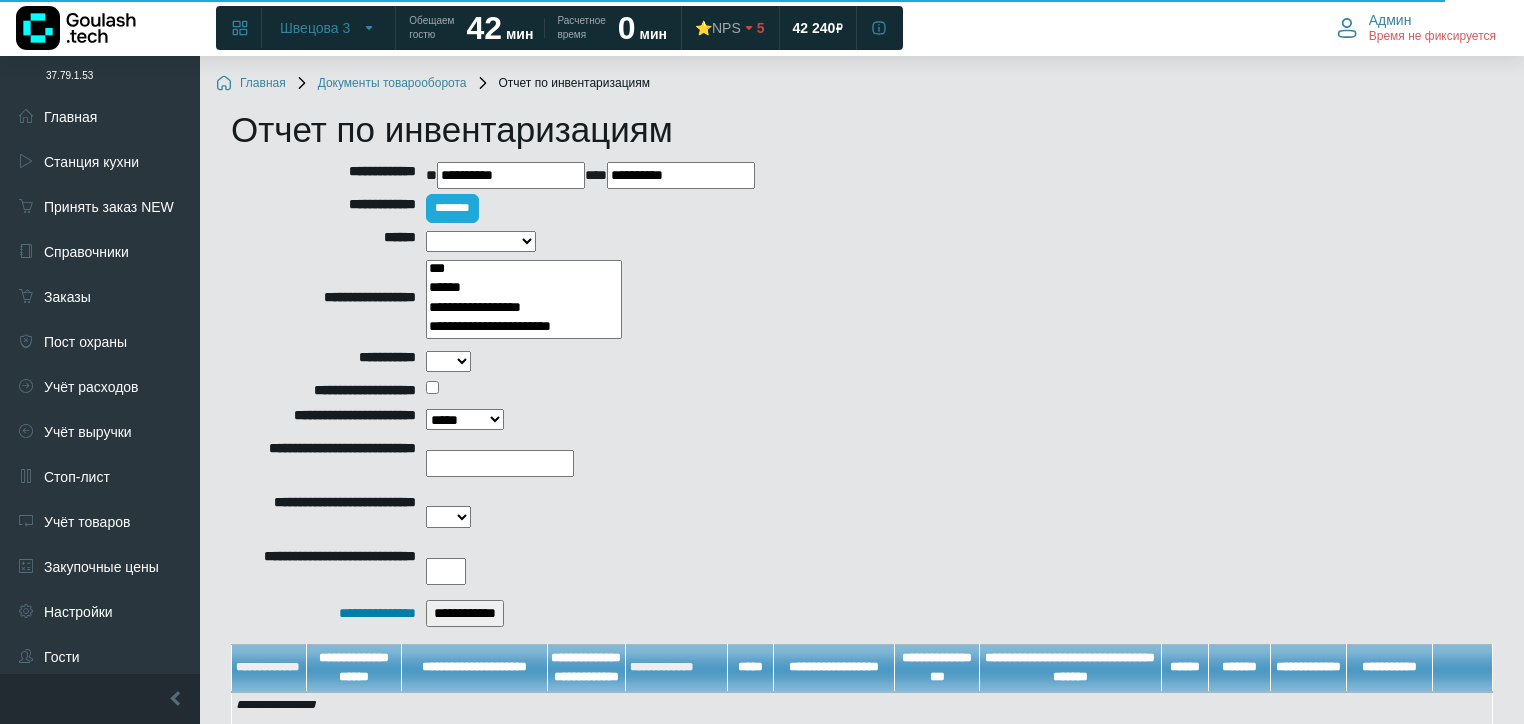 click on "**********" at bounding box center (681, 175) 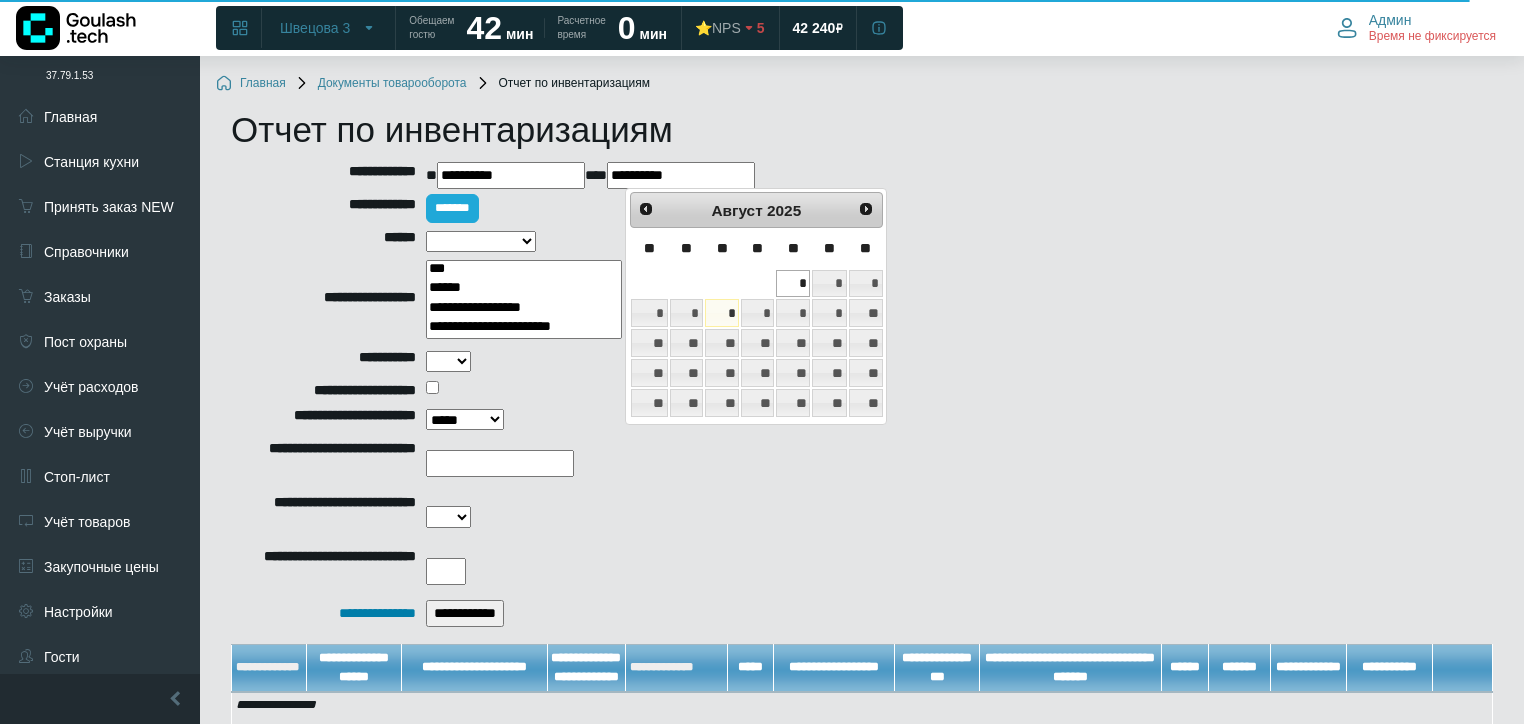 click on "**********" at bounding box center [511, 175] 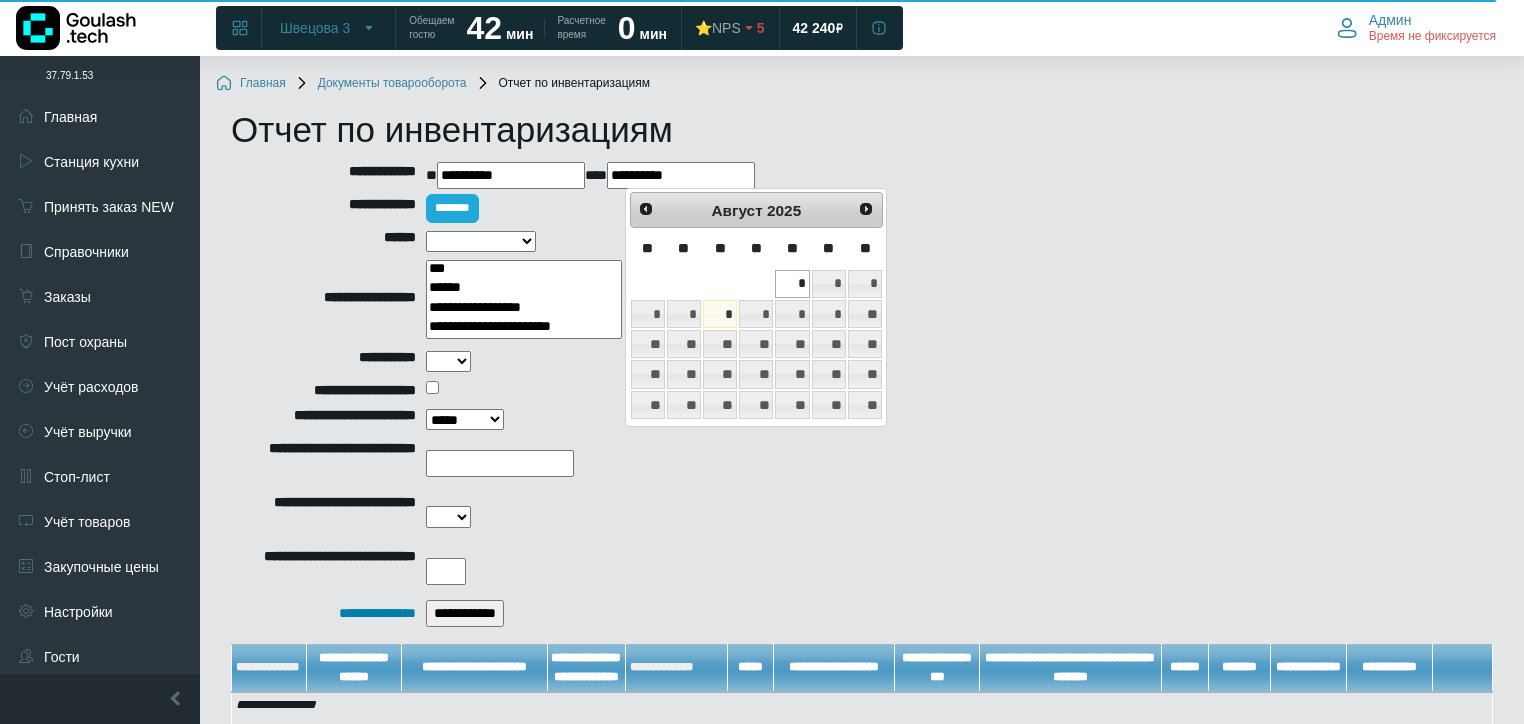 click on "**********" at bounding box center [681, 175] 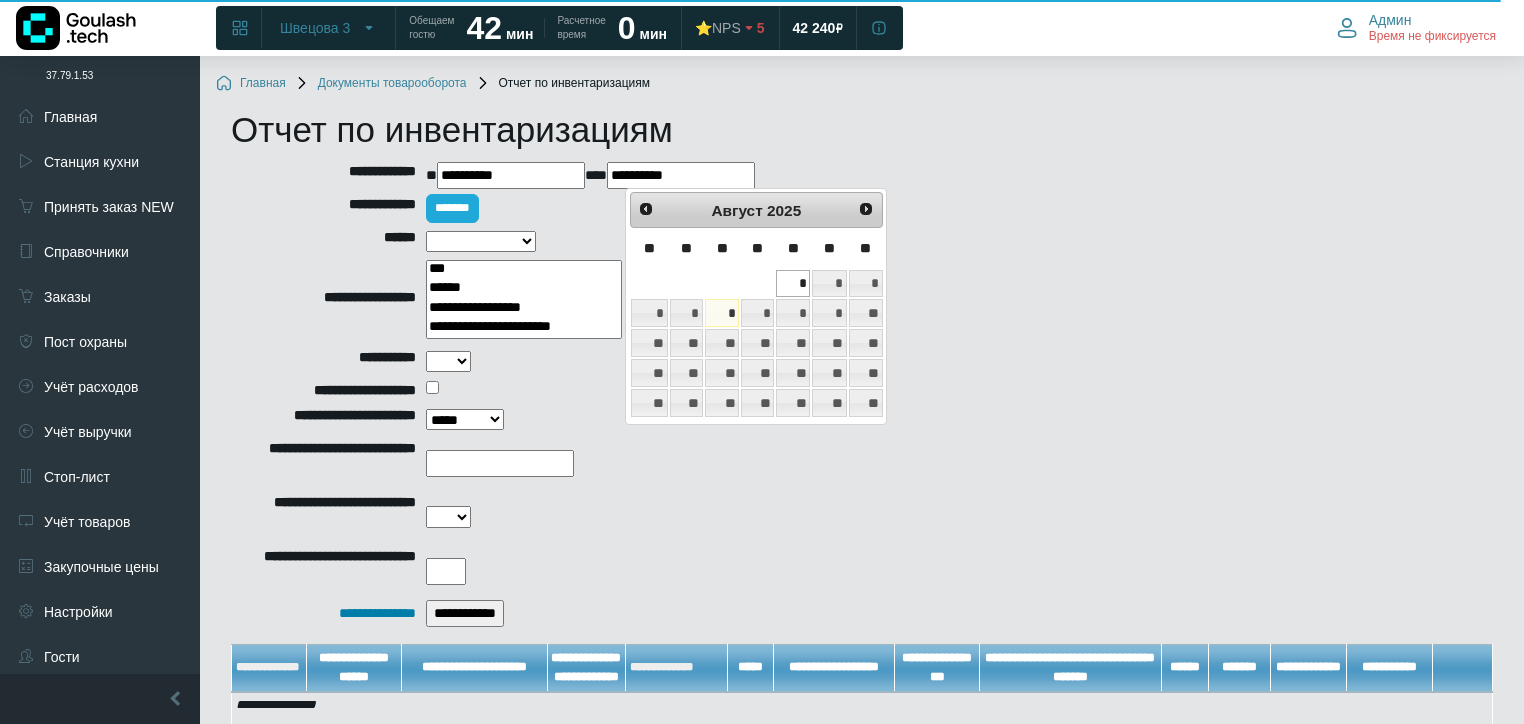 click on "**********" at bounding box center [862, 394] 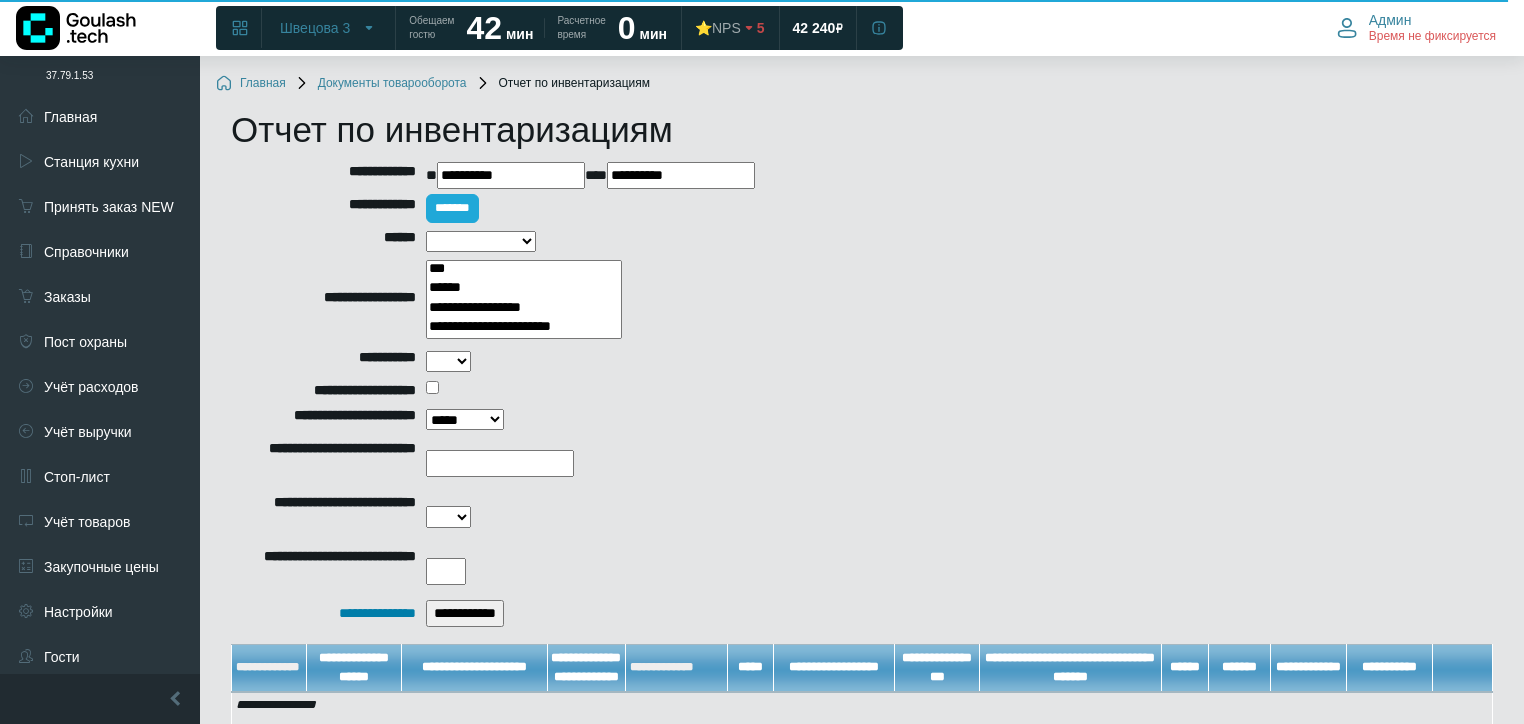 drag, startPoint x: 464, startPoint y: 619, endPoint x: 496, endPoint y: 560, distance: 67.11929 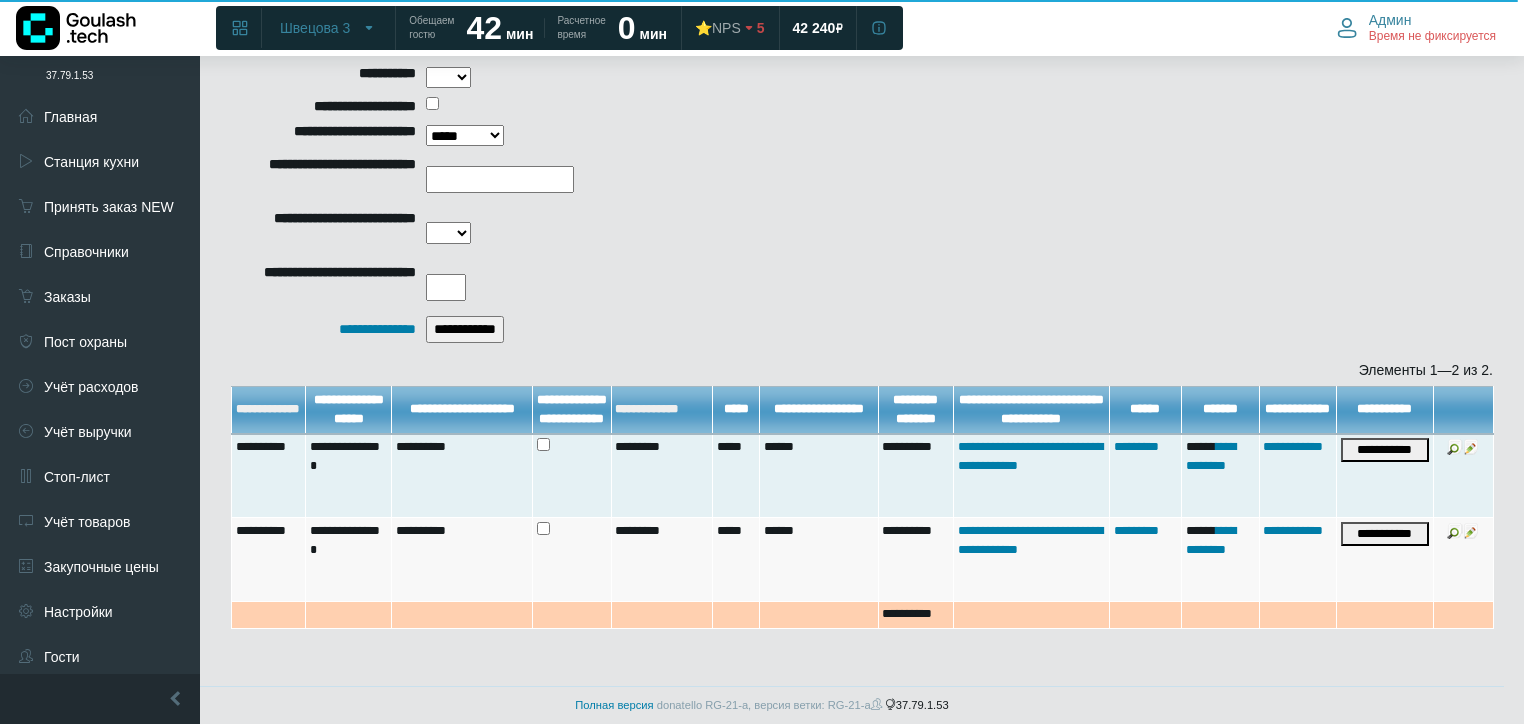 scroll, scrollTop: 290, scrollLeft: 0, axis: vertical 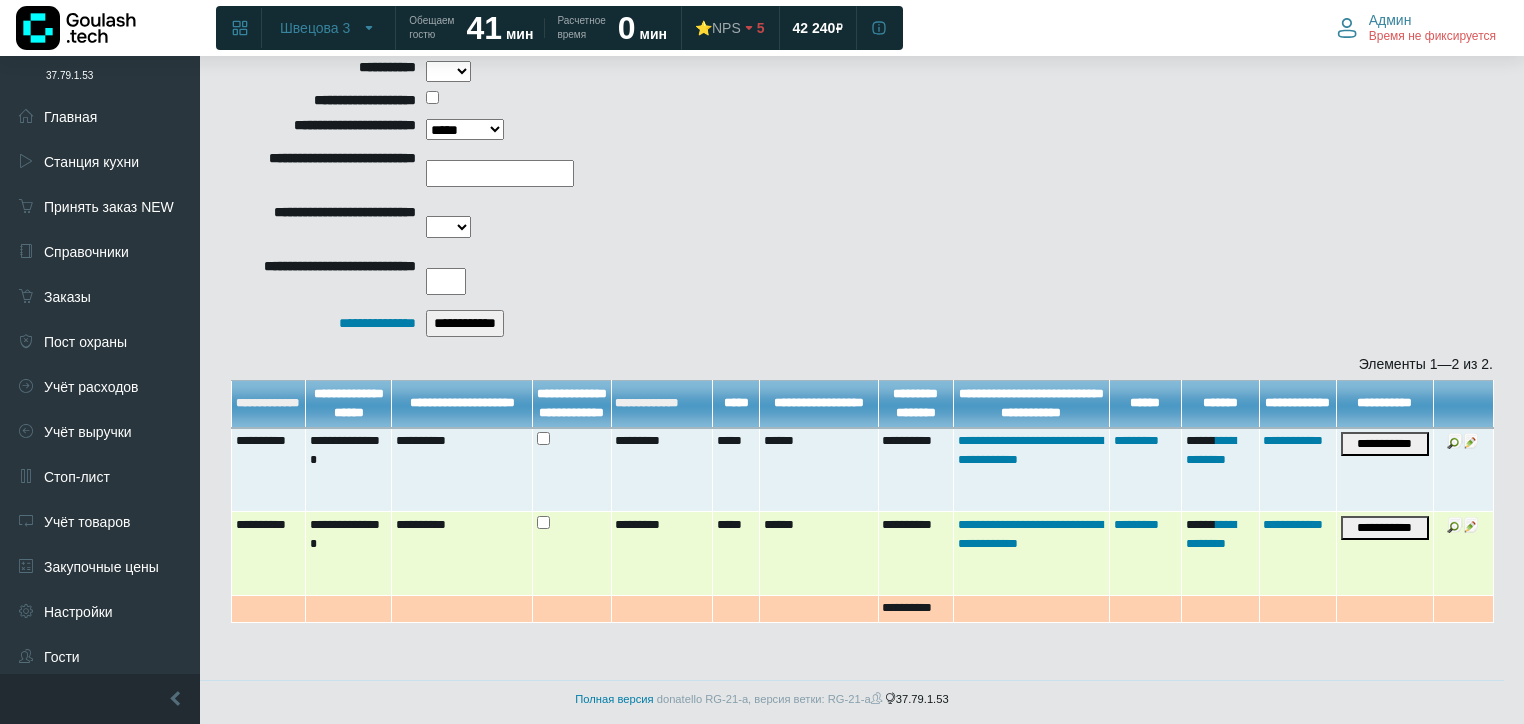 click at bounding box center (1455, 525) 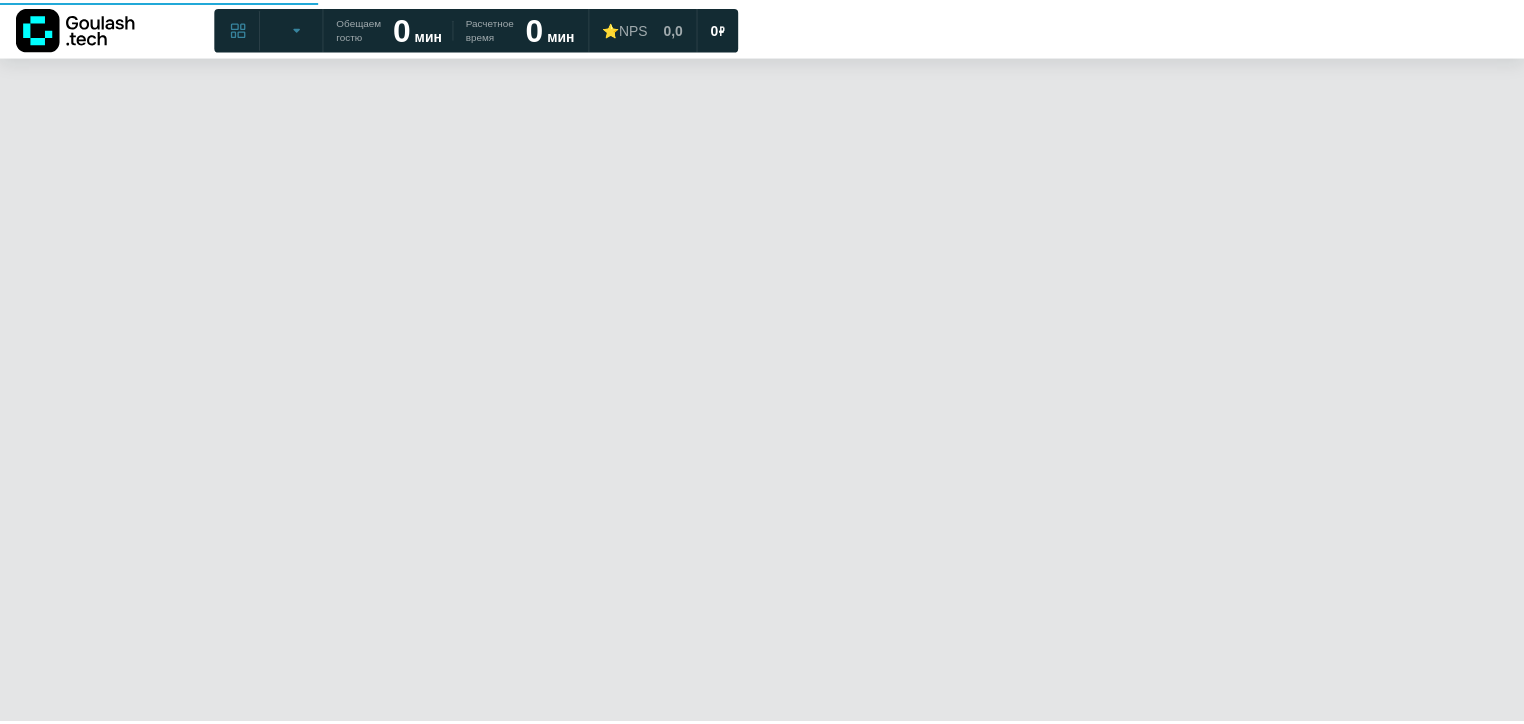 scroll, scrollTop: 0, scrollLeft: 0, axis: both 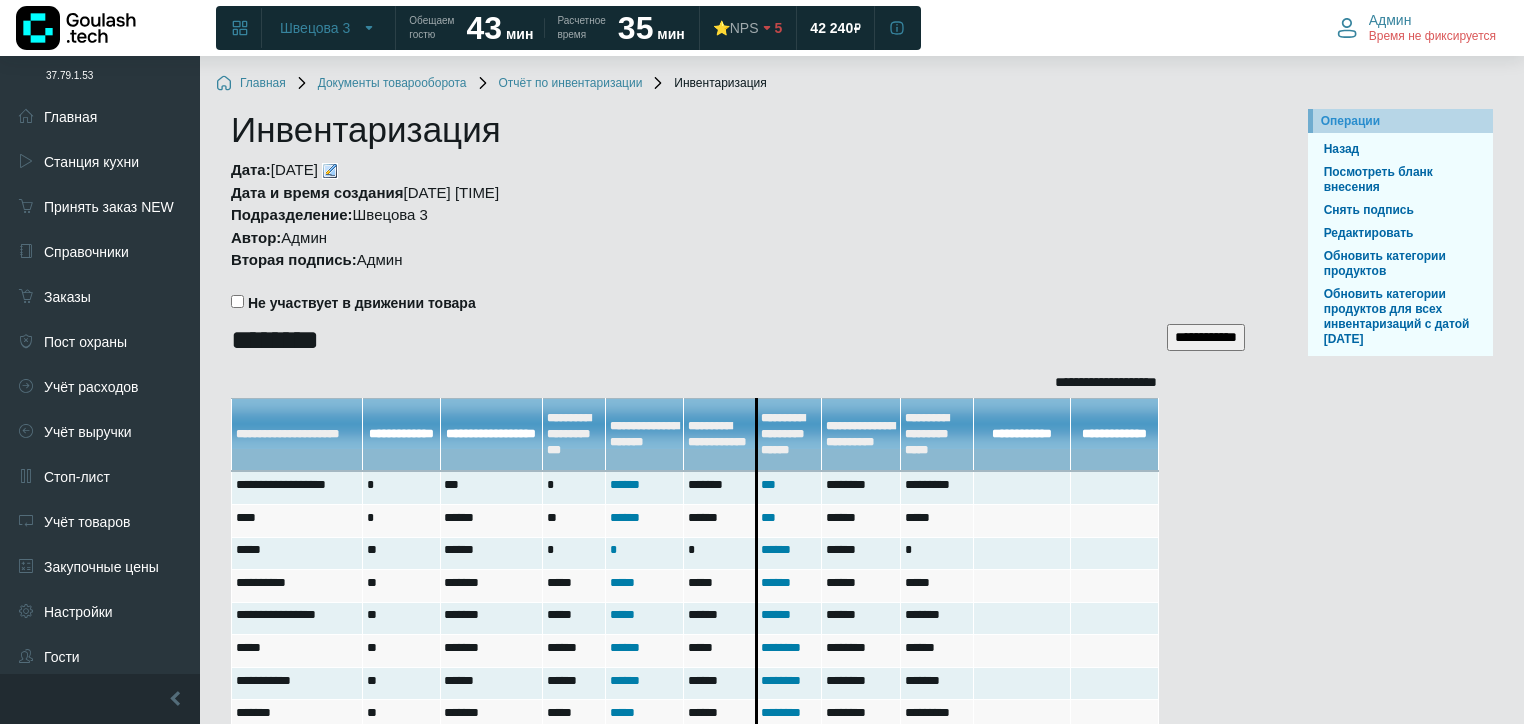 click on "Отчёт по инвентаризации" at bounding box center [559, 84] 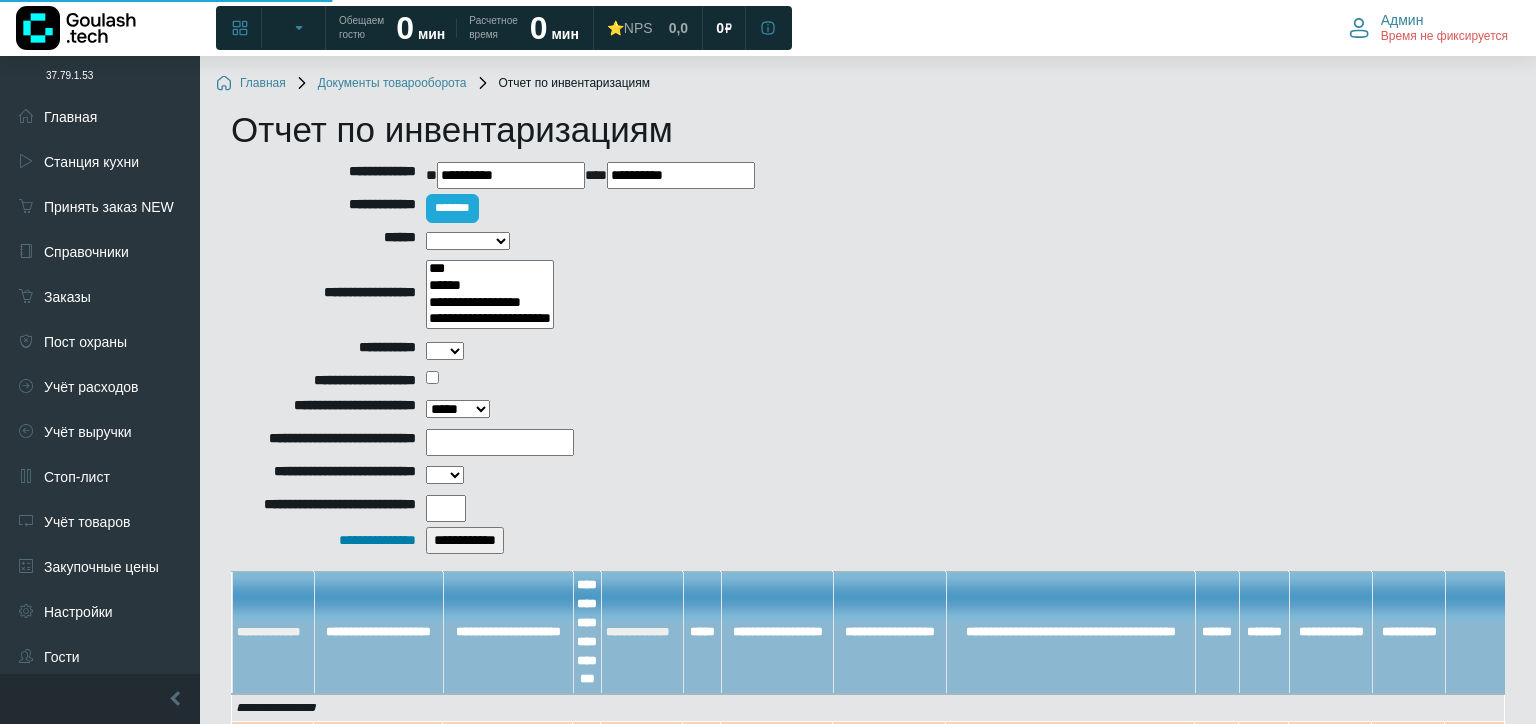 select 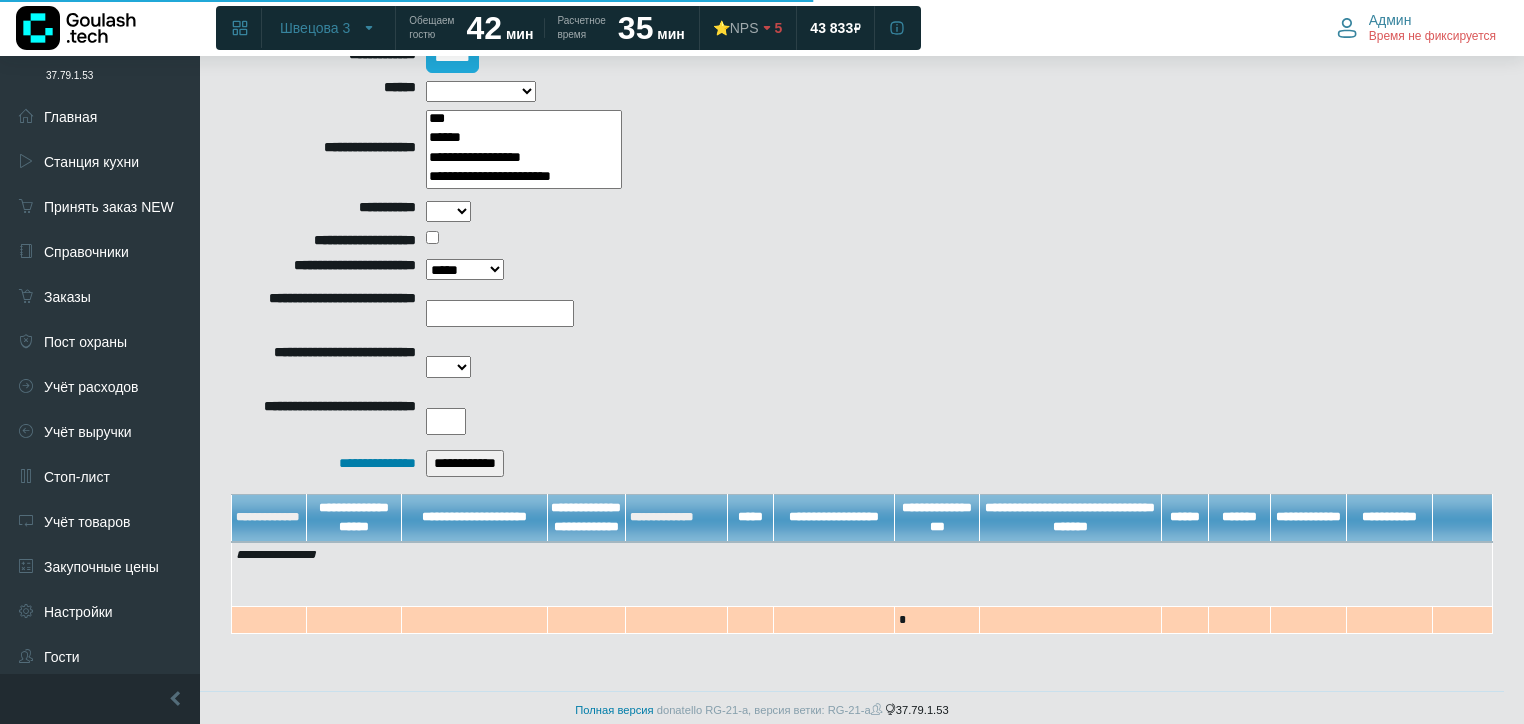 scroll, scrollTop: 161, scrollLeft: 0, axis: vertical 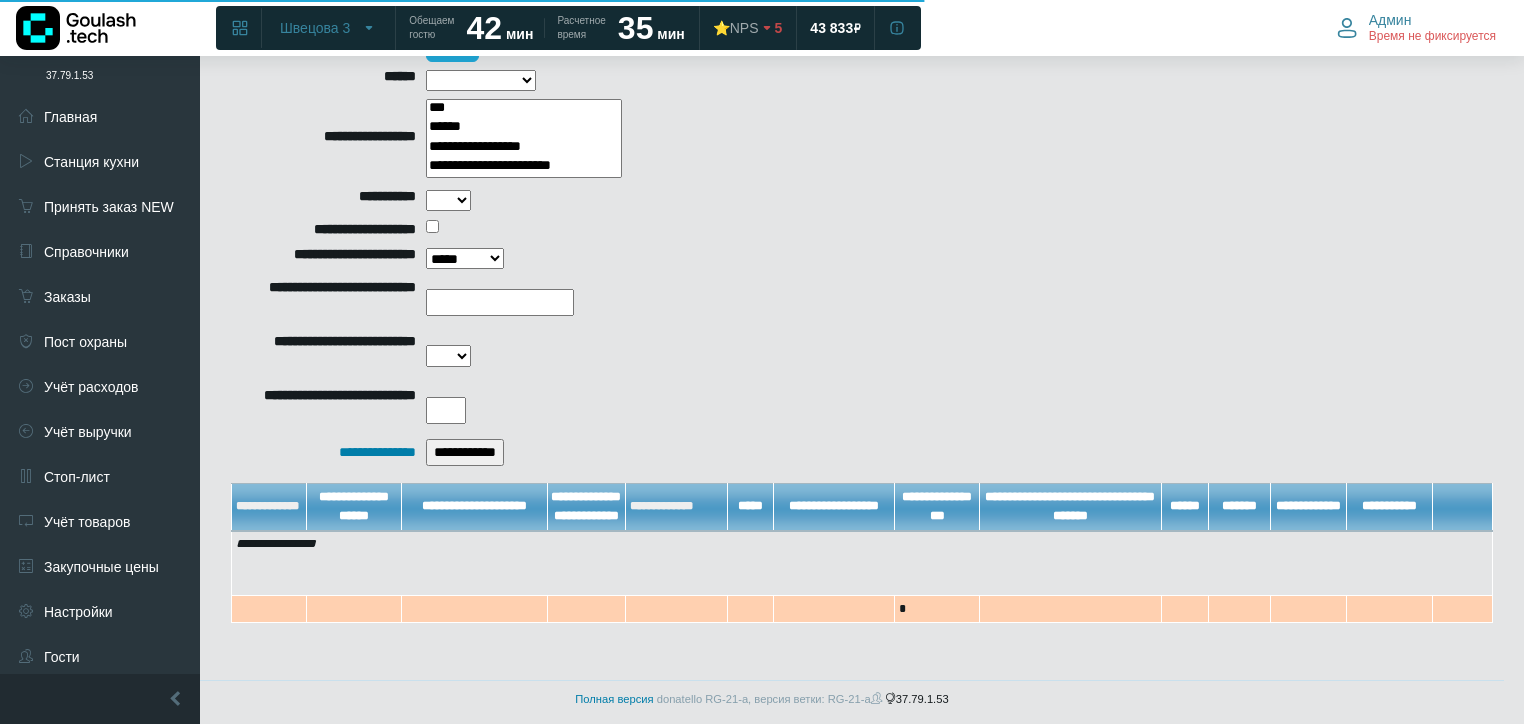 click on "**********" at bounding box center [465, 452] 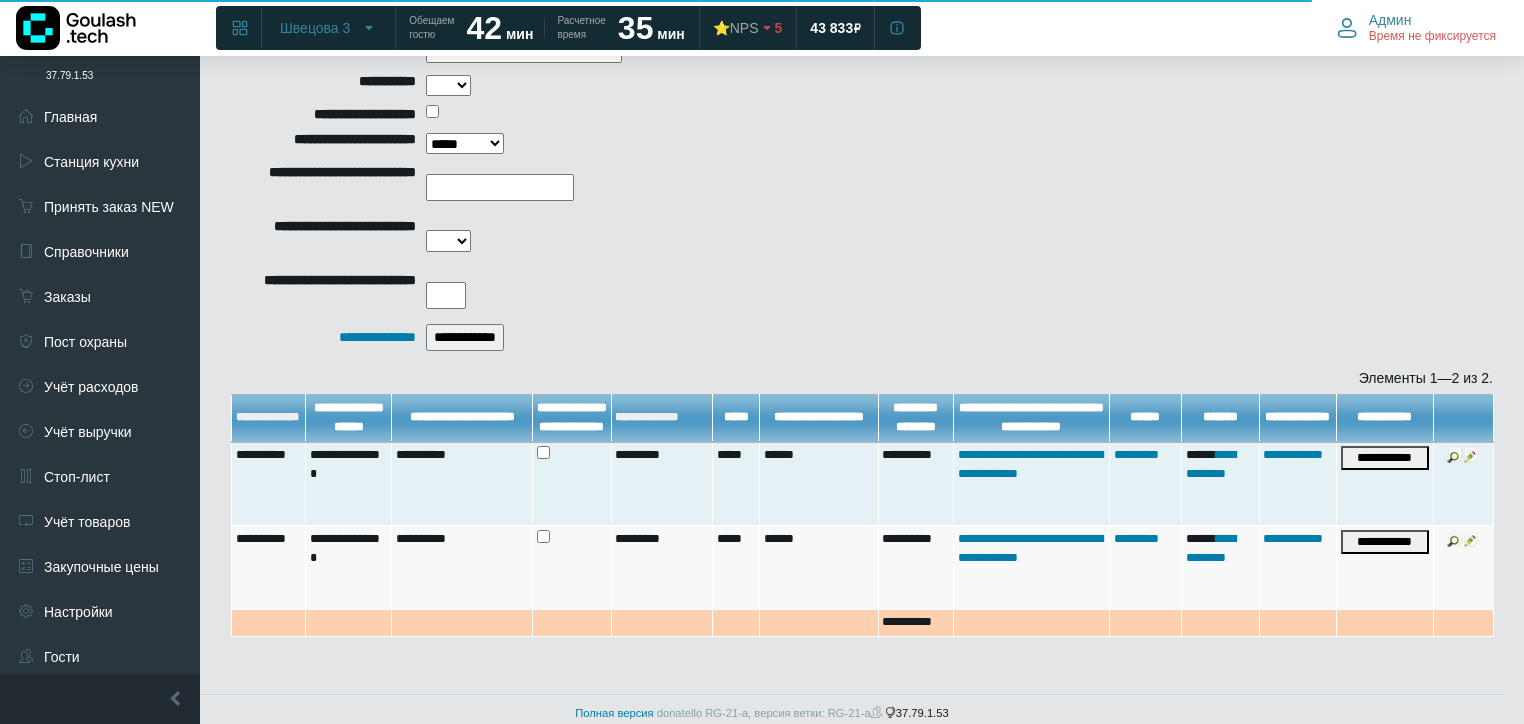 scroll, scrollTop: 290, scrollLeft: 0, axis: vertical 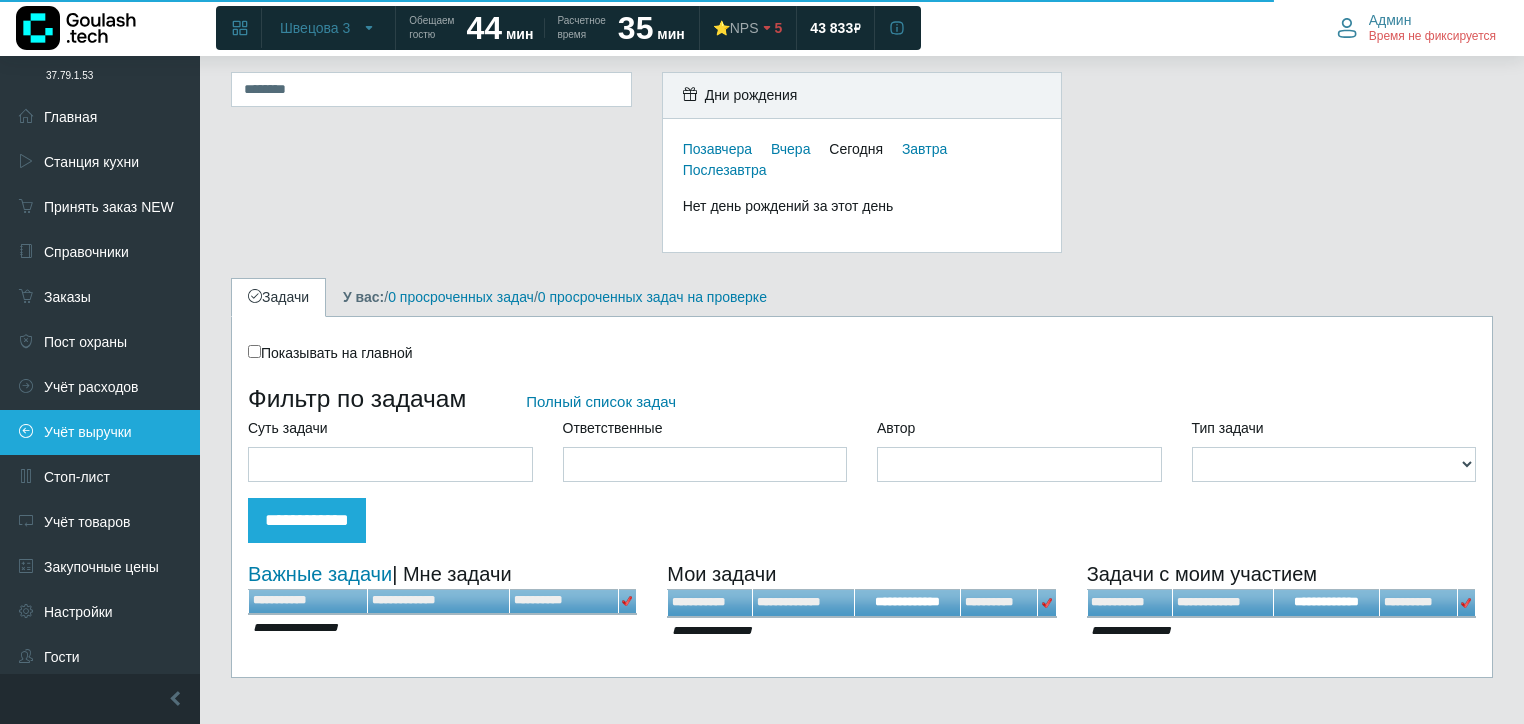 click on "Учёт выручки" at bounding box center [100, 432] 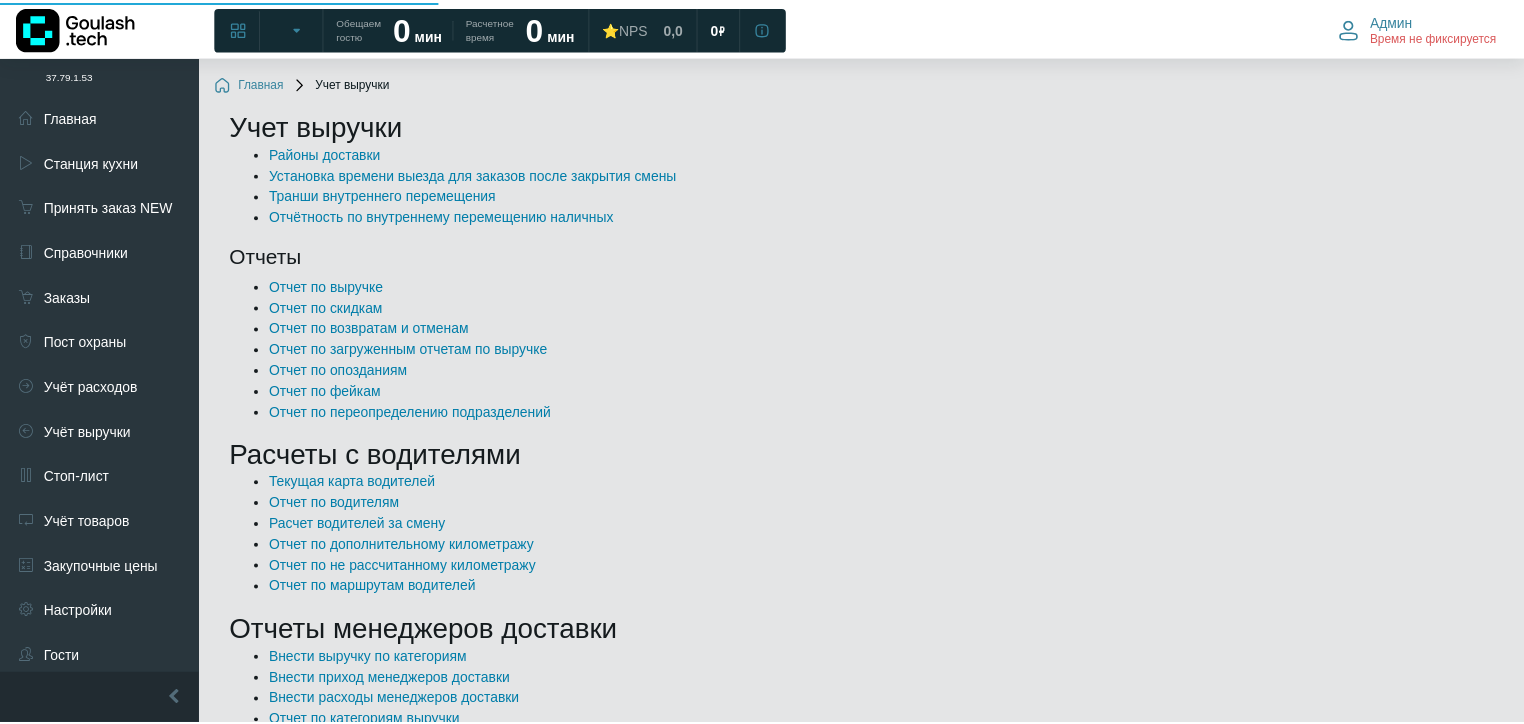 scroll, scrollTop: 0, scrollLeft: 0, axis: both 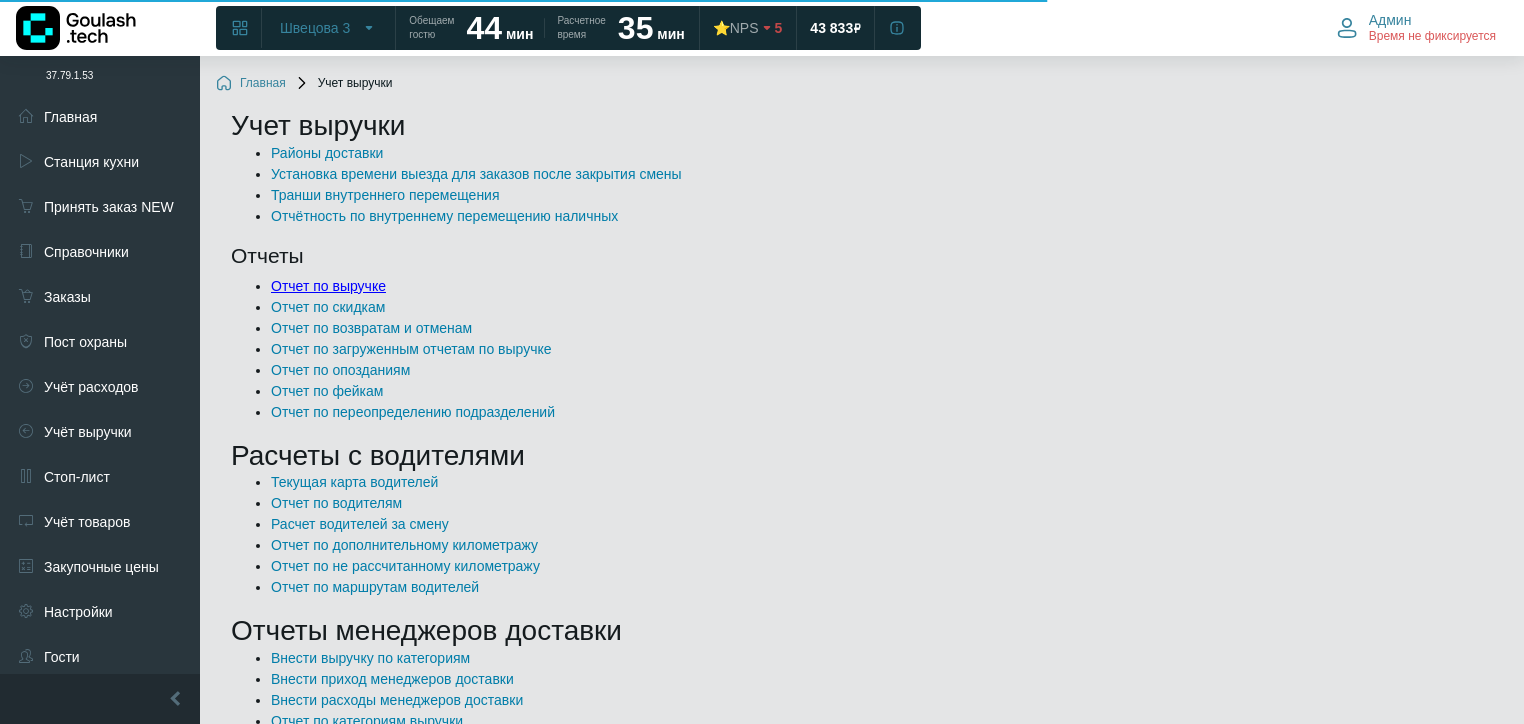 click on "Отчет по выручке" at bounding box center (328, 286) 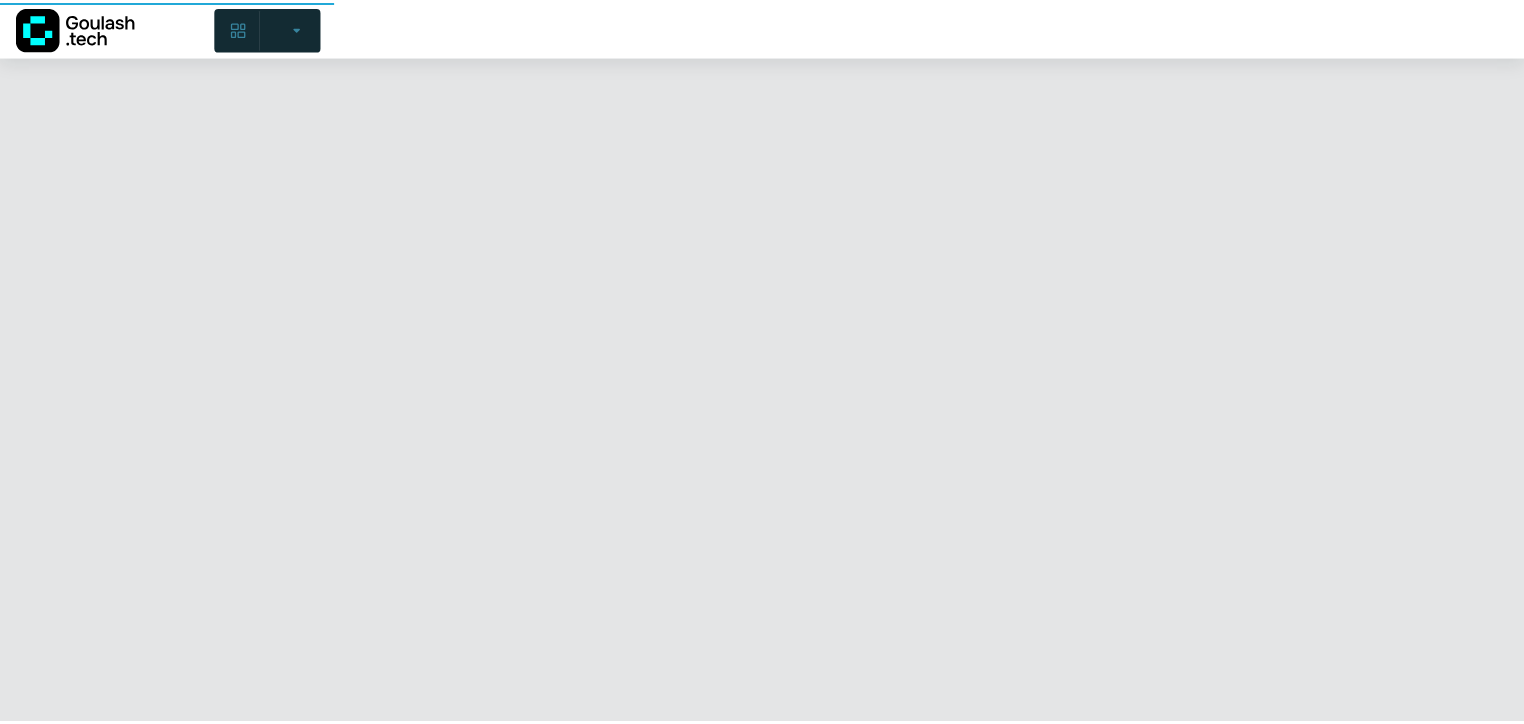 scroll, scrollTop: 0, scrollLeft: 0, axis: both 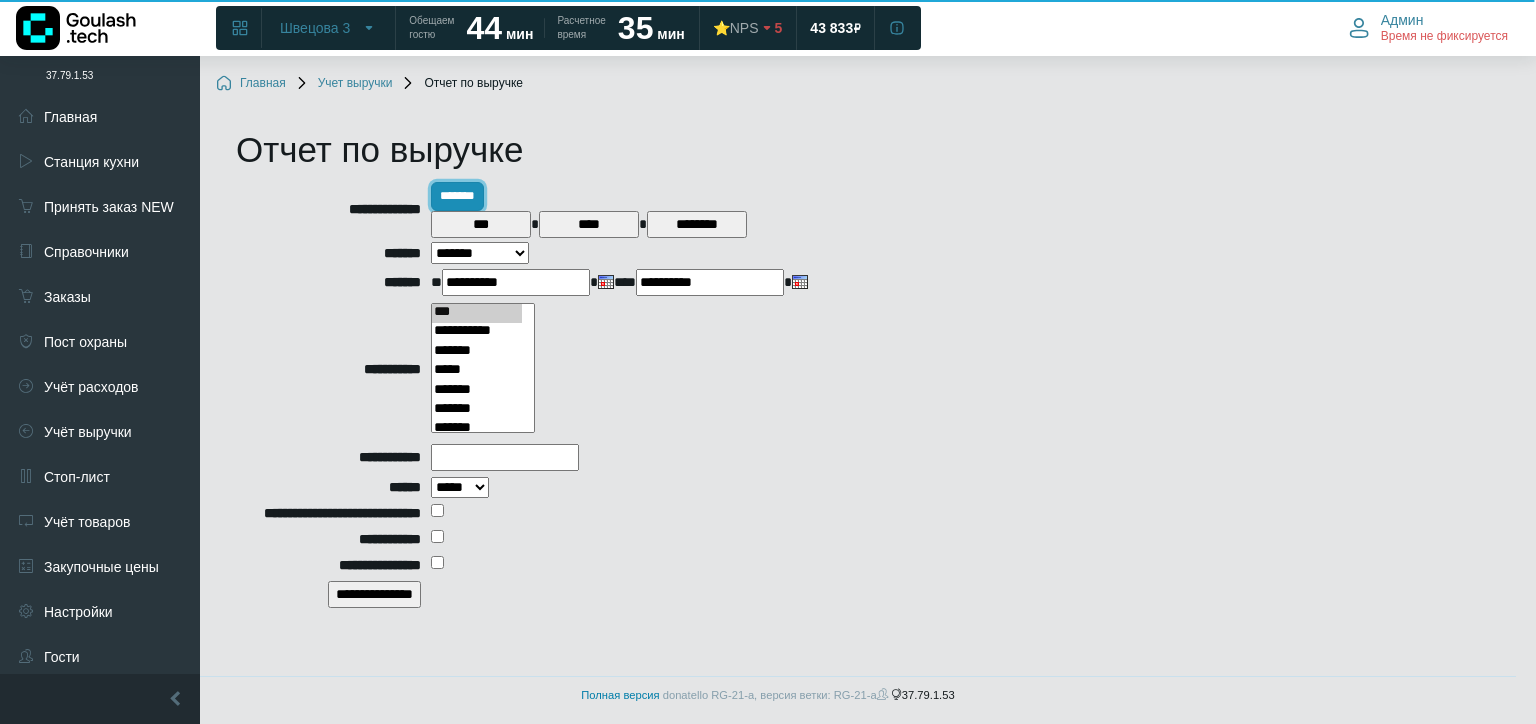 click on "*******" at bounding box center (457, 196) 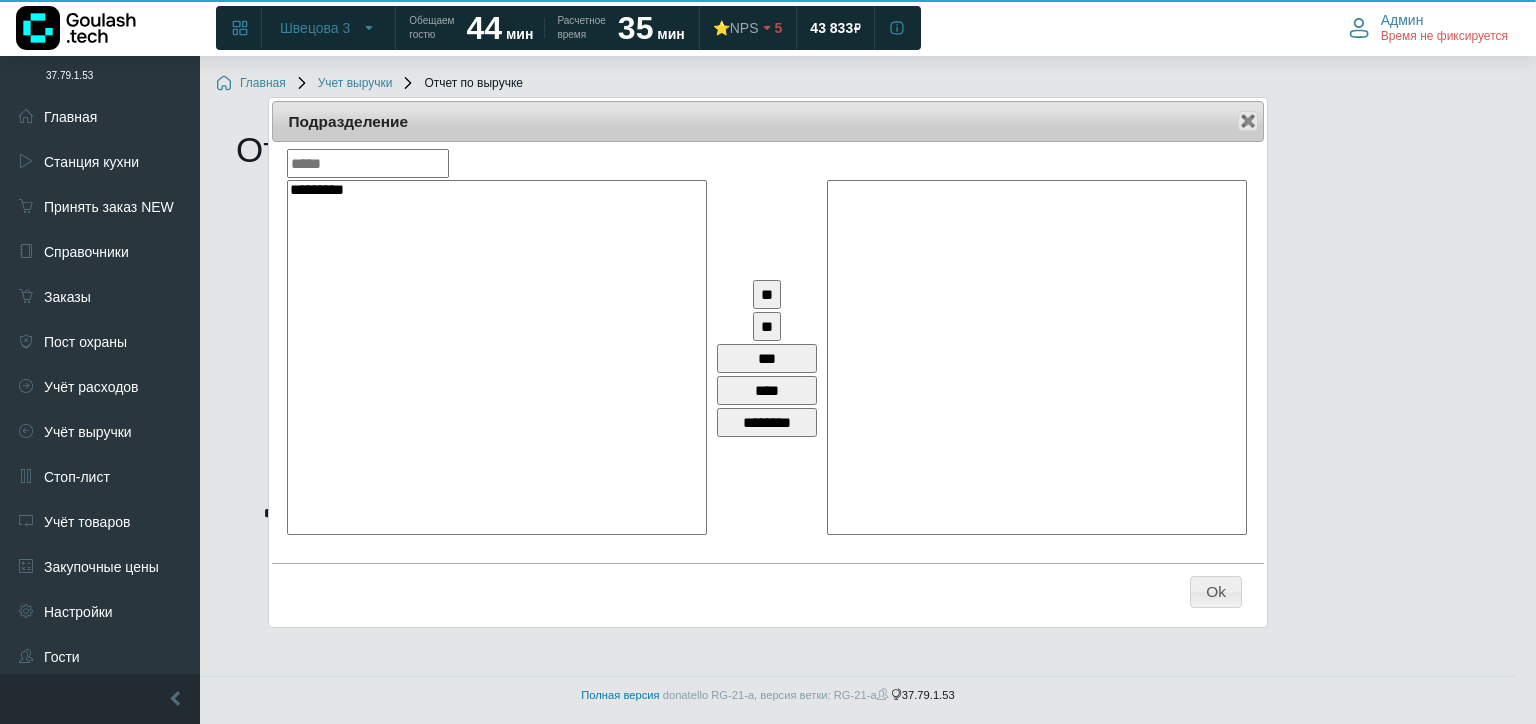 select on "***" 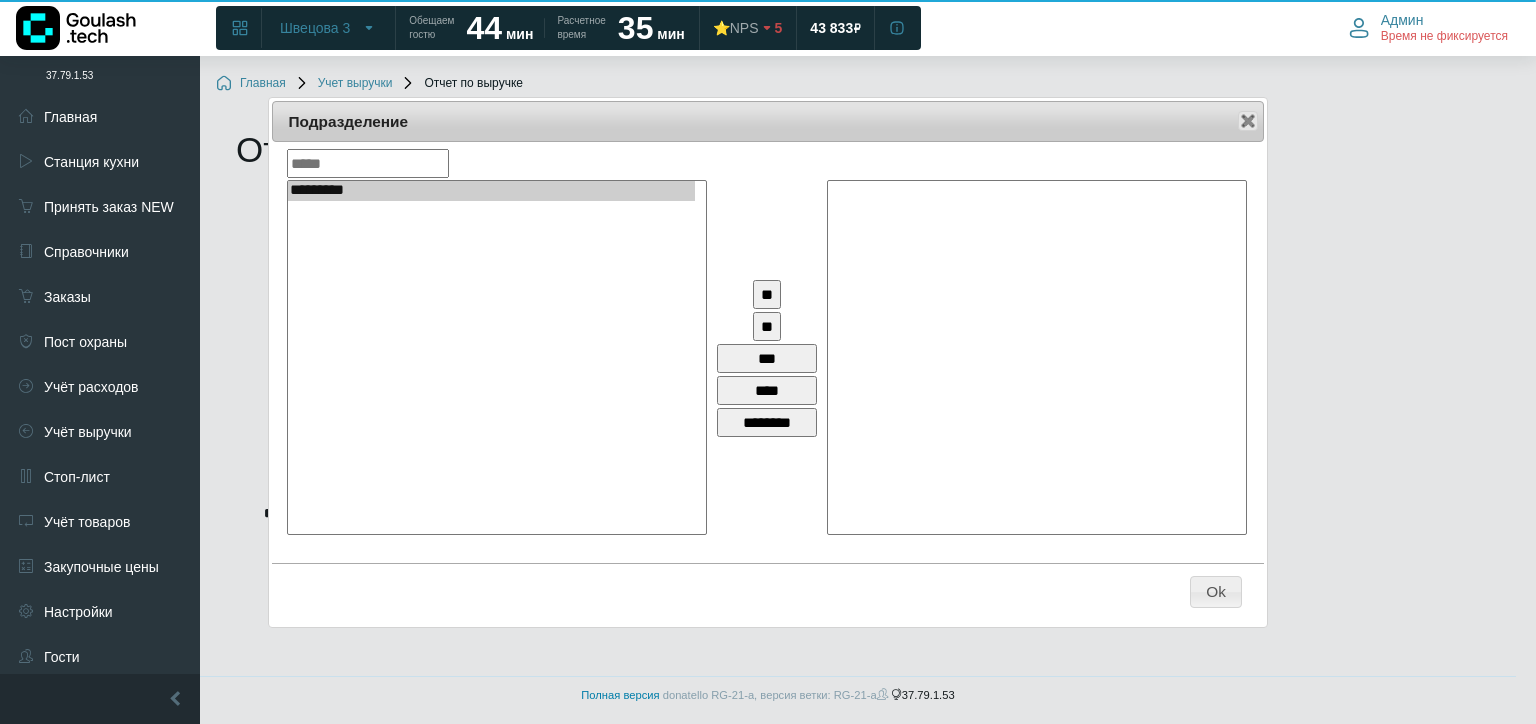 click on "*********" at bounding box center [491, 190] 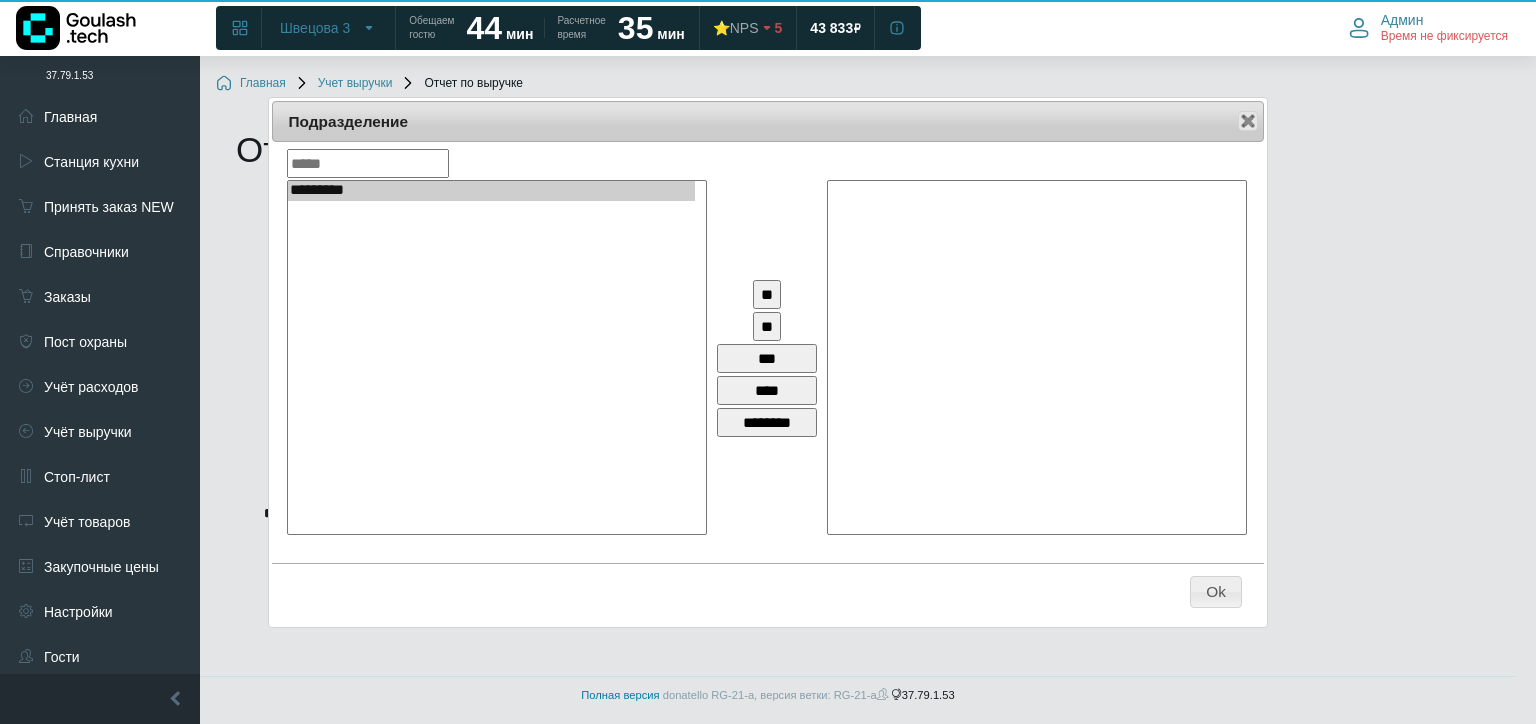 click on "**" at bounding box center [767, 294] 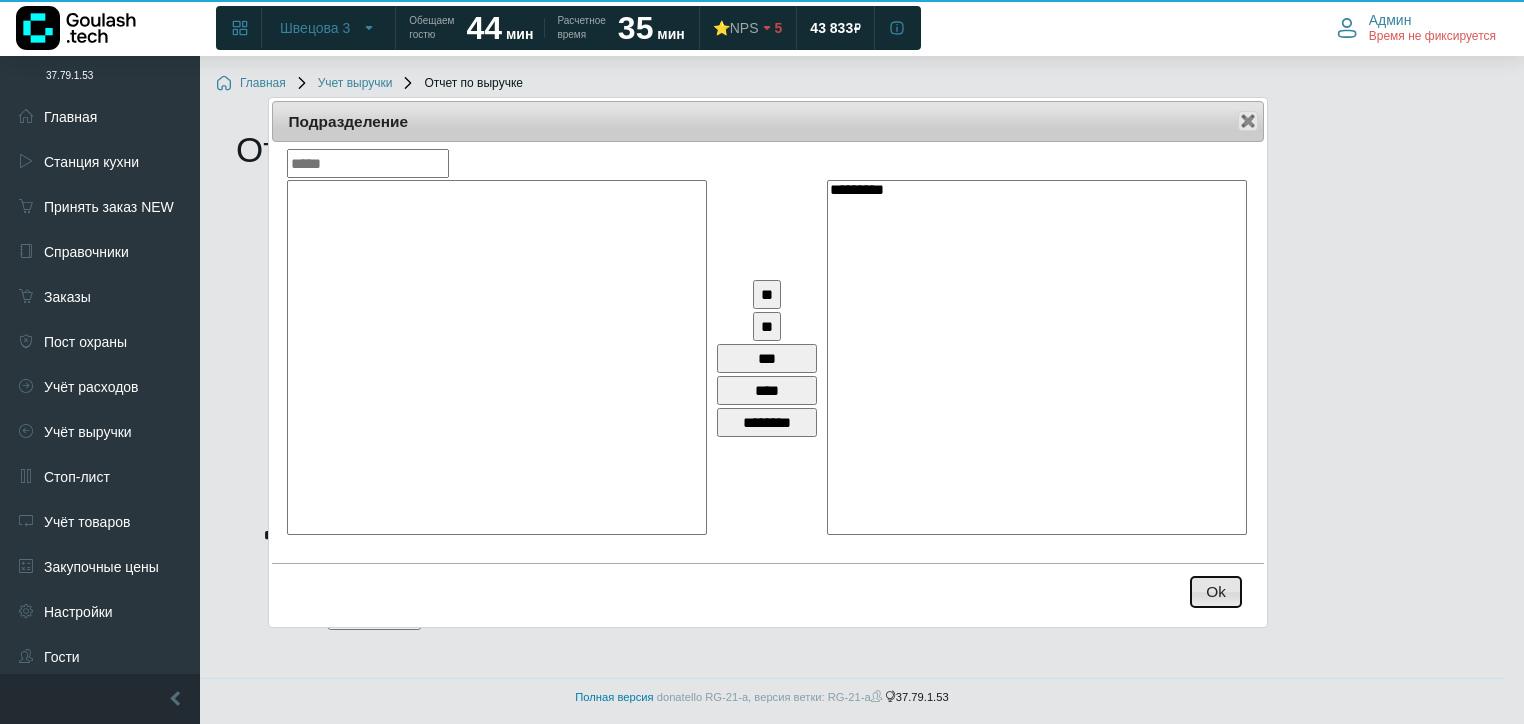 click on "Ok" at bounding box center (1216, 592) 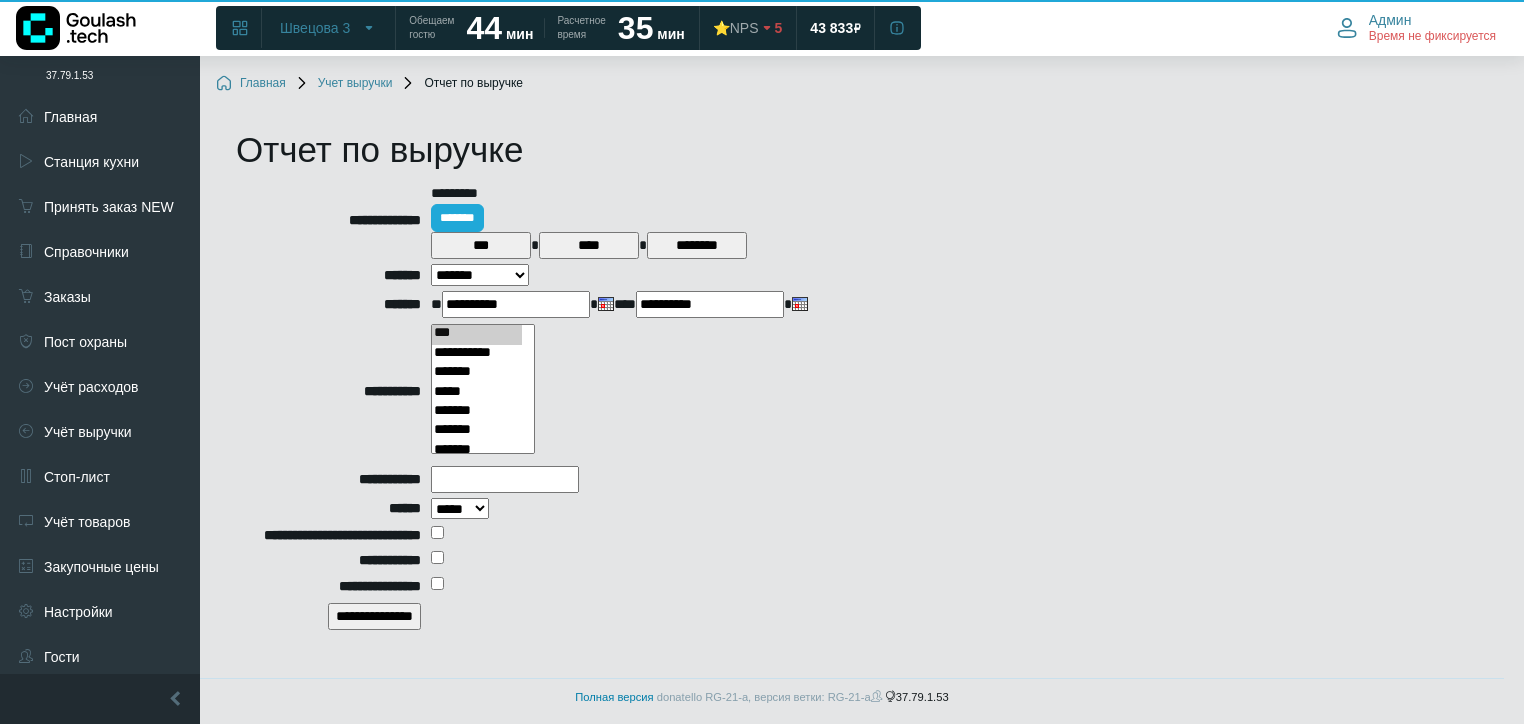 click on "**********" at bounding box center [516, 304] 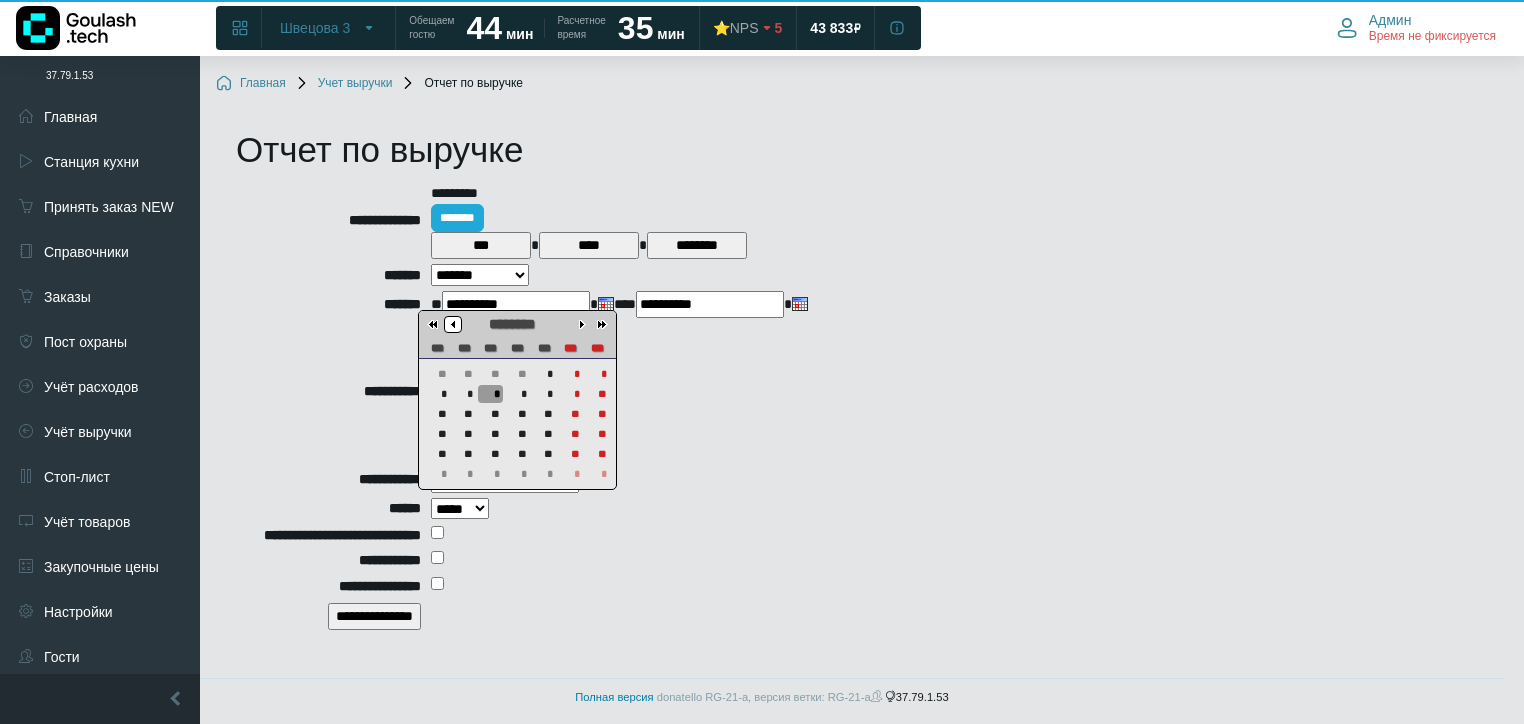 click at bounding box center (453, 324) 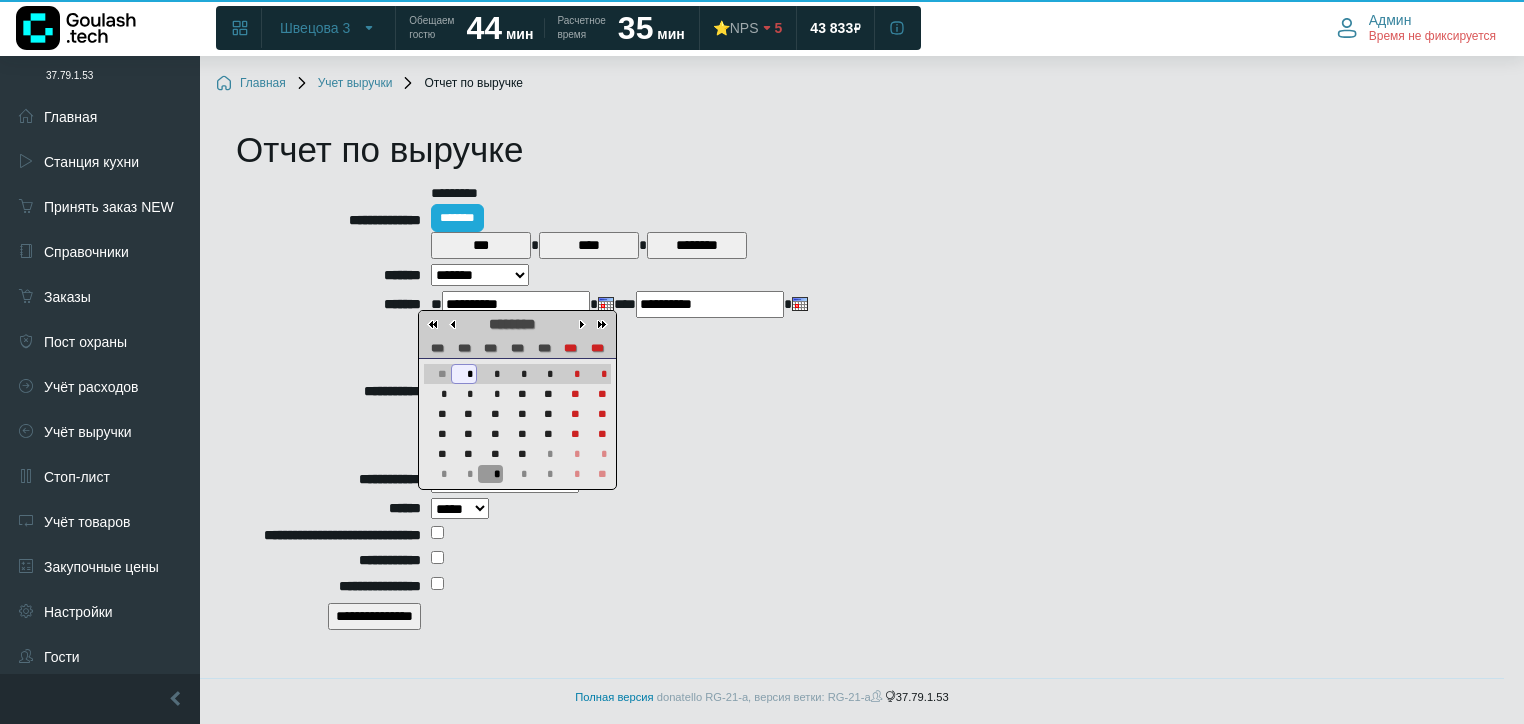 type on "**********" 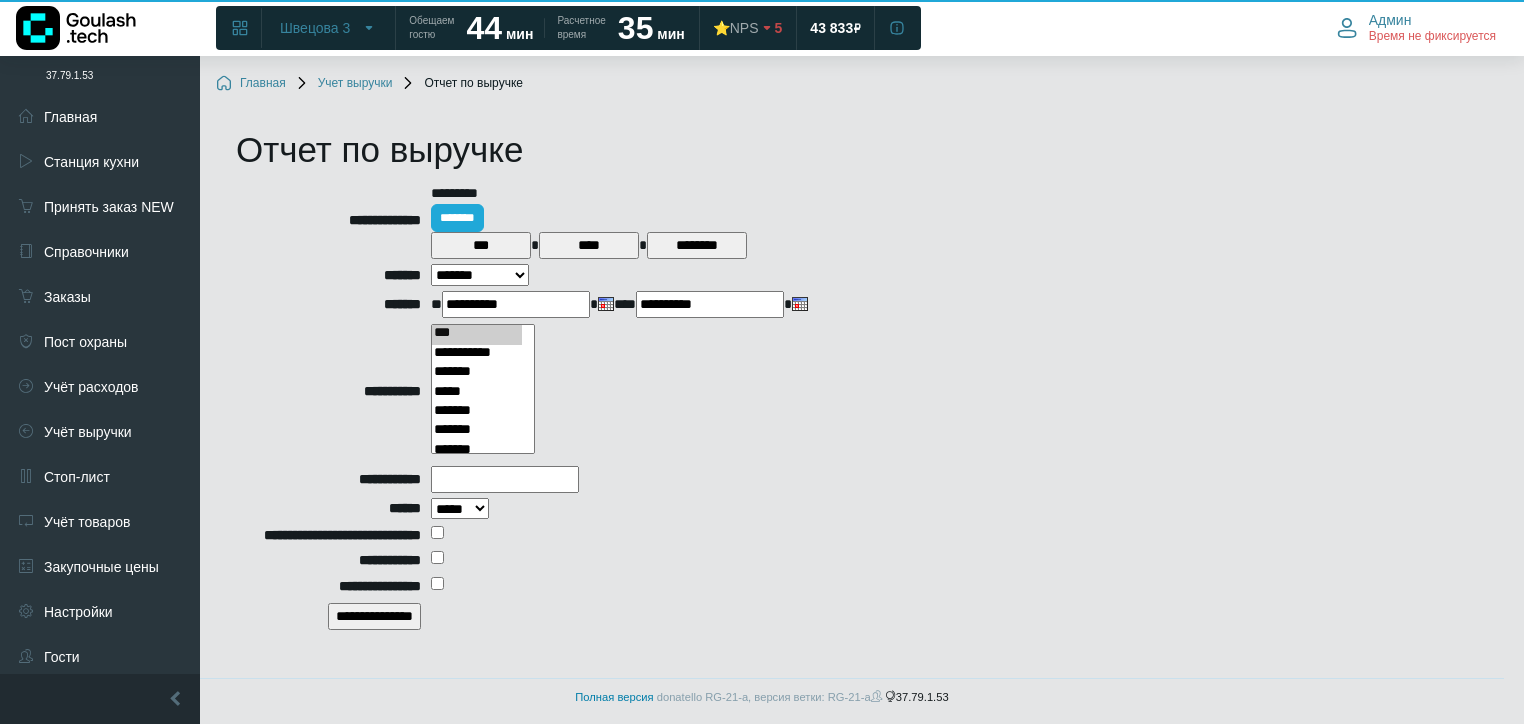 click on "**********" at bounding box center (710, 304) 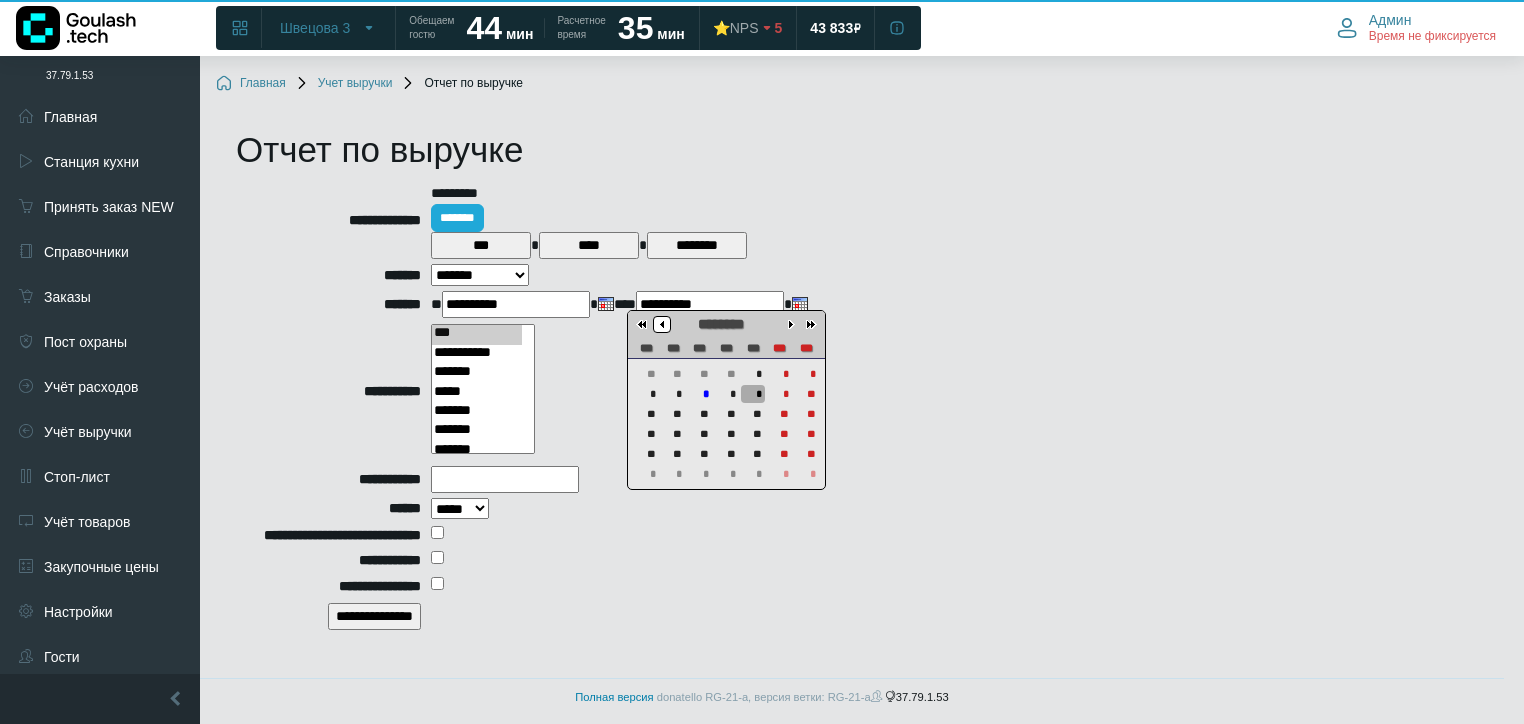click at bounding box center (662, 324) 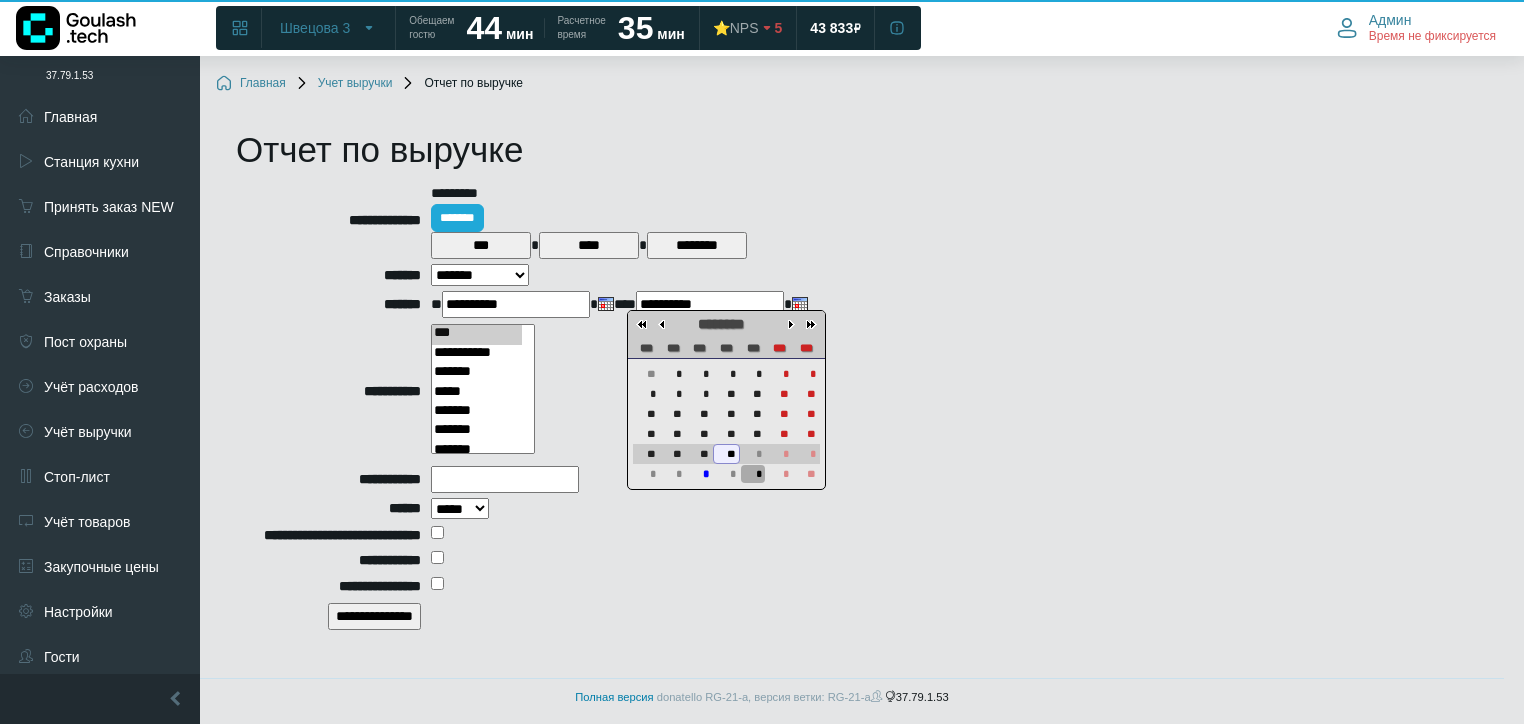 type on "**********" 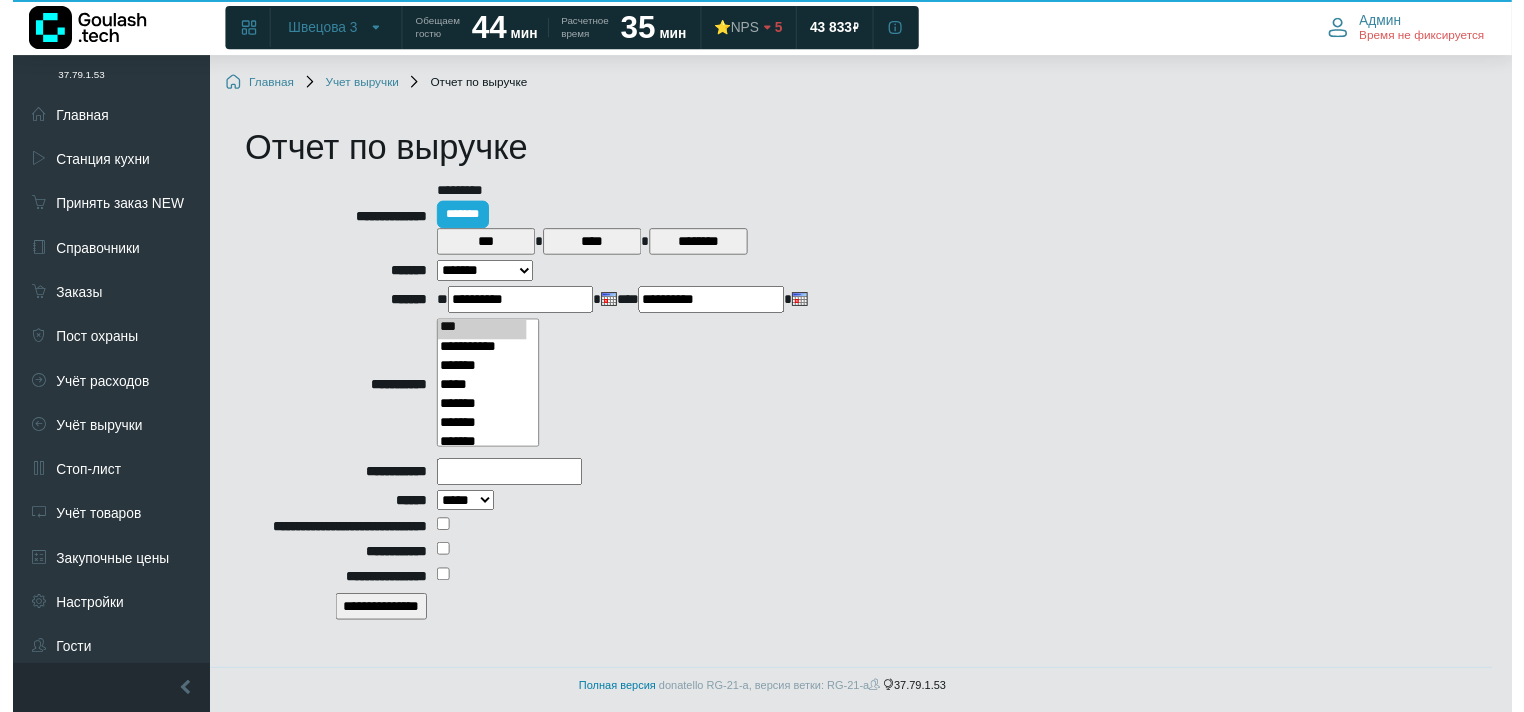 scroll, scrollTop: 1, scrollLeft: 0, axis: vertical 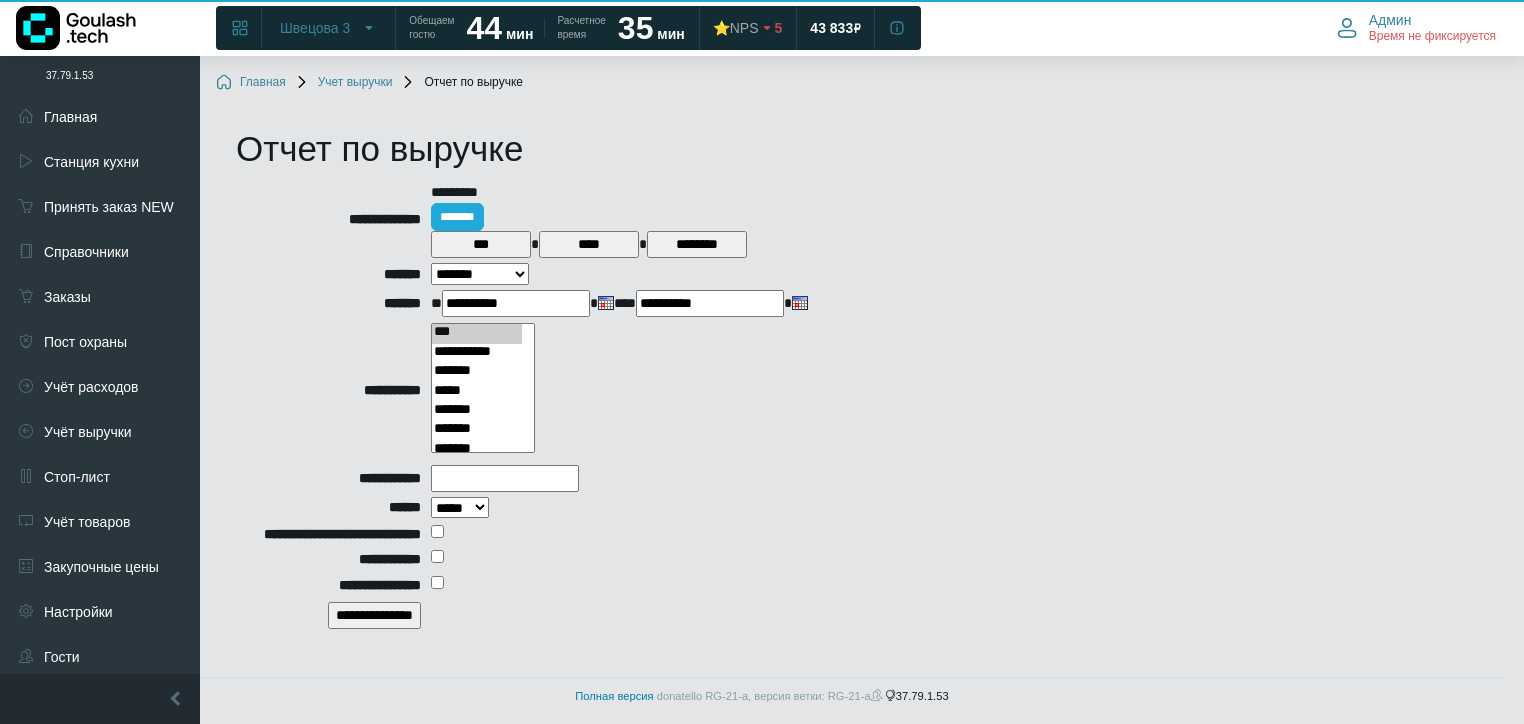 click on "**********" at bounding box center (374, 615) 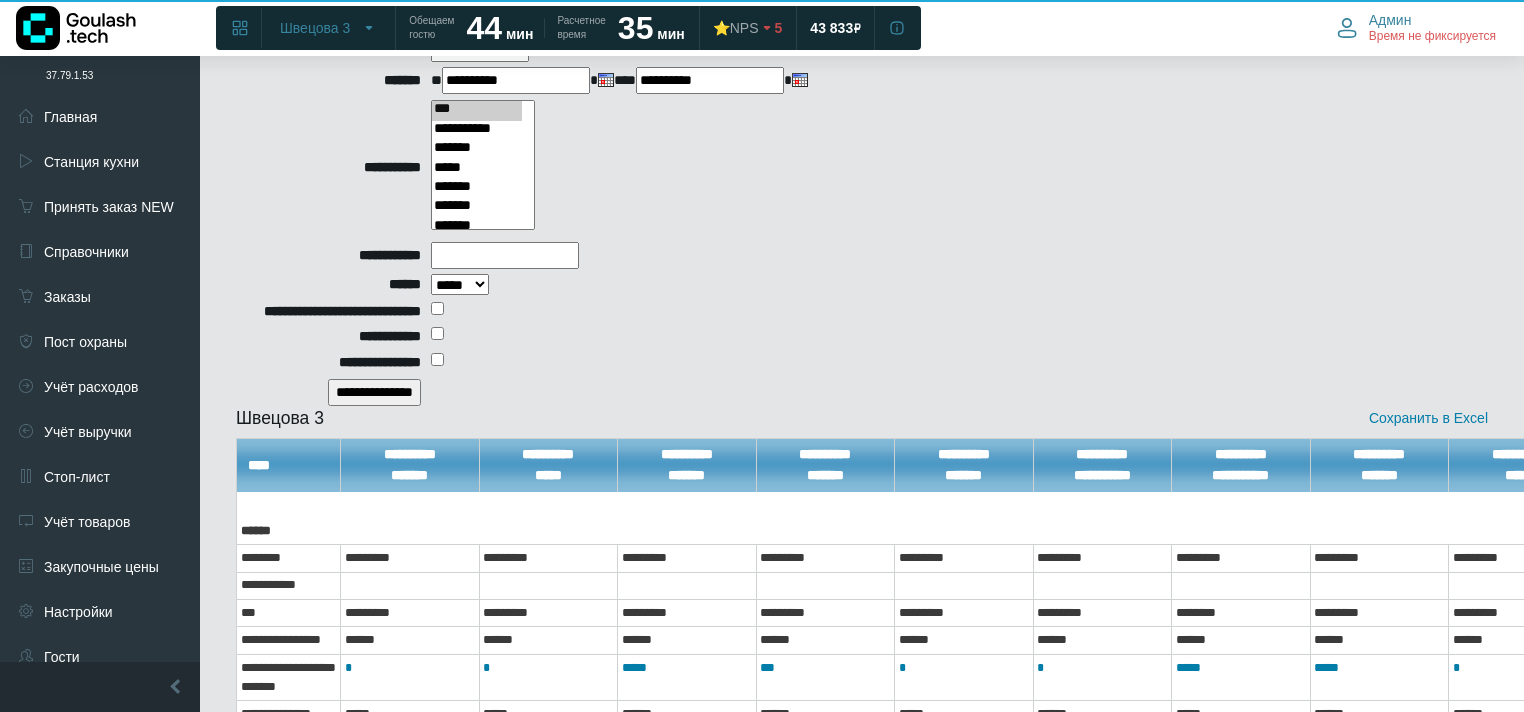 scroll, scrollTop: 241, scrollLeft: 0, axis: vertical 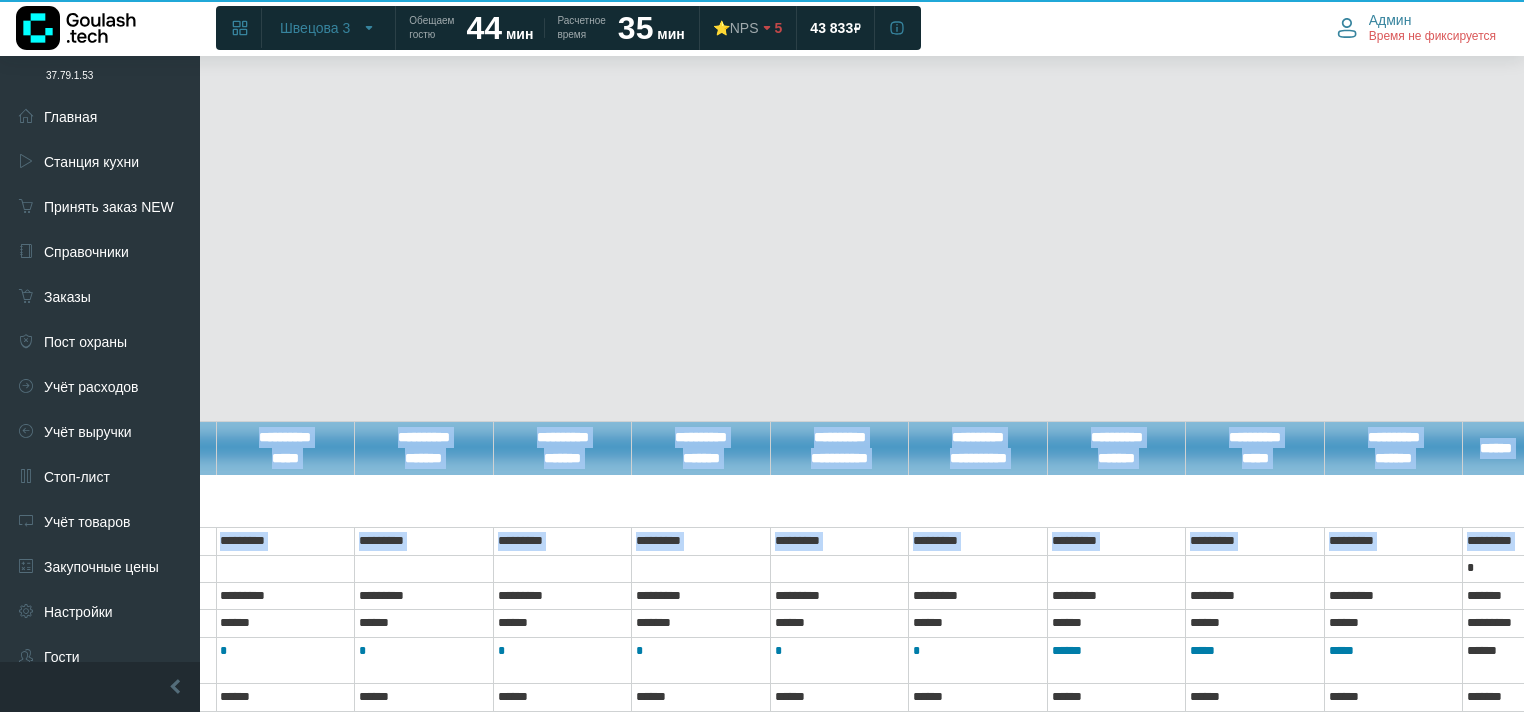 drag, startPoint x: 702, startPoint y: 560, endPoint x: 1535, endPoint y: 604, distance: 834.16125 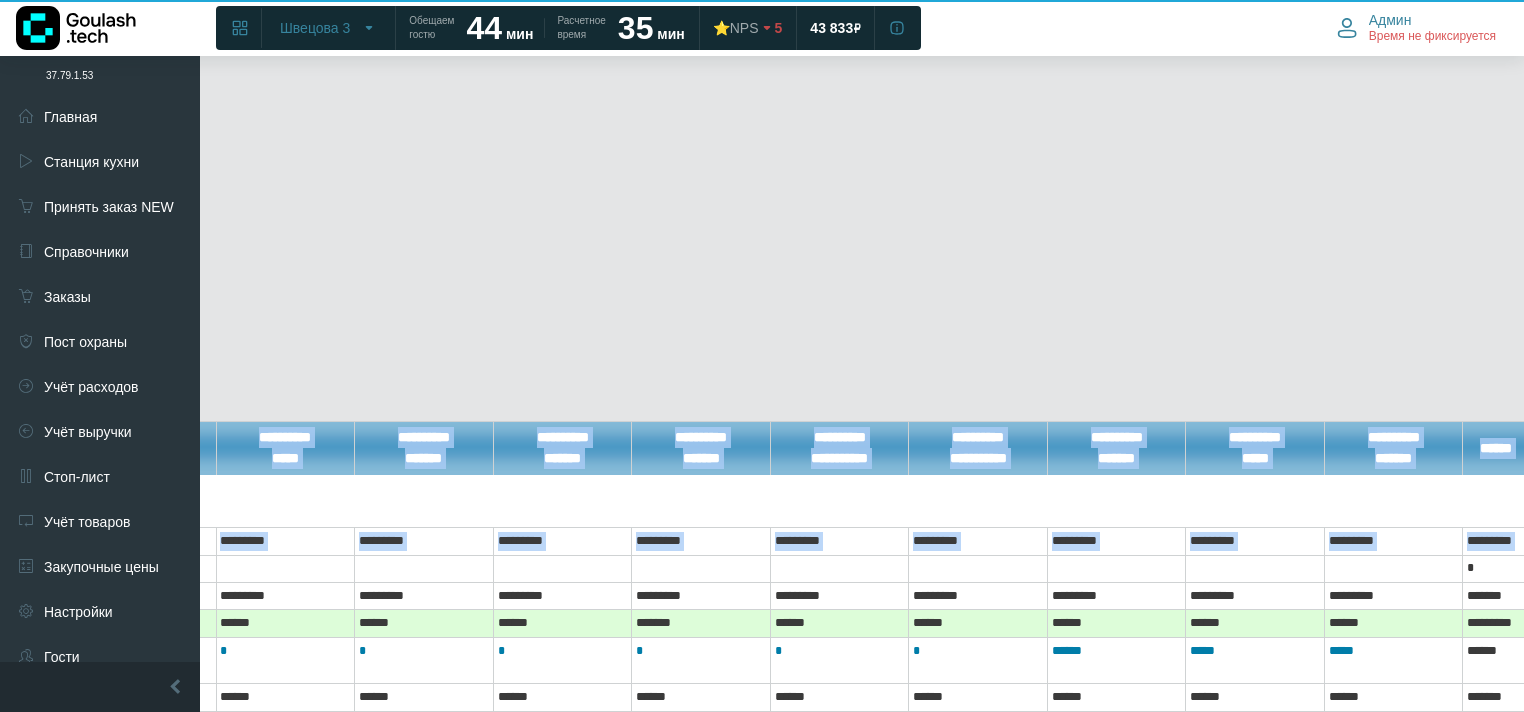 click on "******" at bounding box center [1394, 623] 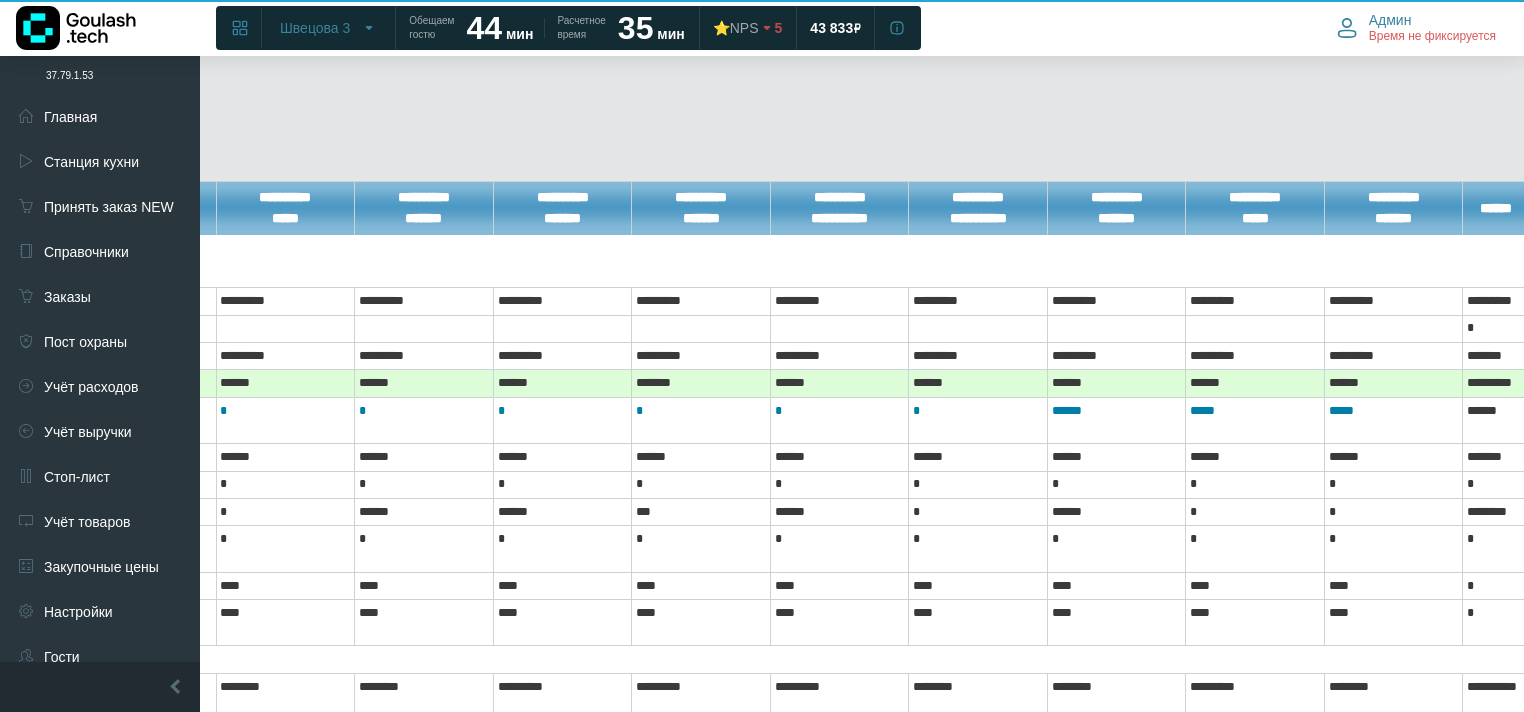 scroll, scrollTop: 481, scrollLeft: 3160, axis: both 